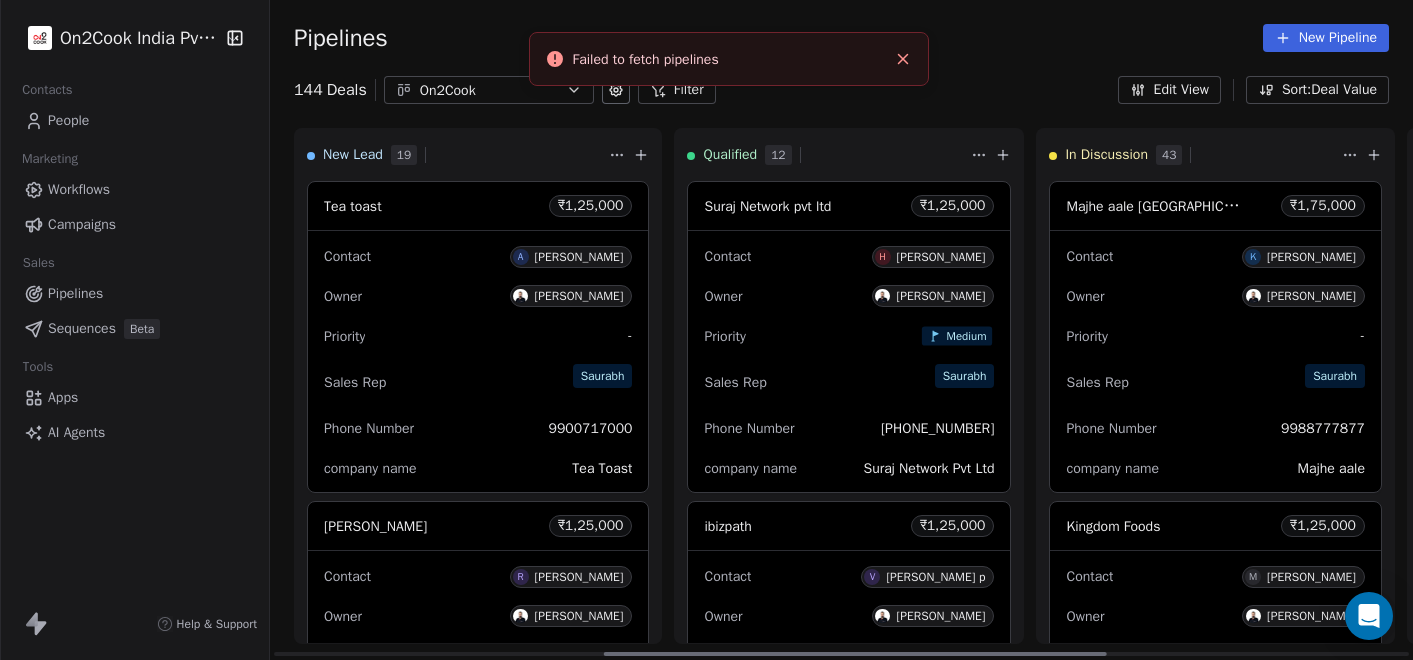 scroll, scrollTop: 0, scrollLeft: 0, axis: both 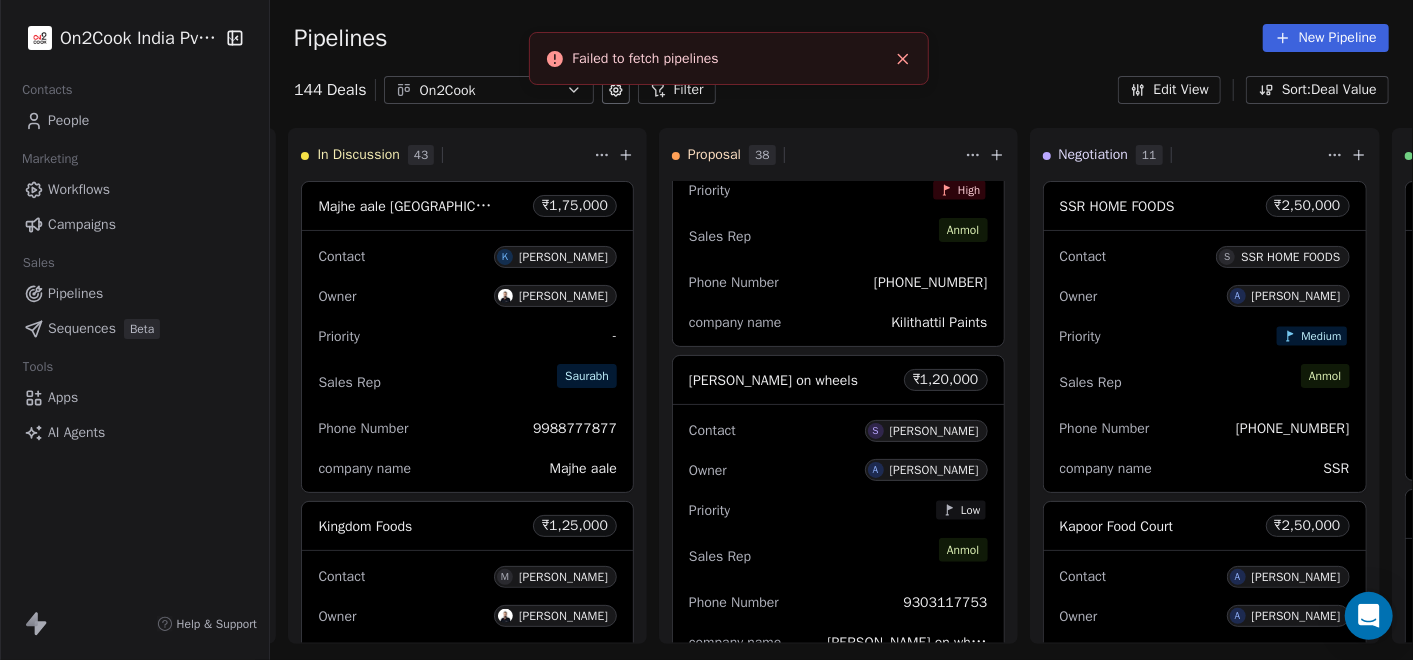 click at bounding box center (903, 59) 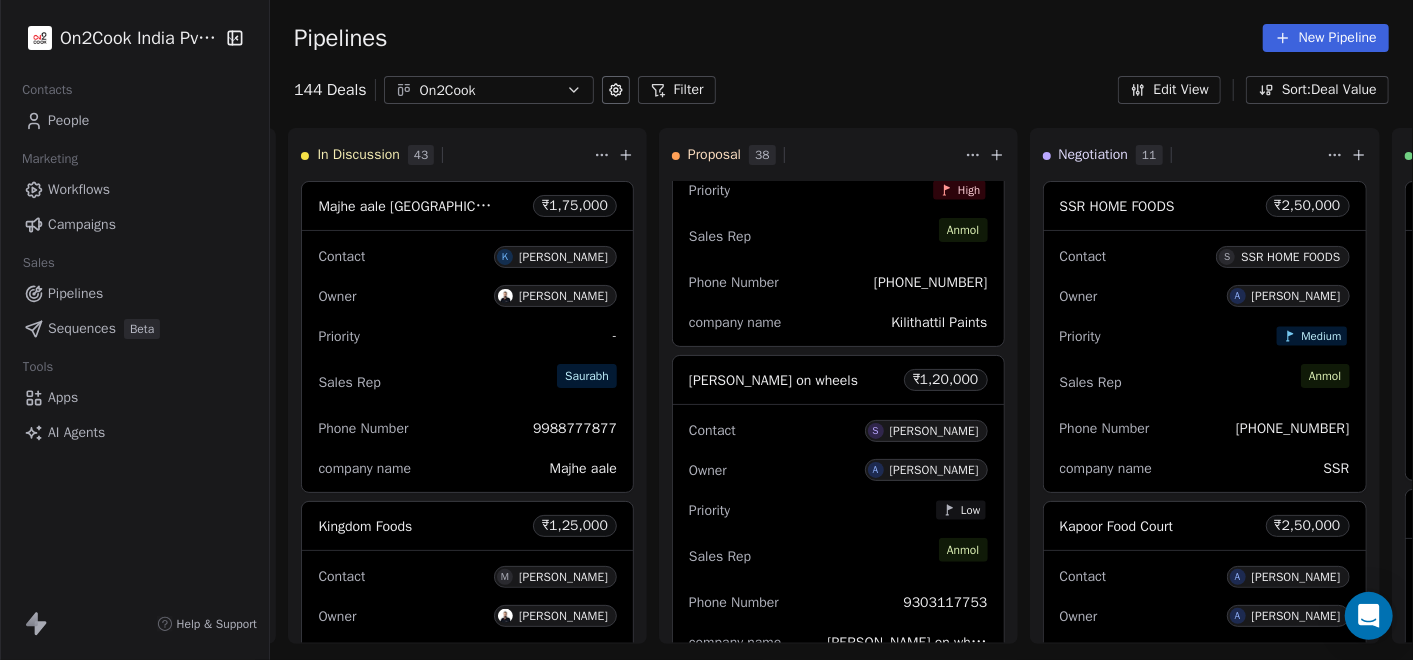 click on "Filter" at bounding box center [677, 90] 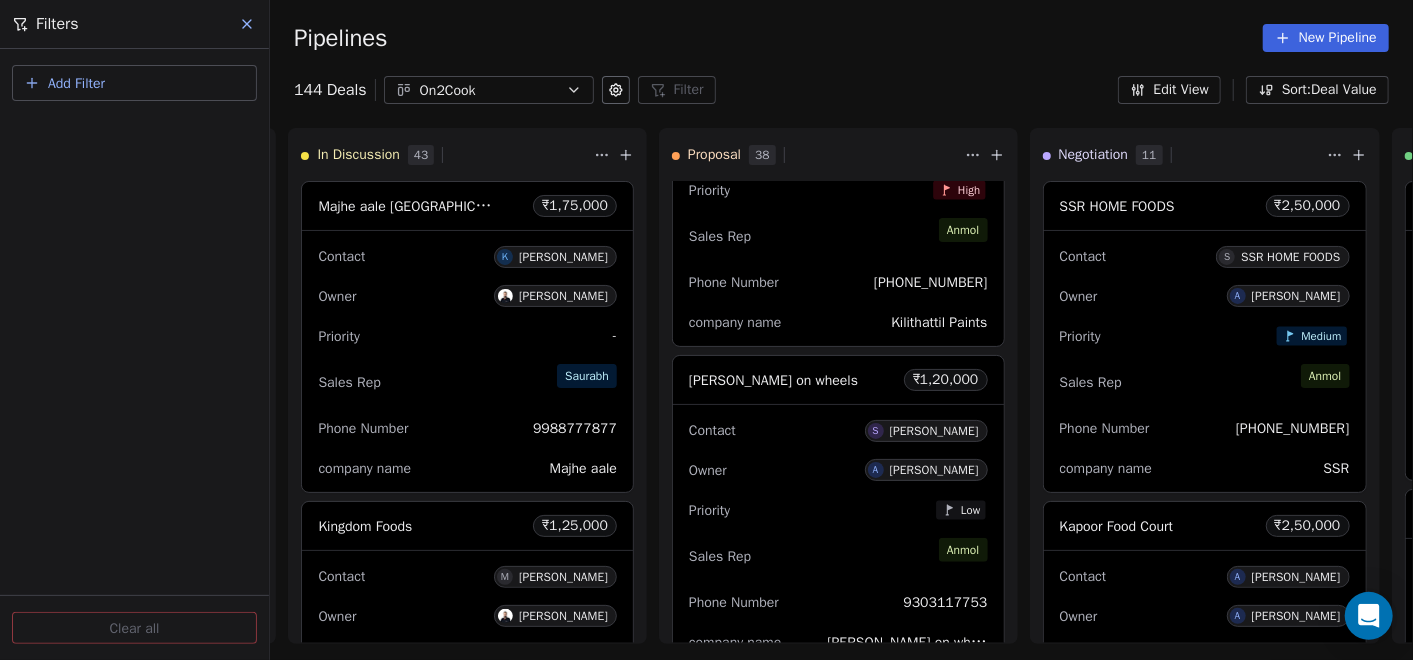 click on "Add Filter" at bounding box center [134, 83] 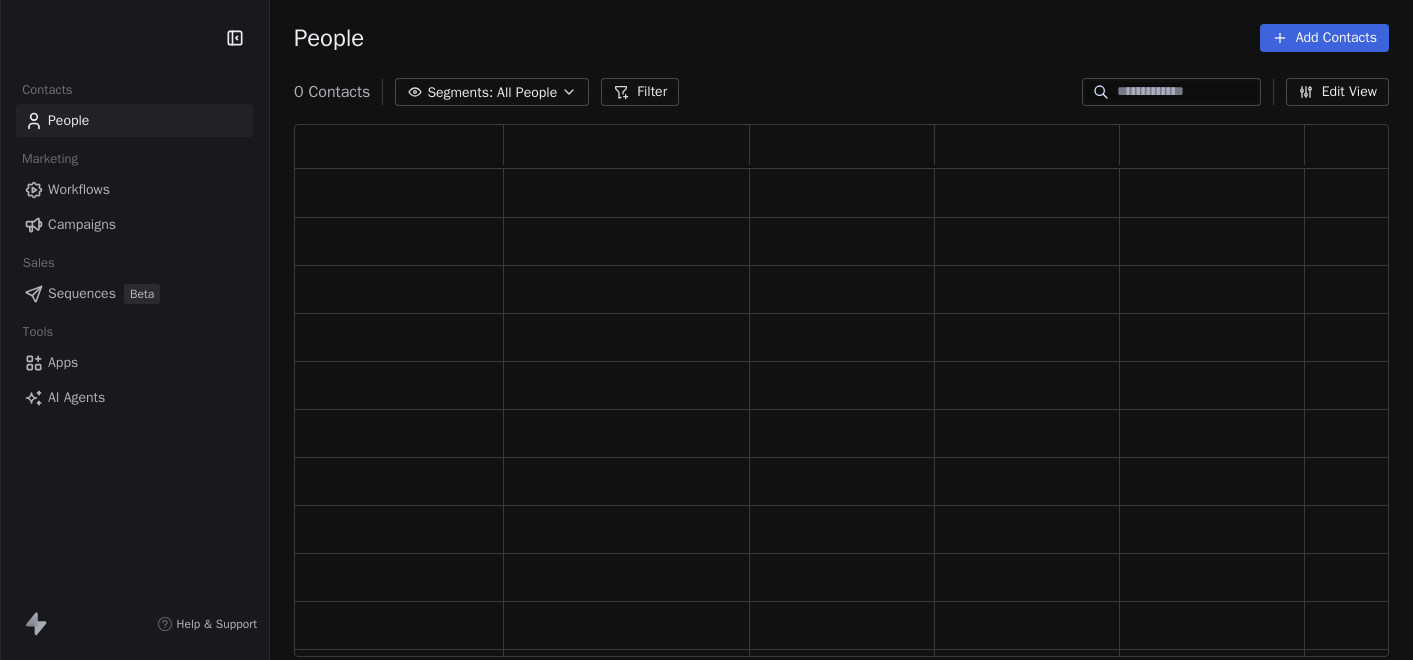 scroll, scrollTop: 0, scrollLeft: 0, axis: both 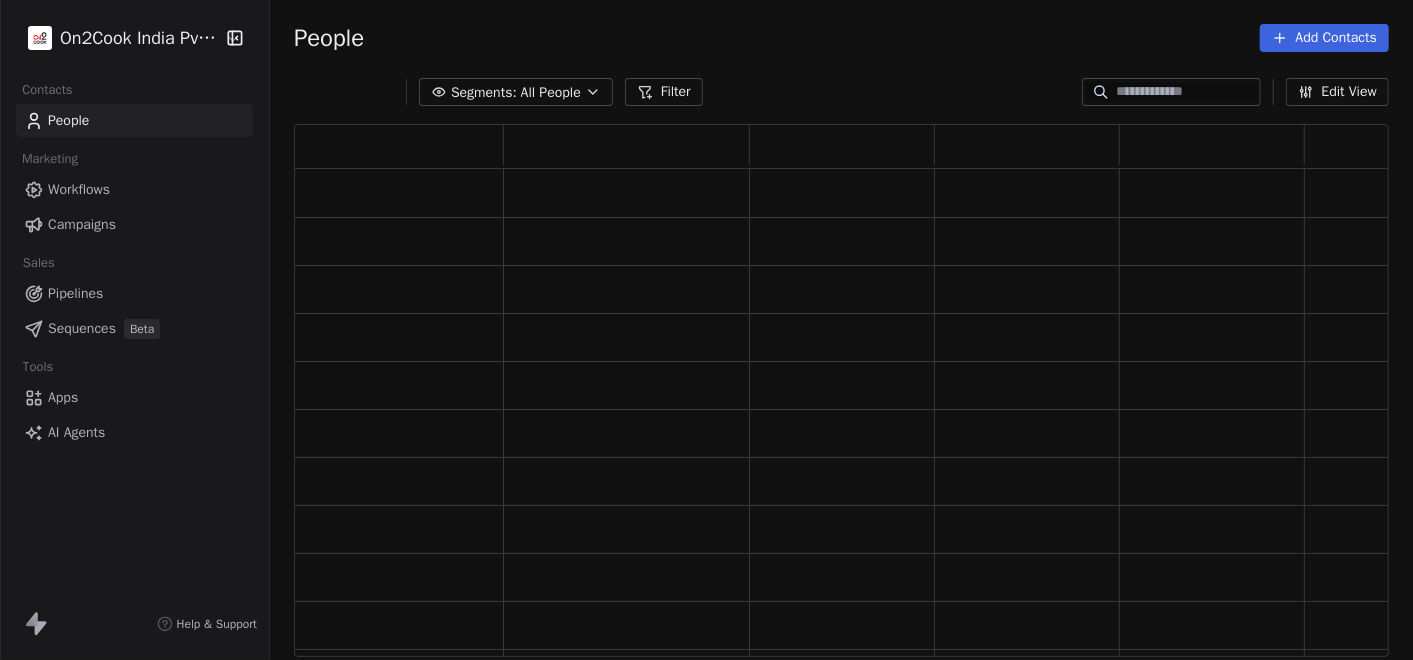 click on "Pipelines" at bounding box center (75, 293) 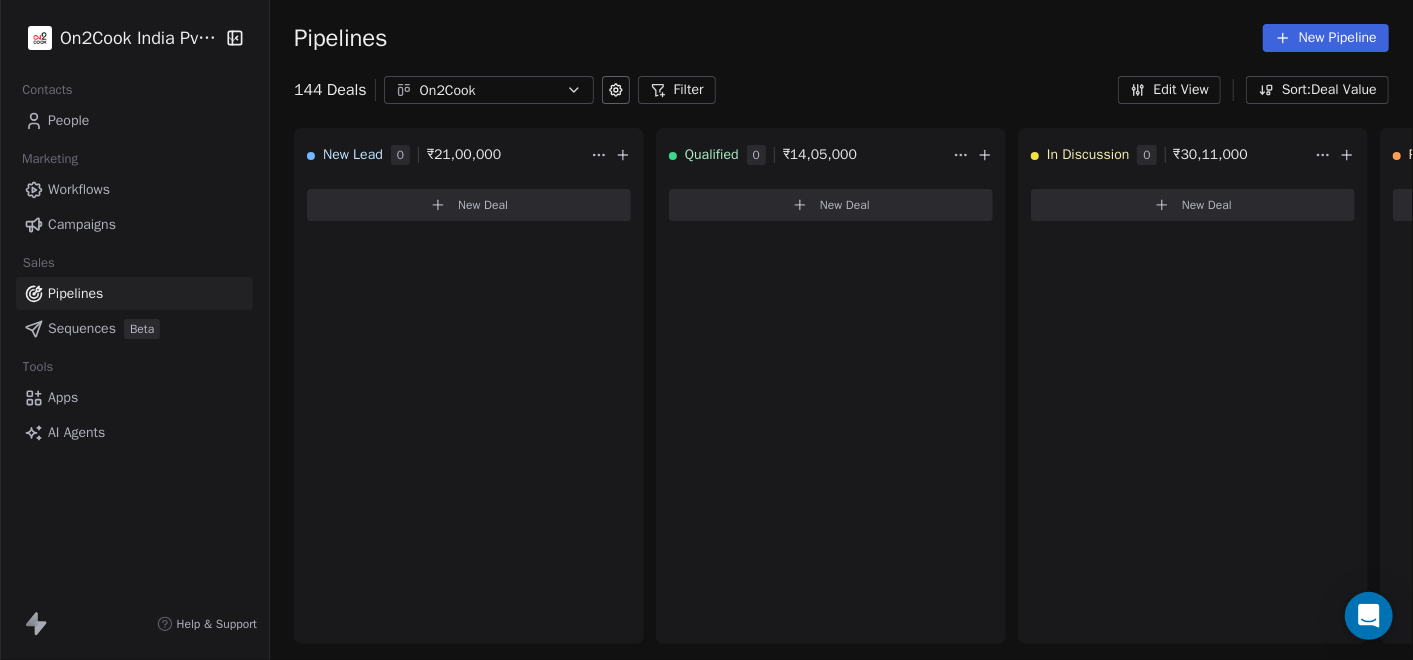 click on "Filter" at bounding box center (677, 90) 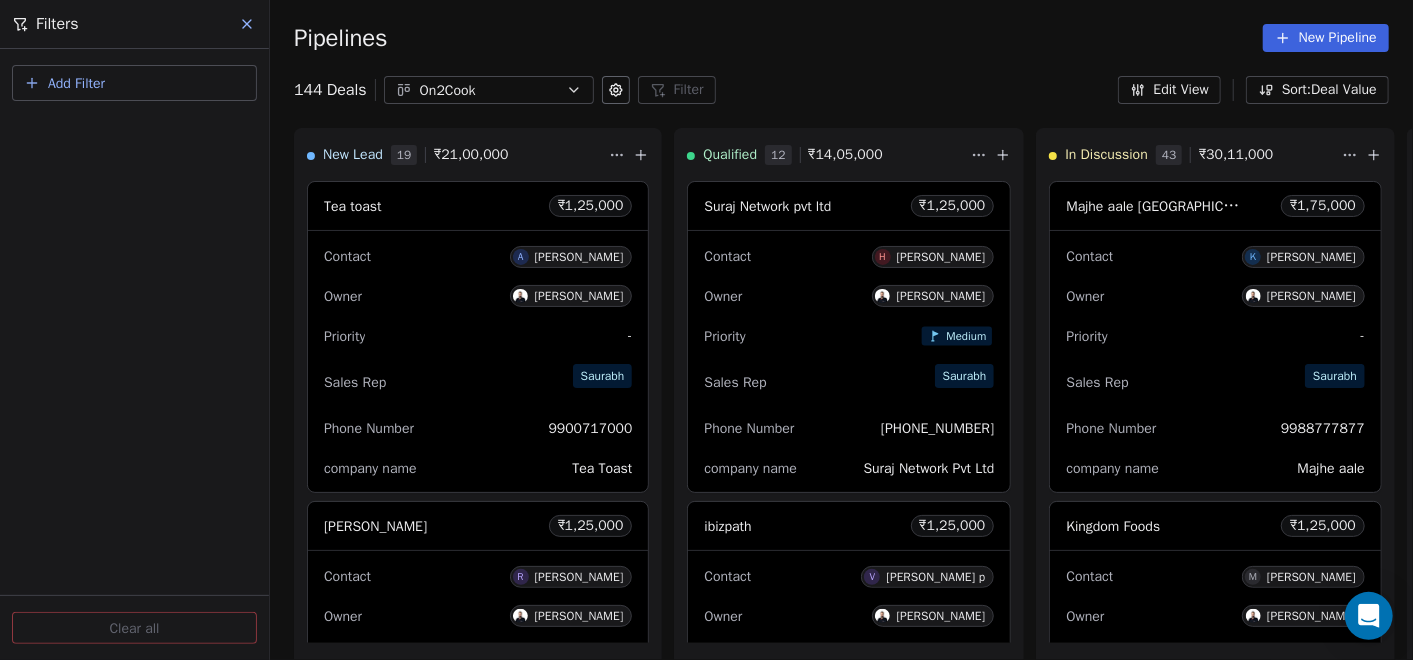 click on "Add Filter" at bounding box center [134, 83] 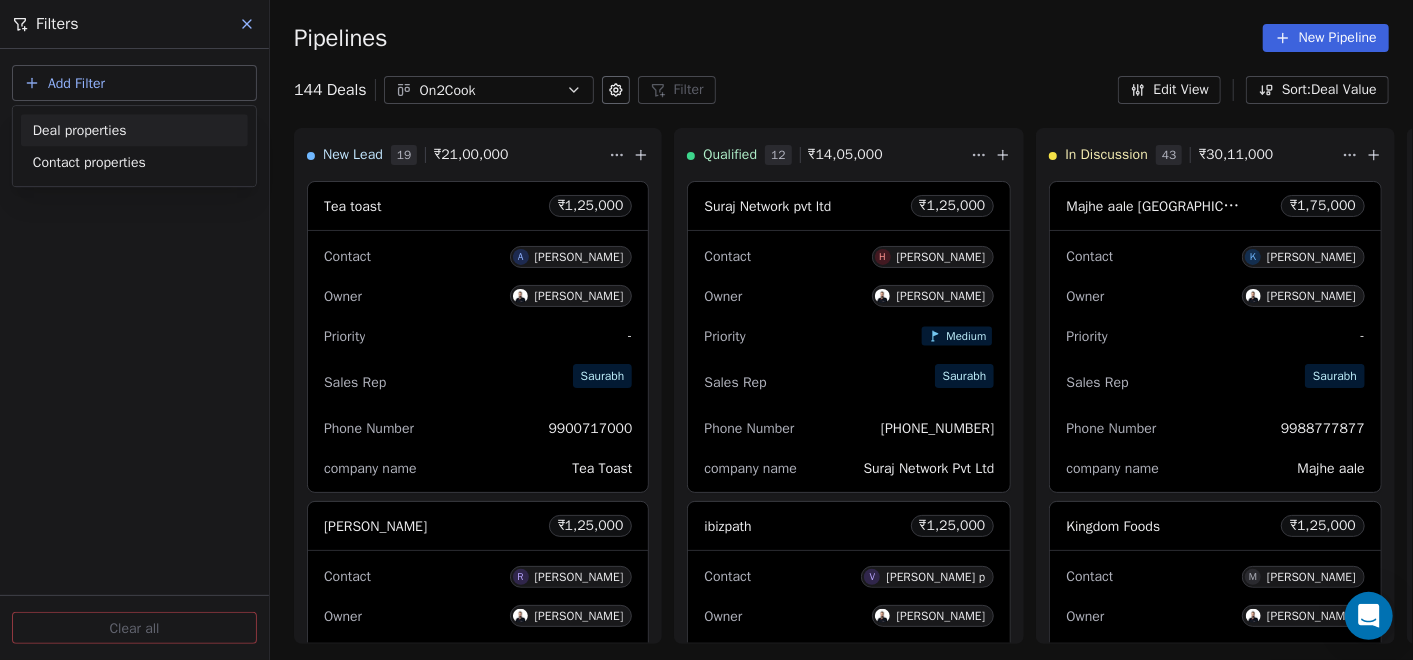 click on "Deal properties" at bounding box center [80, 130] 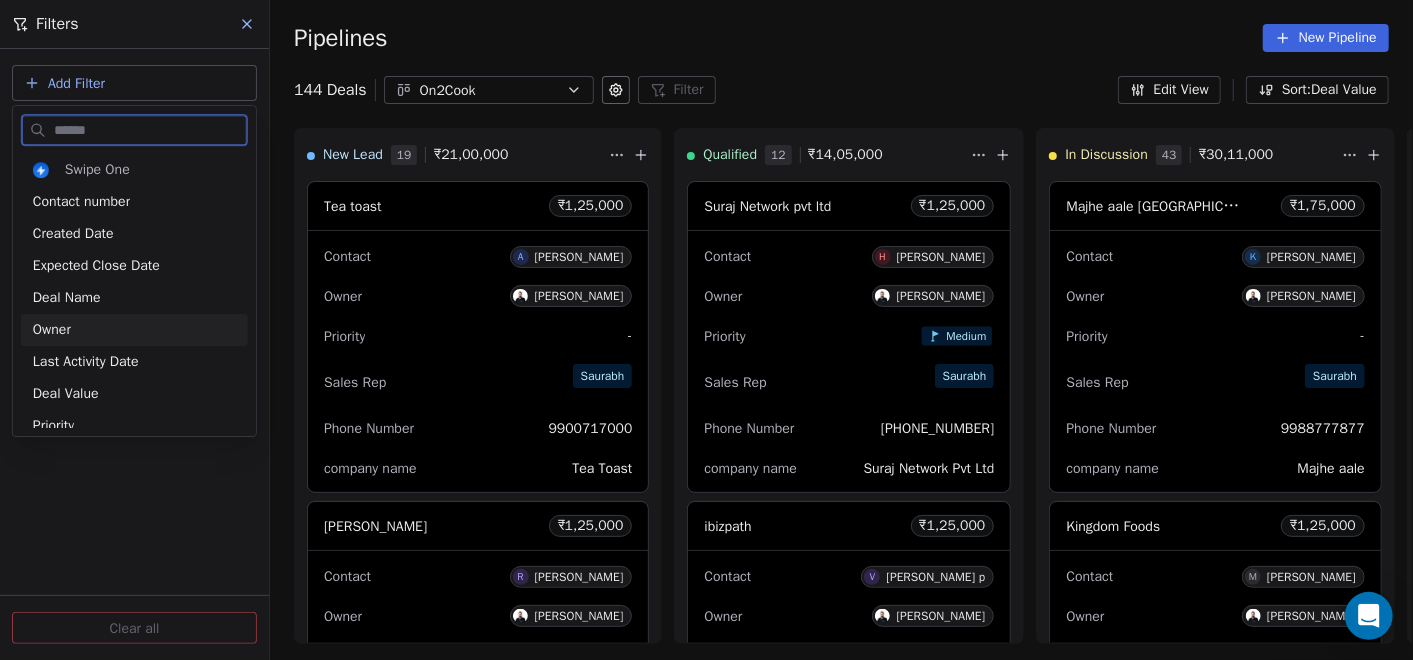 click on "Owner" at bounding box center [134, 330] 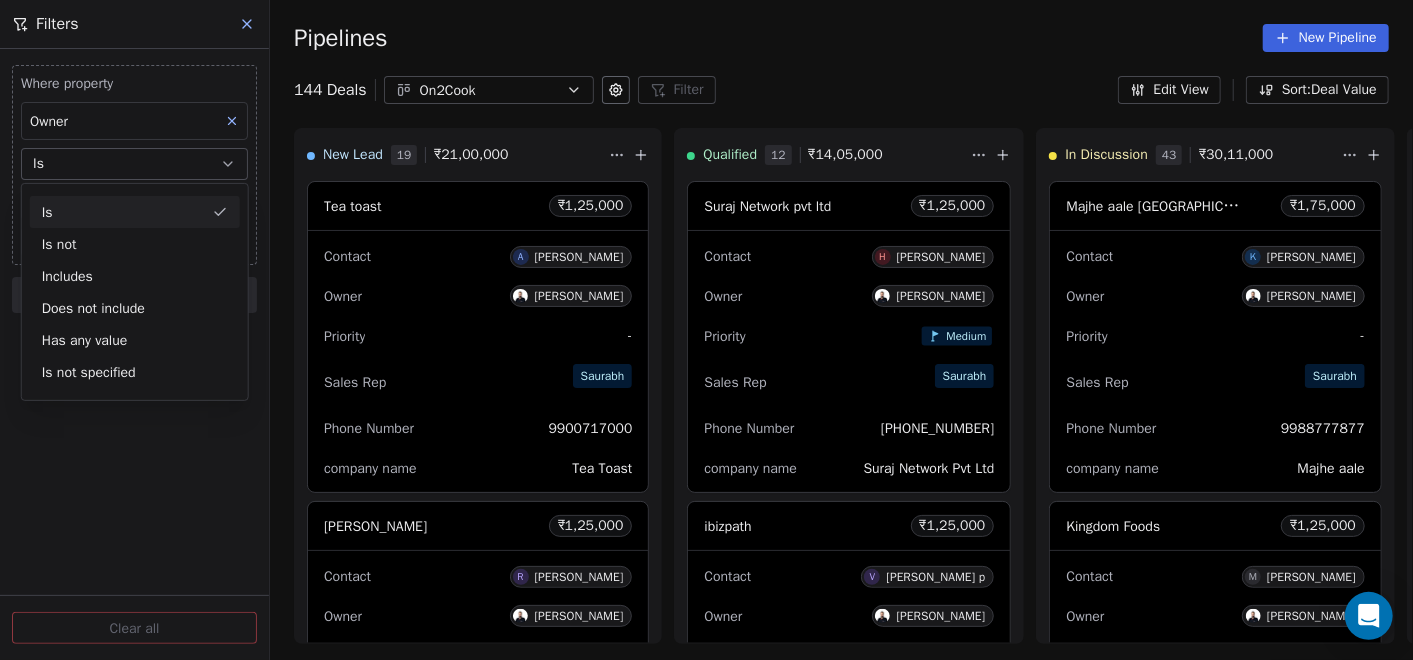 click on "Is" at bounding box center (134, 164) 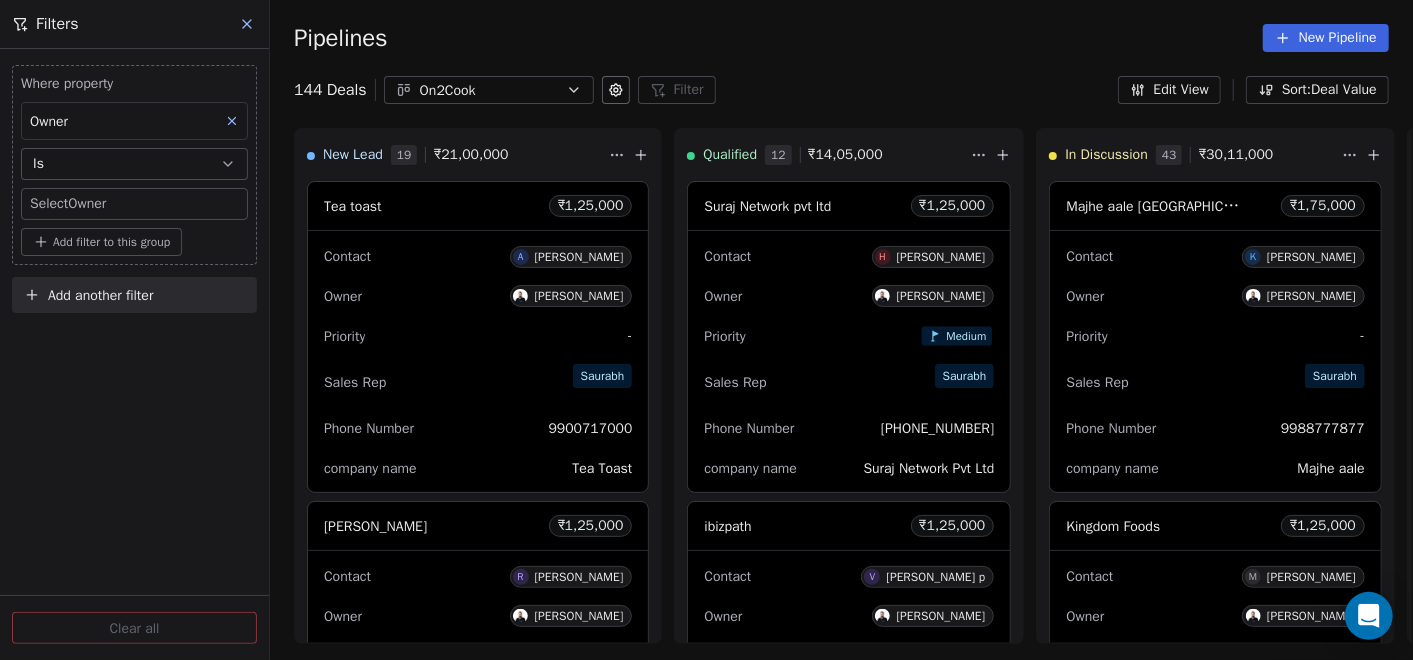 click on "On2Cook India Pvt. Ltd. Contacts People Marketing Workflows Campaigns Sales Pipelines Sequences Beta Tools Apps AI Agents Help & Support Pipelines  New Pipeline 144 Deals On2Cook Filter  Filters Where property   Owner   Is Select  Owner Add filter to this group Add another filter Clear all Edit View Sort:  Deal Value New Lead 19 ₹ 21,00,000 Tea toast ₹ 1,25,000 Contact A Akshay Kulkarni Owner Saurabh Shah Priority - Sales Rep Saurabh Phone Number 9900717000 company name Tea Toast Rajeev Yadav Agra ₹ 1,25,000 Contact R Rajeev Yadav Owner Saurabh Shah Priority - Sales Rep Saurabh Phone Number +918958317647 company name Bonjour cool point Zayka Restaurant ₹ 1,25,000 Contact A Abhishek singh Owner Saurabh Shah Priority - Sales Rep Saurabh Phone Number +919955917531 company name Jayka Earth ₹ 1,25,000 Contact G Gautam Munot Owner Saurabh Shah Priority Medium Sales Rep Saurabh Phone Number 919960515544 company name earth Poona Cafe ₹ 1,25,000 Contact K Kumar kokil Owner Saurabh Shah Priority - Saurabh" at bounding box center (706, 330) 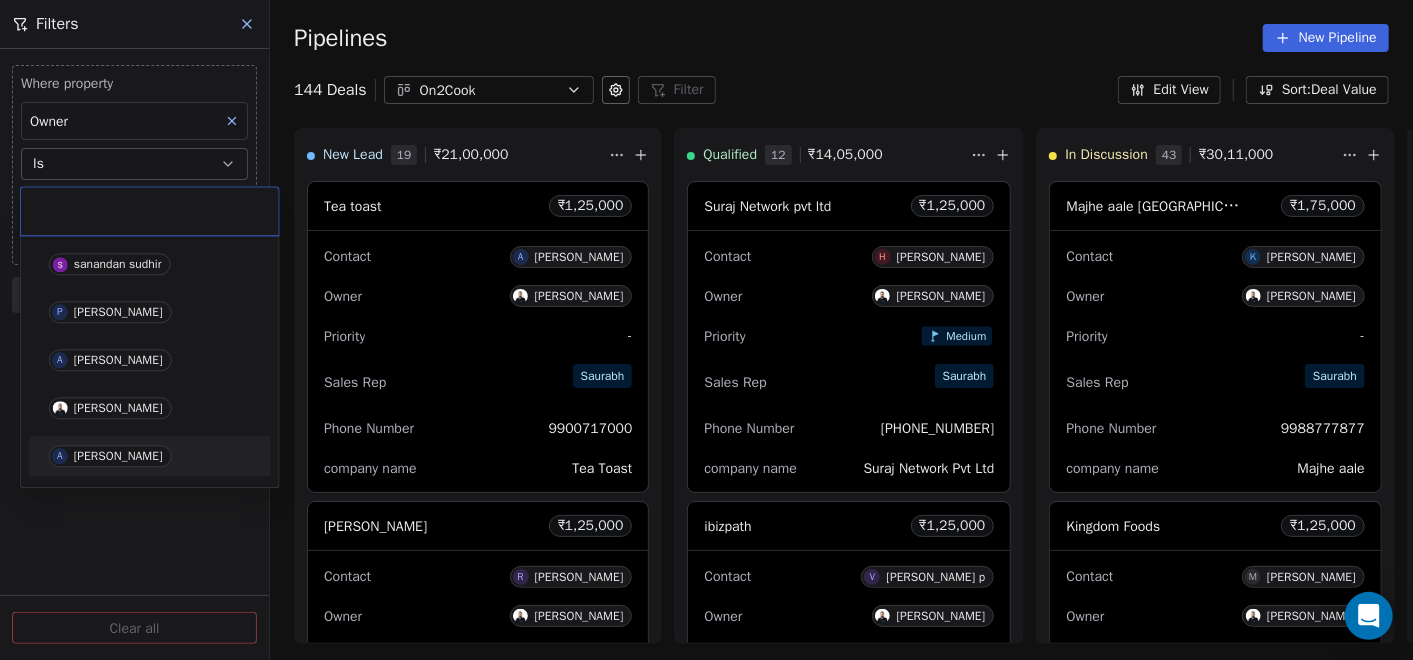 click on "[PERSON_NAME]" at bounding box center (118, 456) 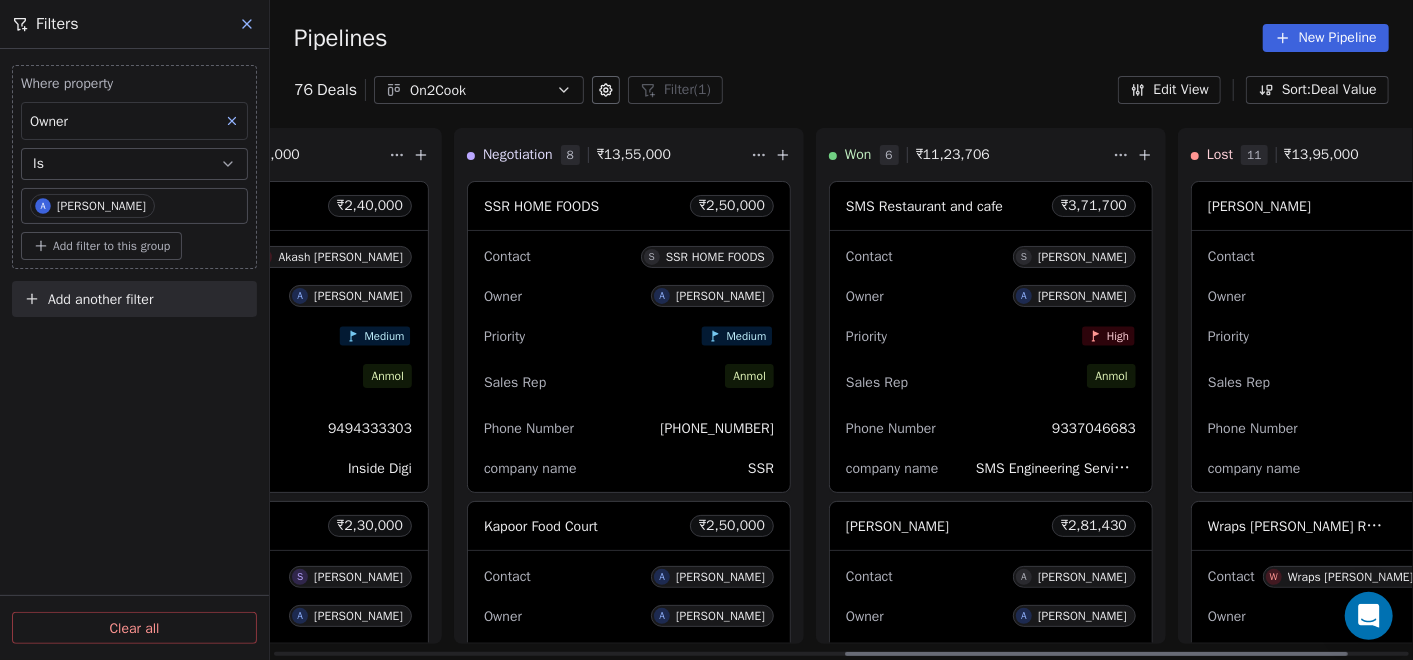 scroll, scrollTop: 0, scrollLeft: 1288, axis: horizontal 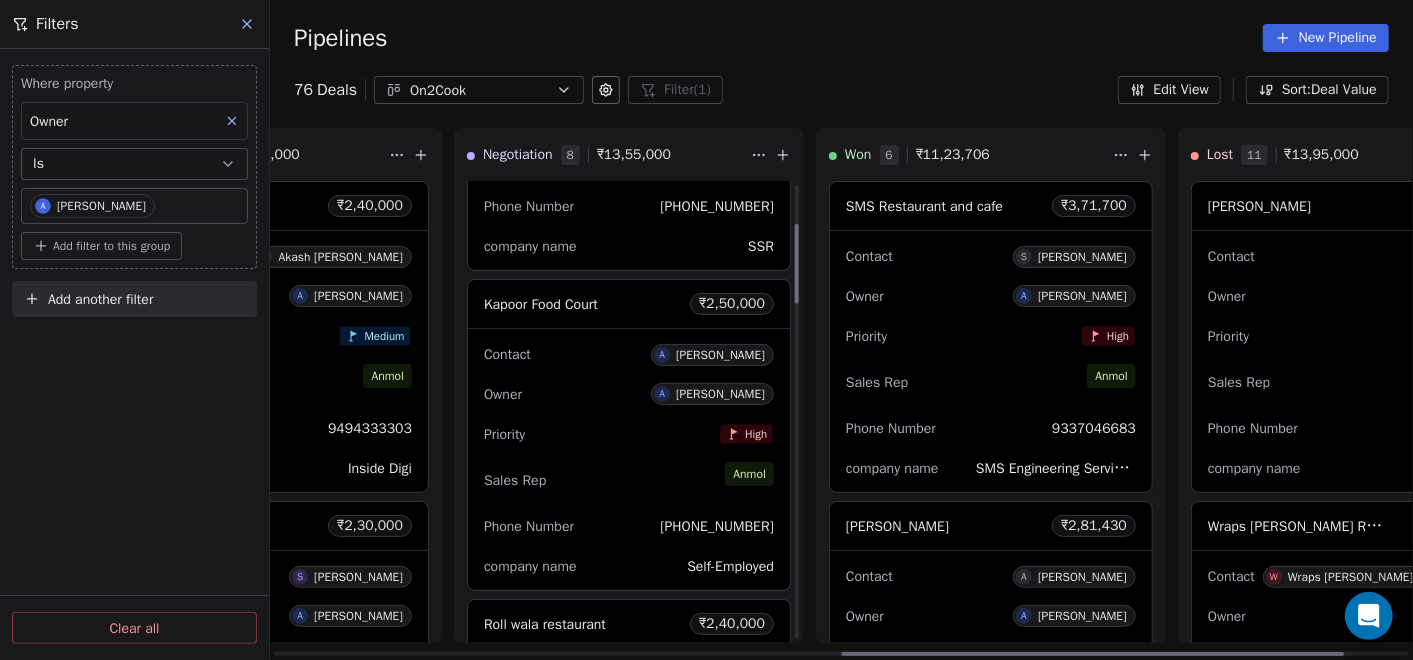 click on "Priority High" at bounding box center (629, 434) 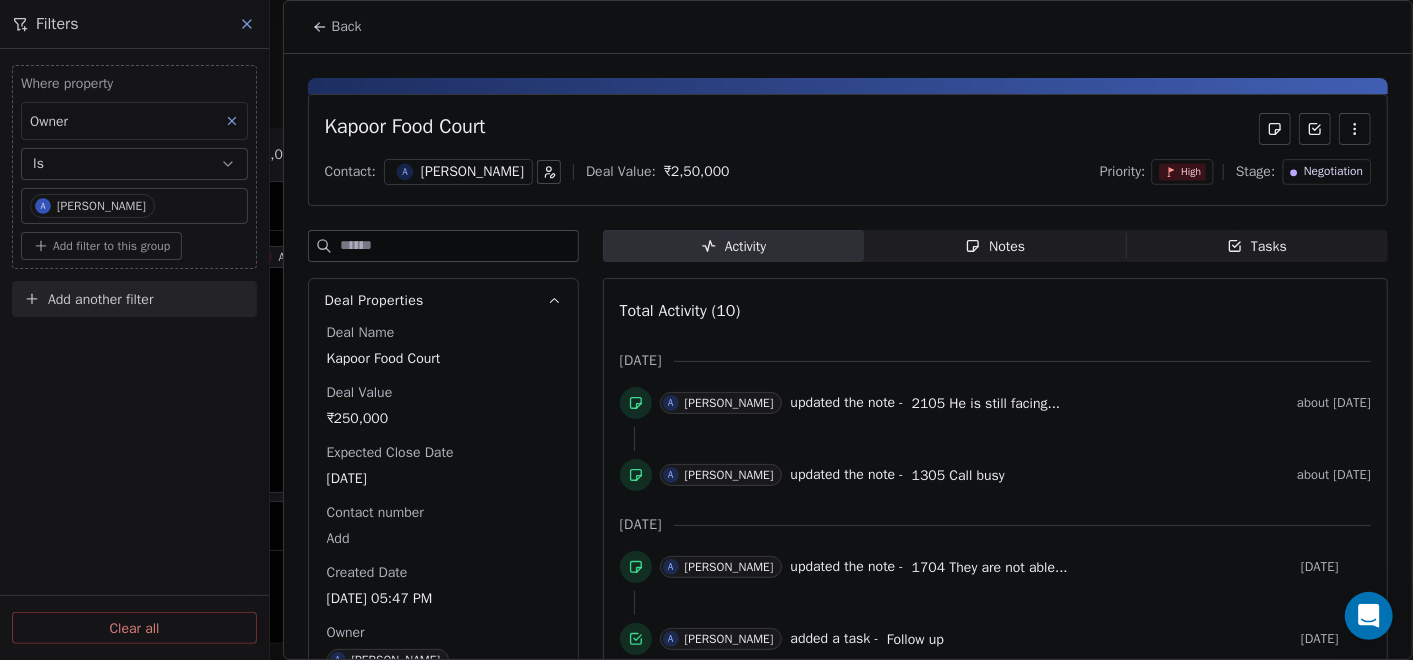 click on "Notes   Notes" at bounding box center (995, 246) 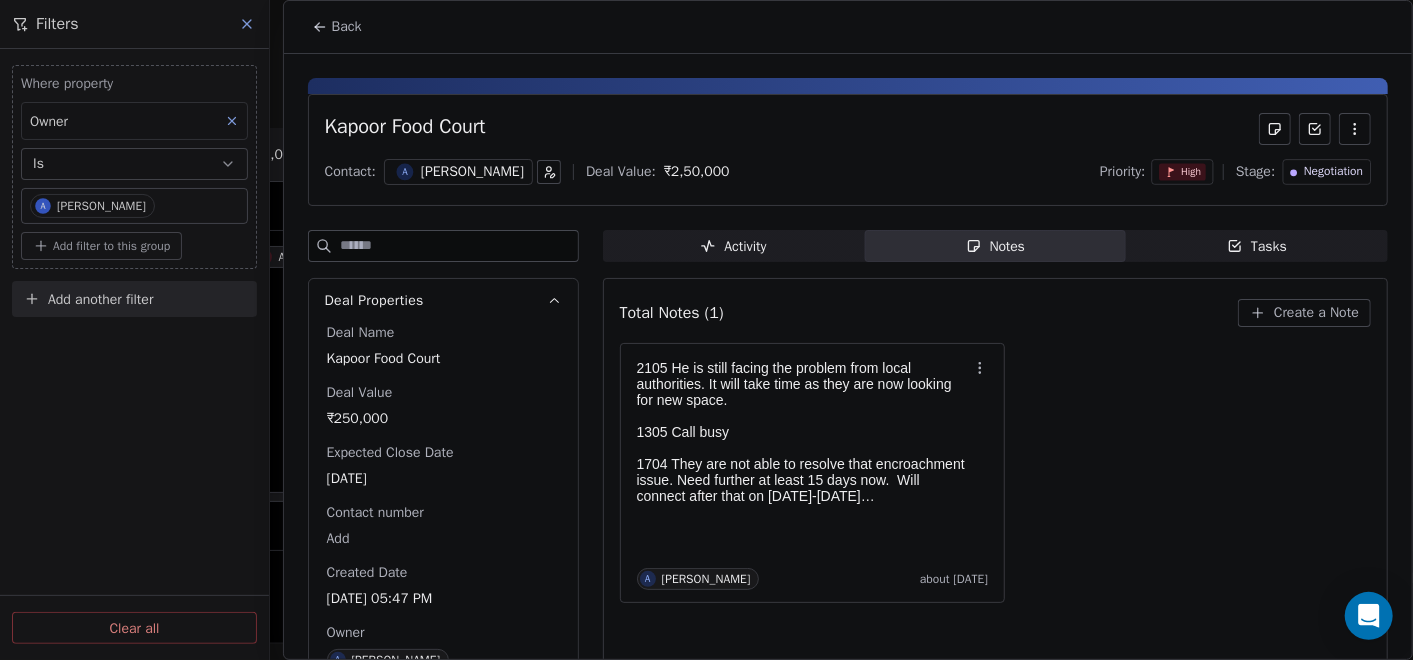 click 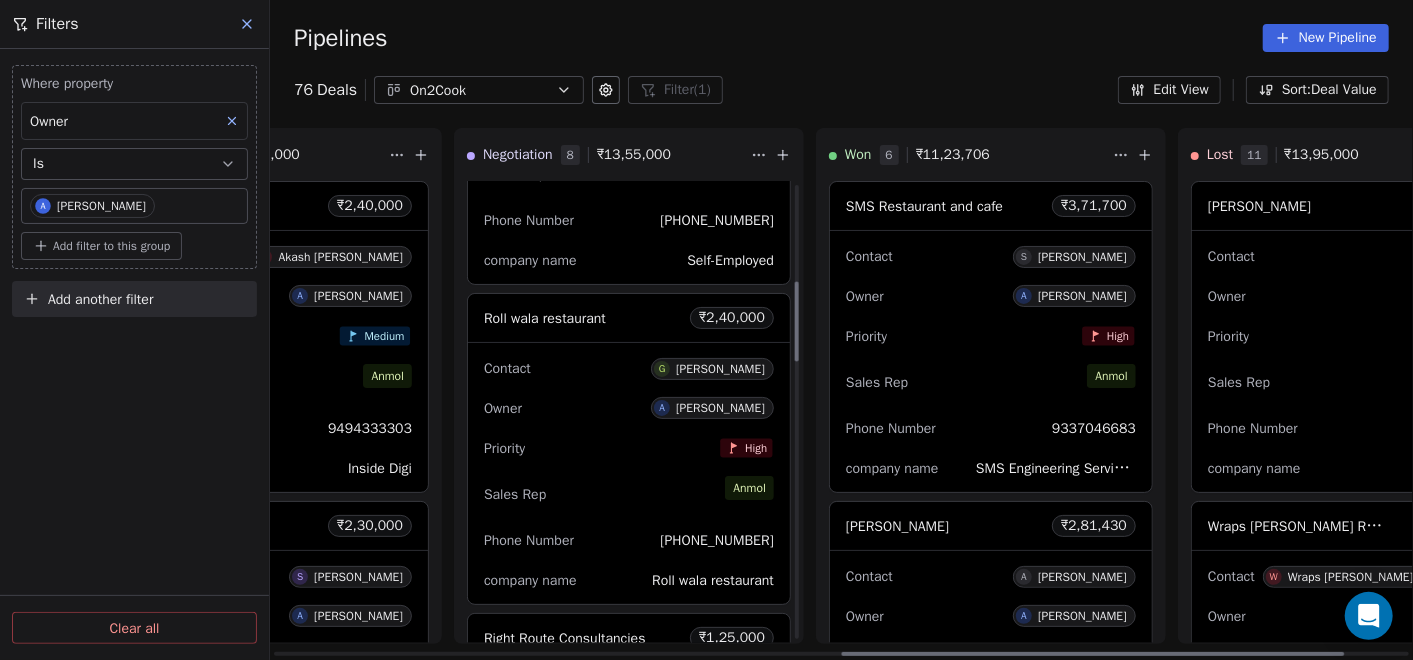 scroll, scrollTop: 555, scrollLeft: 0, axis: vertical 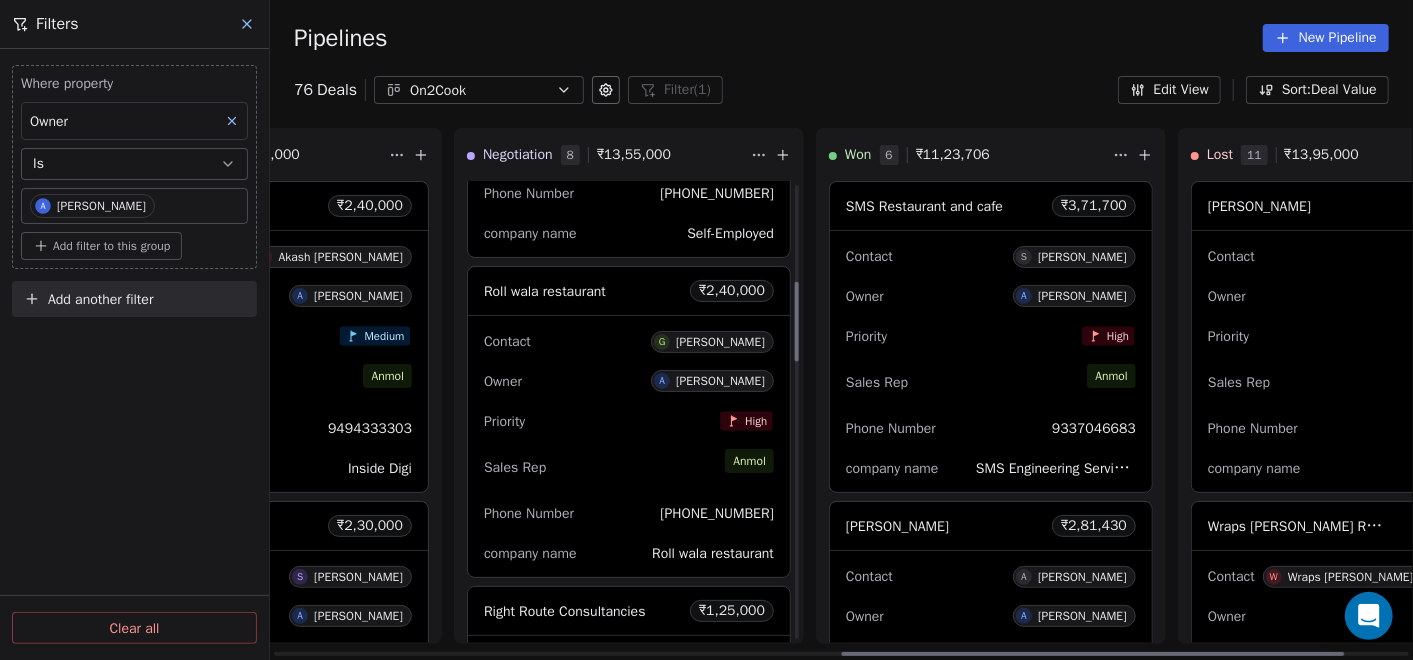click on "Sales Rep [PERSON_NAME]" at bounding box center [629, 467] 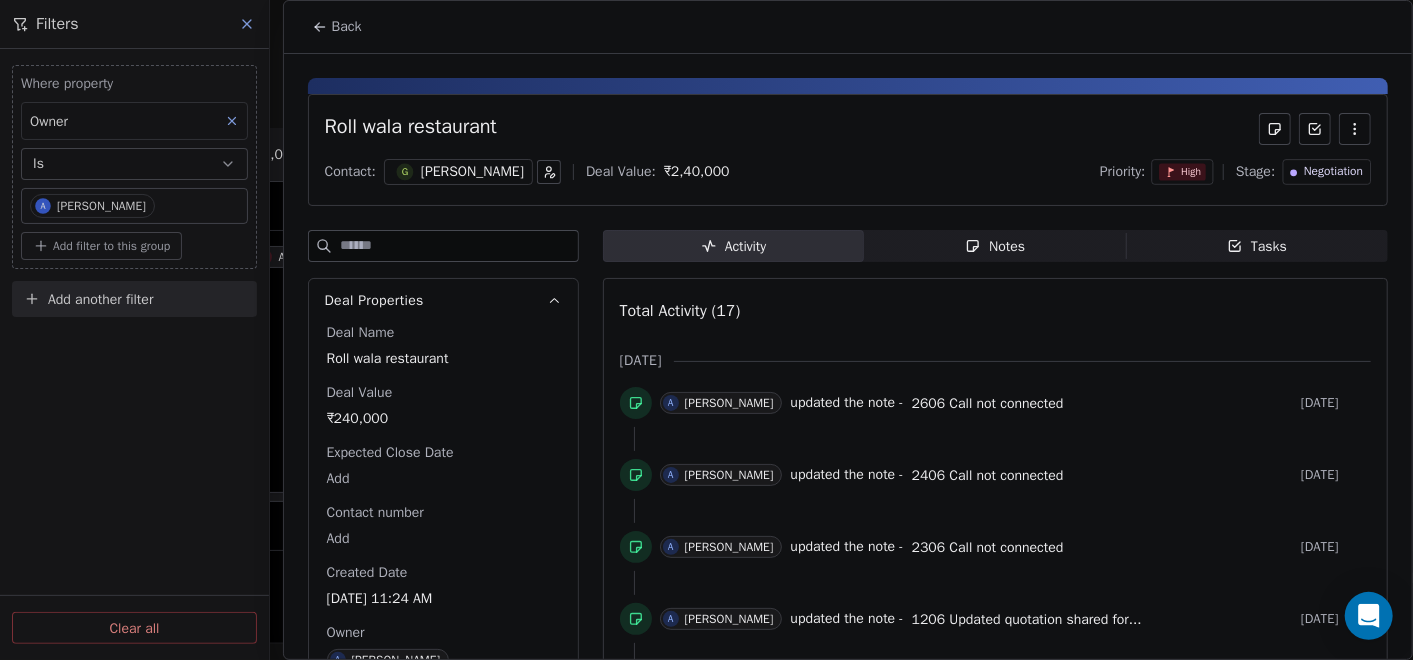 click on "Notes   Notes" at bounding box center [995, 246] 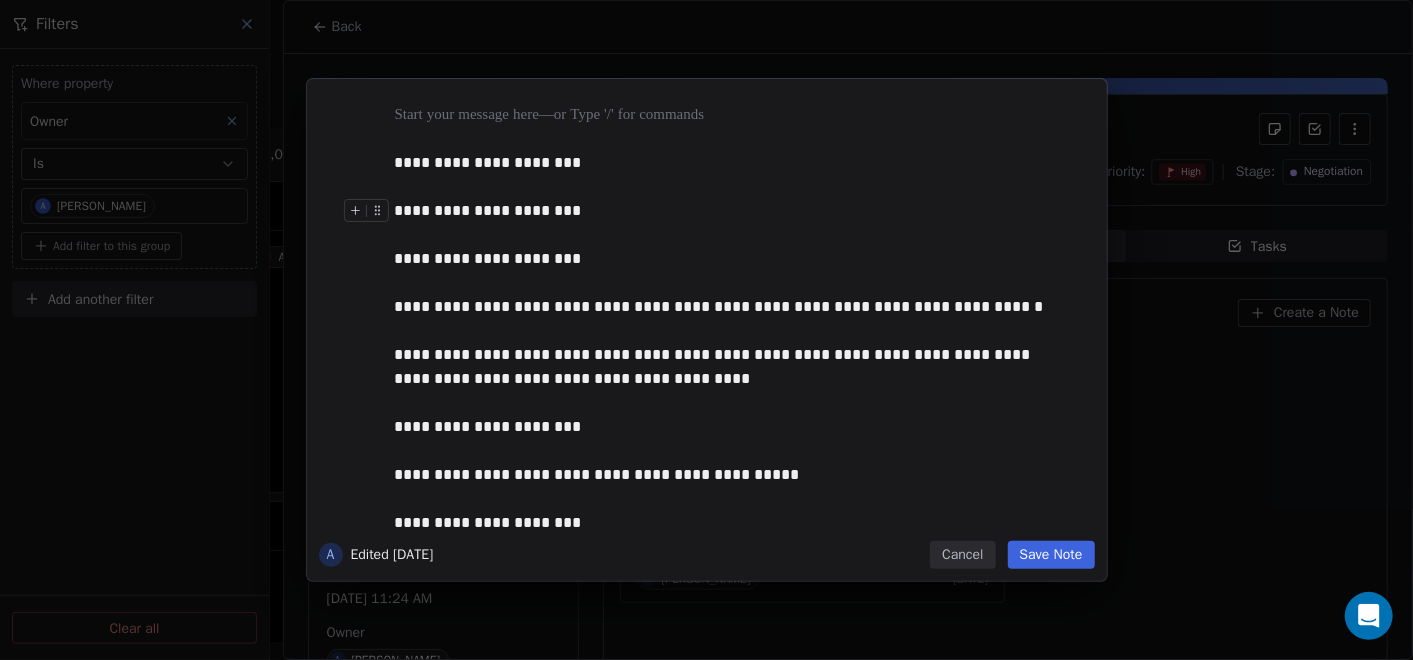 type 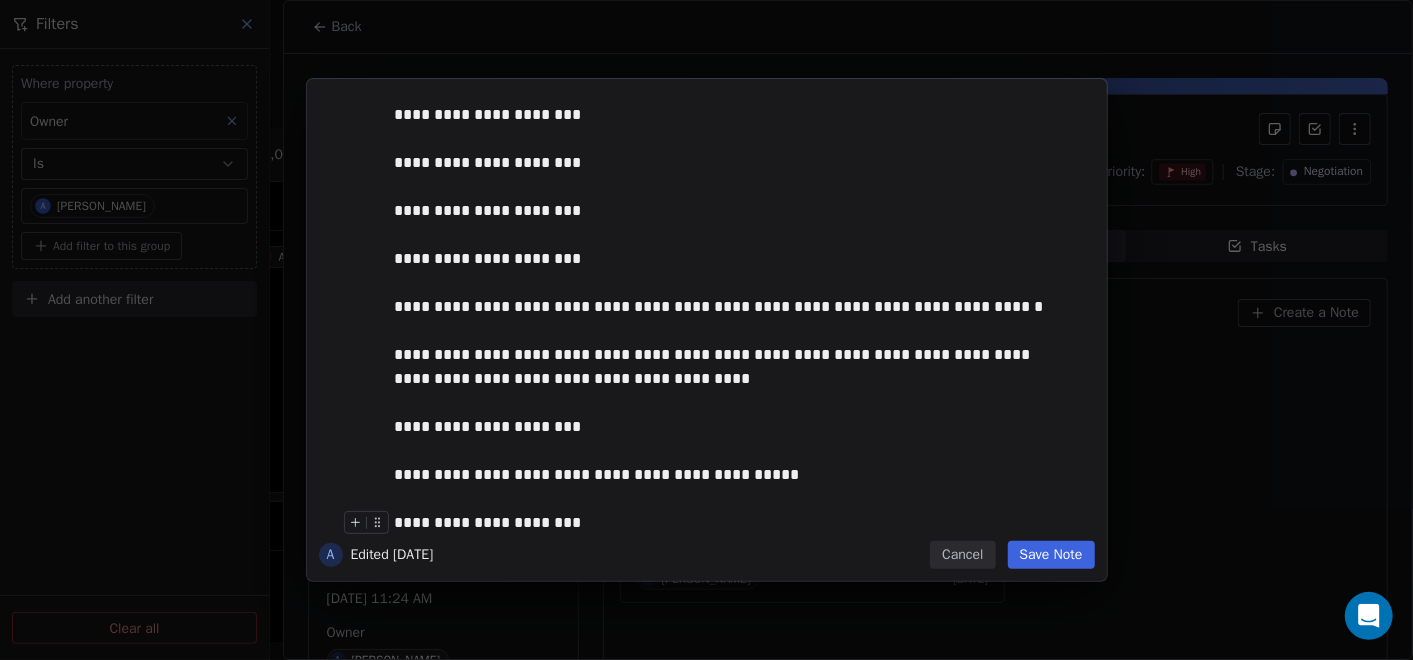 click on "Save Note" at bounding box center [1051, 555] 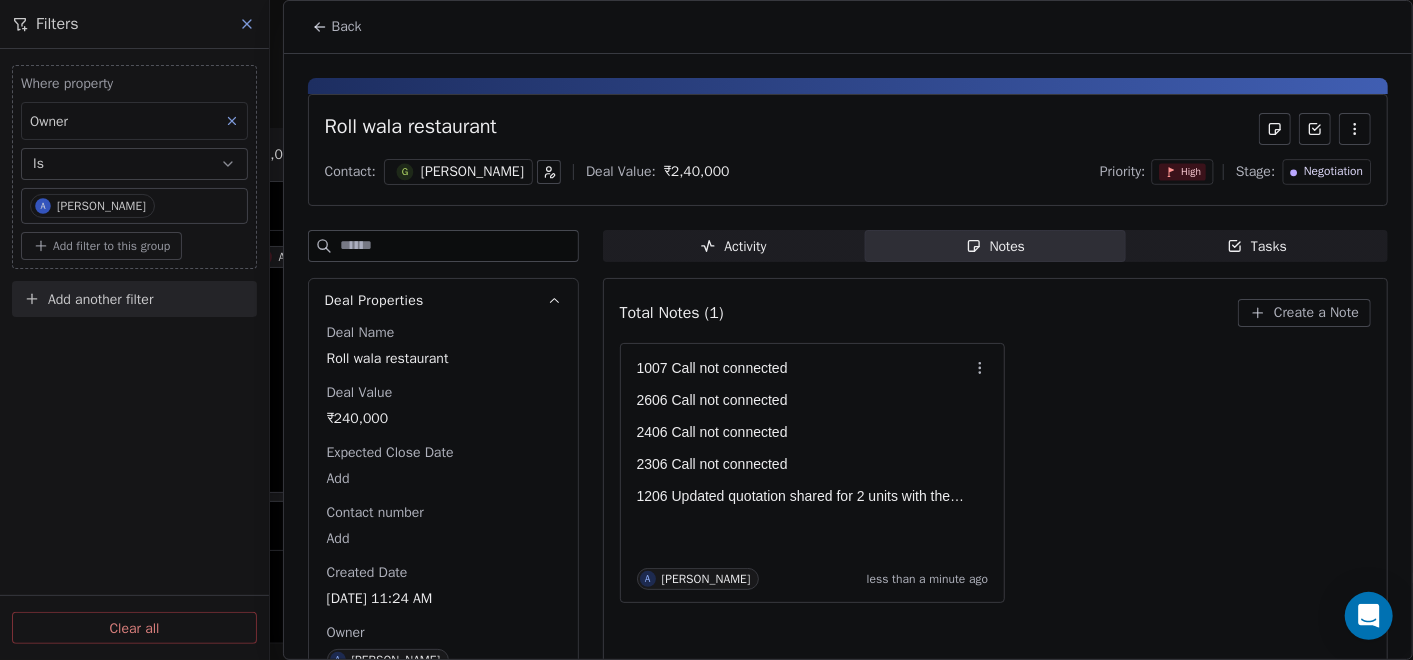 click 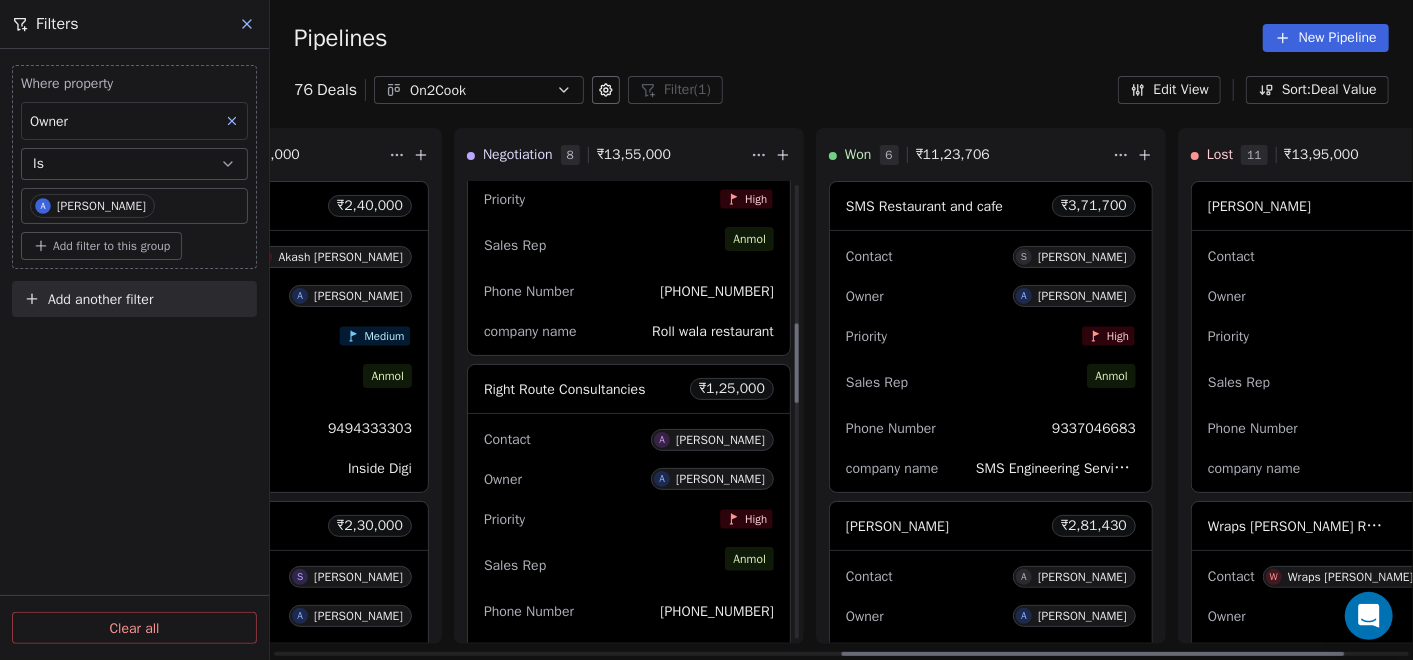 scroll, scrollTop: 888, scrollLeft: 0, axis: vertical 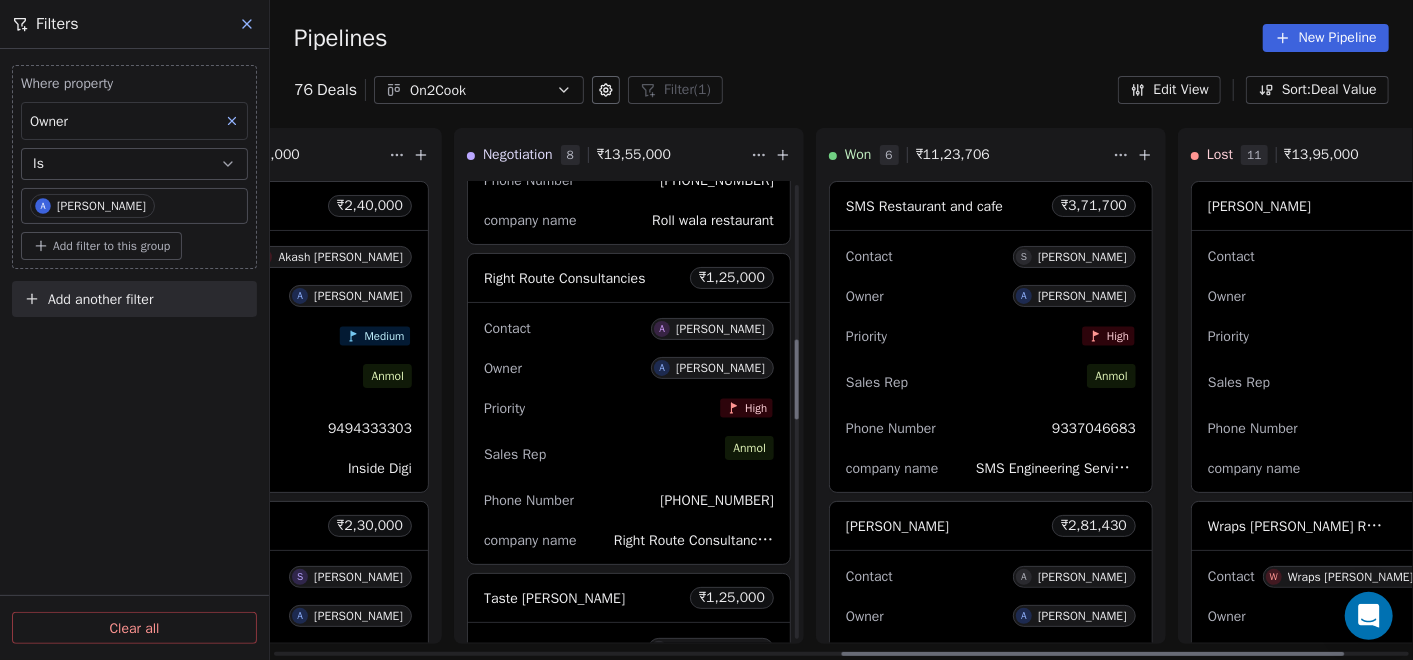 click on "Sales Rep [PERSON_NAME]" at bounding box center [629, 454] 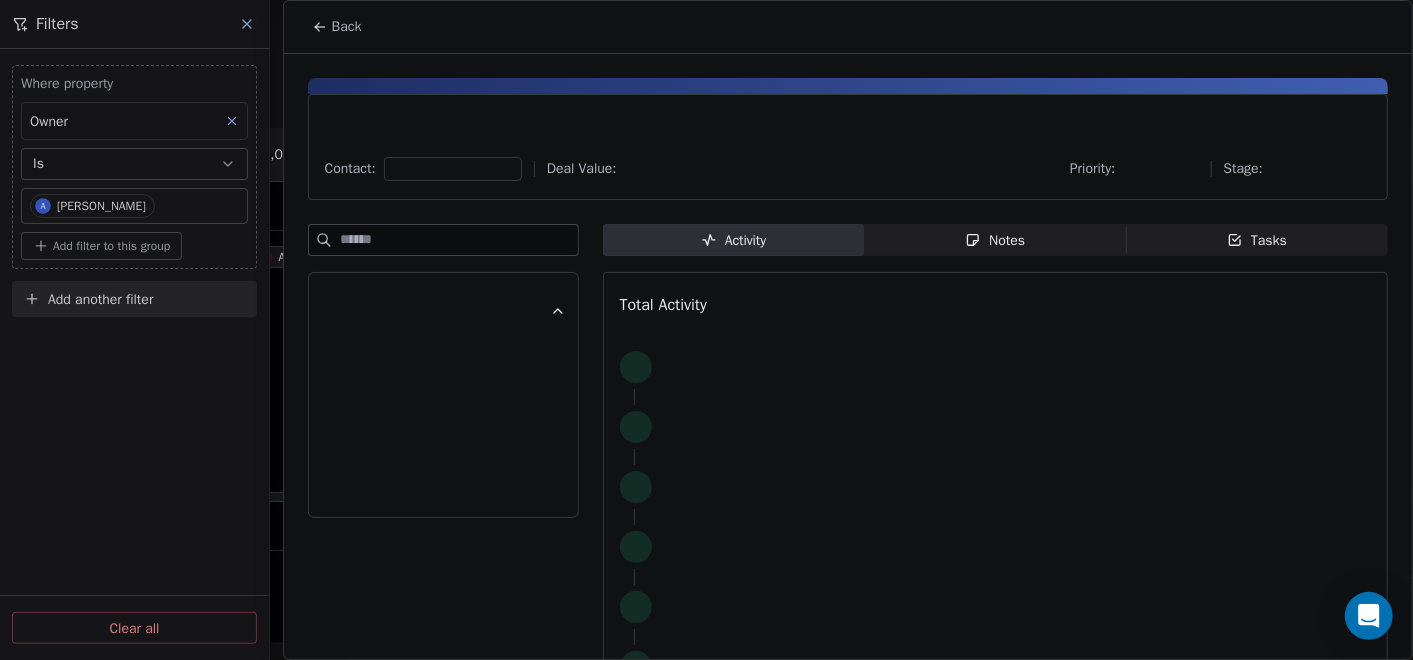 click on "Notes   Notes" at bounding box center [995, 240] 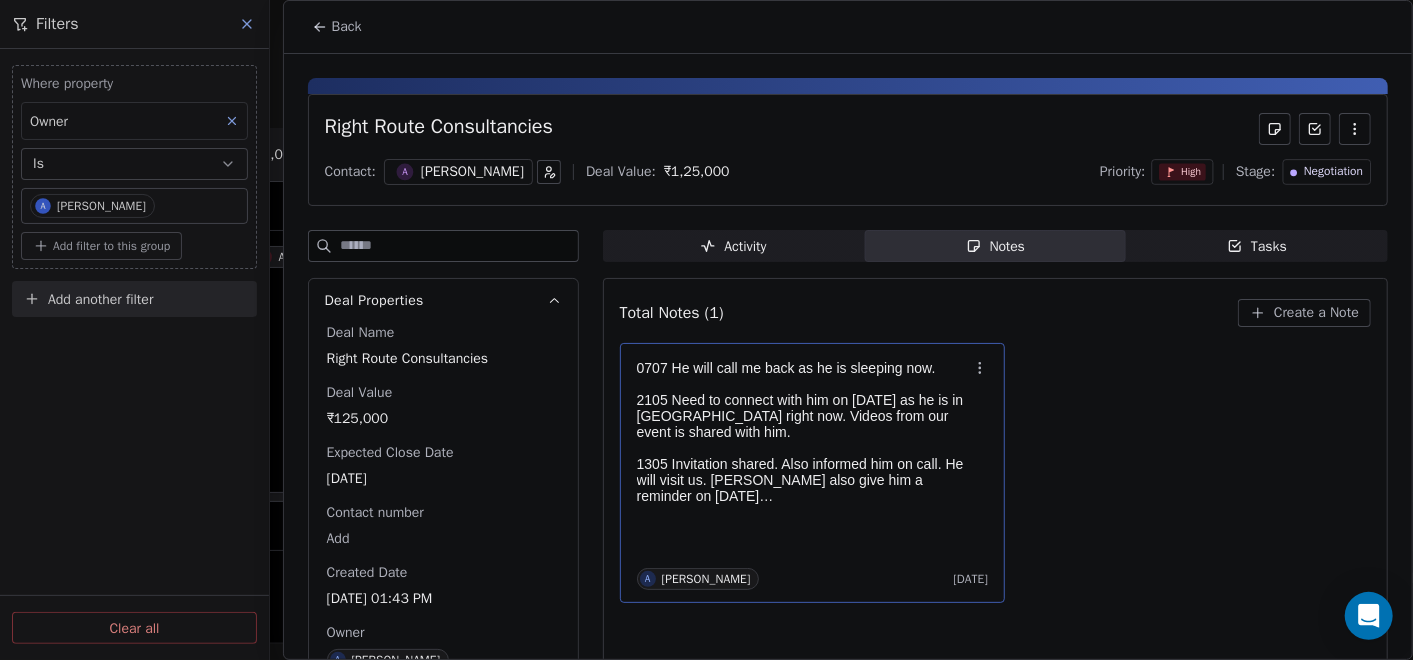 click on "2105 Need to connect with him on 27th June as he is in bihar right now. Videos from our event is shared with him." at bounding box center [803, 416] 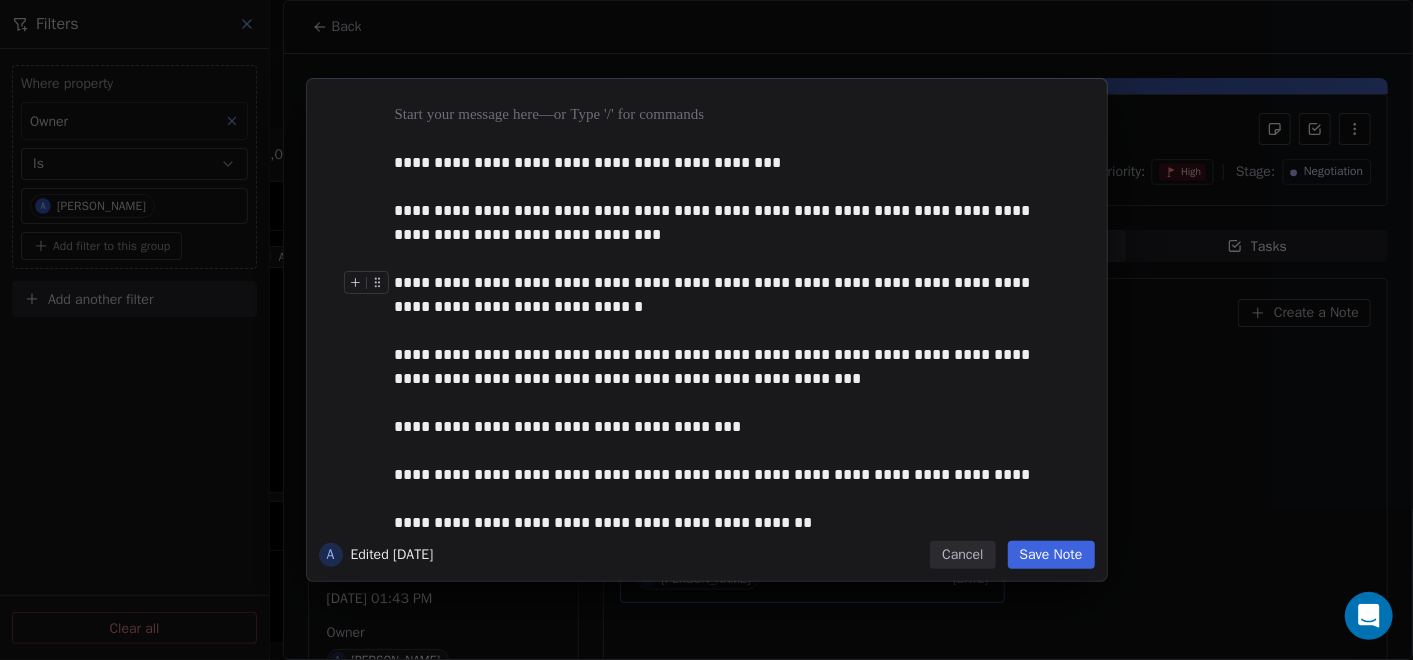type 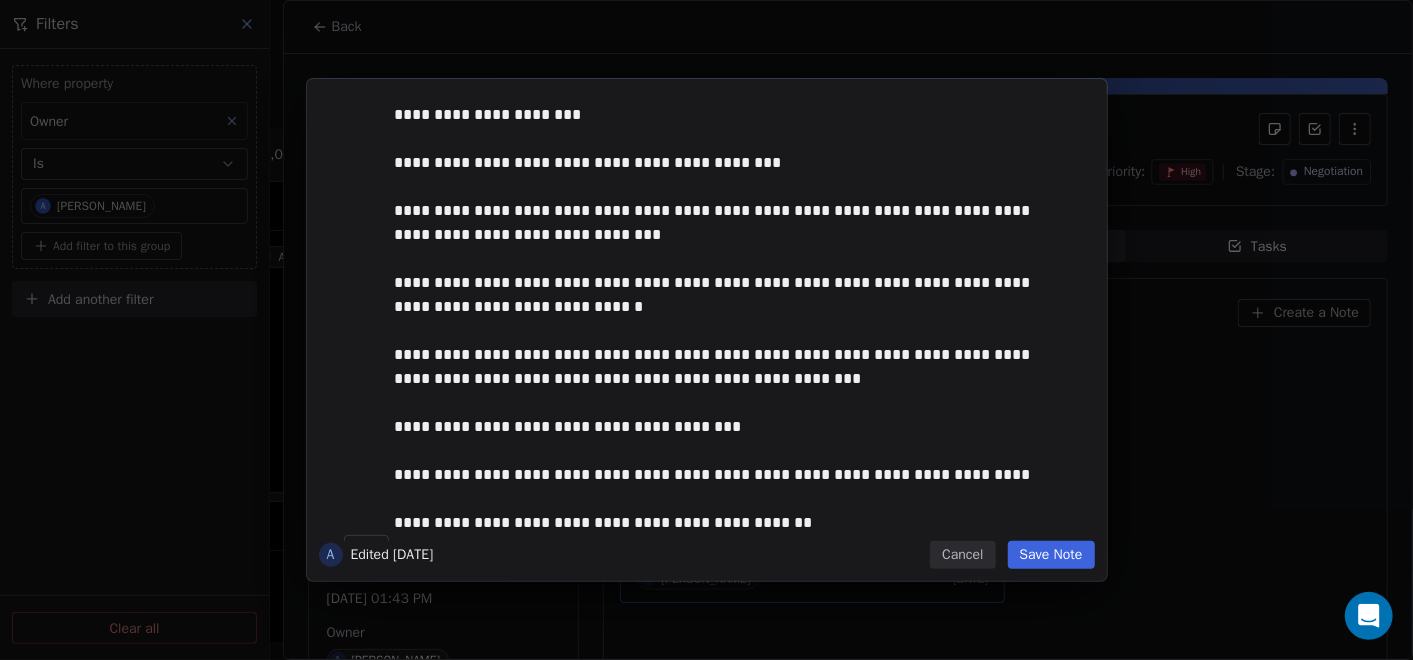click on "Save Note" at bounding box center [1051, 555] 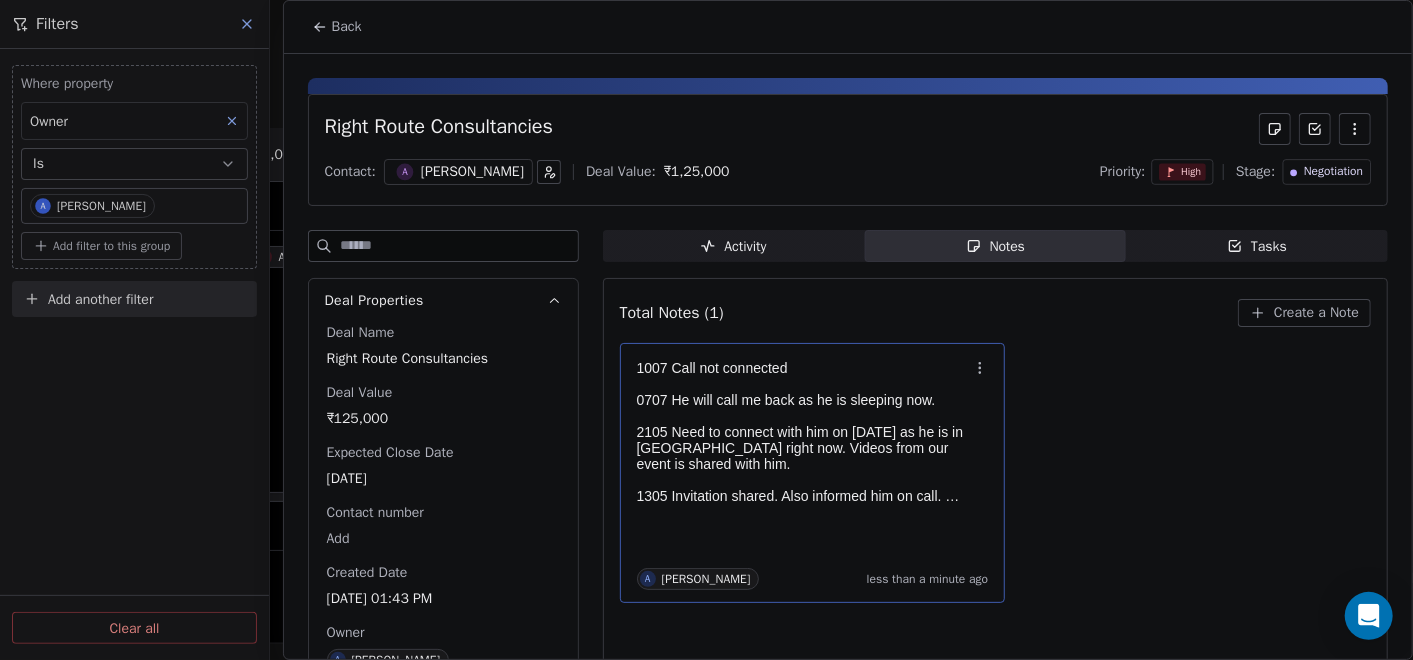 click on "Back" at bounding box center (337, 27) 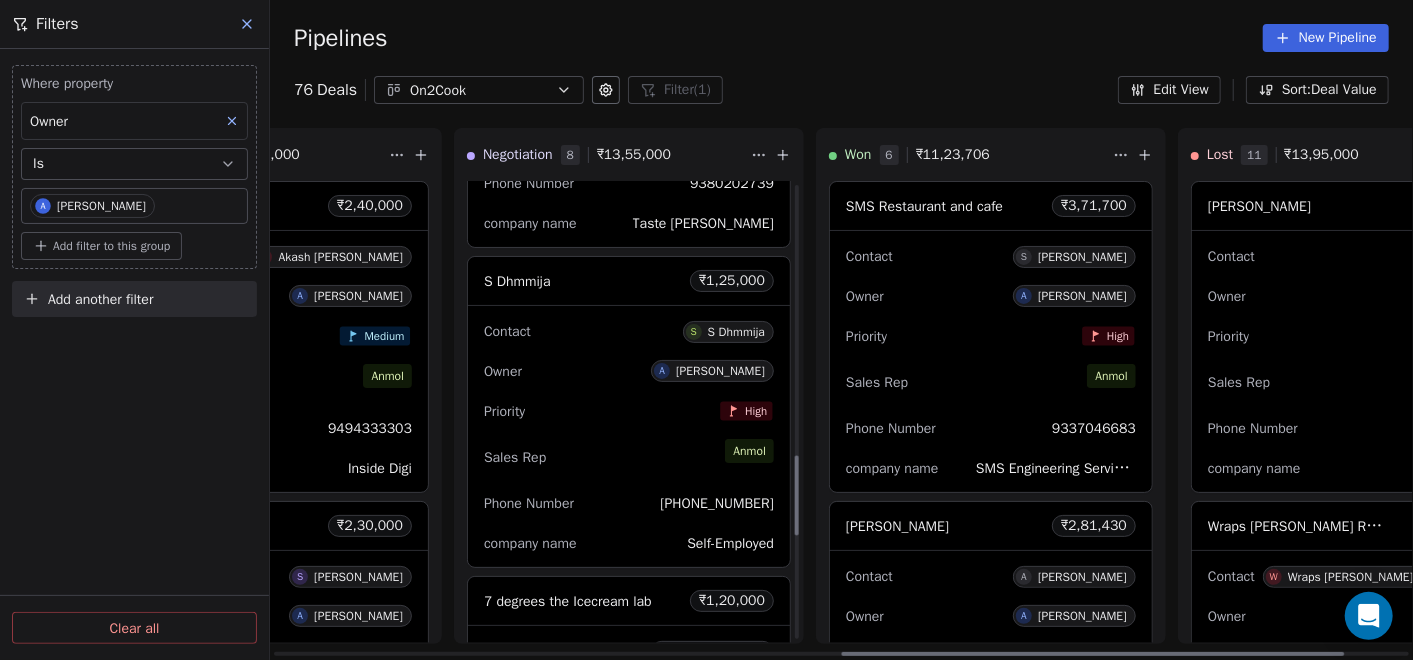 scroll, scrollTop: 1555, scrollLeft: 0, axis: vertical 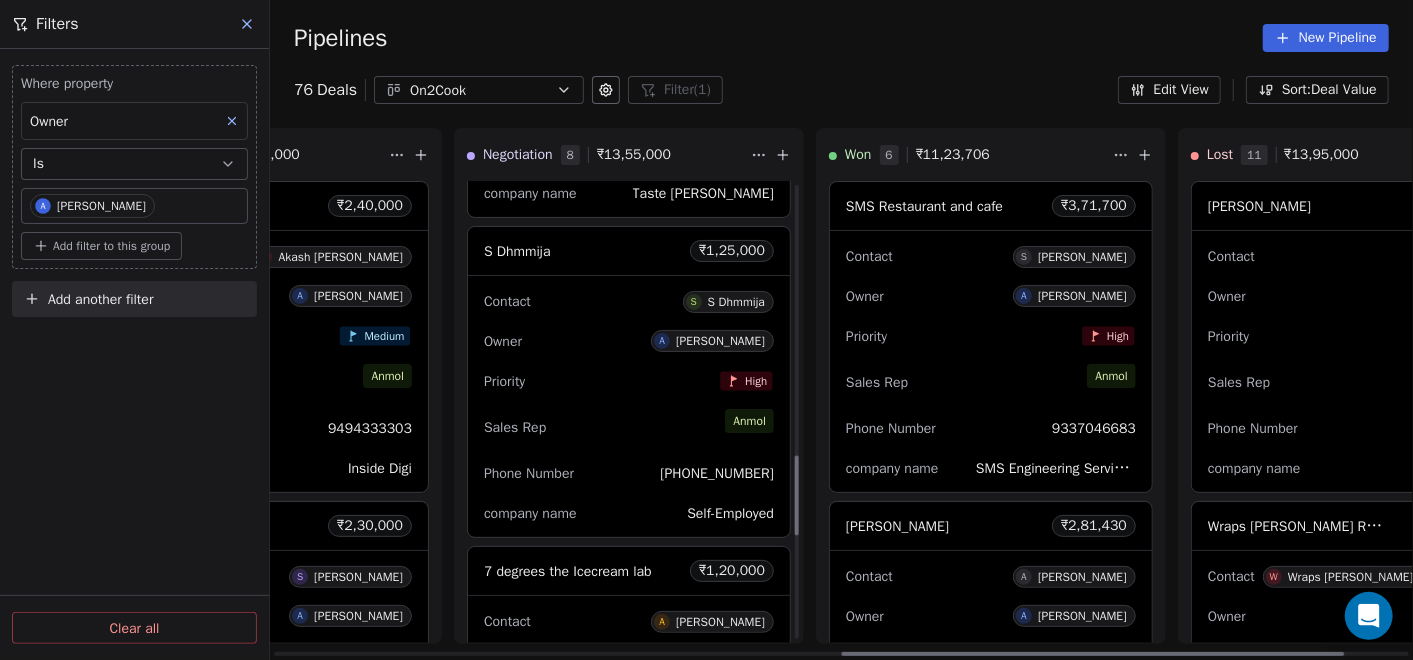 click on "Contact S S Dhmmija Owner A Anmol Soni Priority High Sales Rep Anmol Phone Number +919053392911 company name Self-Employed" at bounding box center [629, 406] 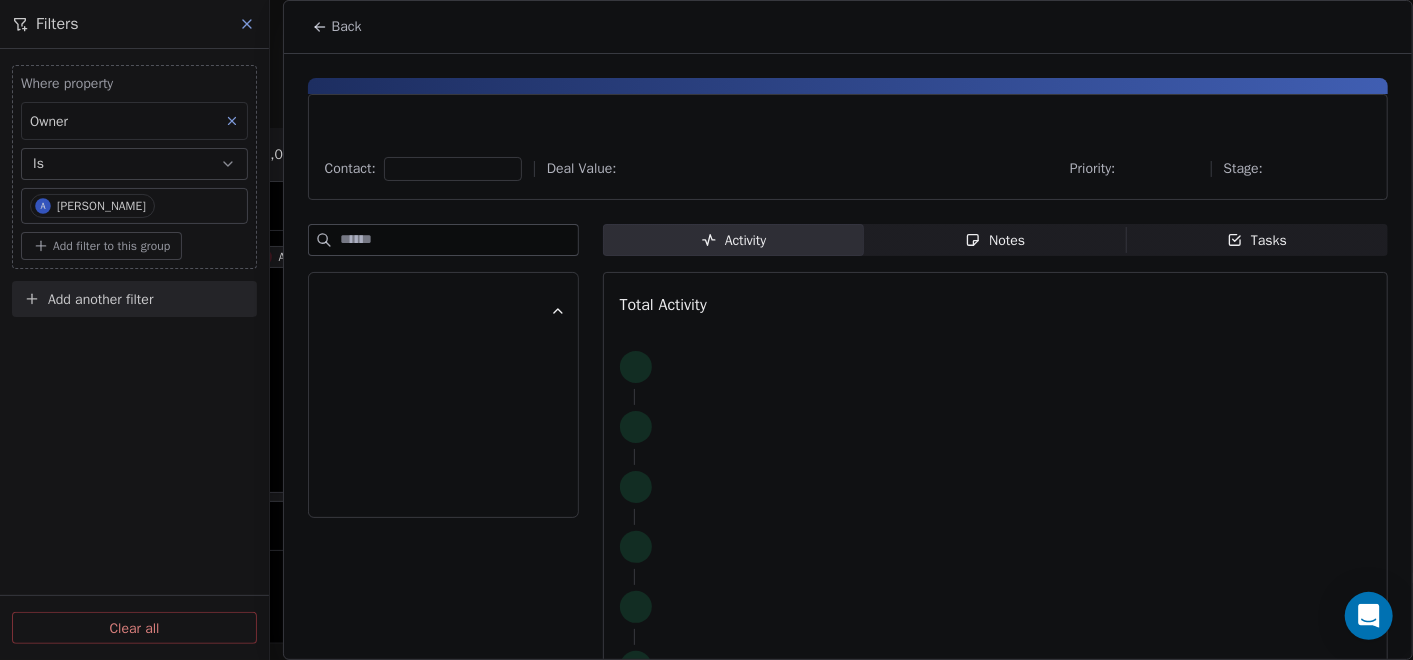 click on "Notes   Notes" at bounding box center (995, 240) 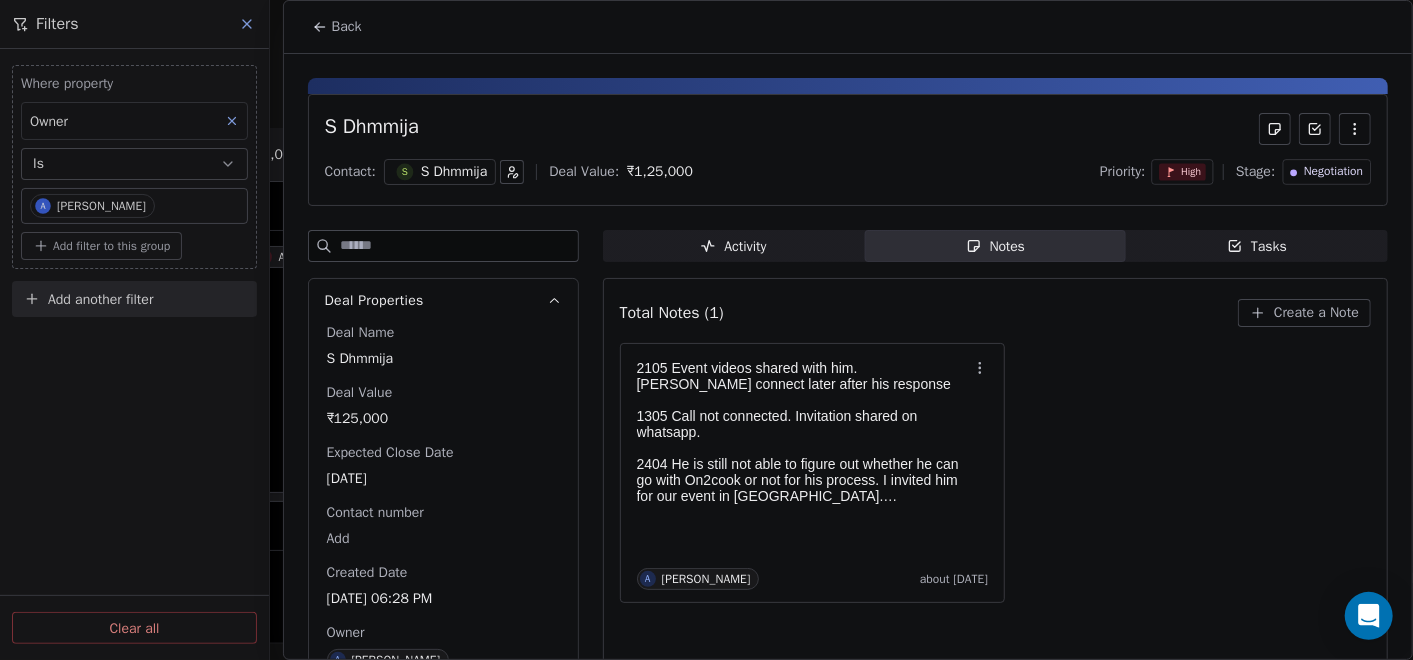 click 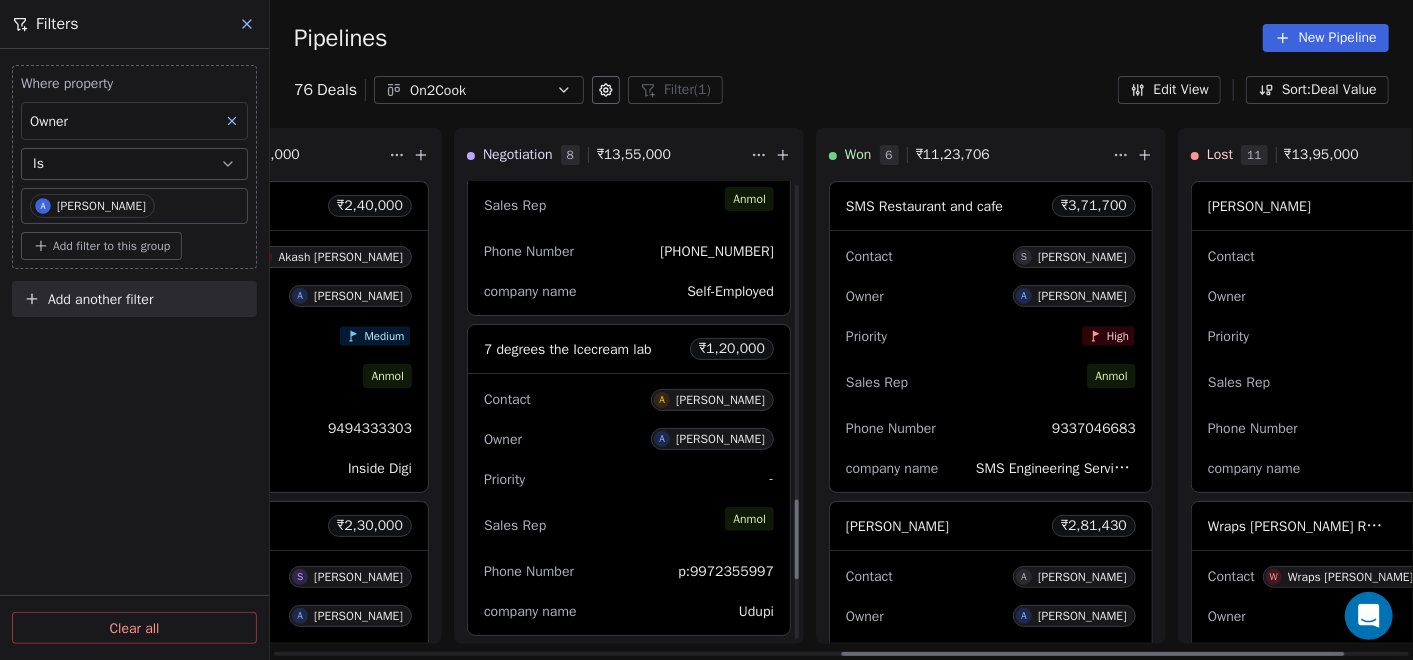 scroll, scrollTop: 1888, scrollLeft: 0, axis: vertical 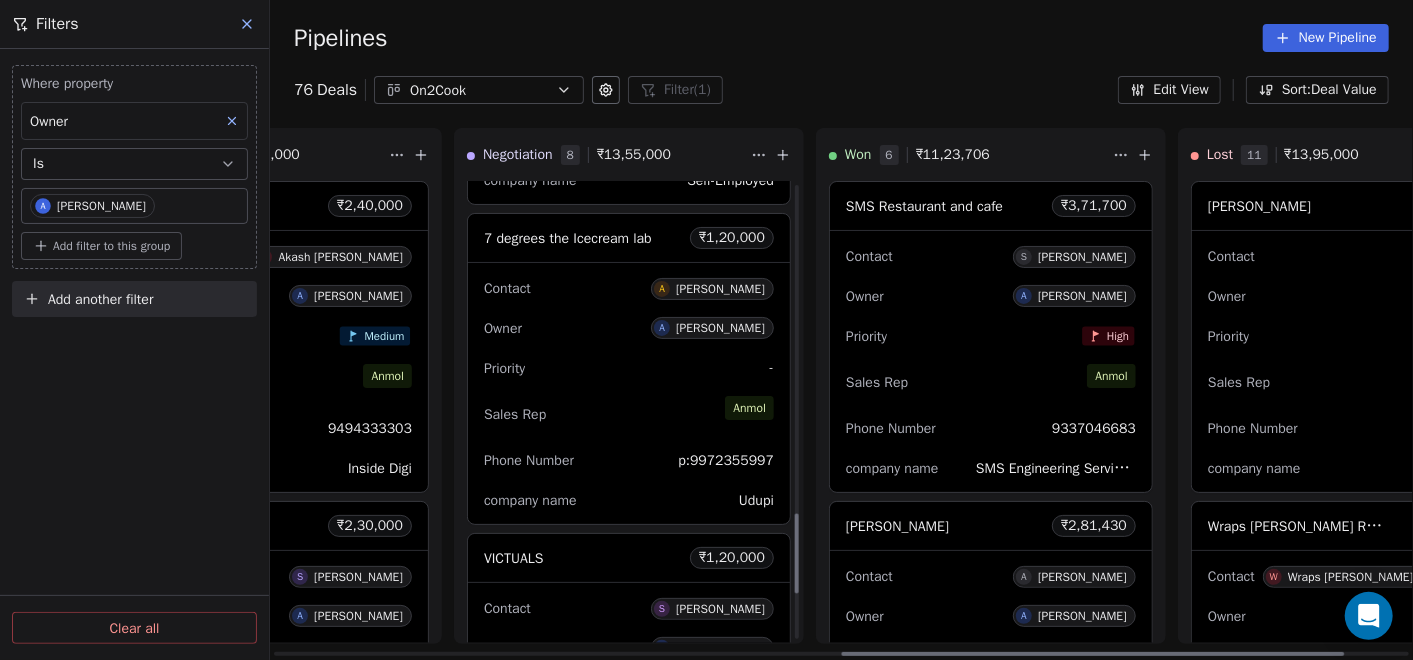 click on "Phone Number p:9972355997" at bounding box center (629, 460) 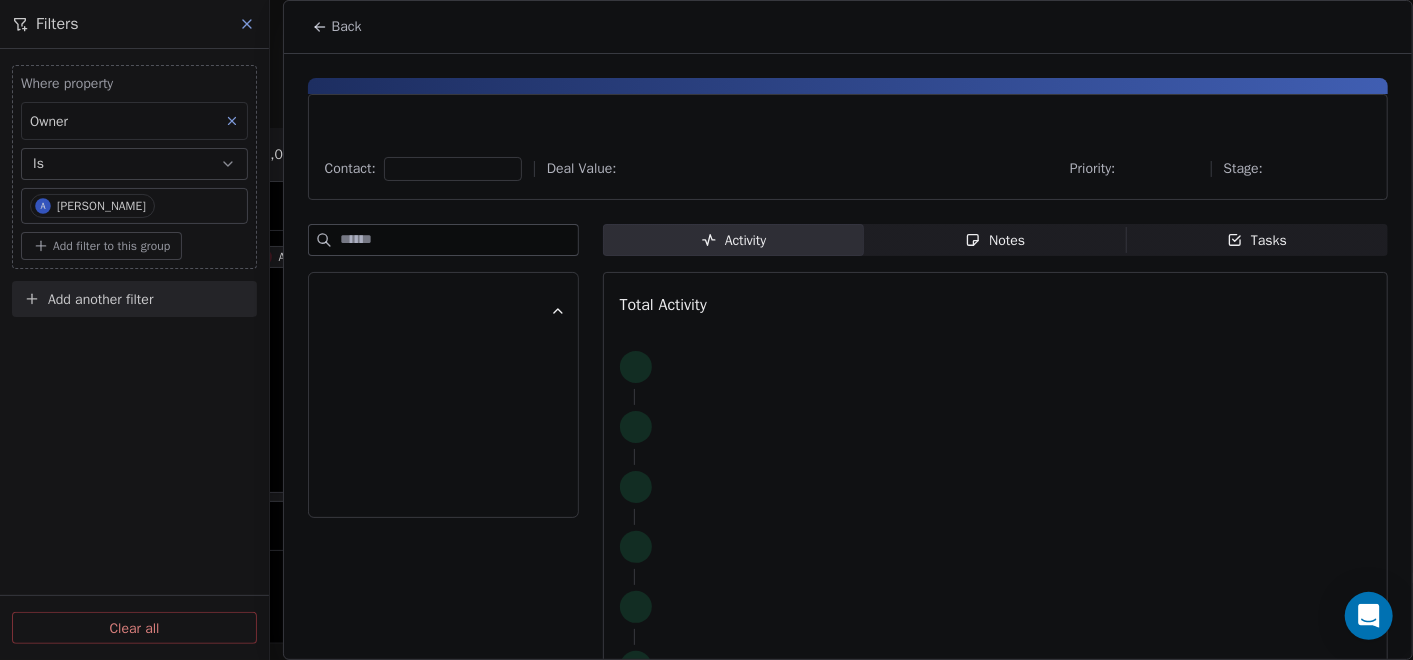 click on "Notes   Notes" at bounding box center [995, 240] 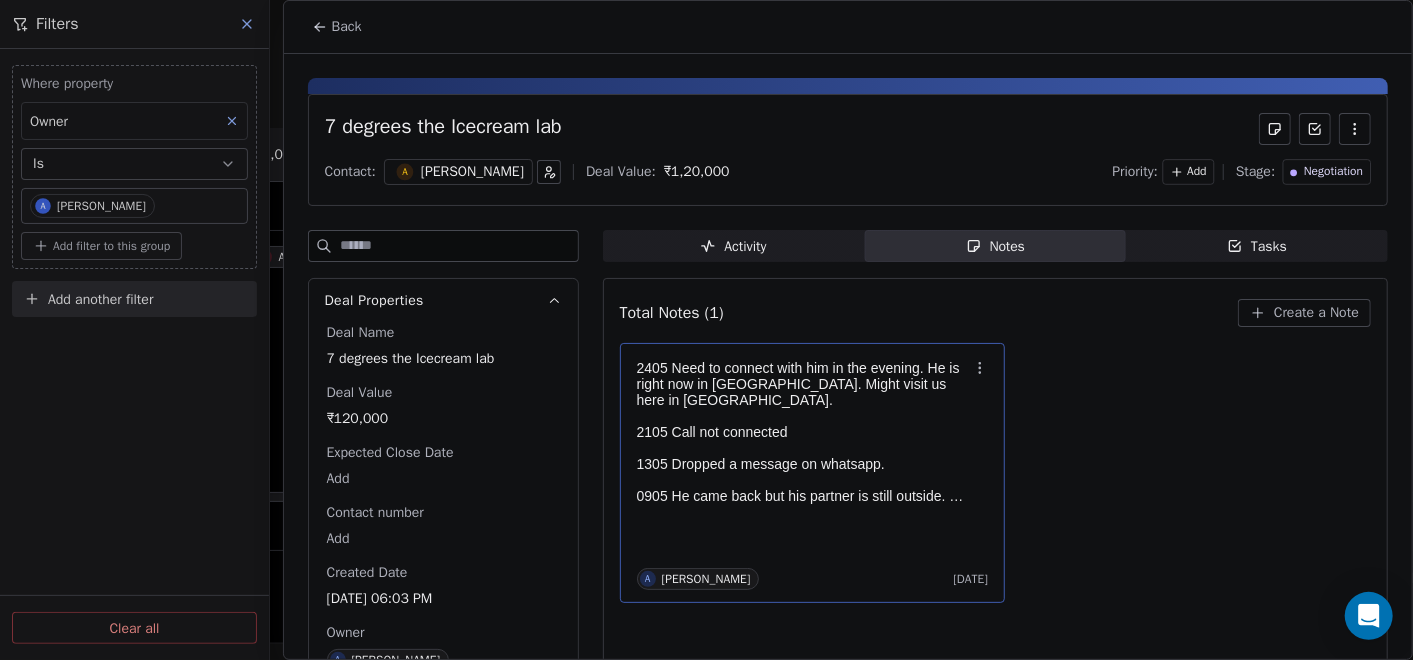 click at bounding box center (803, 416) 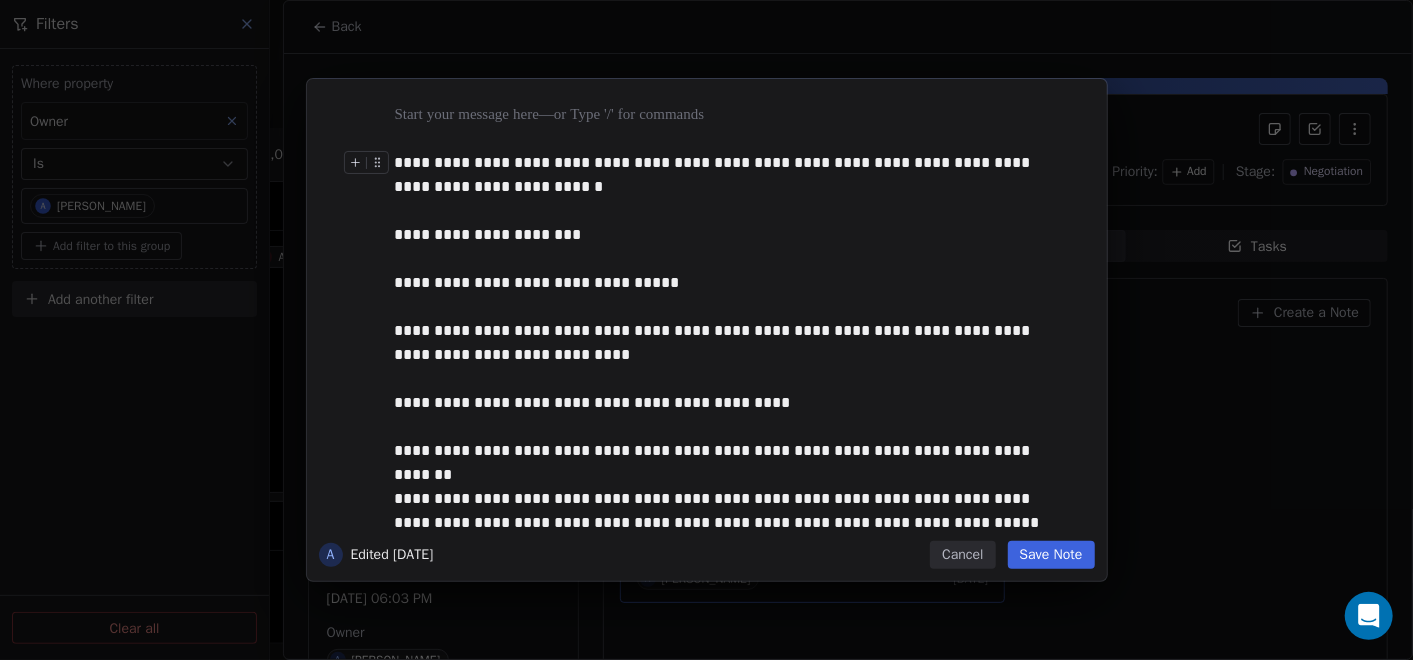 type 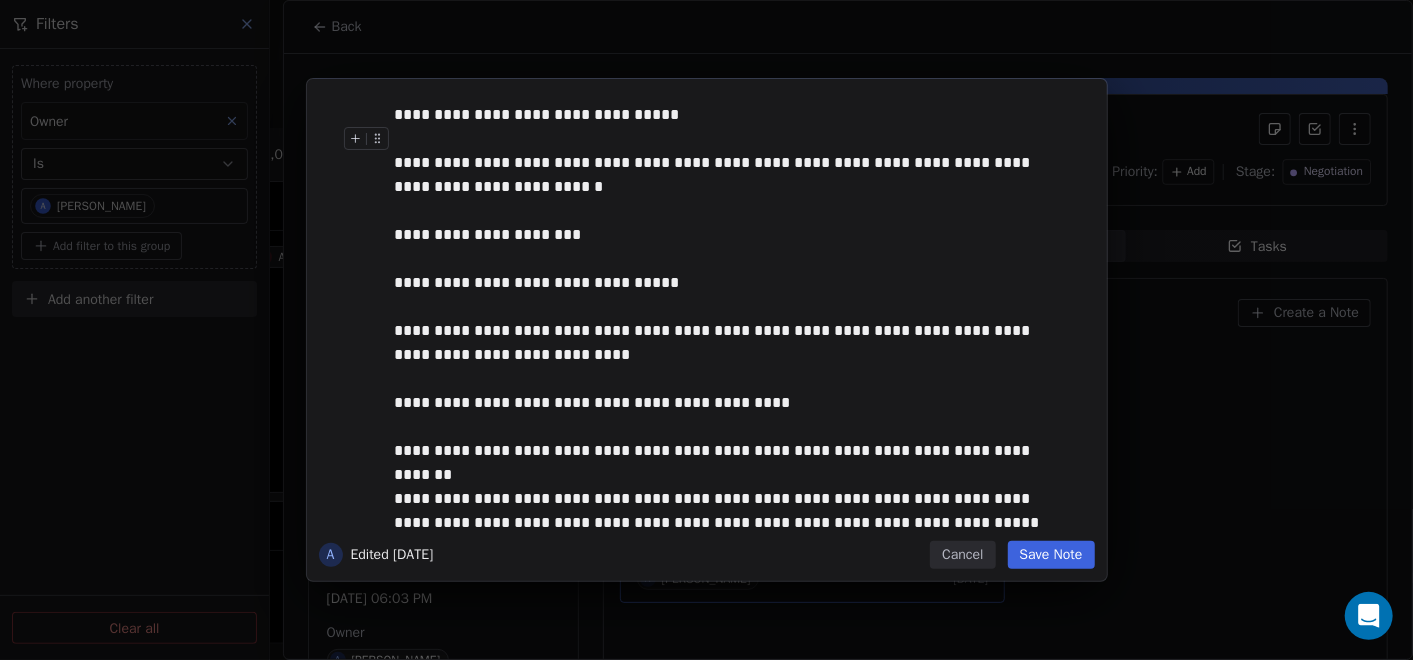 click on "**********" at bounding box center [707, 330] 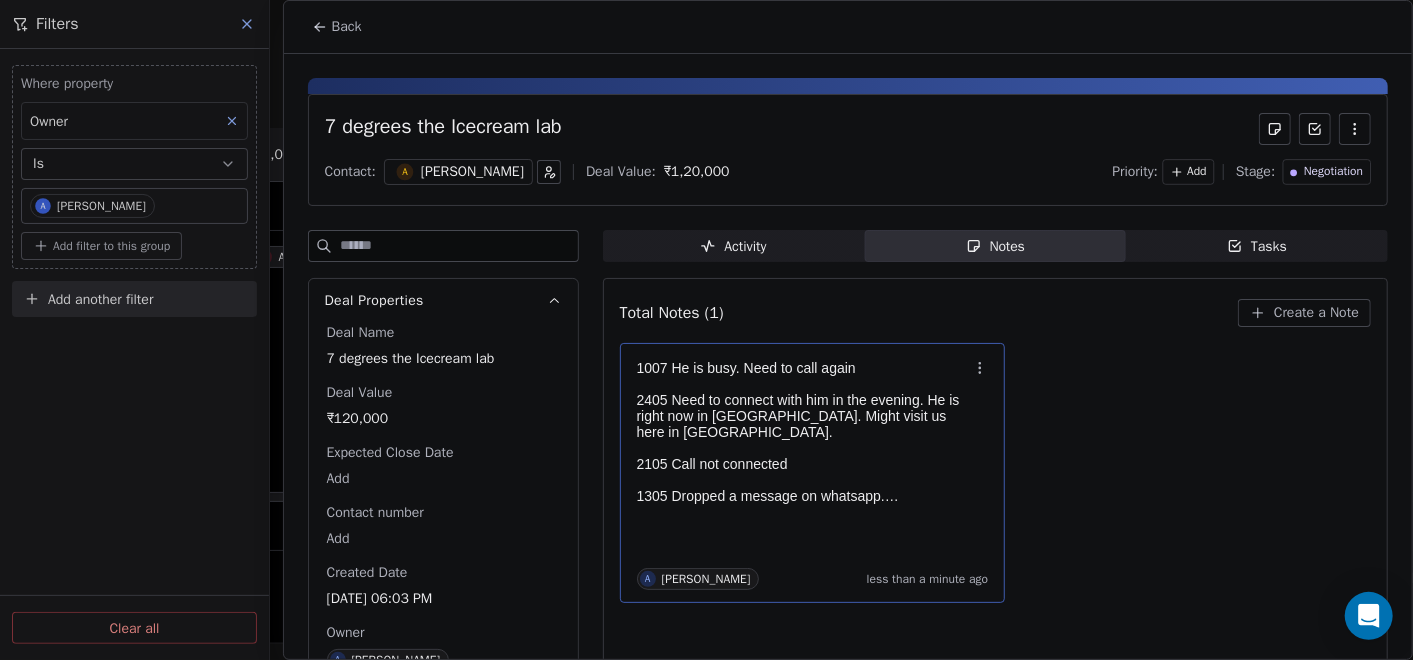 click 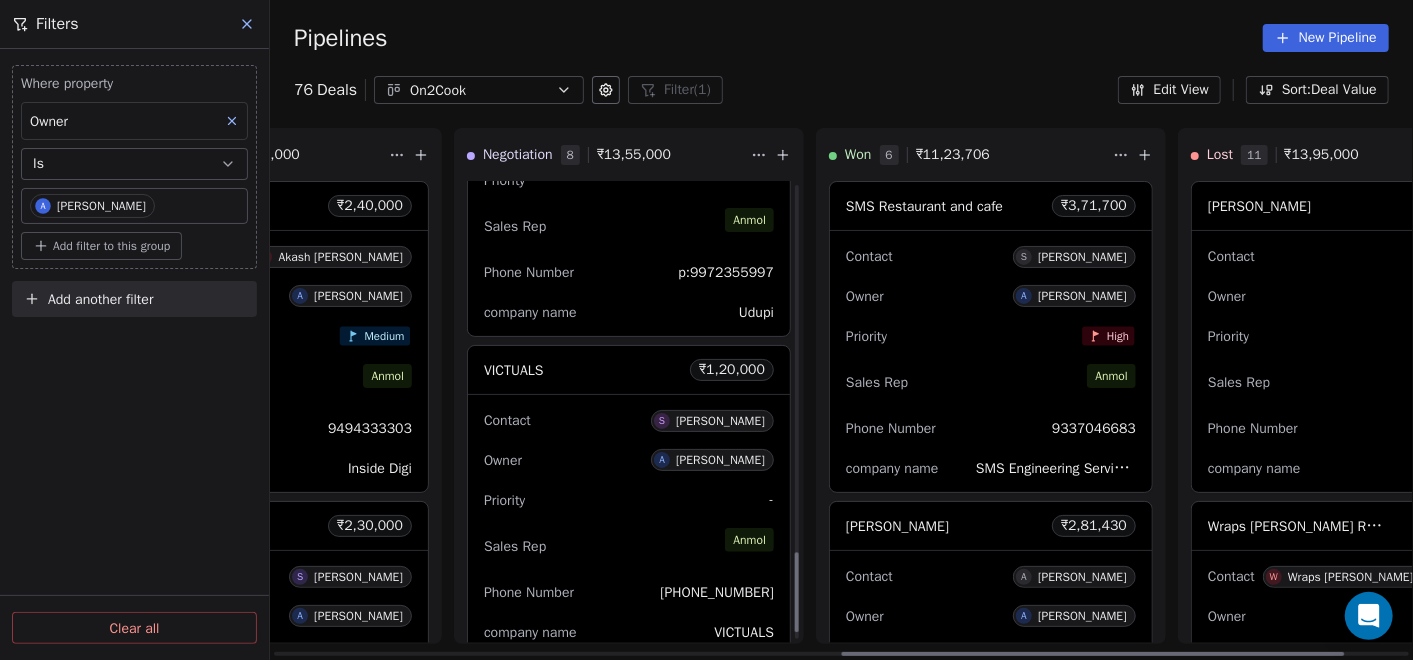scroll, scrollTop: 2111, scrollLeft: 0, axis: vertical 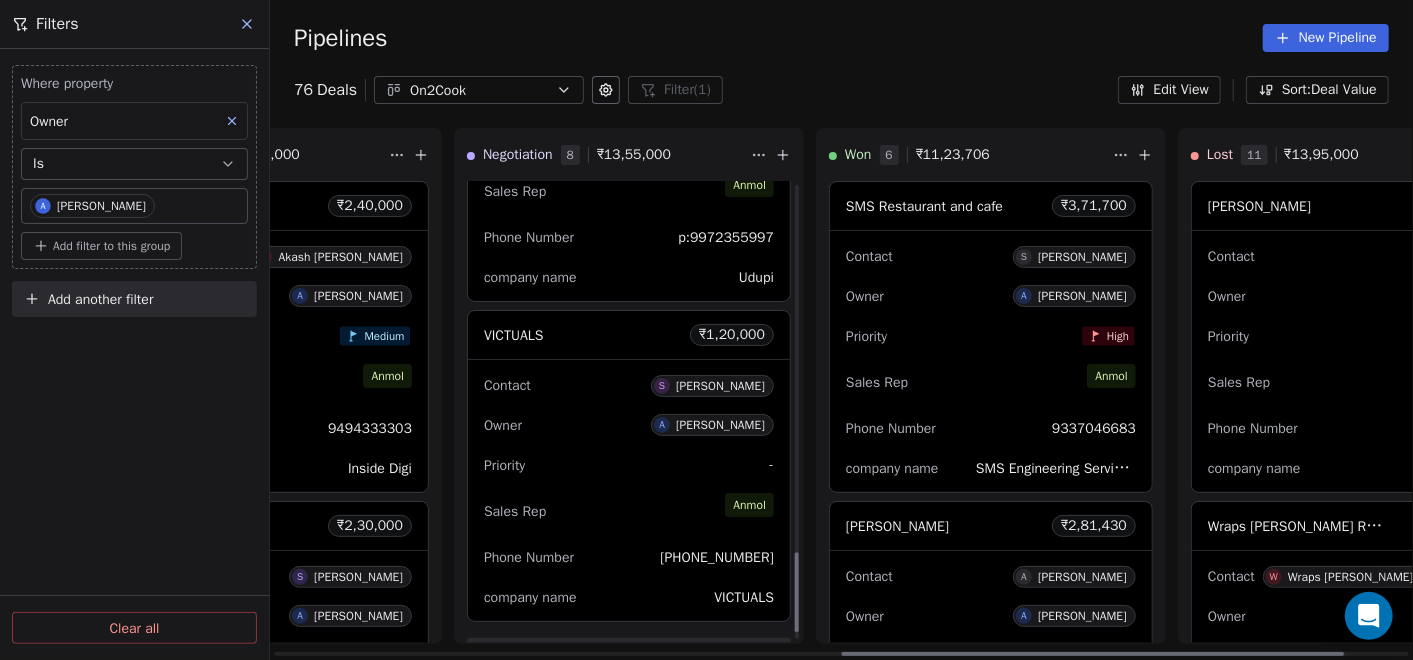 click on "Owner A [PERSON_NAME]" at bounding box center (629, 425) 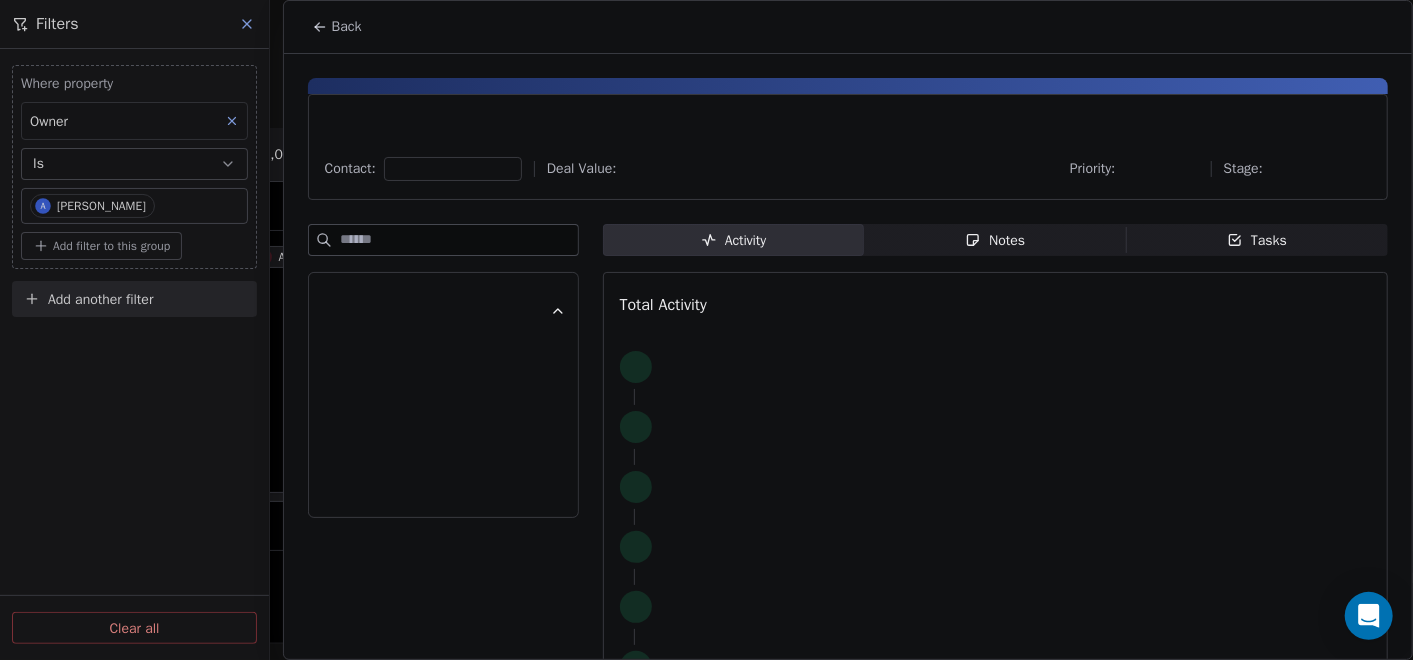 click on "Notes   Notes" at bounding box center [995, 240] 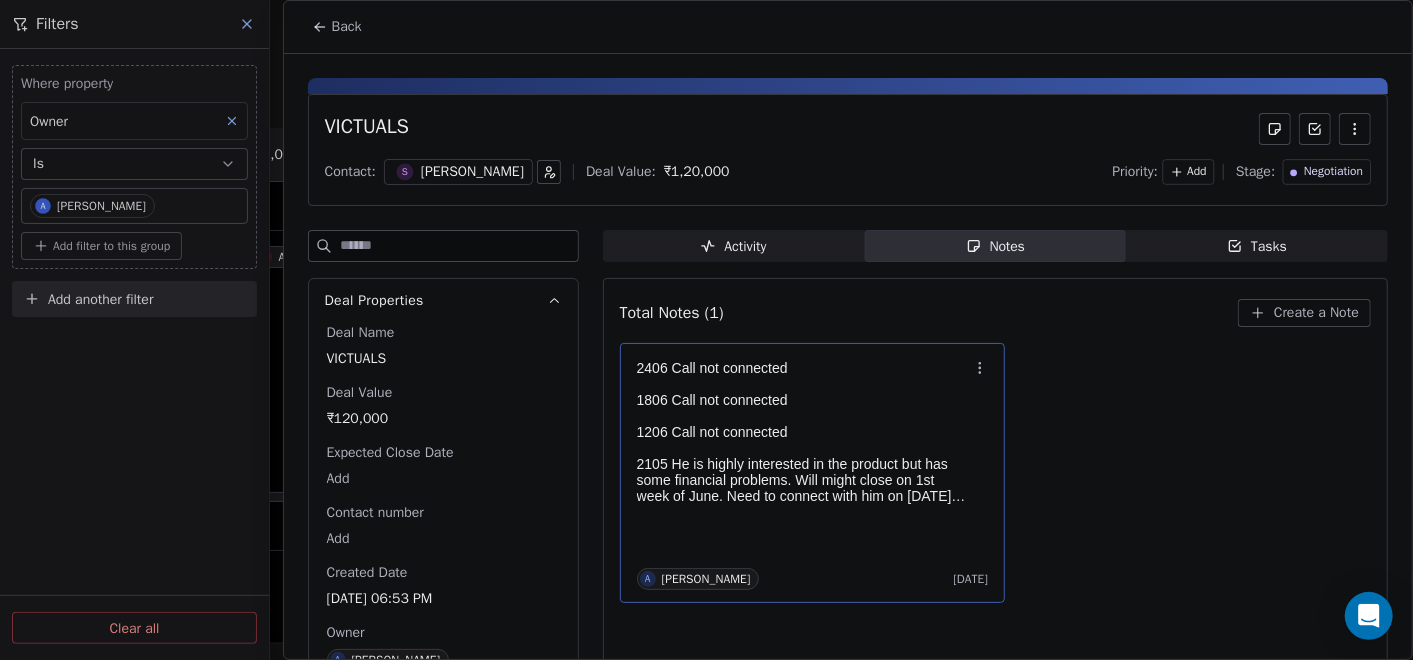 click on "1206 Call not connected" at bounding box center (803, 432) 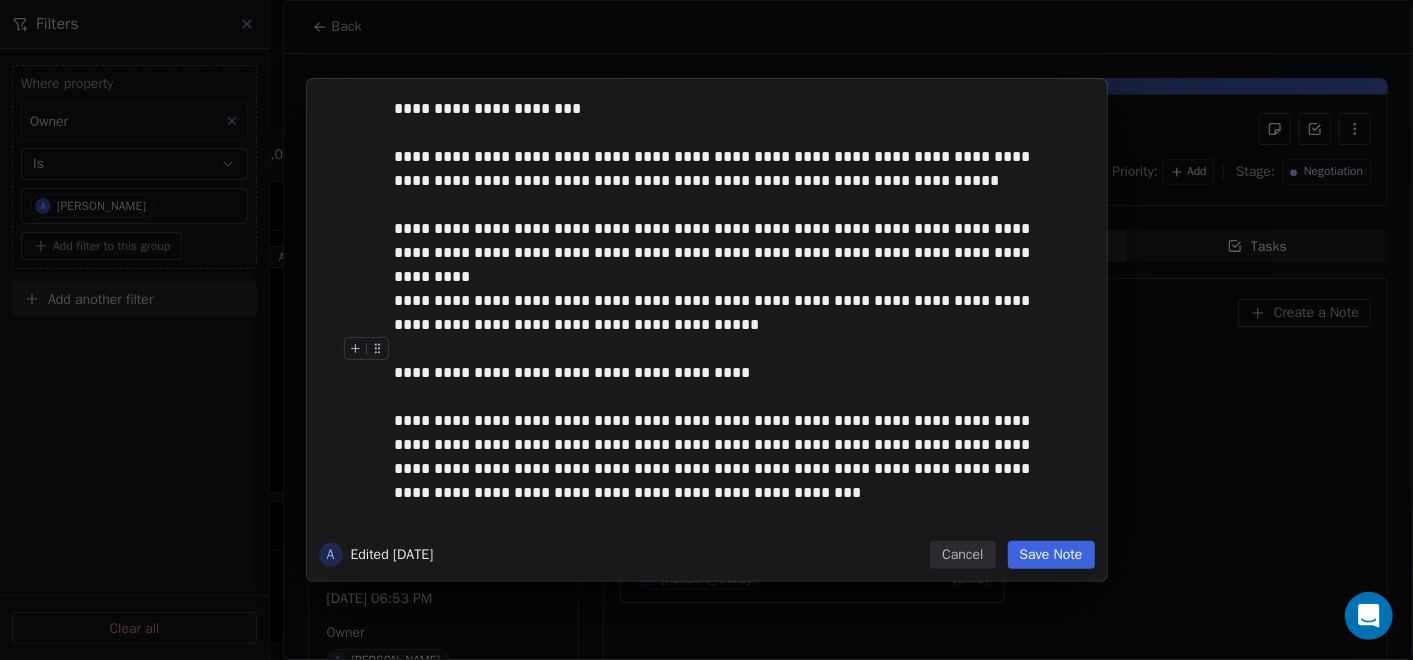scroll, scrollTop: 0, scrollLeft: 0, axis: both 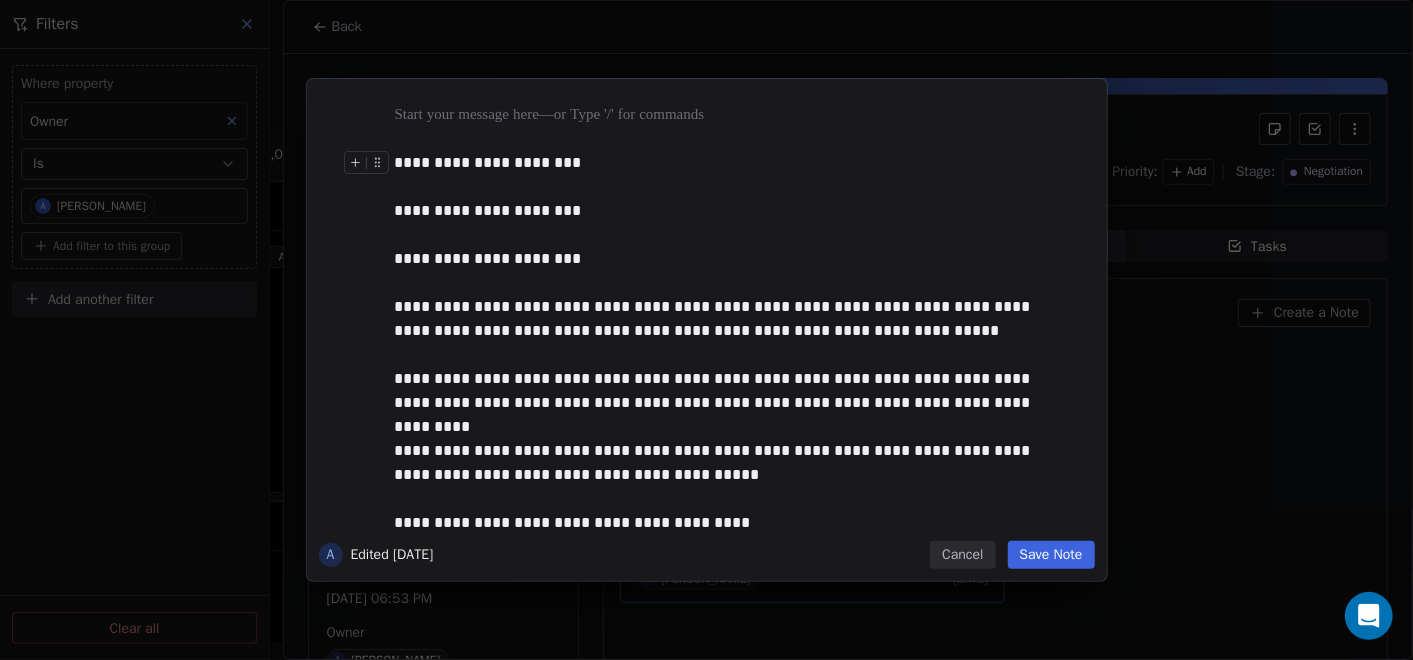 type 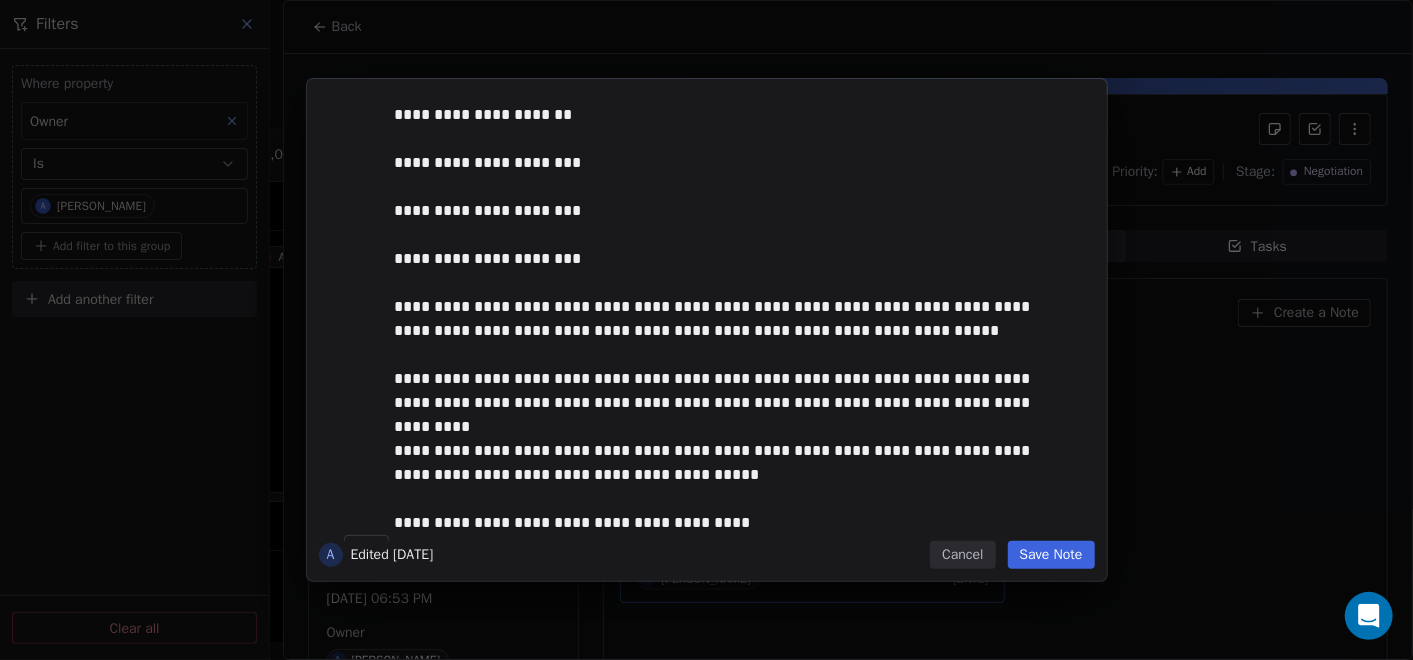 click on "Save Note" at bounding box center (1051, 555) 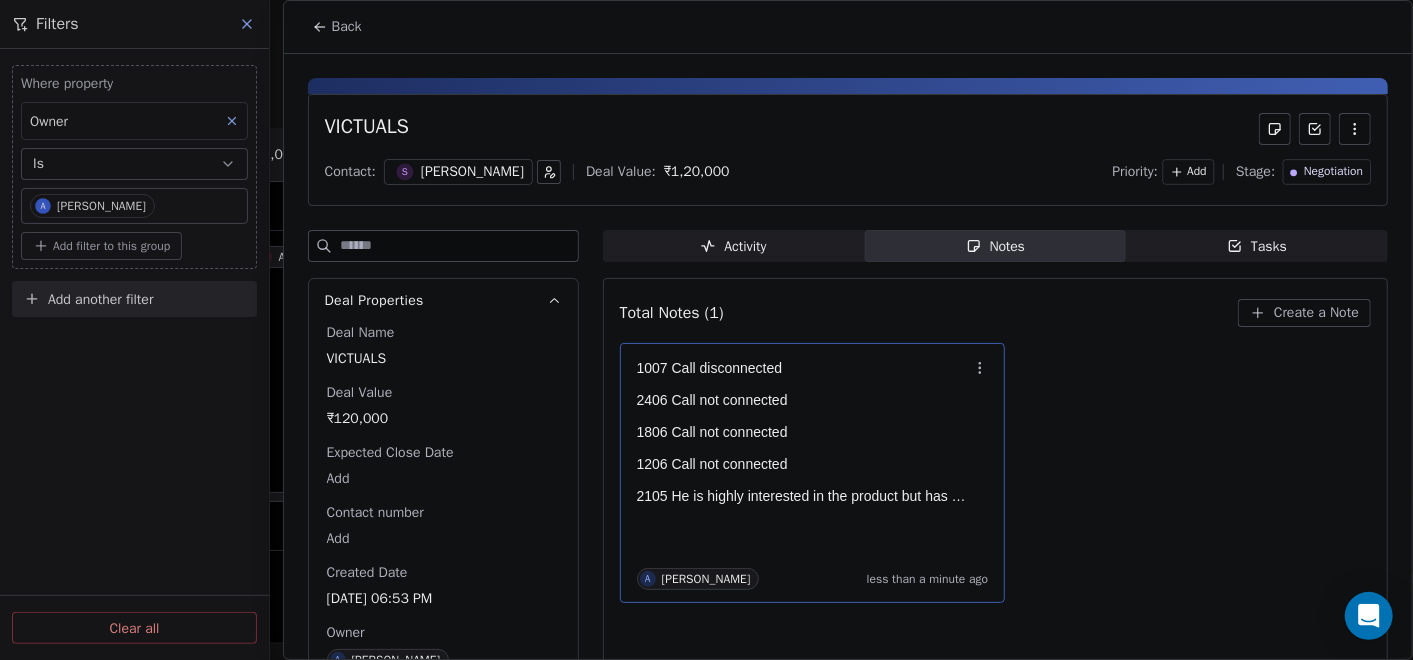 click on "Back" at bounding box center (337, 27) 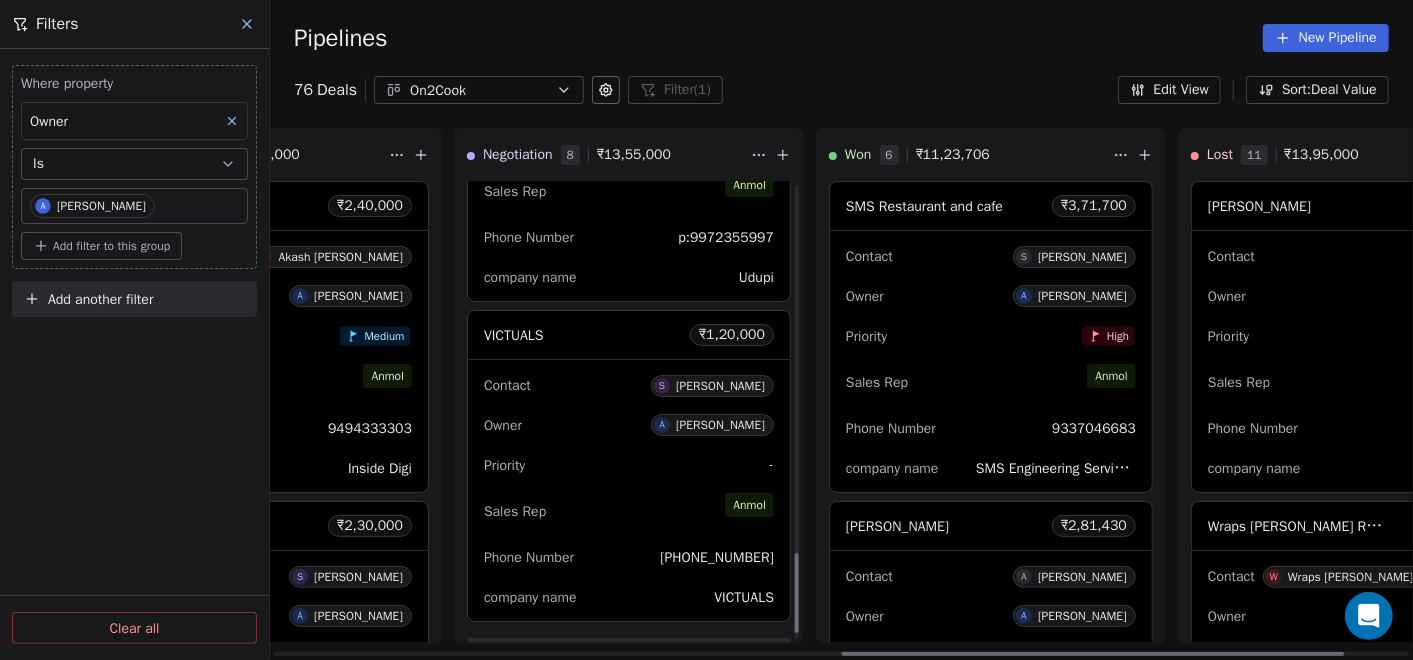 scroll, scrollTop: 2147, scrollLeft: 0, axis: vertical 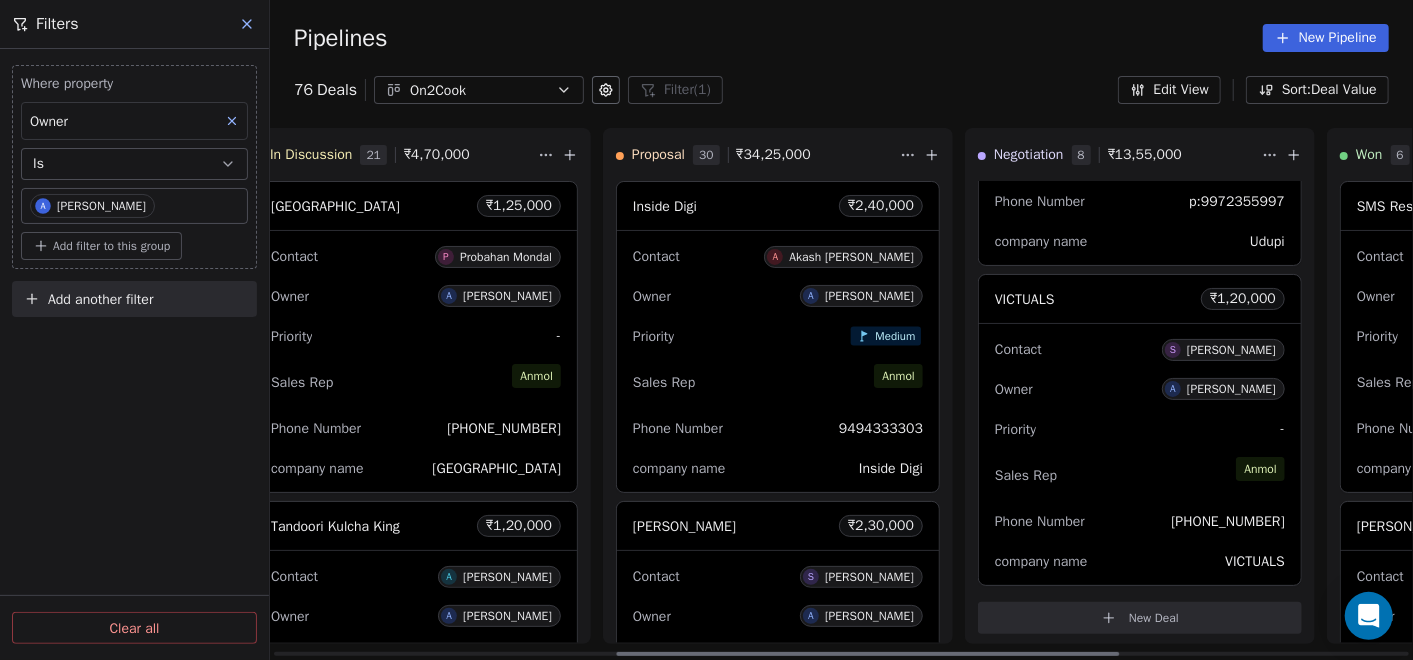 click on "Contact A Akash Varma Mudunuru Owner A Anmol Soni Priority Medium Sales Rep Anmol Phone Number 9494333303 company name Inside Digi" at bounding box center [778, 361] 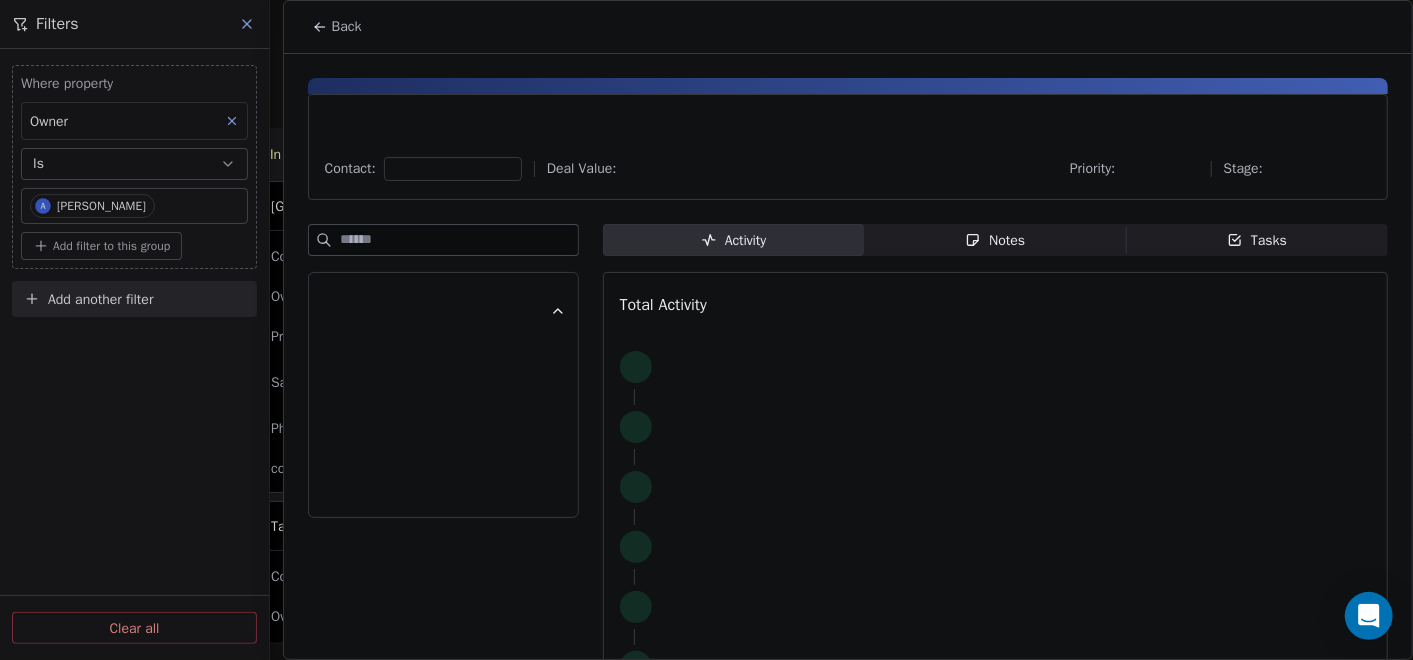 click 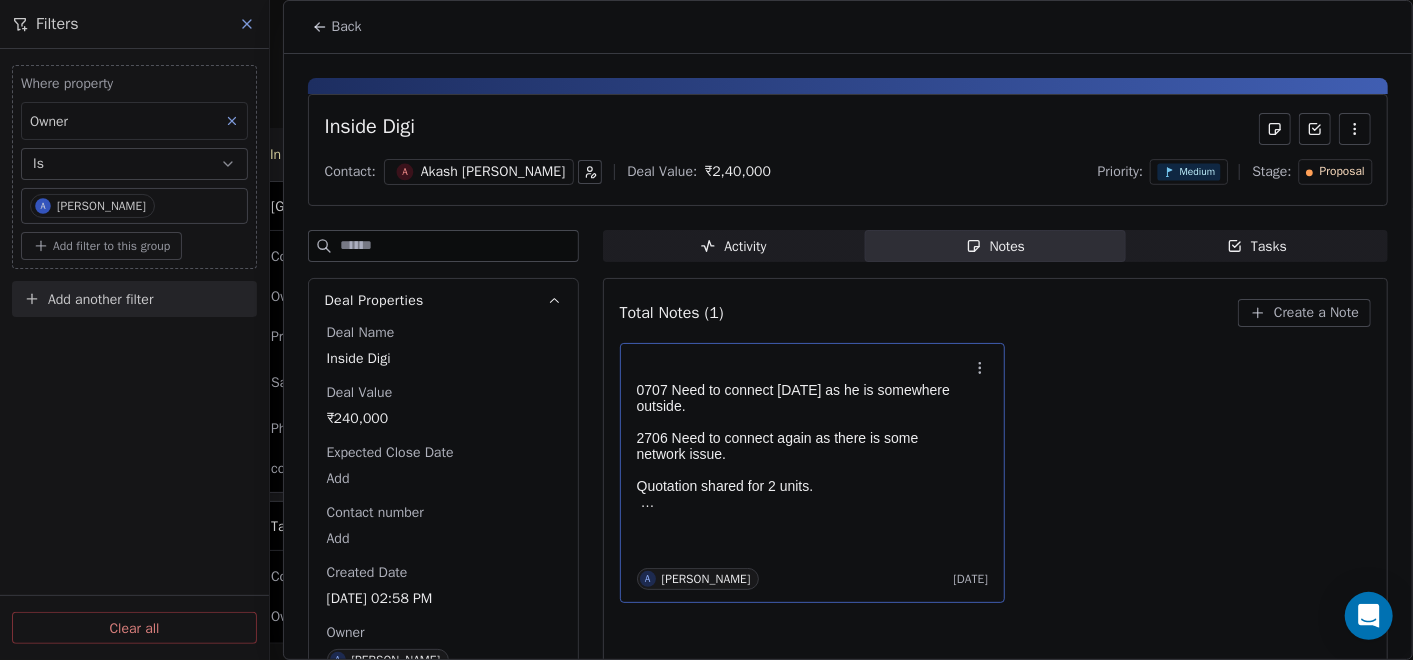 click at bounding box center [803, 470] 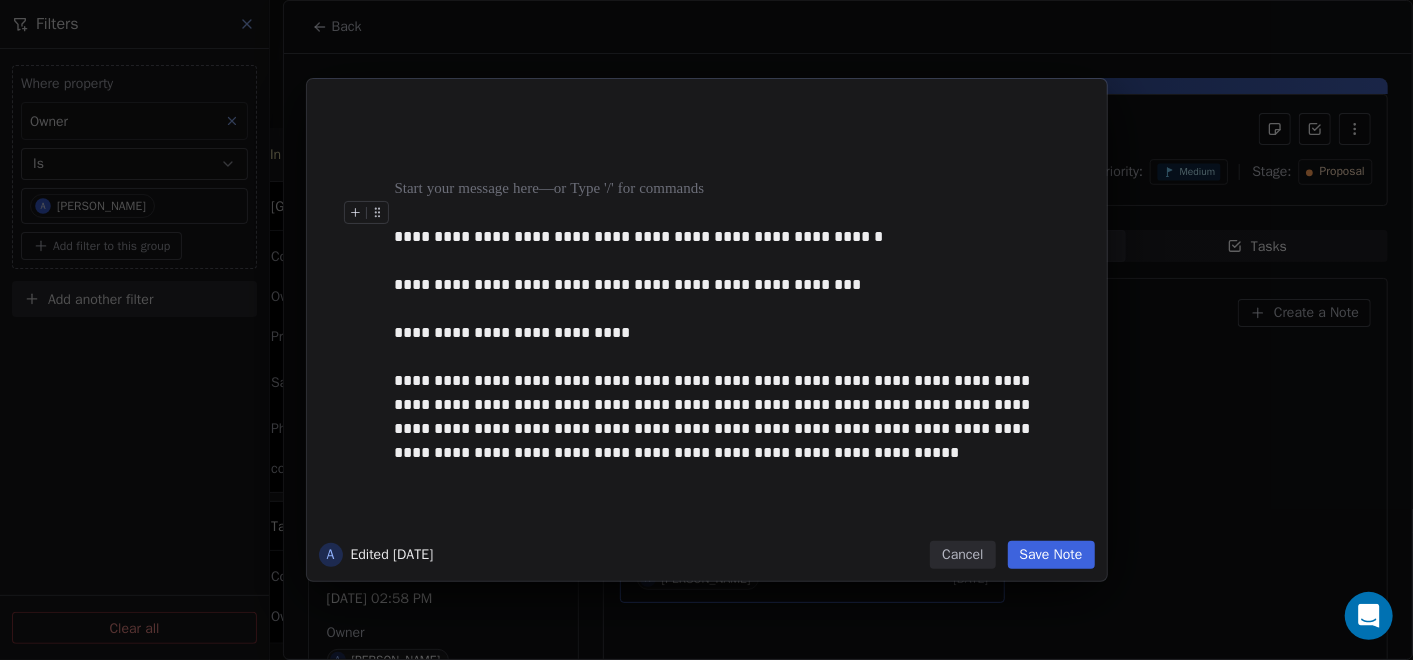 type 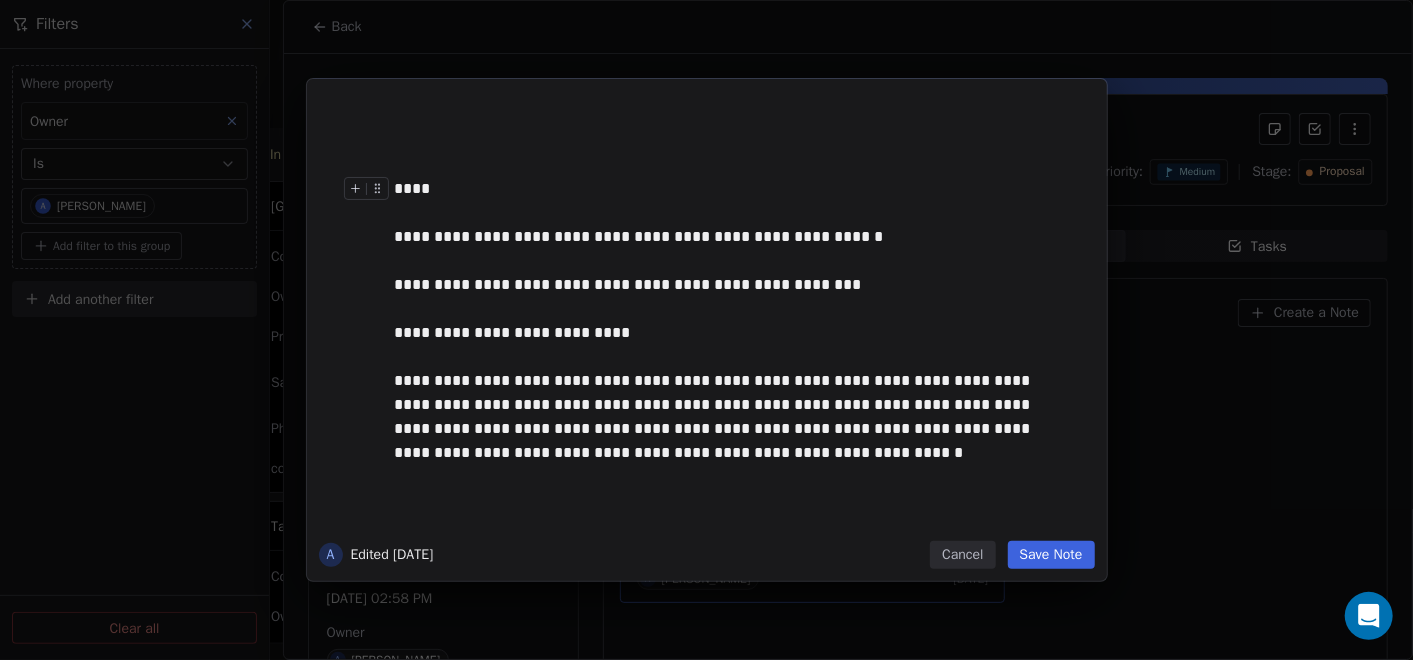 click on "**********" at bounding box center (737, 321) 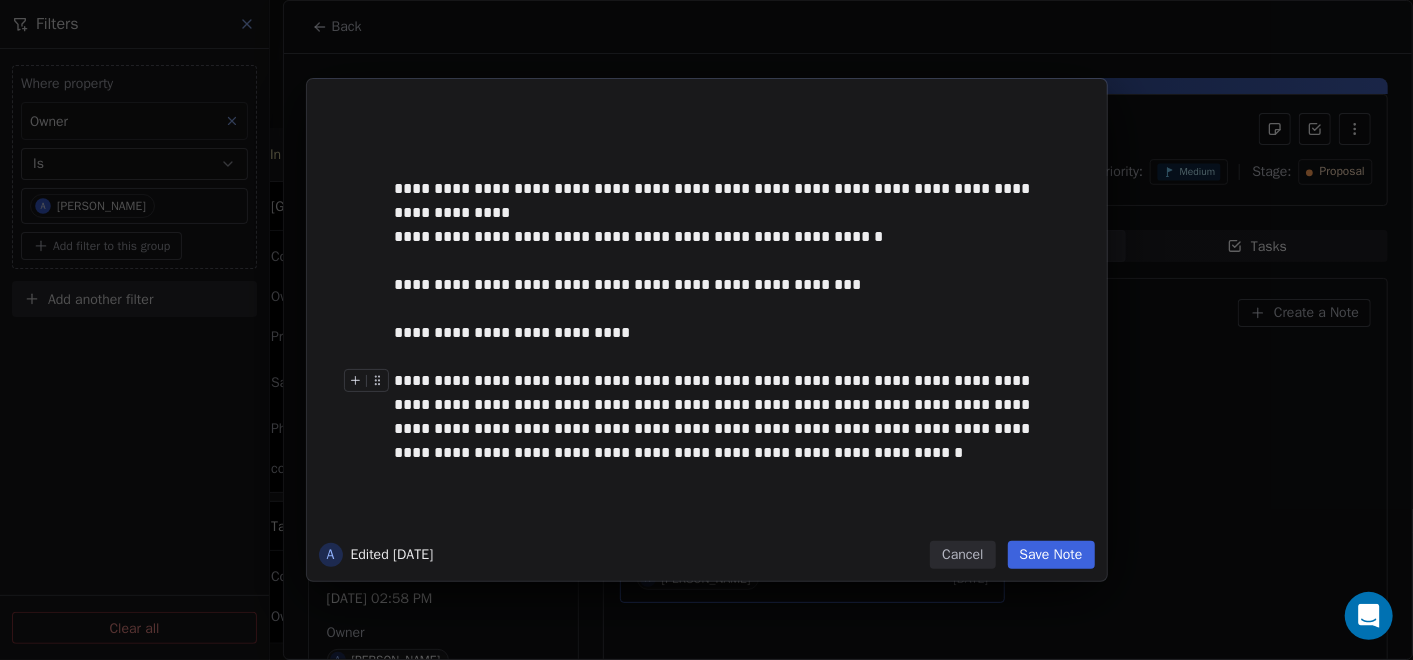 click on "Save Note" at bounding box center [1051, 555] 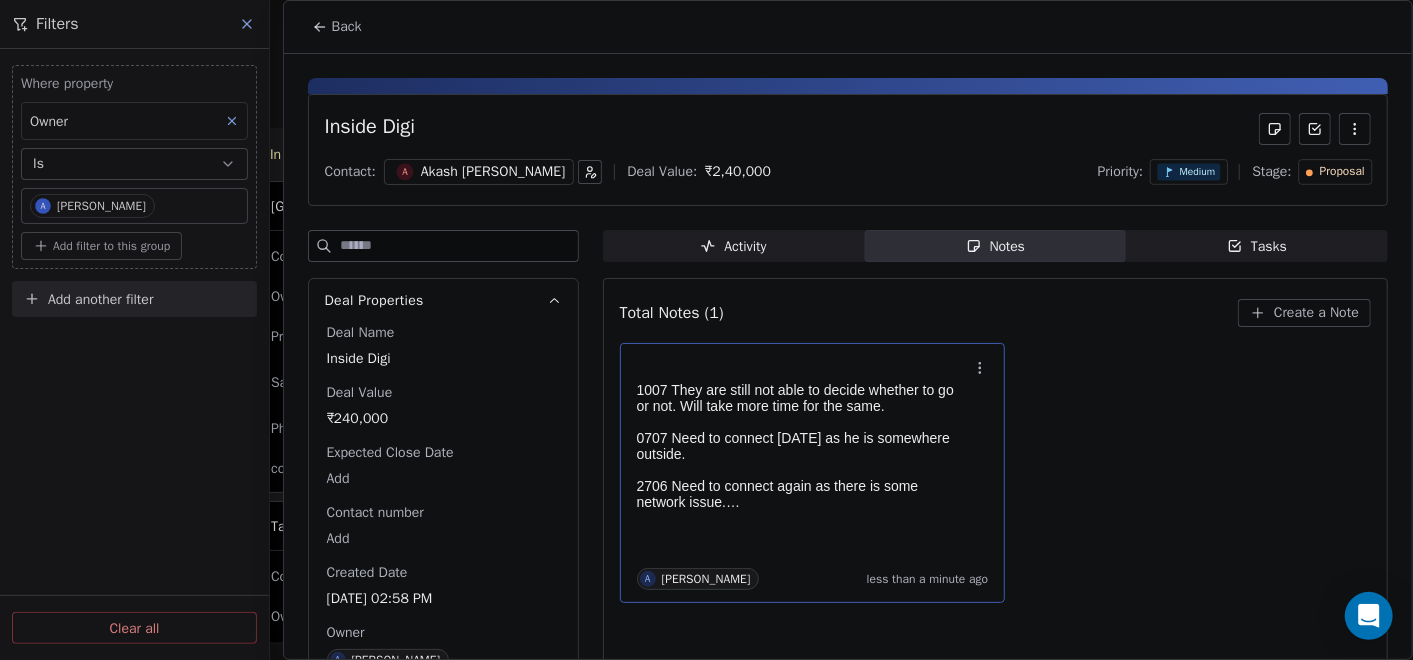 click 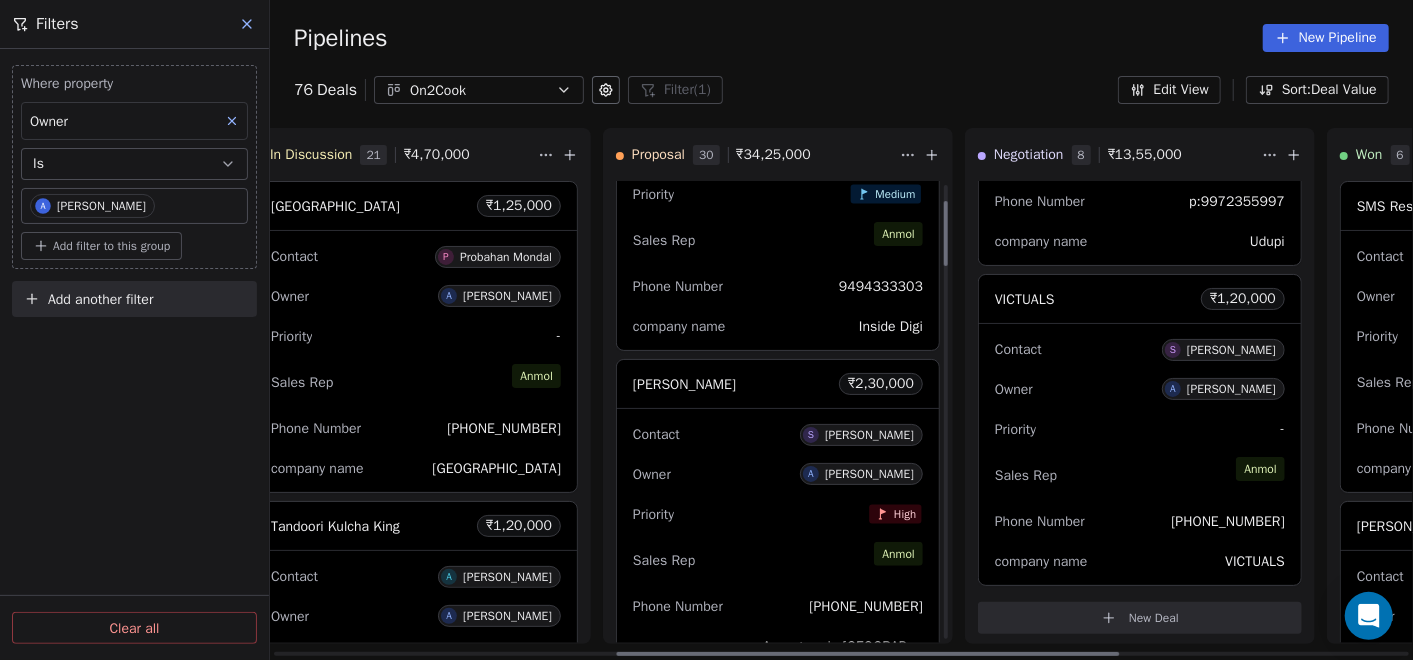 scroll, scrollTop: 222, scrollLeft: 0, axis: vertical 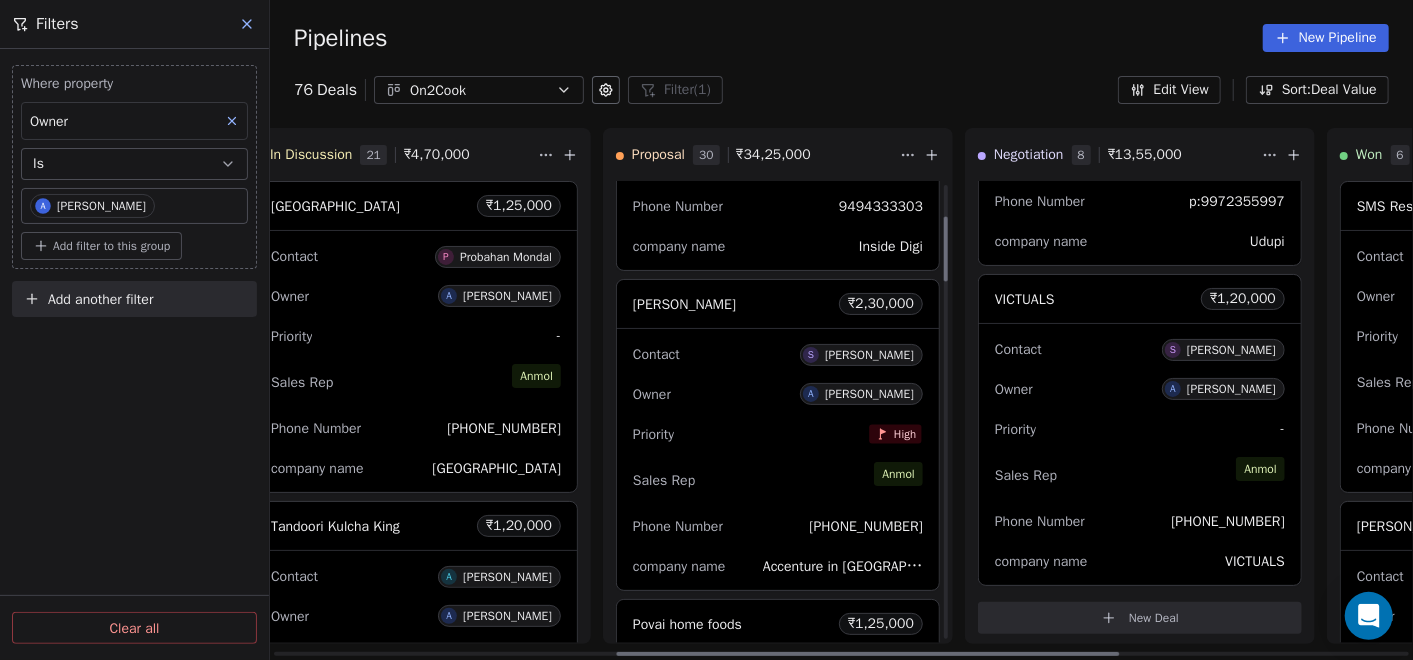click on "Priority High" at bounding box center (778, 434) 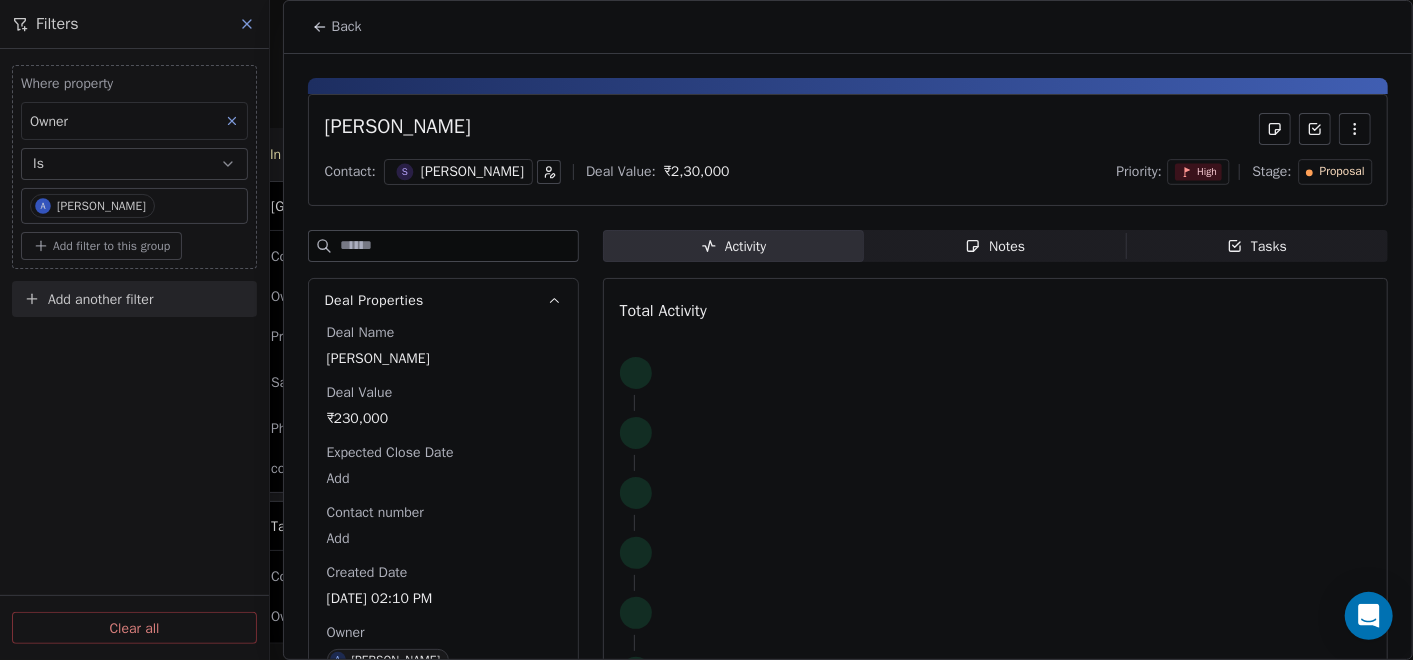 click 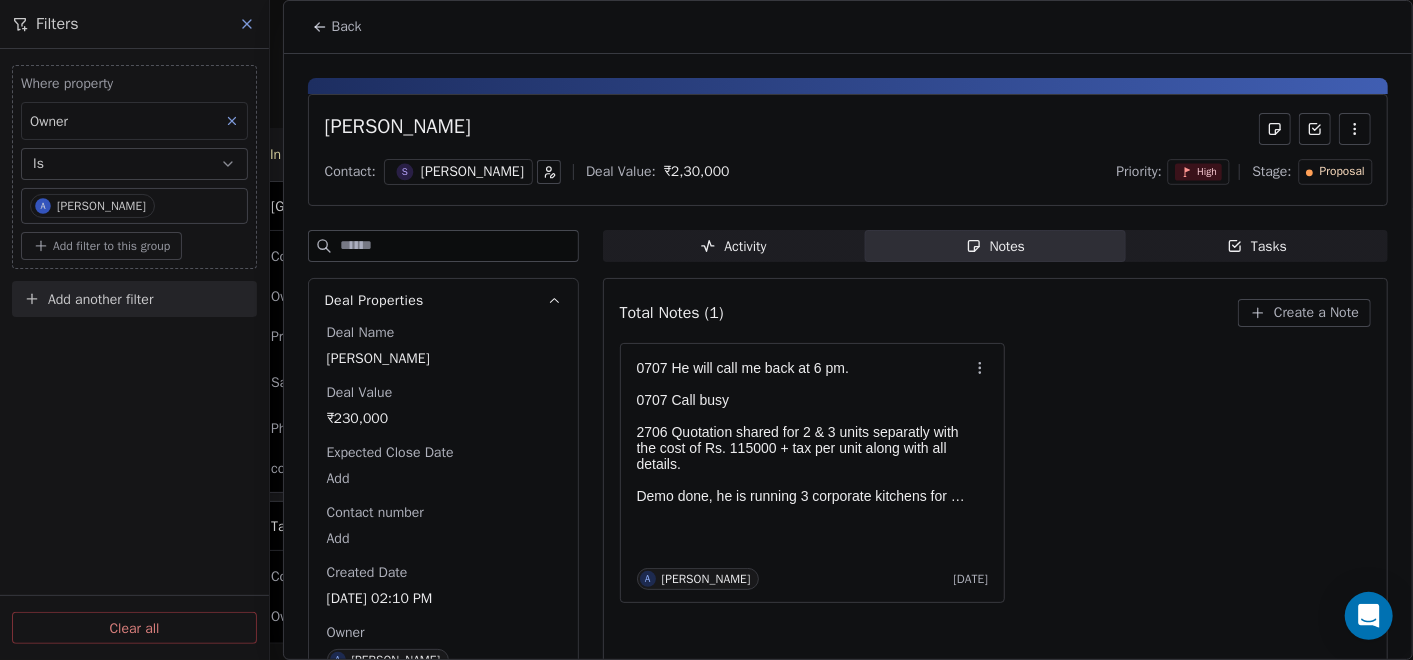 click on "Total Notes (1)   Create a Note 0707 He will call me back at 6 pm. 0707 Call busy 2706 Quotation shared for 2 & 3 units separatly with the cost of Rs. 115000 + tax per unit along with all details. Demo done, he is running 3 corporate kitchens for now & looking to open 3 more. He is very interested in device & will be visiting us at coimbatore with his partner as well. Need to share the quotation for 2 & 3 units separatly with the cost of Rs. 115000 + tax along with all other details. Need to connect on Monday to discuss further. A Anmol Soni 3 days ago" at bounding box center [995, 489] 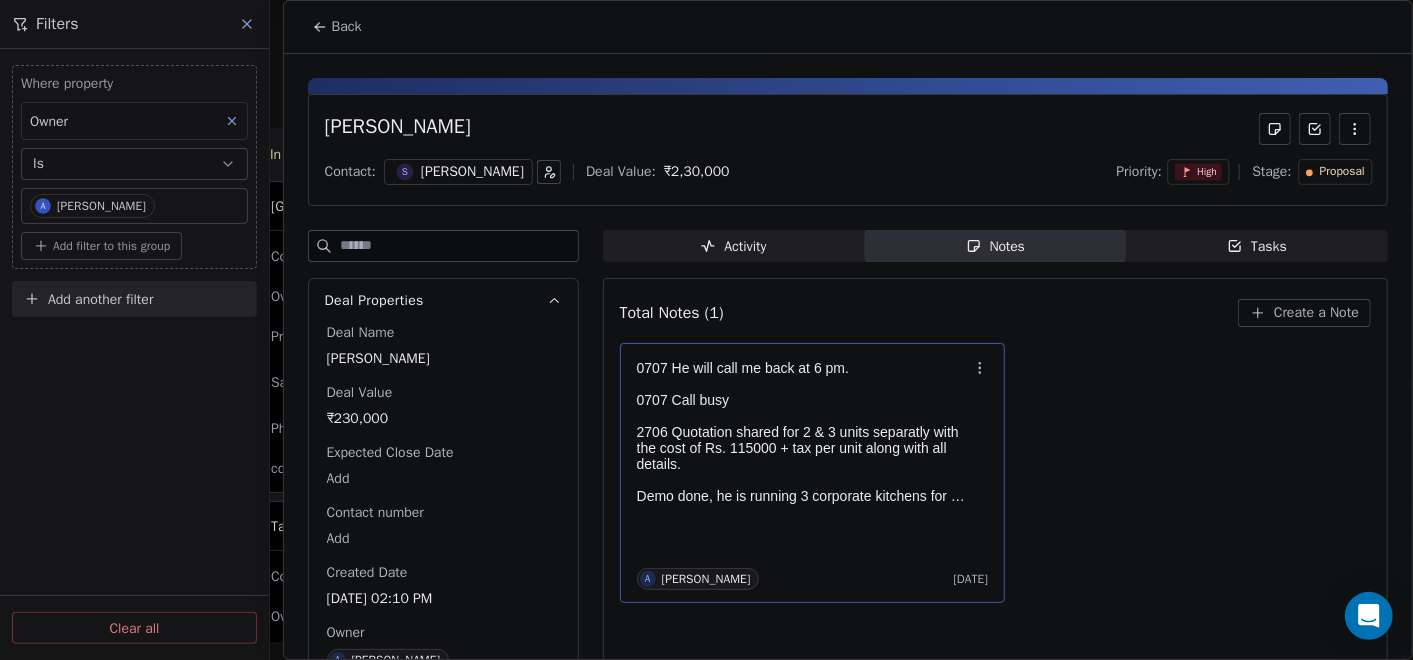 click on "2706 Quotation shared for 2 & 3 units separatly with the cost of Rs. 115000 + tax per unit along with all details." at bounding box center [803, 448] 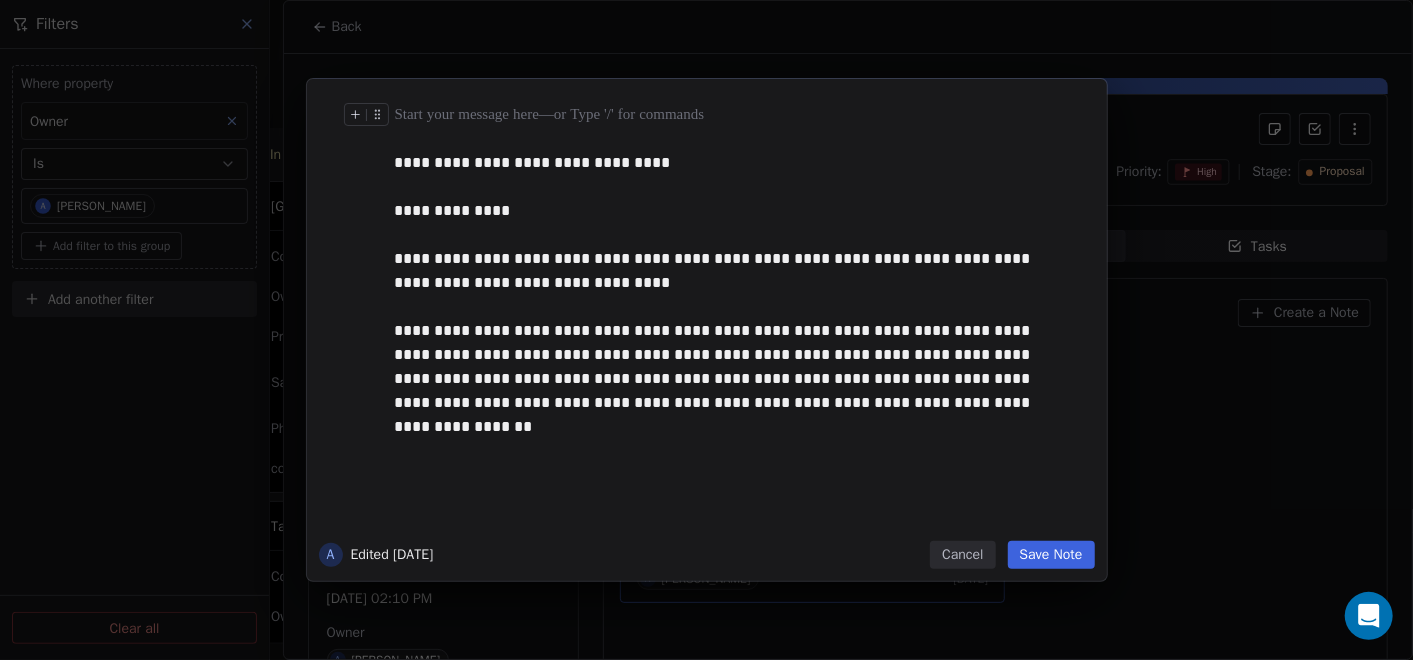 type 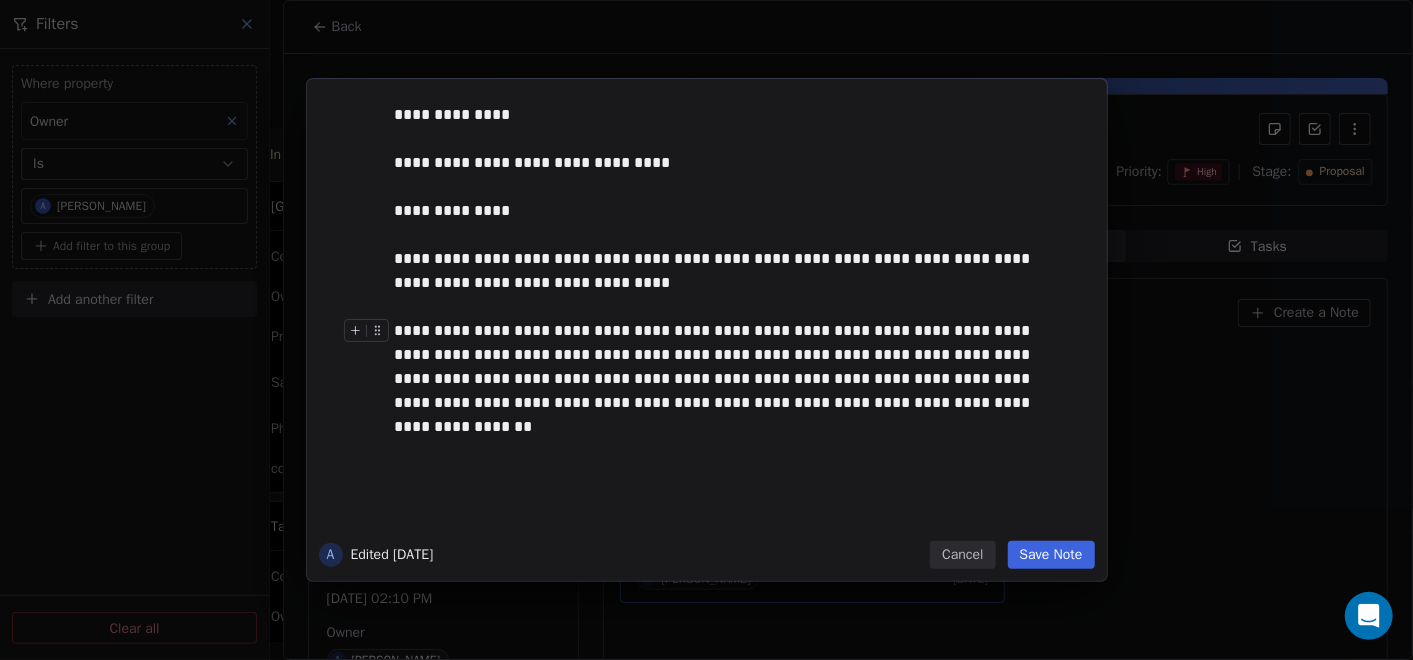 click on "Save Note" at bounding box center [1051, 555] 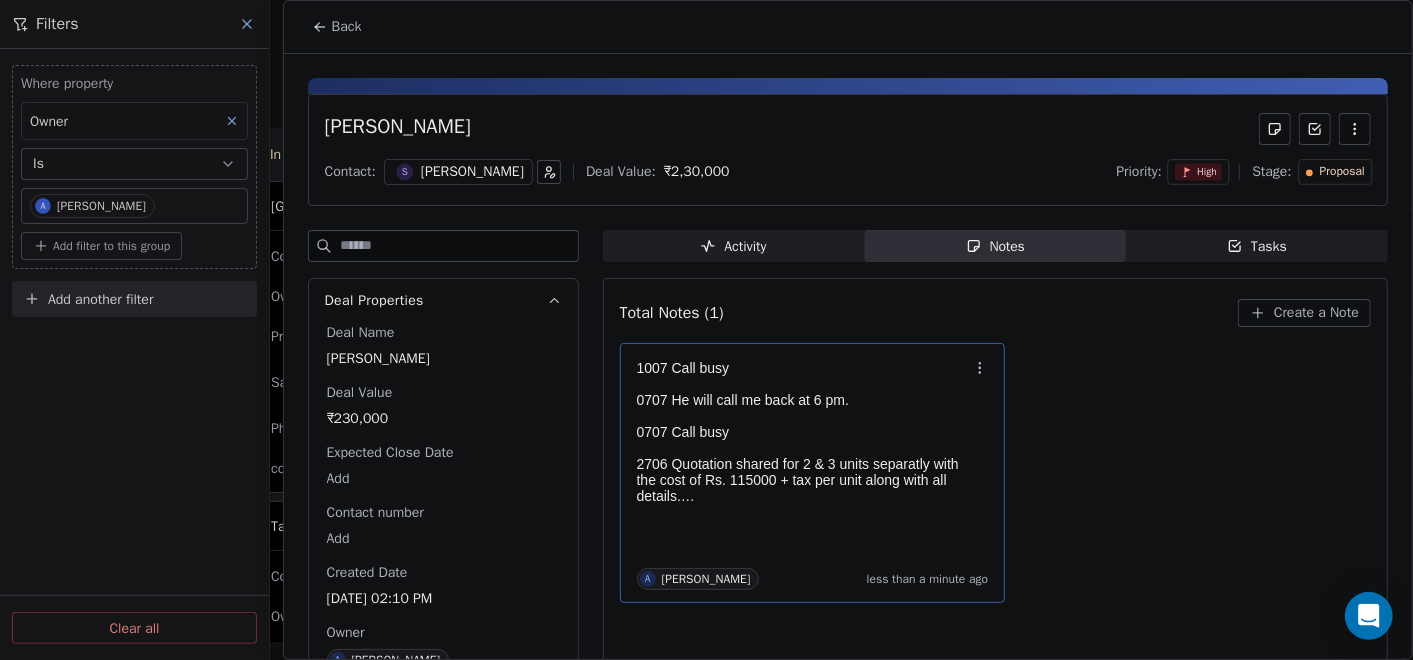 click 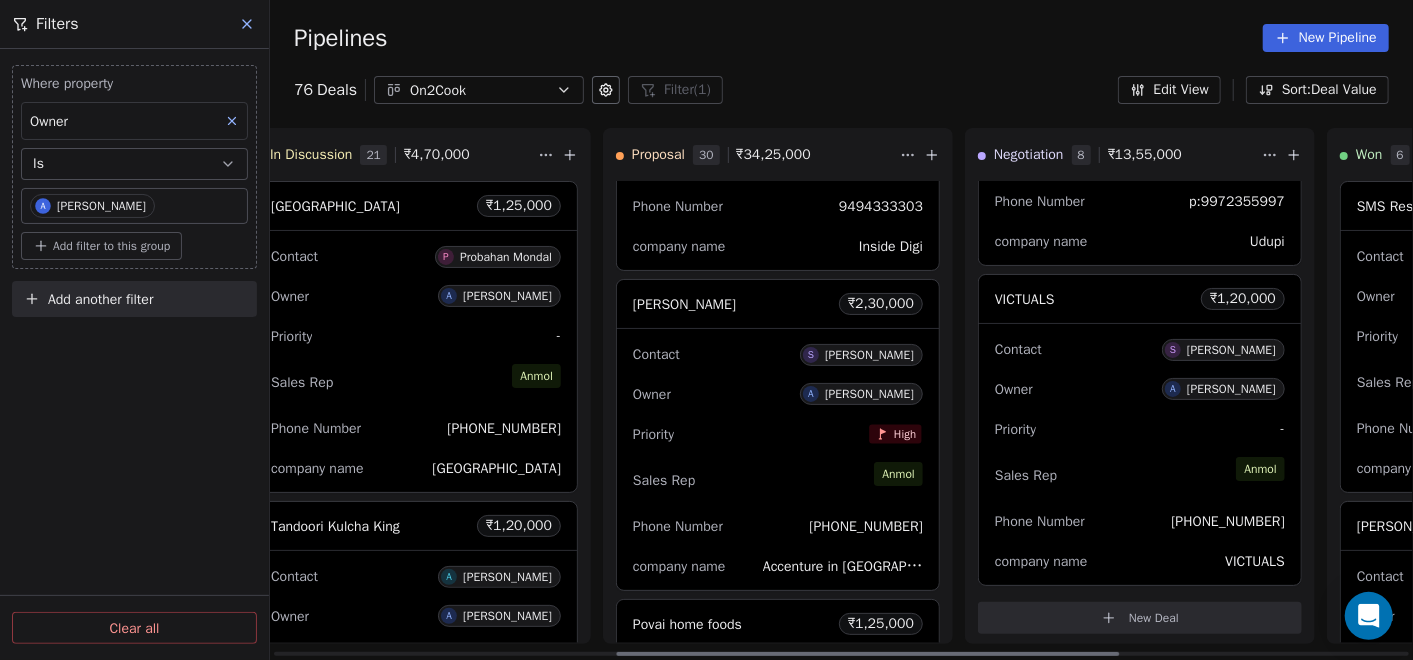 click on "Contact S Swaroop Bn Owner A Anmol Soni Priority High Sales Rep Anmol Phone Number +918970400896 company name Accenture in India" at bounding box center [778, 459] 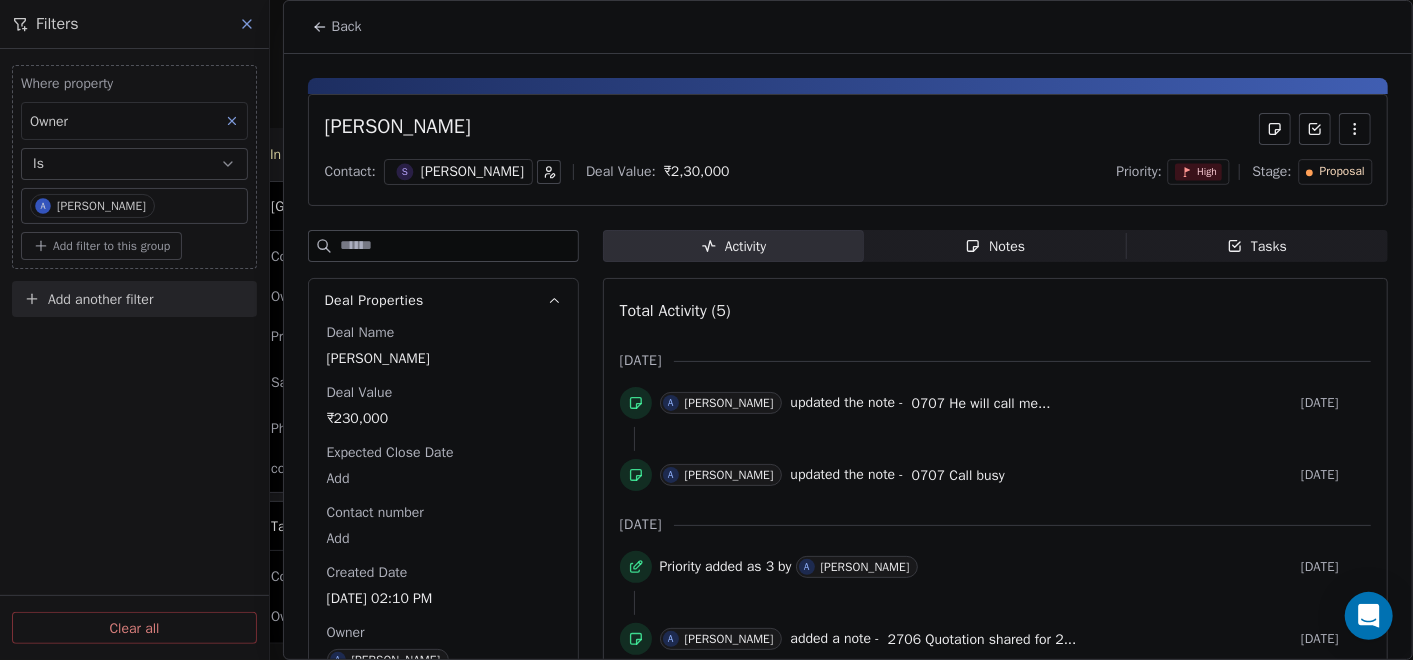 click on "Notes" at bounding box center (995, 246) 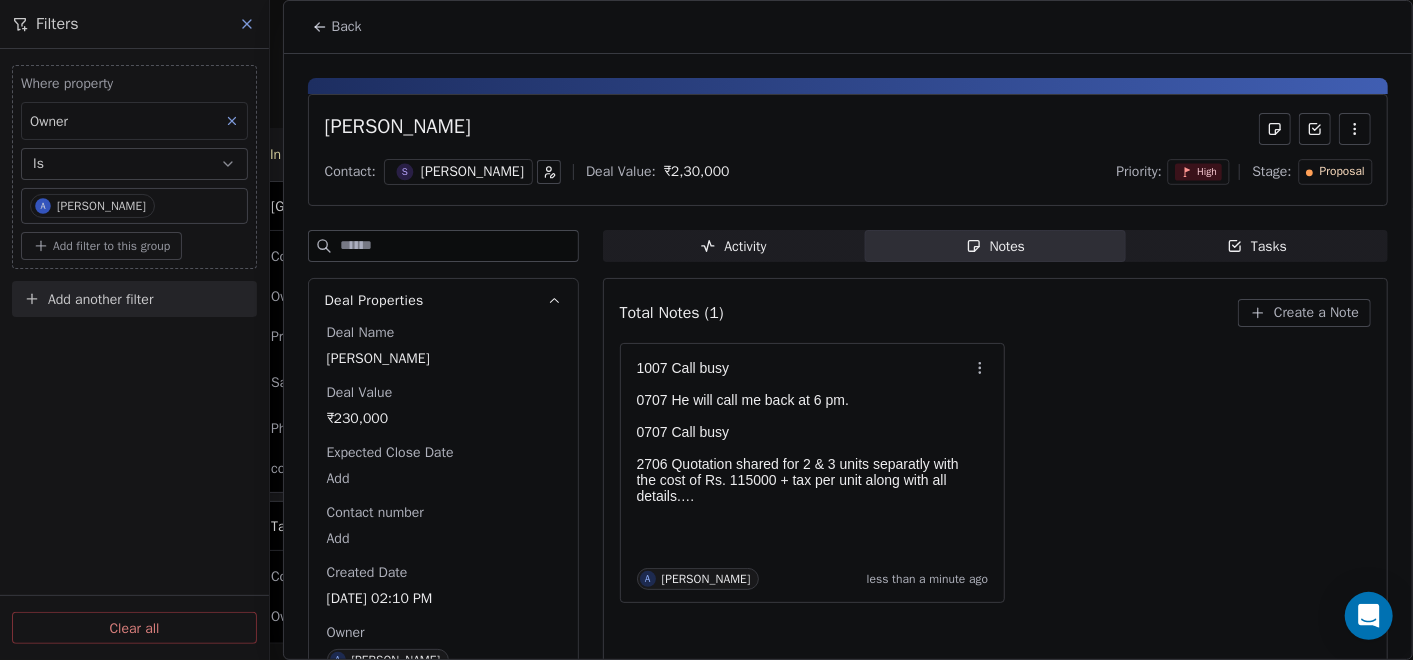 click on "Back" at bounding box center (337, 27) 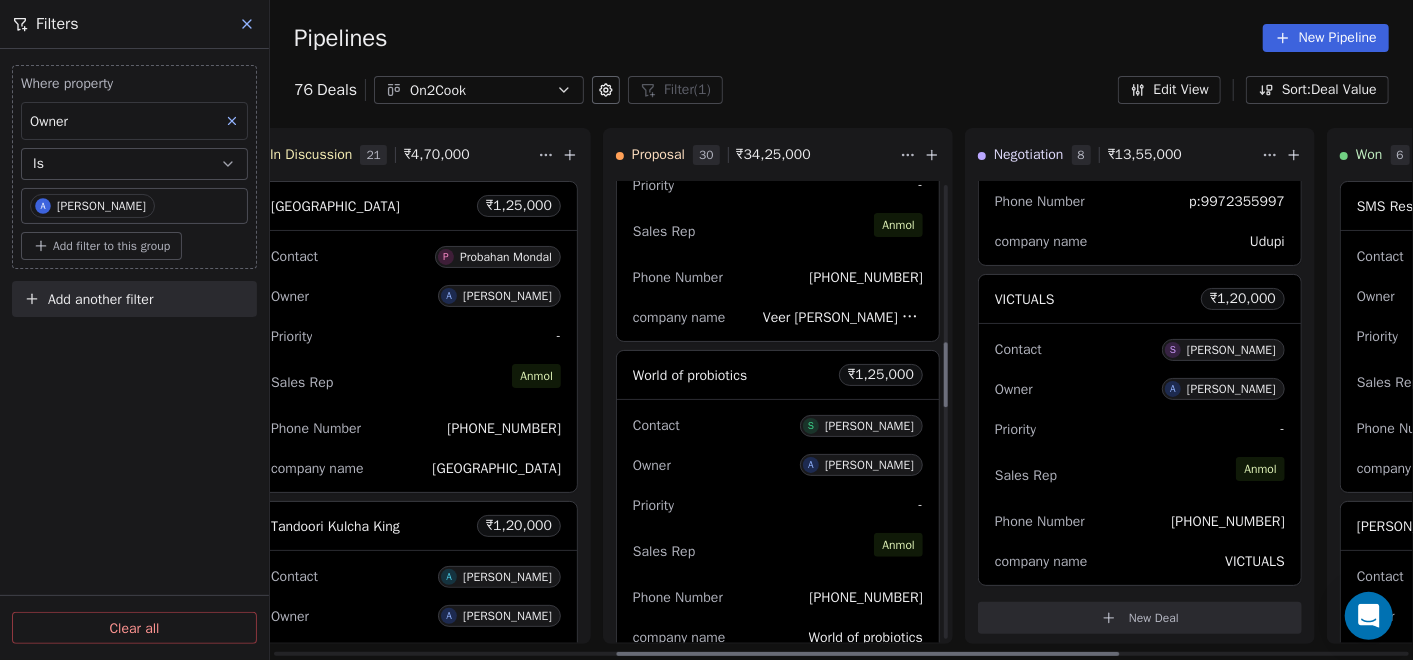 scroll, scrollTop: 1222, scrollLeft: 0, axis: vertical 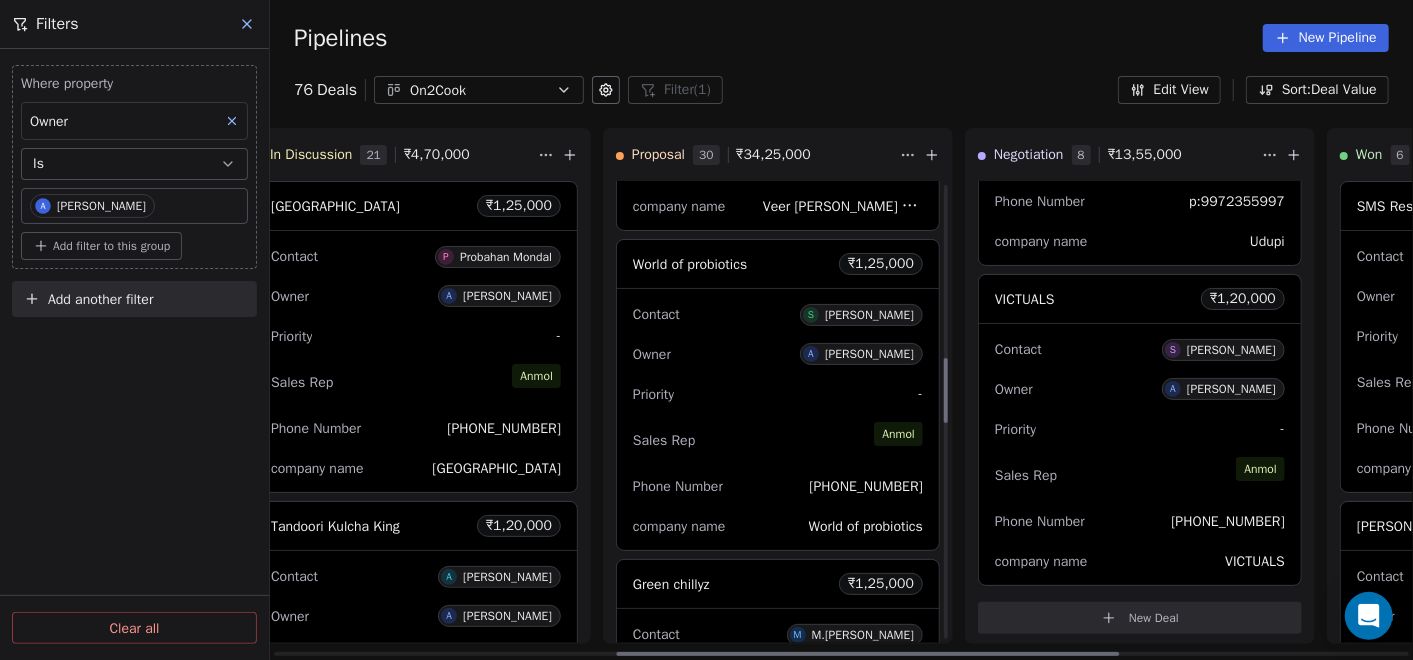 click on "Sales Rep [PERSON_NAME]" at bounding box center (778, 440) 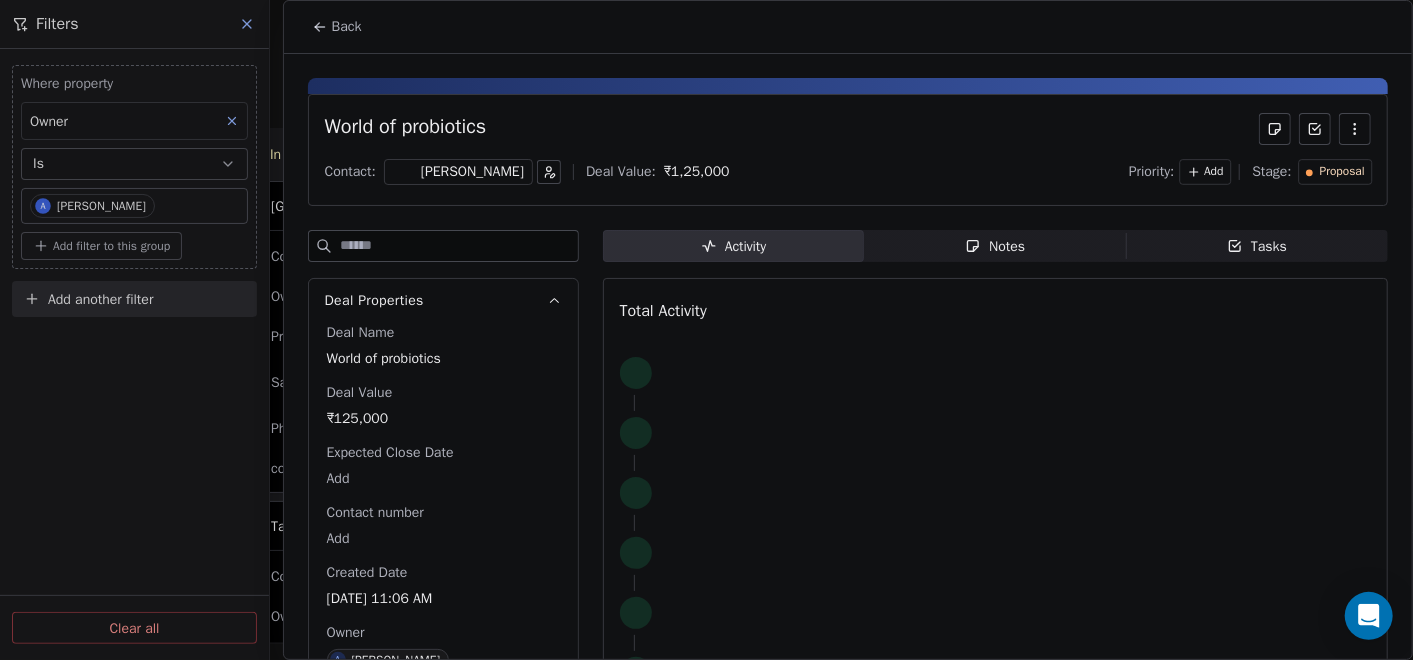 click on "Notes   Notes" at bounding box center (995, 246) 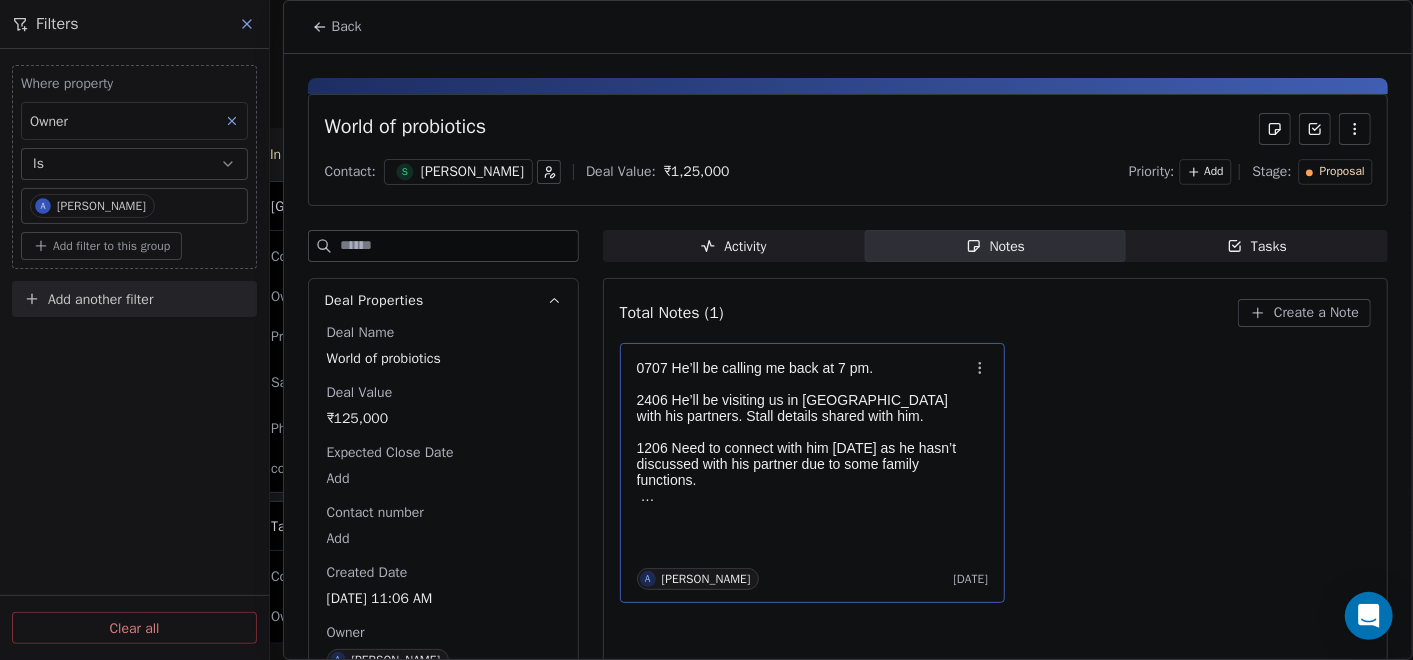 click on "2406 He’ll be visiting us in Coimbatore with his partners. Stall details shared with him." at bounding box center [803, 408] 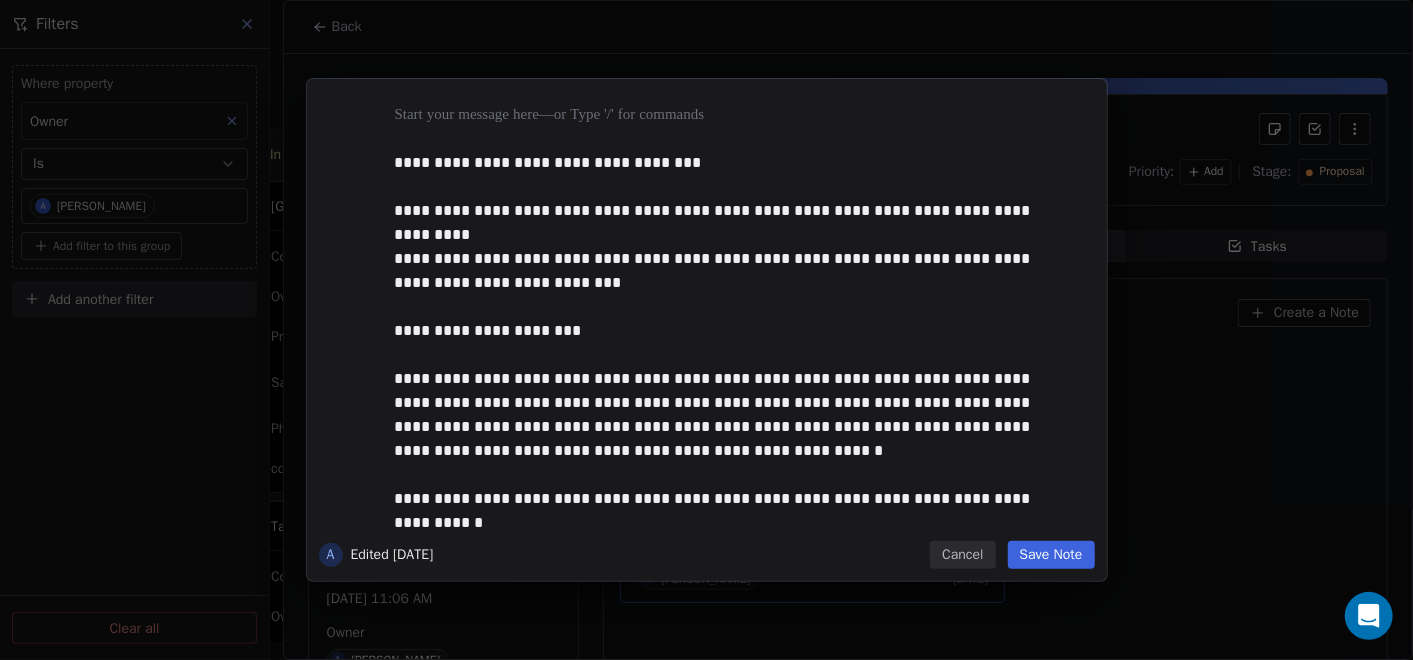 type 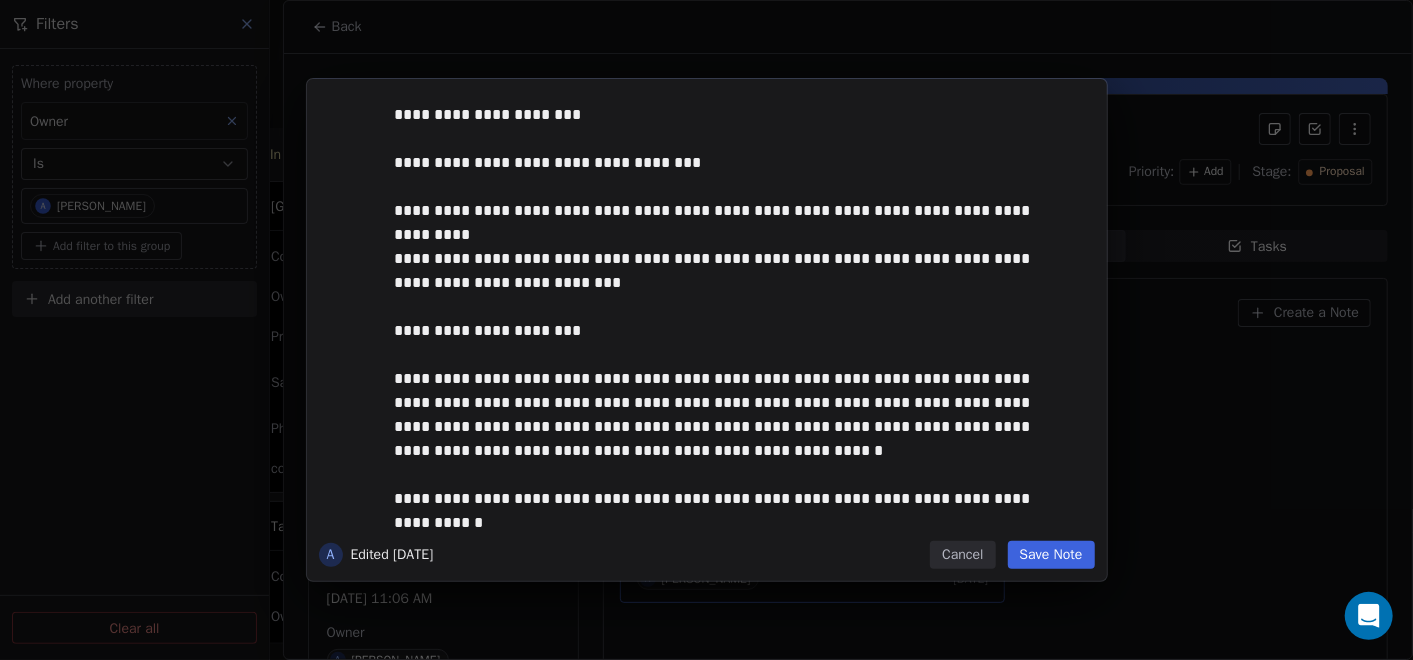 click on "Save Note" at bounding box center [1051, 555] 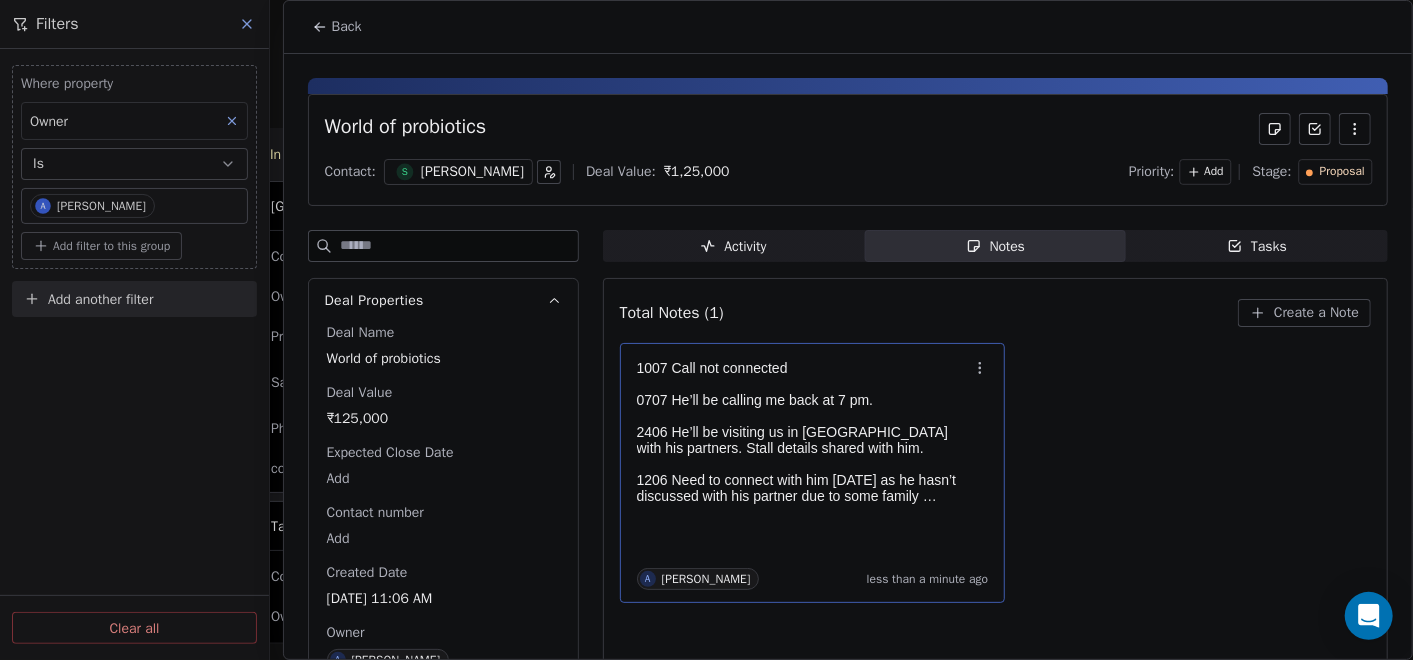 click on "Back" at bounding box center [337, 27] 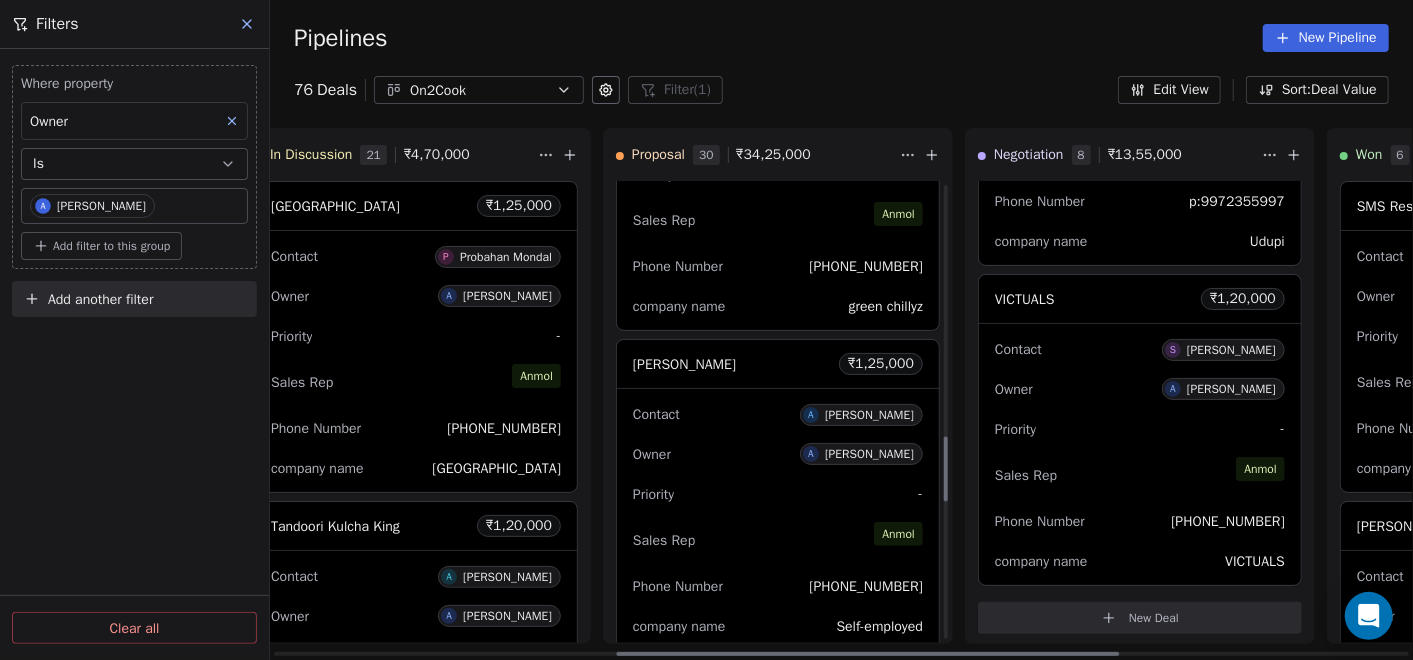 scroll, scrollTop: 1777, scrollLeft: 0, axis: vertical 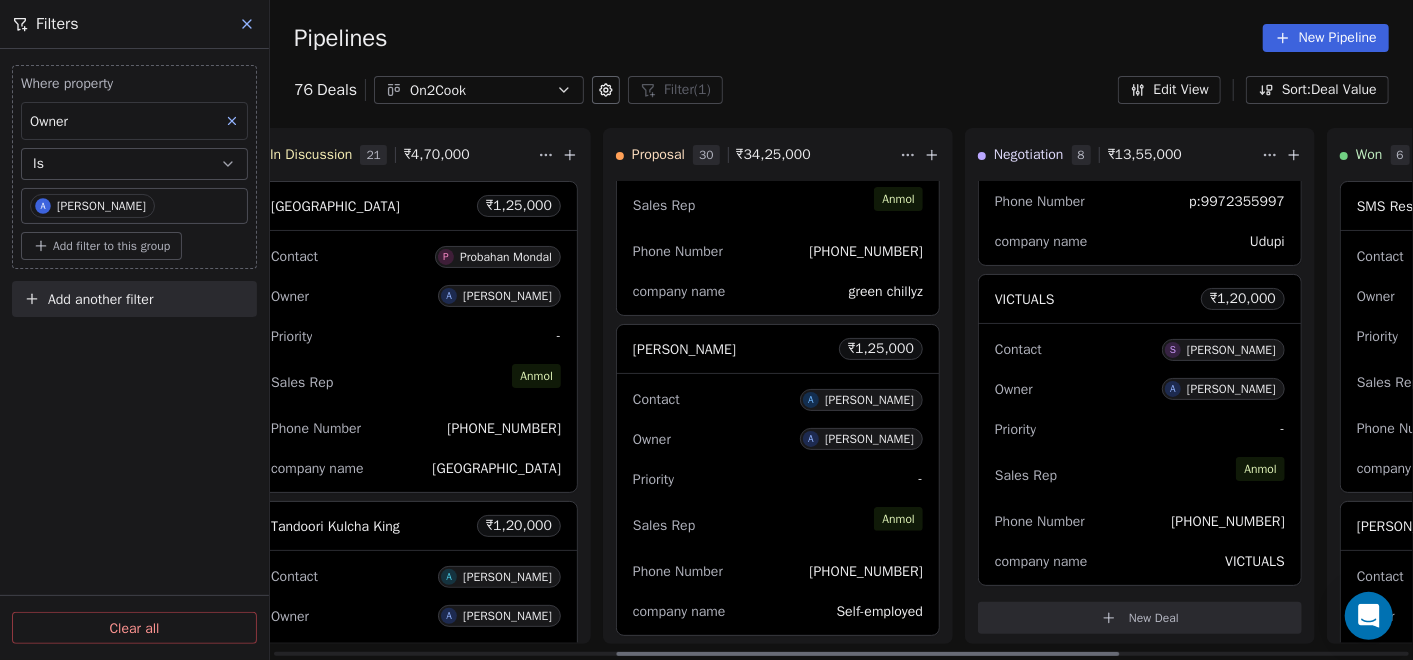 click on "Sales Rep [PERSON_NAME]" at bounding box center [778, 525] 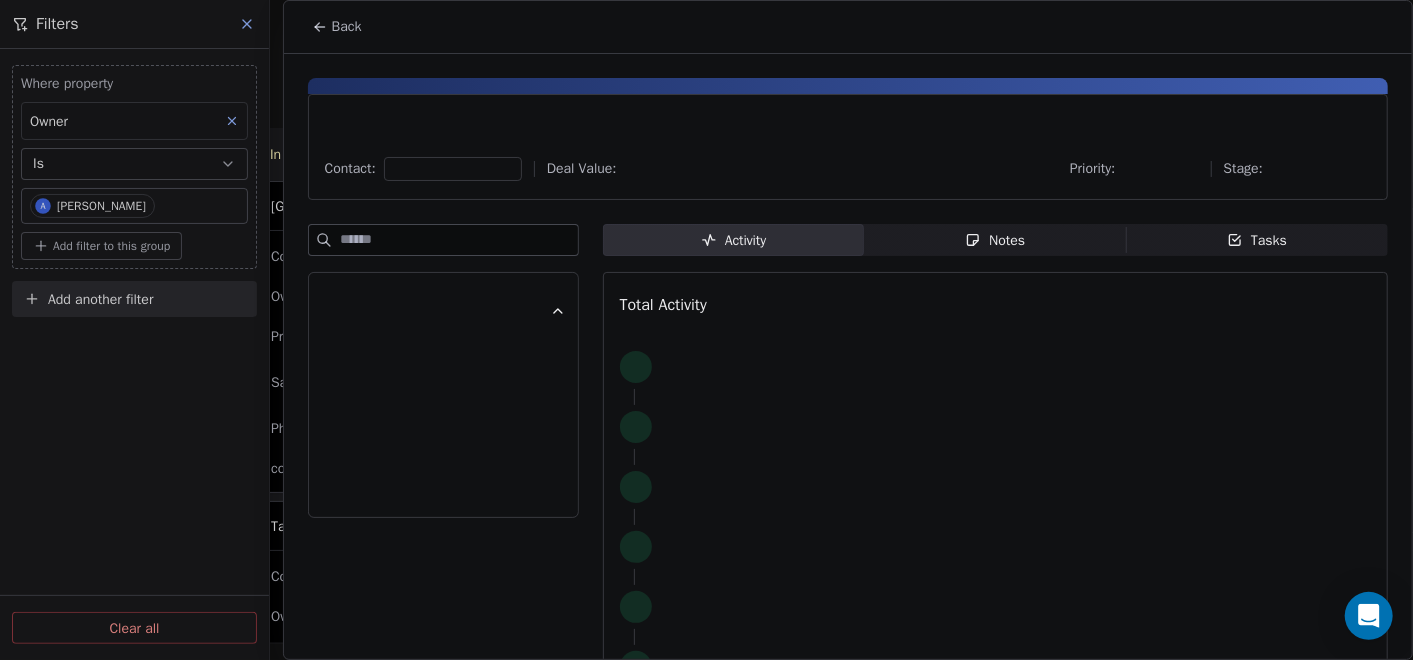 click 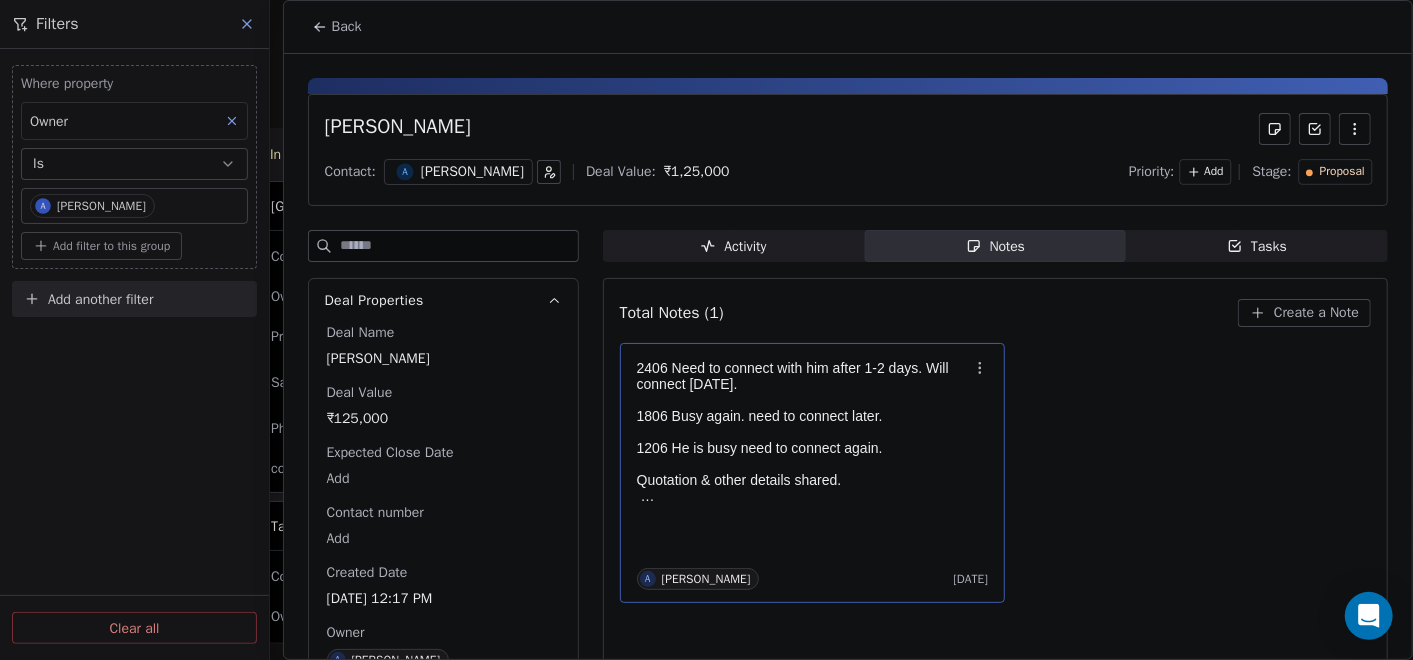 click at bounding box center (803, 432) 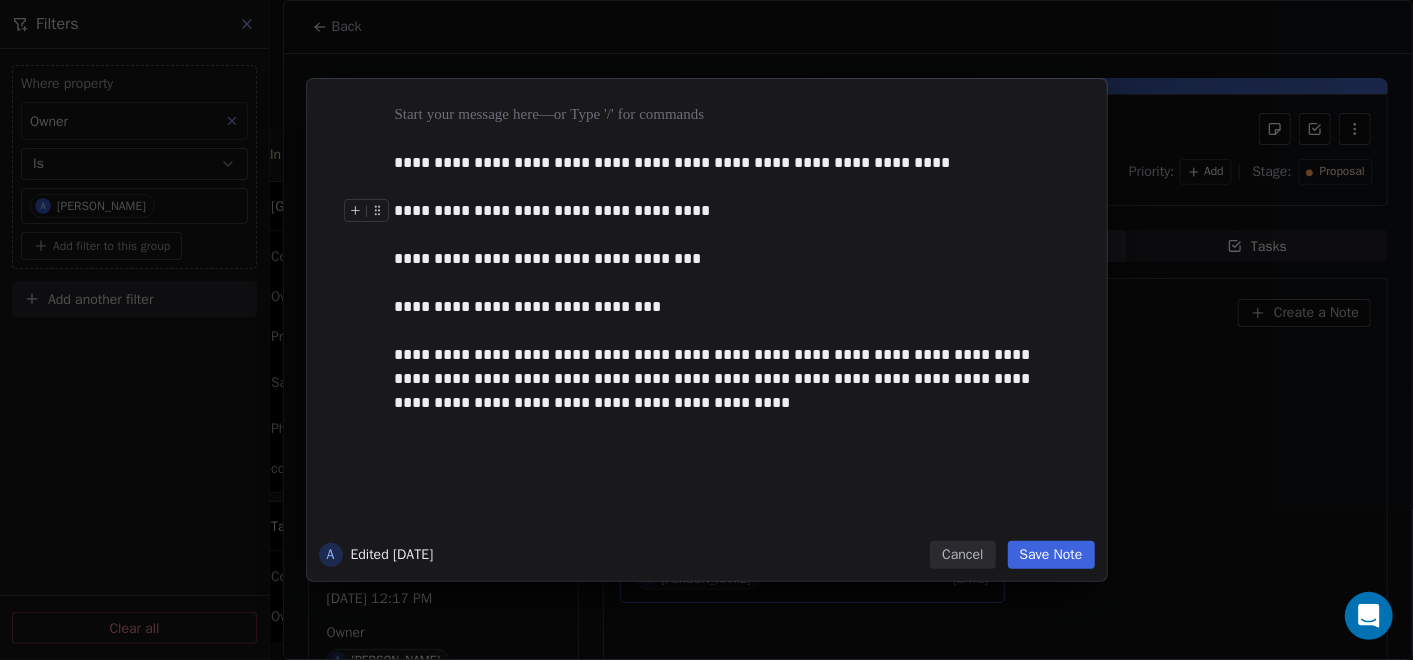 type 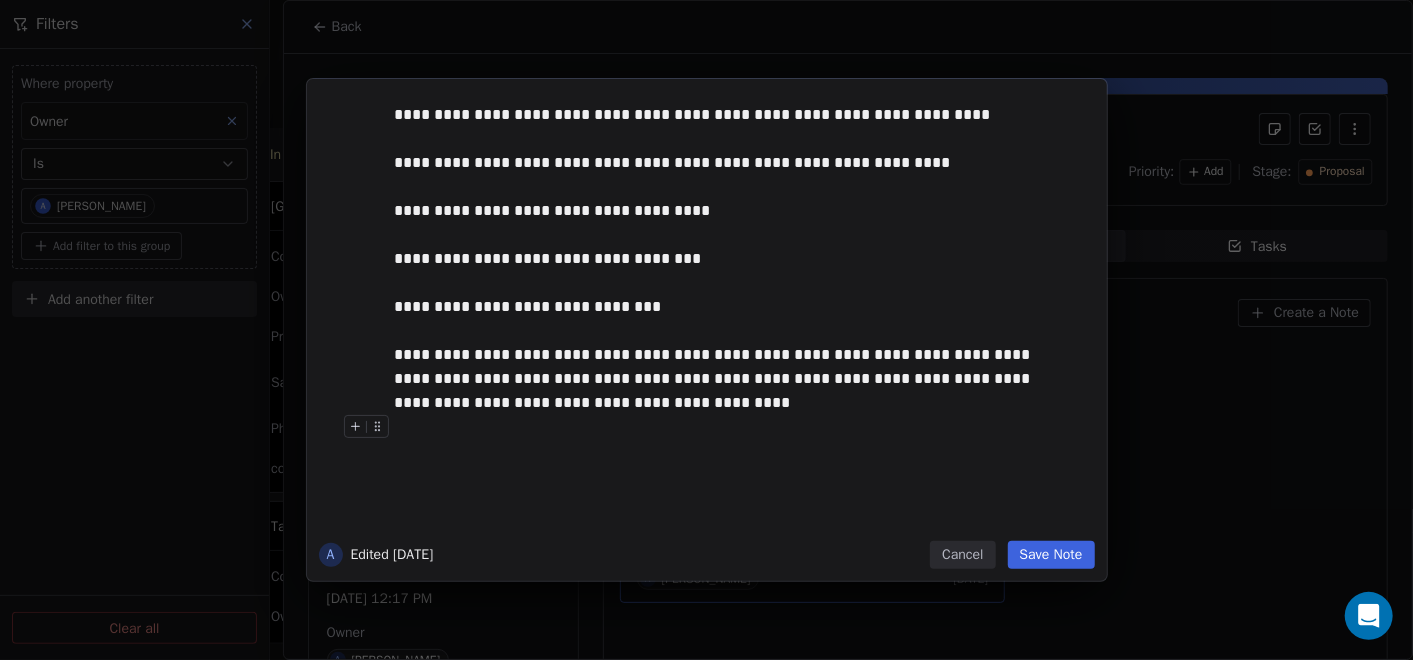 click on "Save Note" at bounding box center [1051, 555] 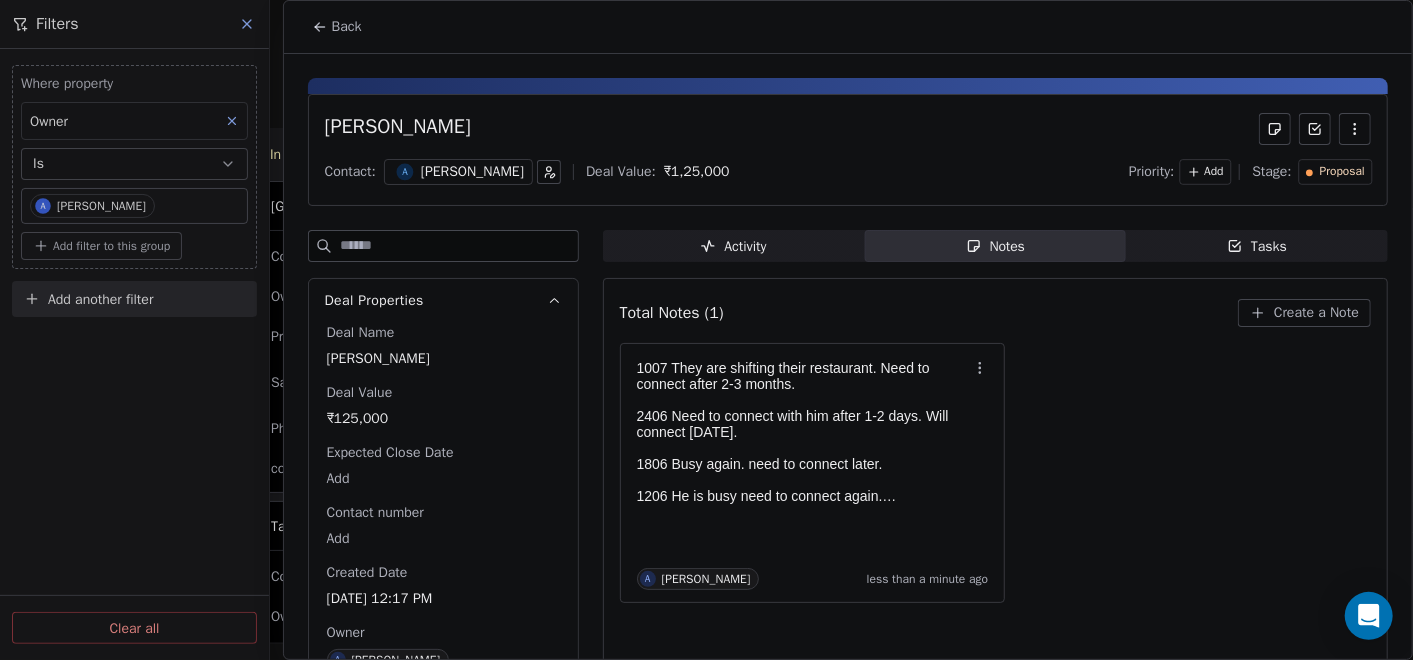 click 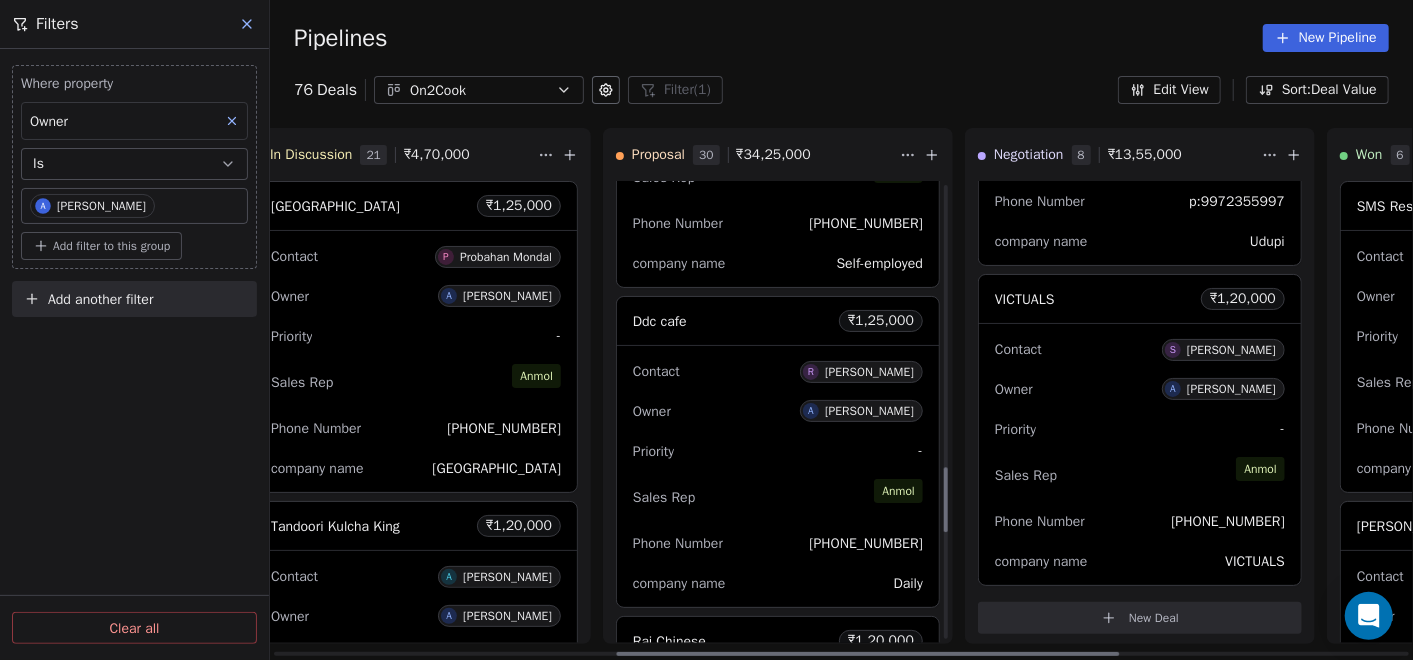 scroll, scrollTop: 2222, scrollLeft: 0, axis: vertical 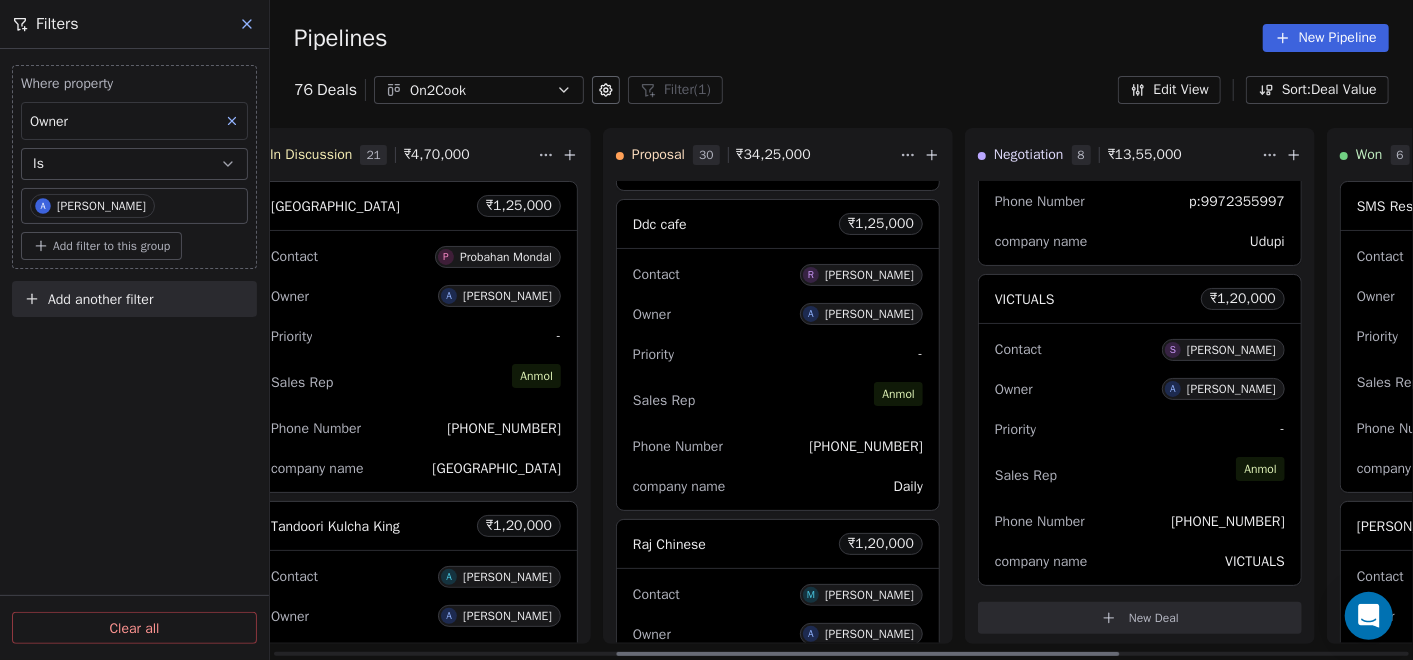 click on "Sales Rep [PERSON_NAME]" at bounding box center (778, 400) 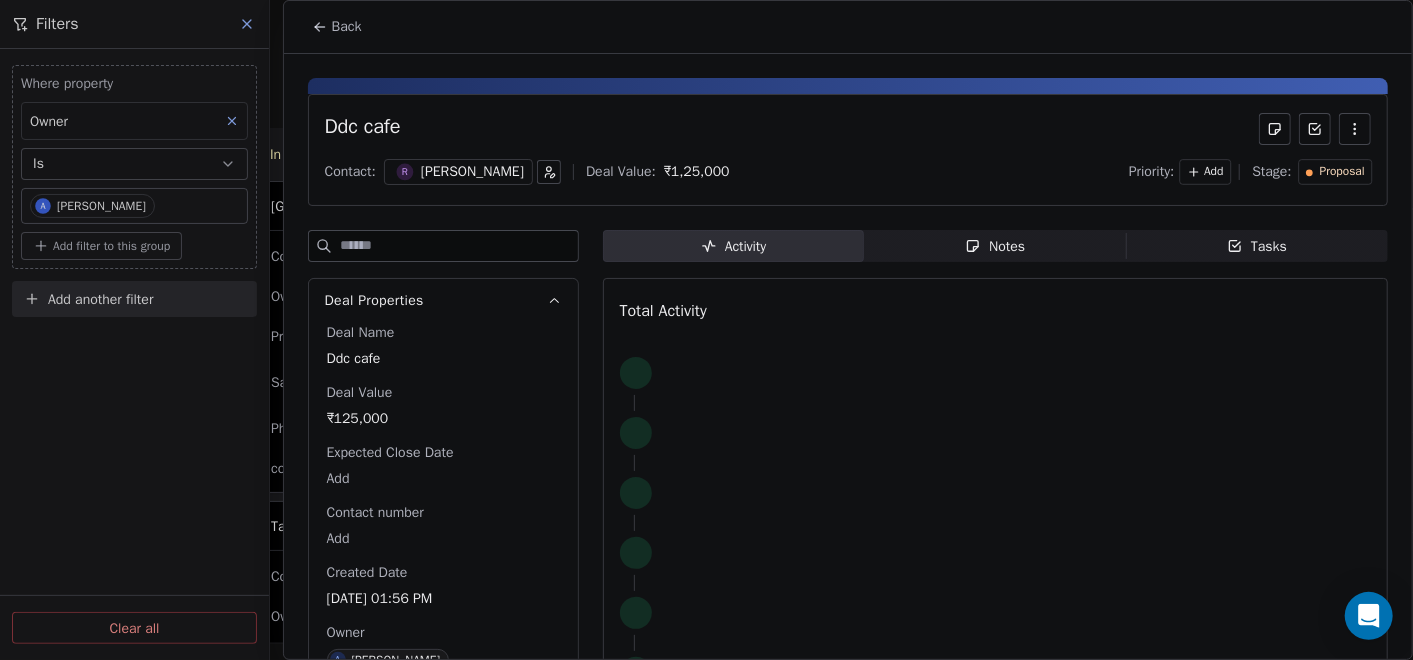 click on "Notes   Notes" at bounding box center [995, 246] 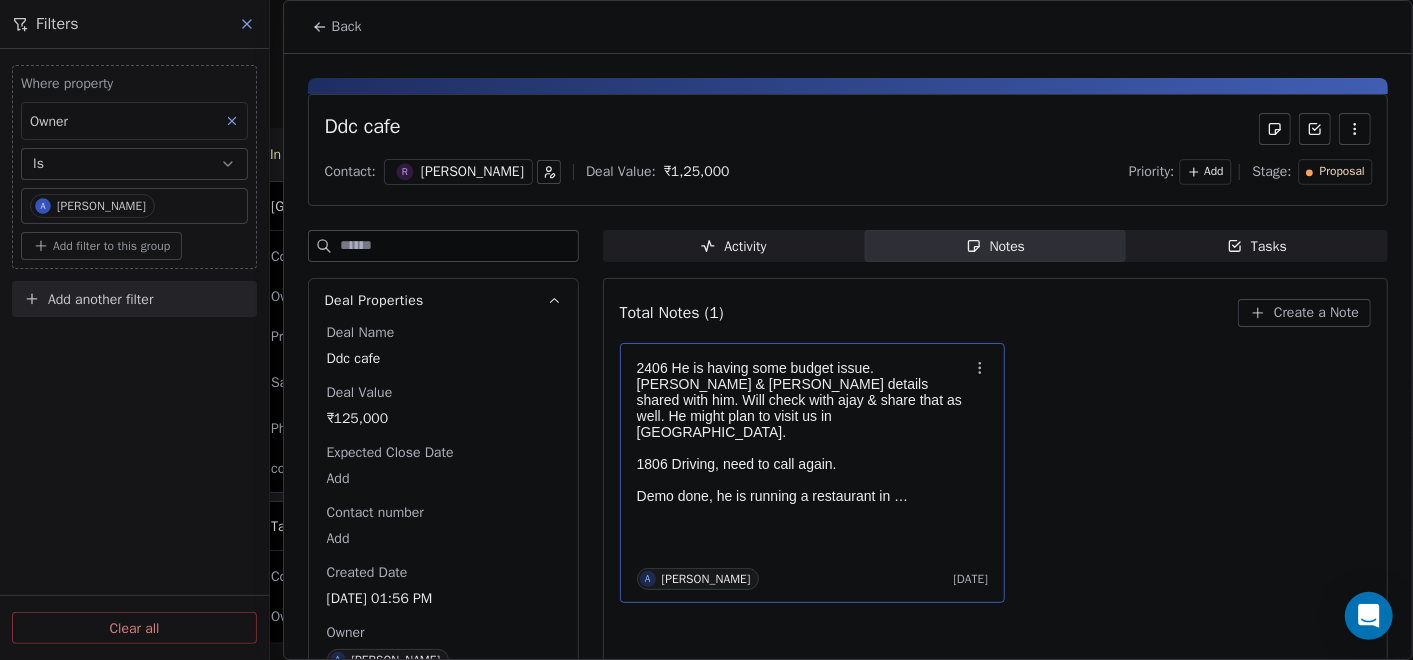 click at bounding box center [803, 448] 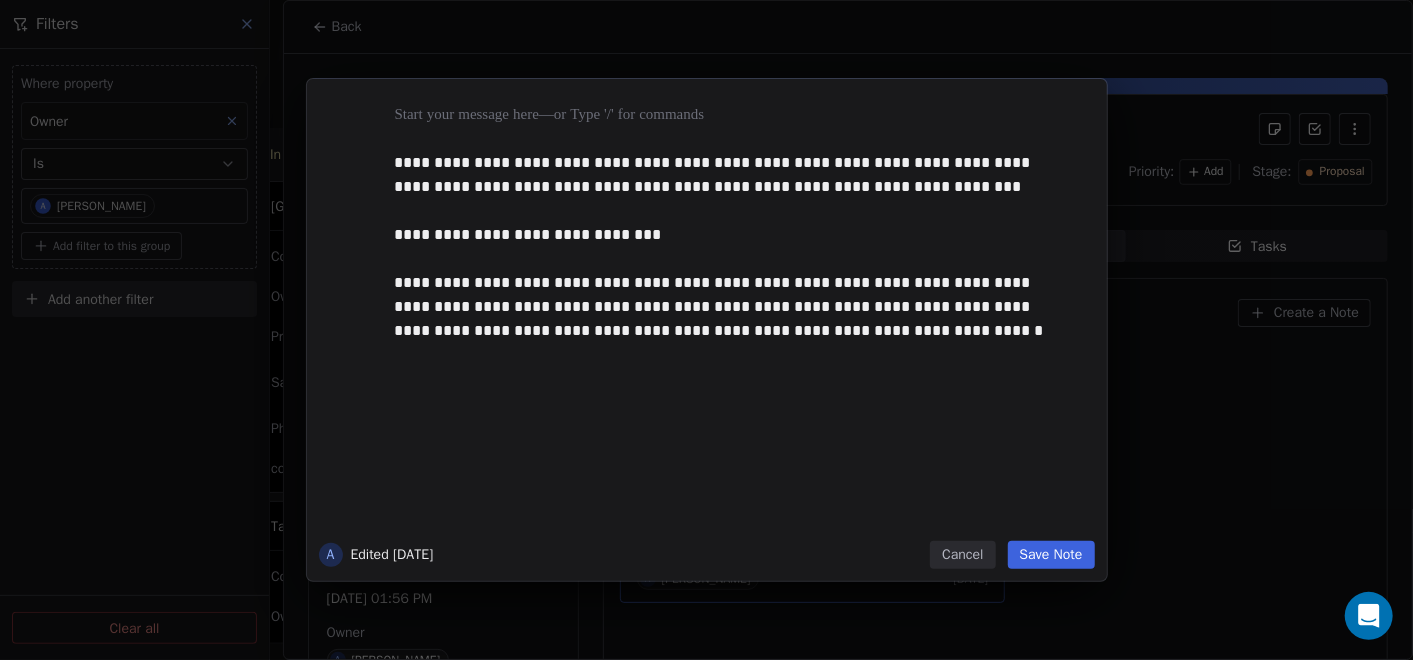 type 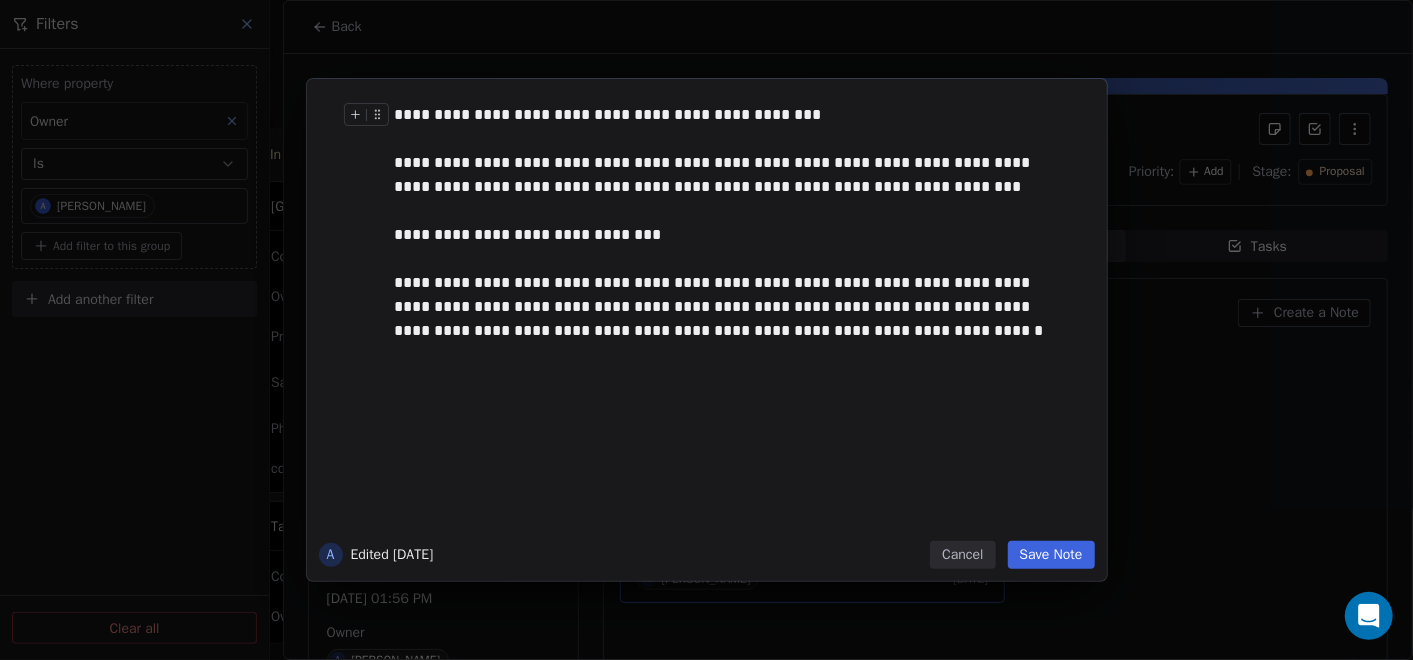 click on "**********" at bounding box center [728, 115] 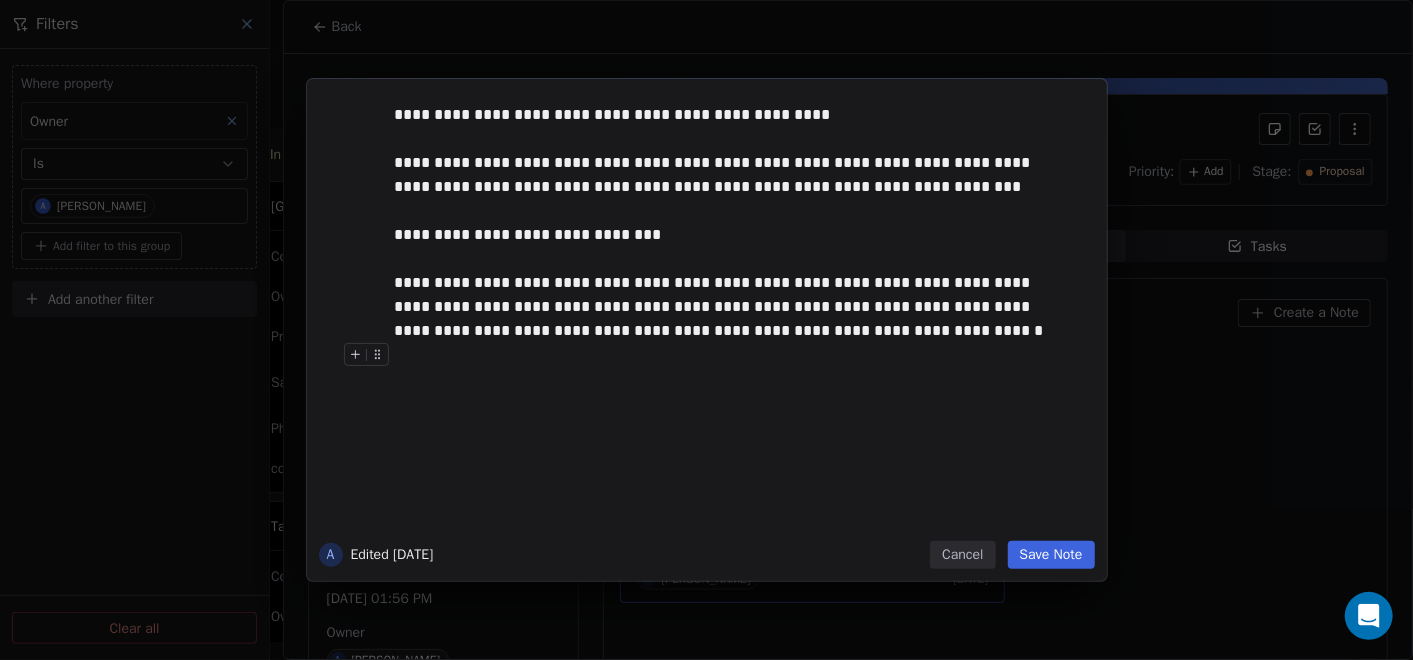click on "Save Note" at bounding box center [1051, 555] 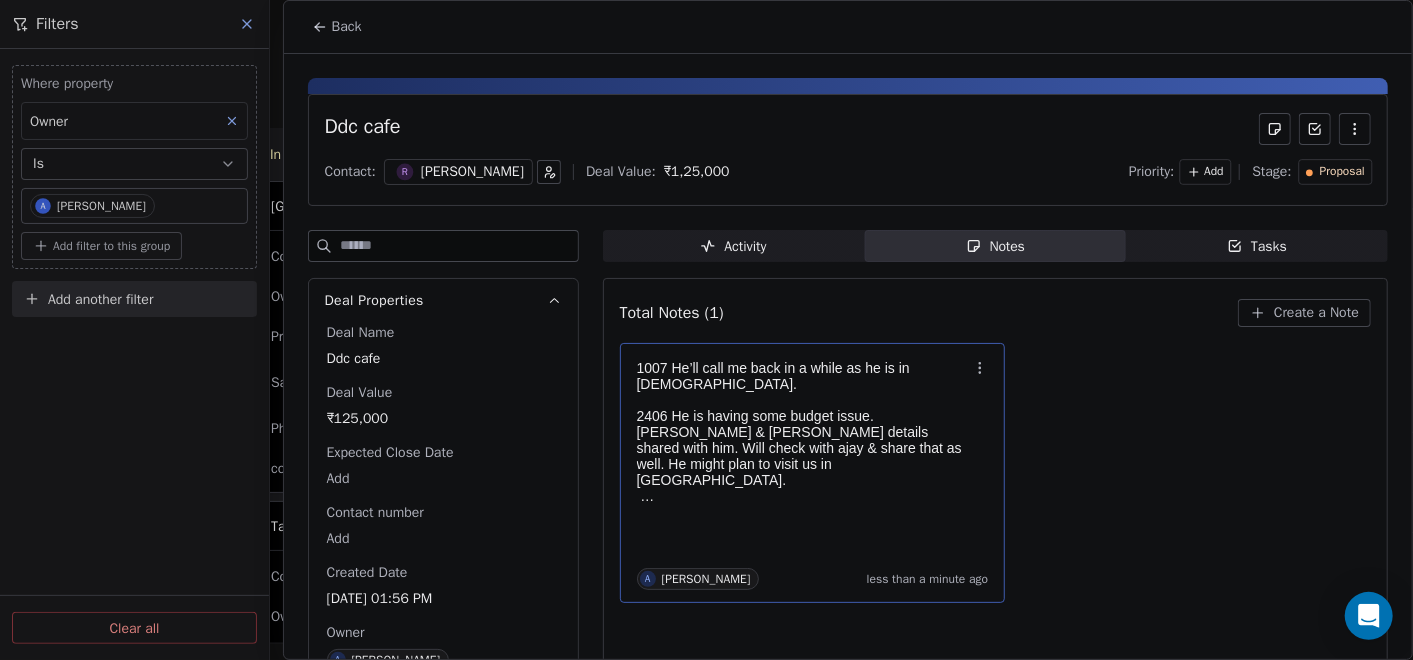 click on "Back" at bounding box center (337, 27) 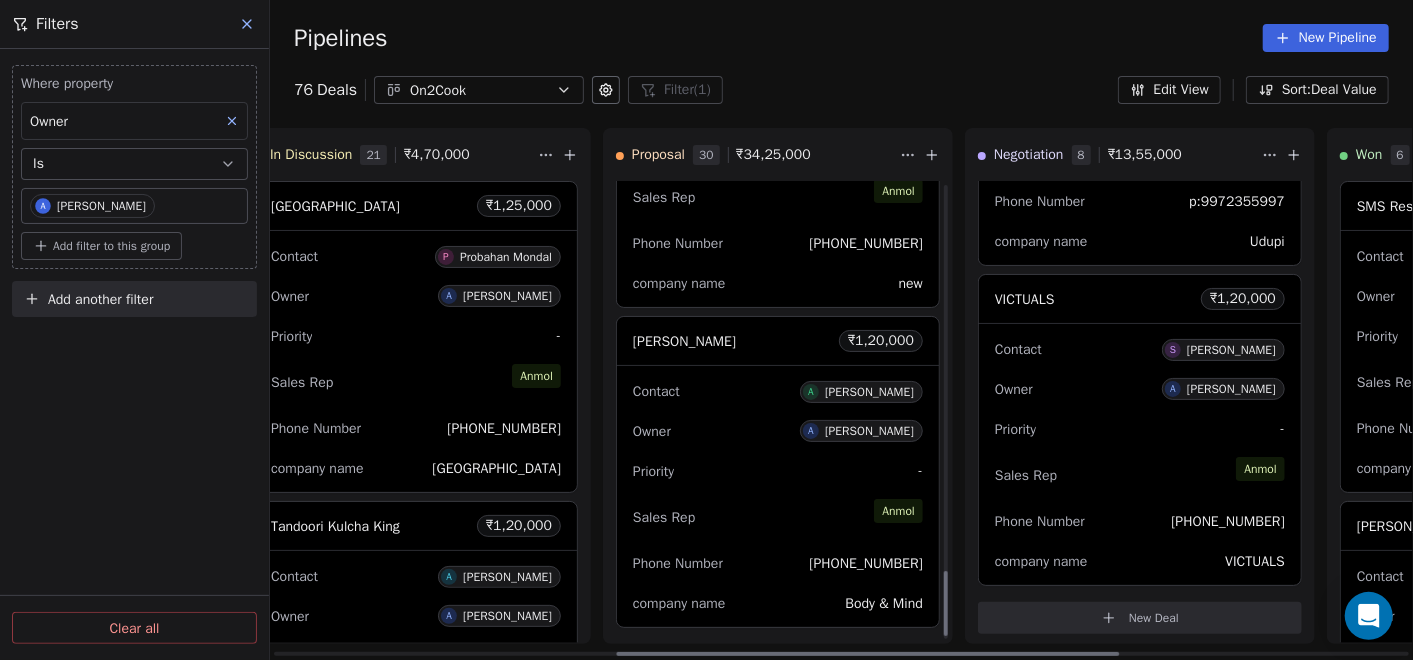 scroll, scrollTop: 2745, scrollLeft: 0, axis: vertical 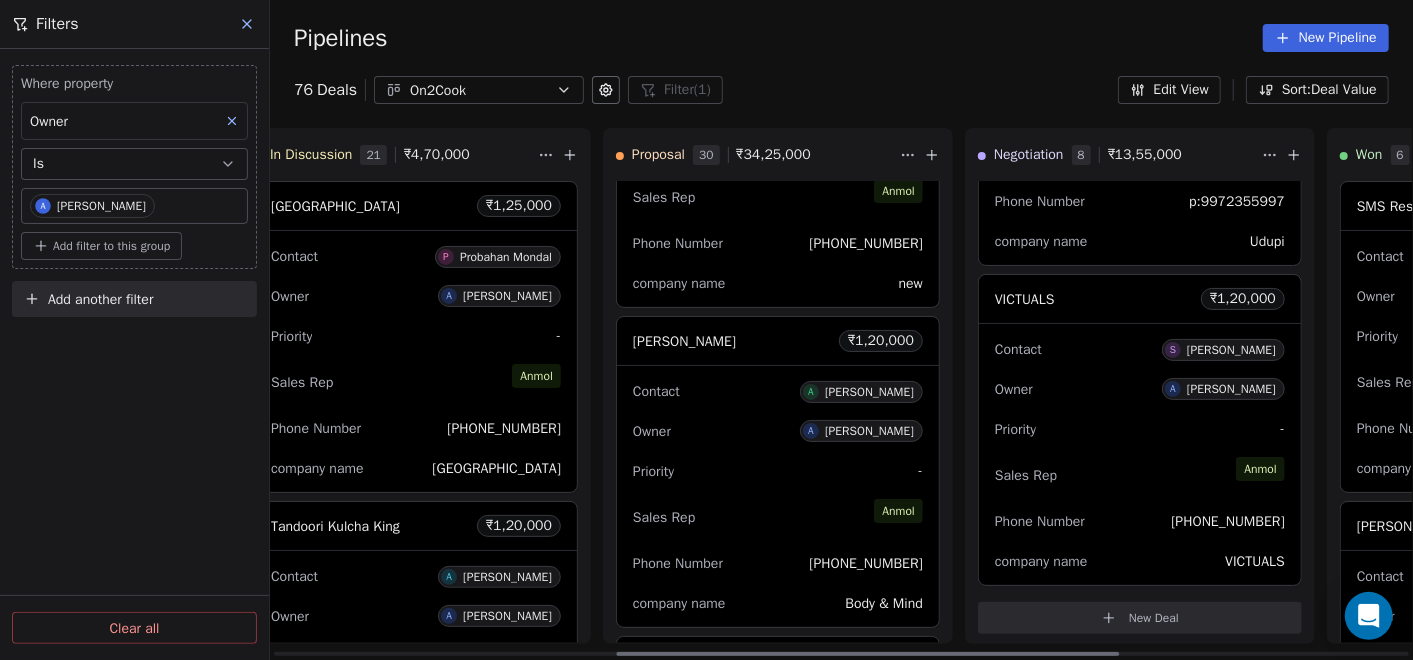 click on "Priority -" at bounding box center (778, 471) 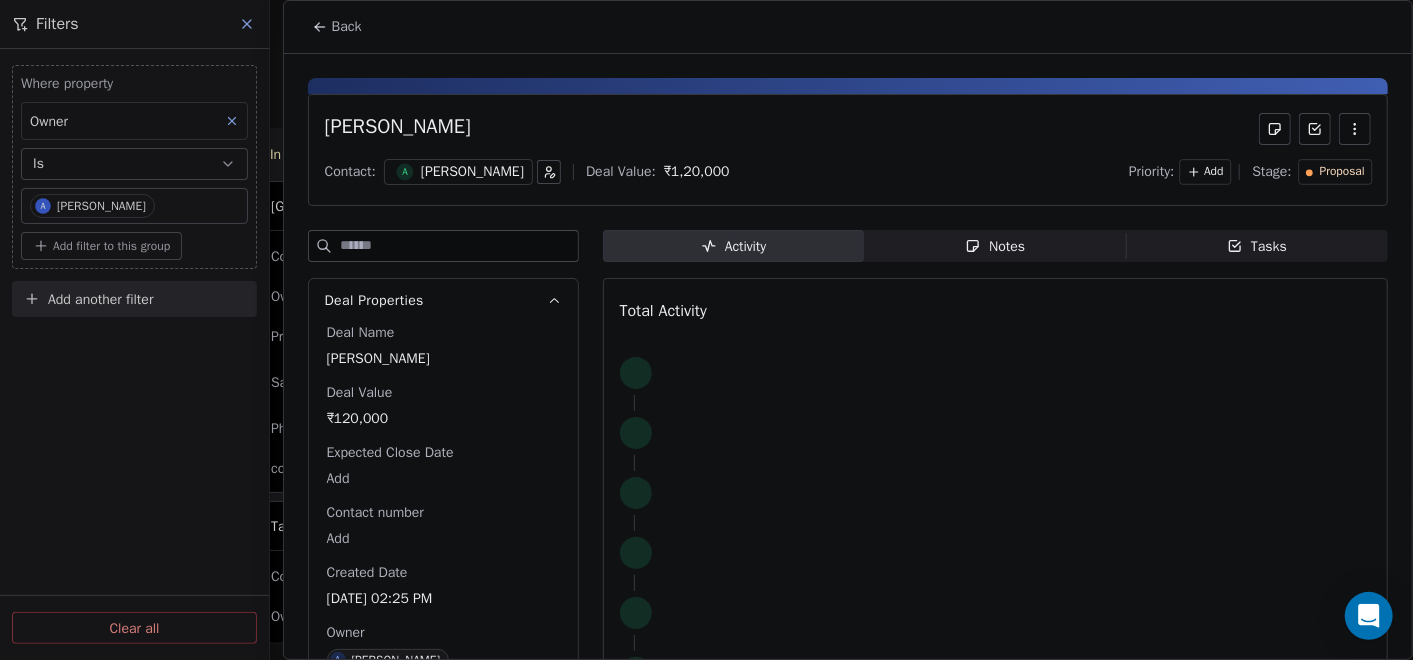 click 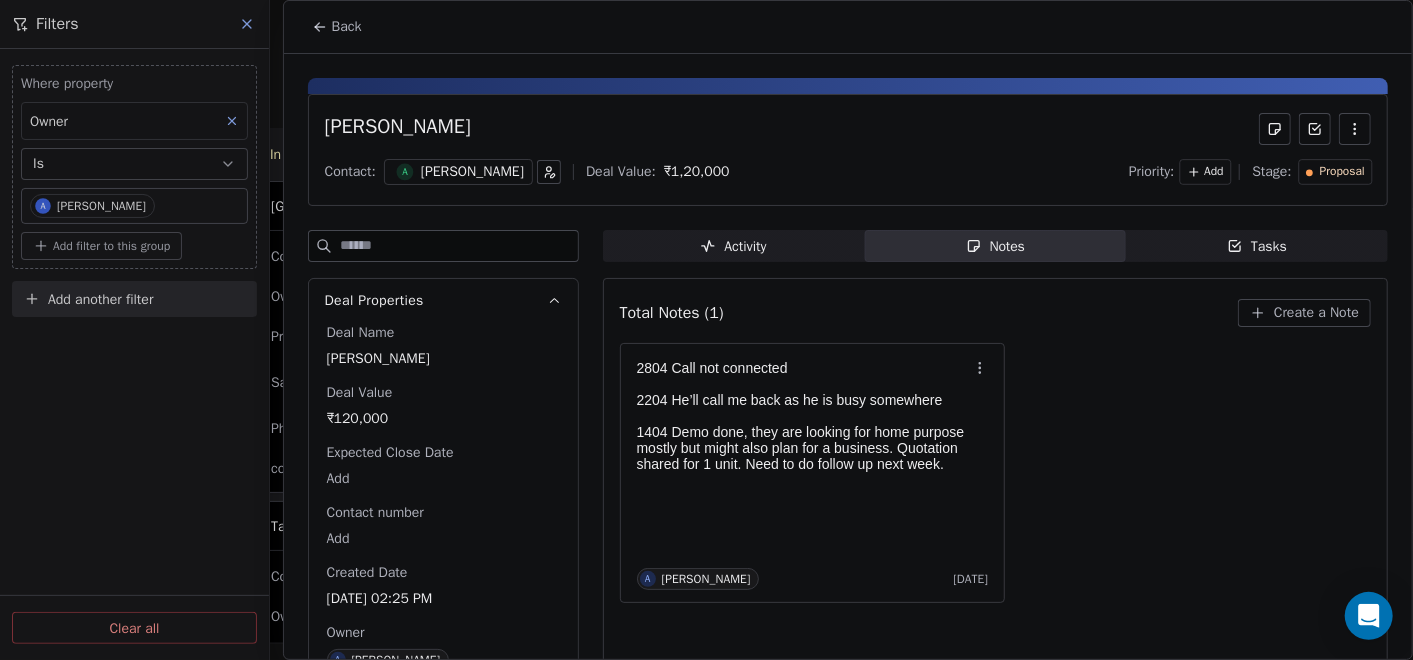 click on "Back" at bounding box center [337, 27] 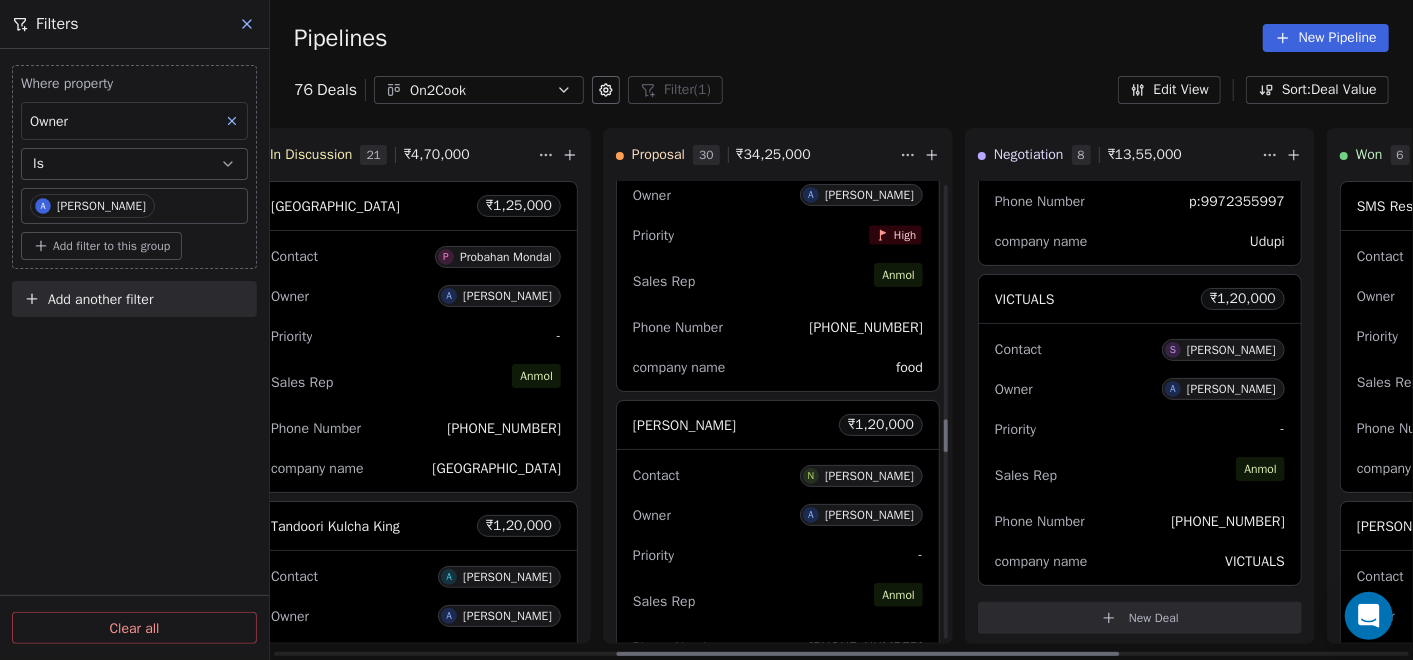 scroll, scrollTop: 3412, scrollLeft: 0, axis: vertical 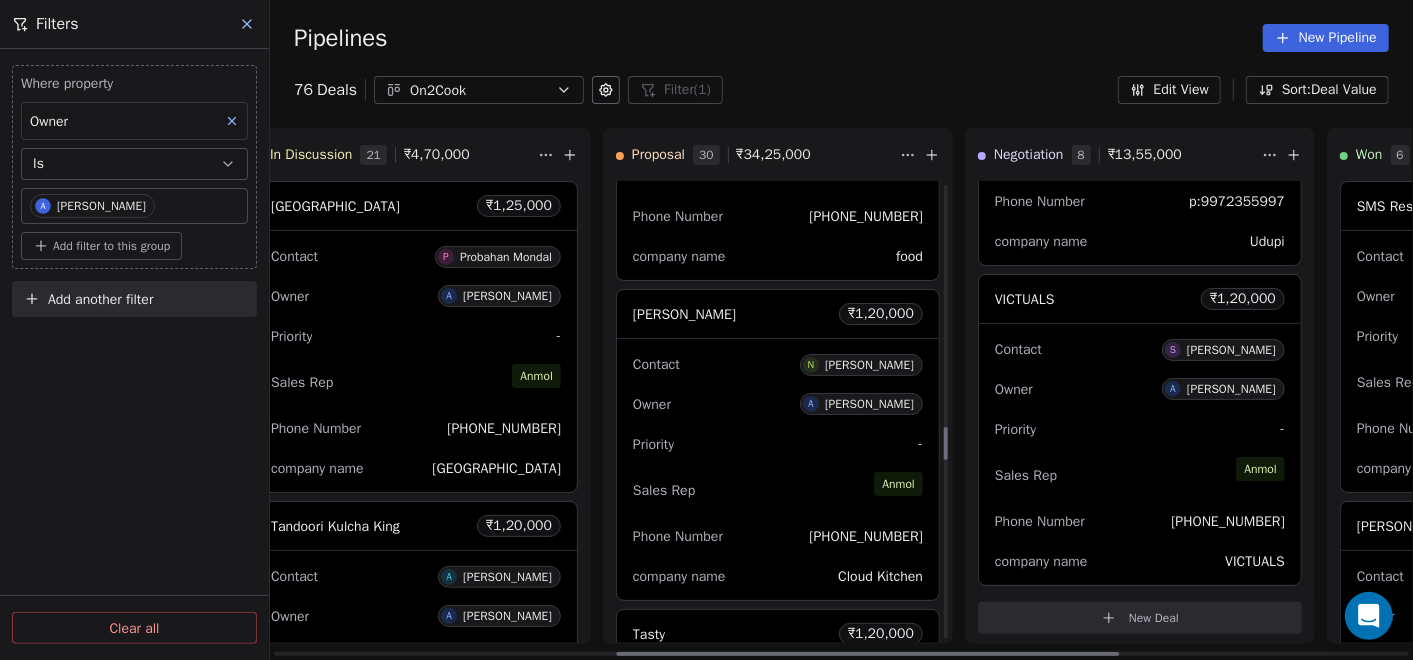 click on "Owner A [PERSON_NAME]" at bounding box center [778, 404] 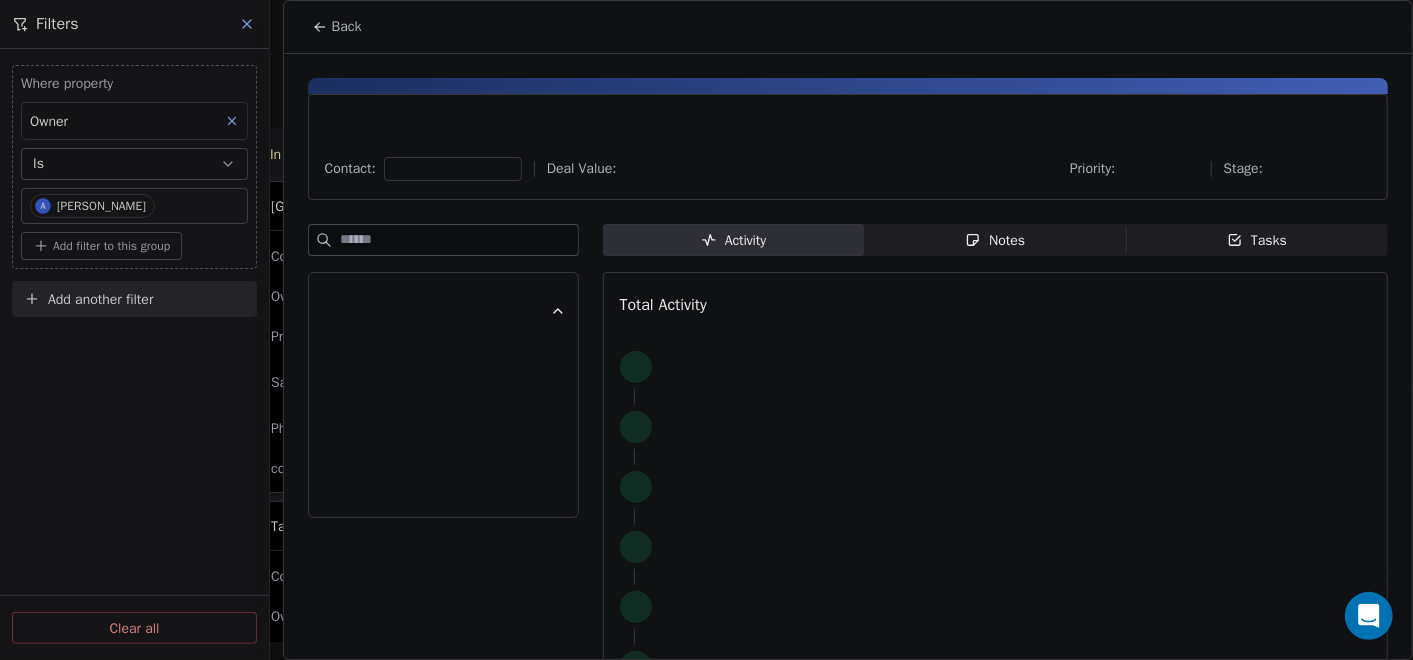click on "Notes   Notes" at bounding box center [995, 240] 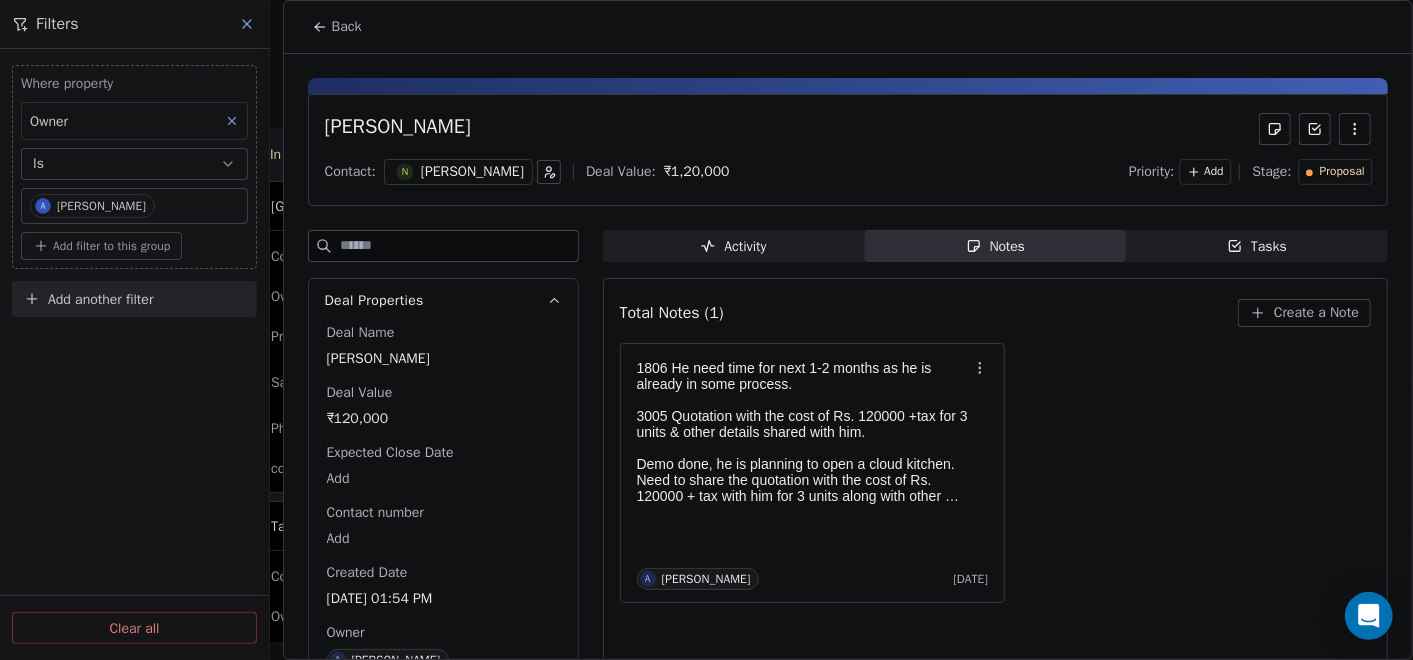 click on "Back" at bounding box center [337, 27] 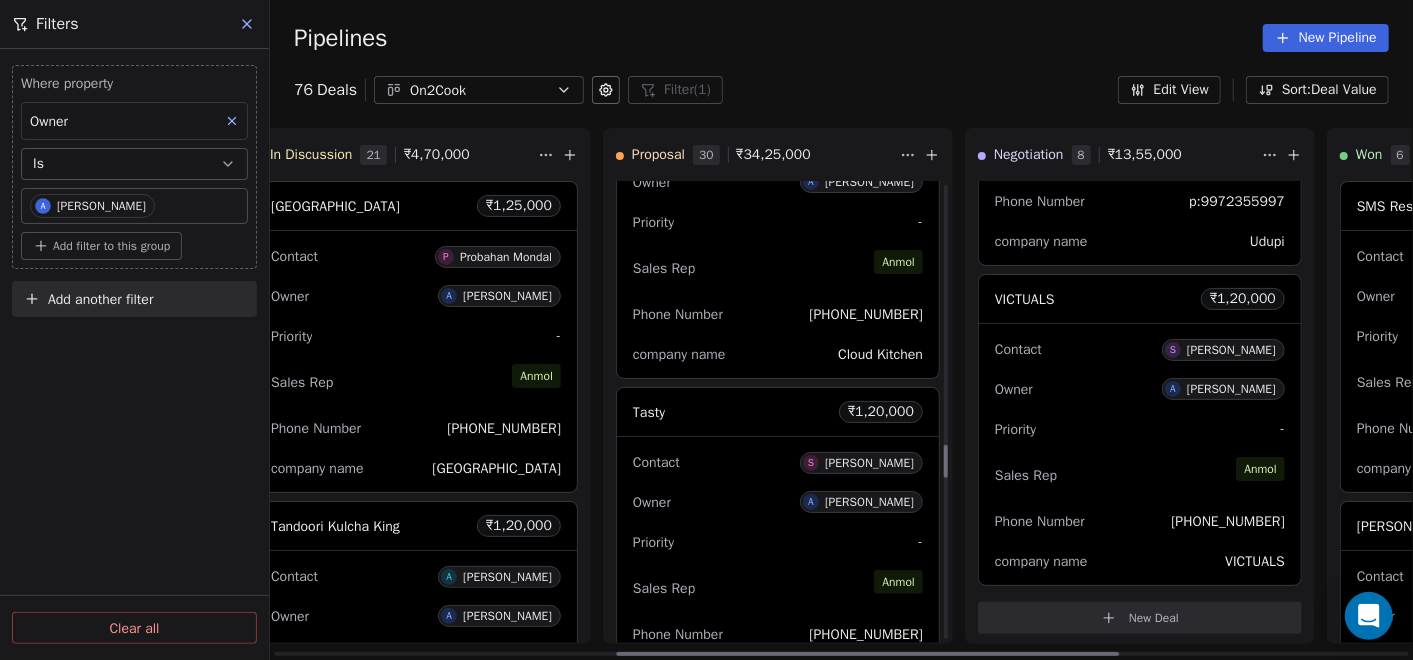 scroll, scrollTop: 3745, scrollLeft: 0, axis: vertical 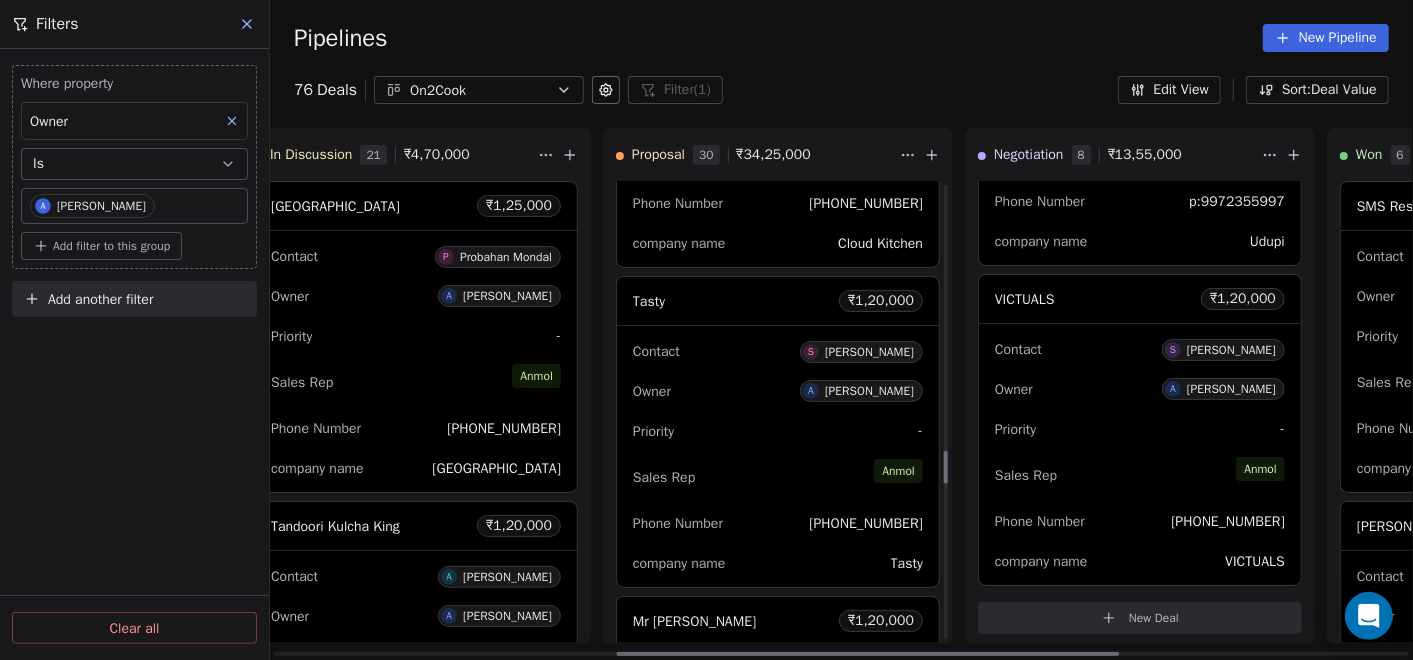 click on "Priority -" at bounding box center [778, 431] 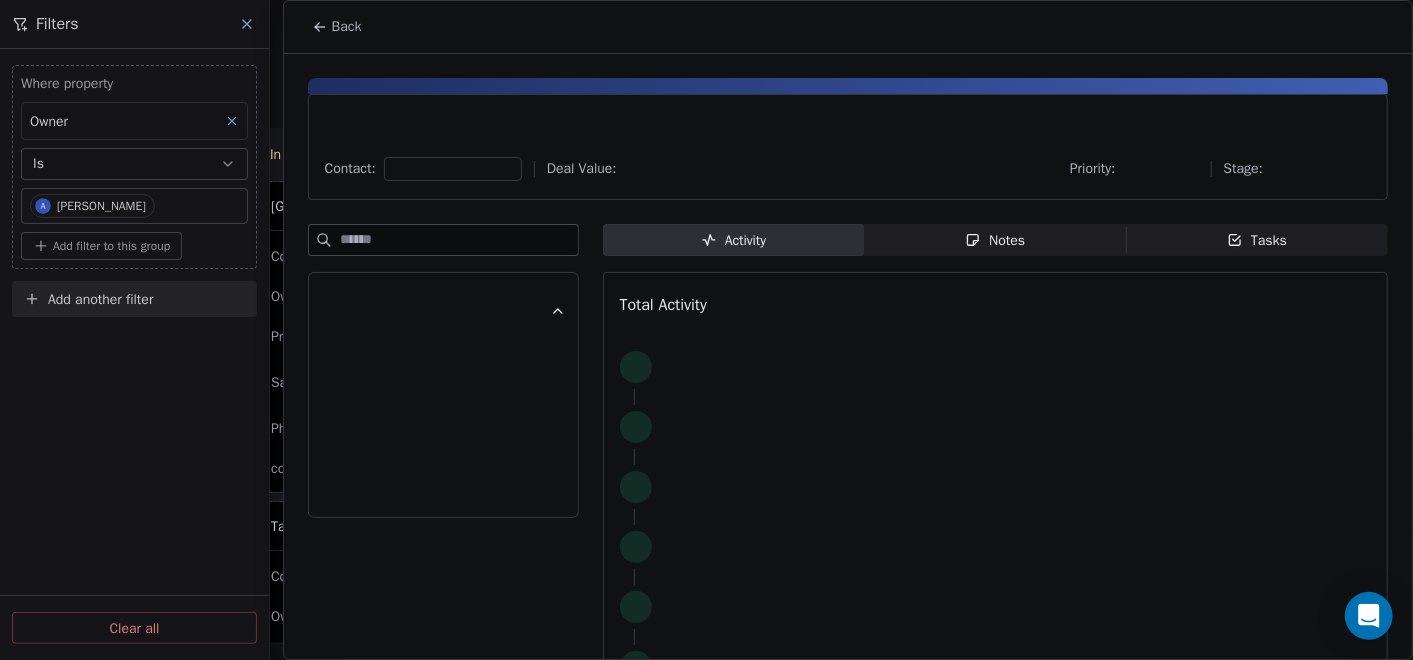 click on "Notes   Notes" at bounding box center [995, 240] 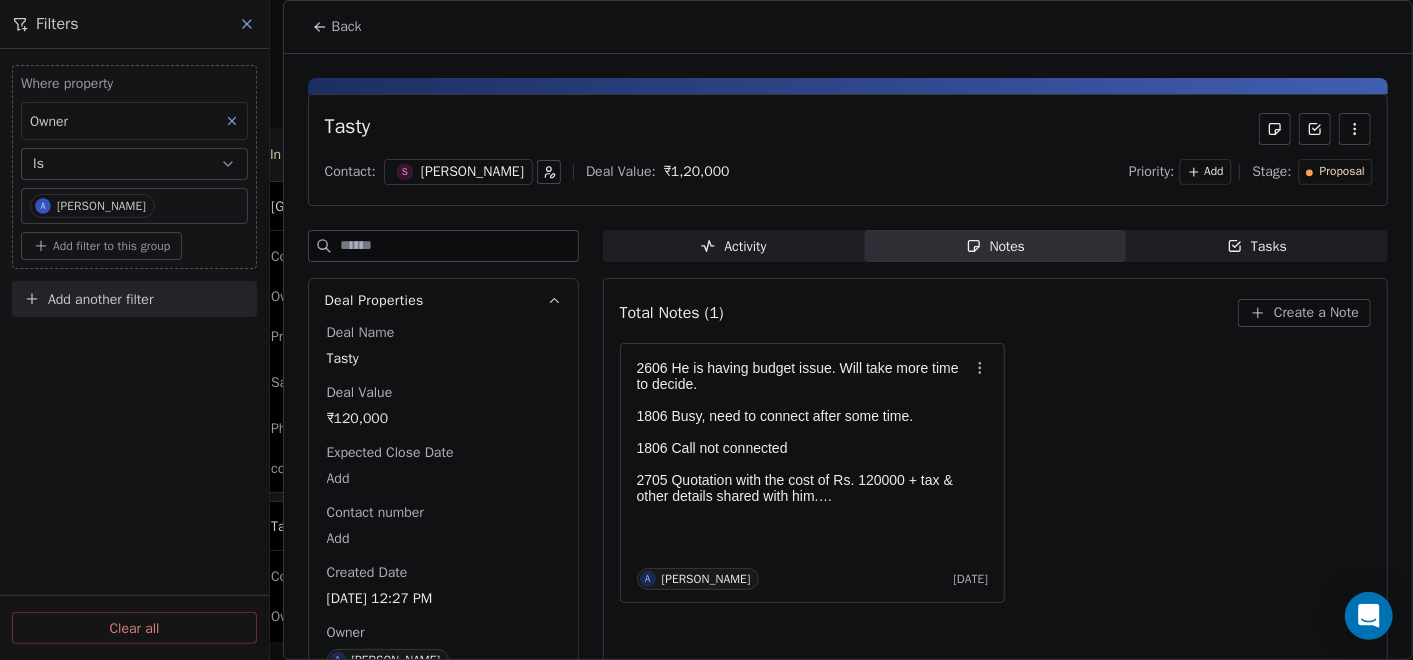 click 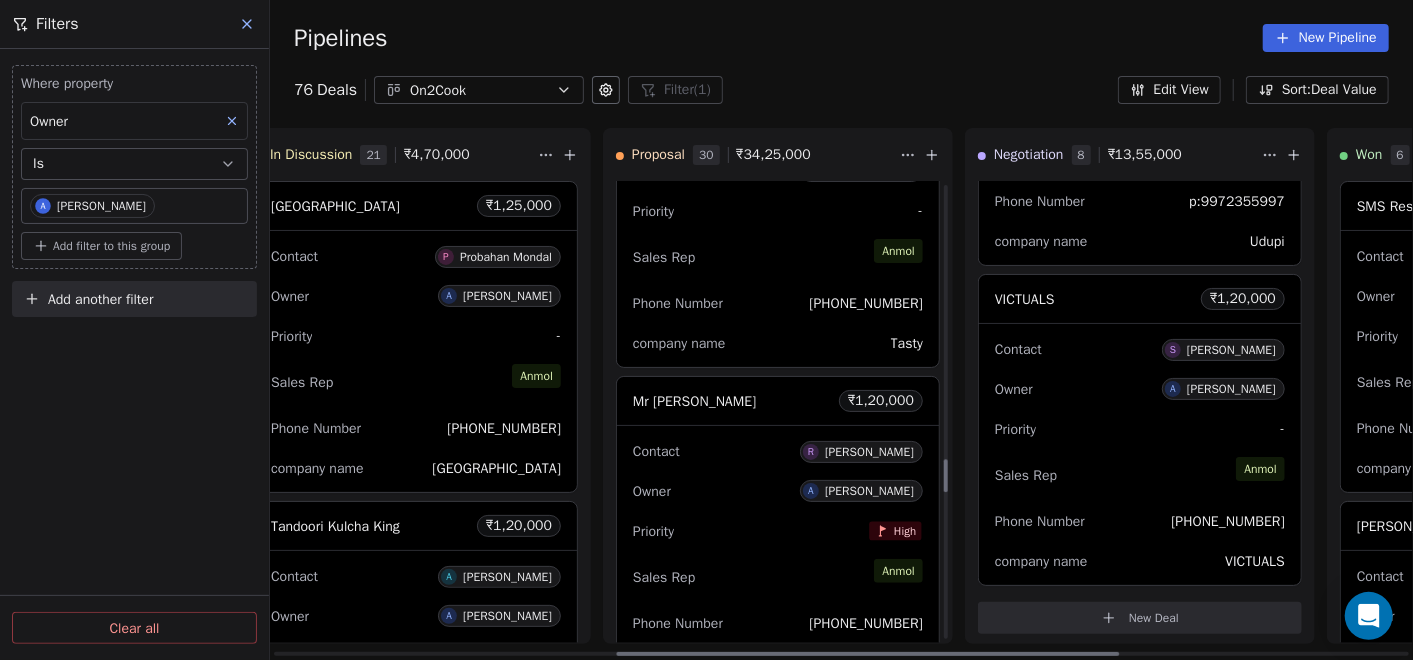 scroll, scrollTop: 3968, scrollLeft: 0, axis: vertical 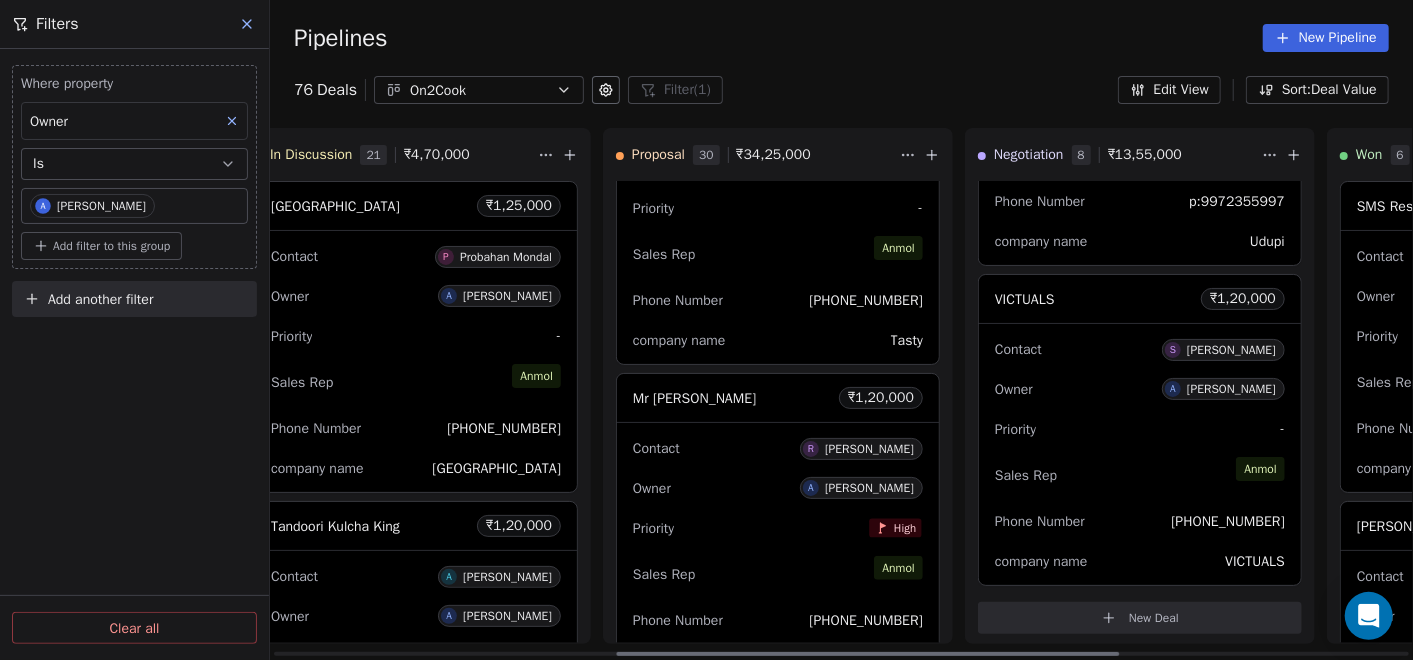 click on "Owner A [PERSON_NAME]" at bounding box center [778, 488] 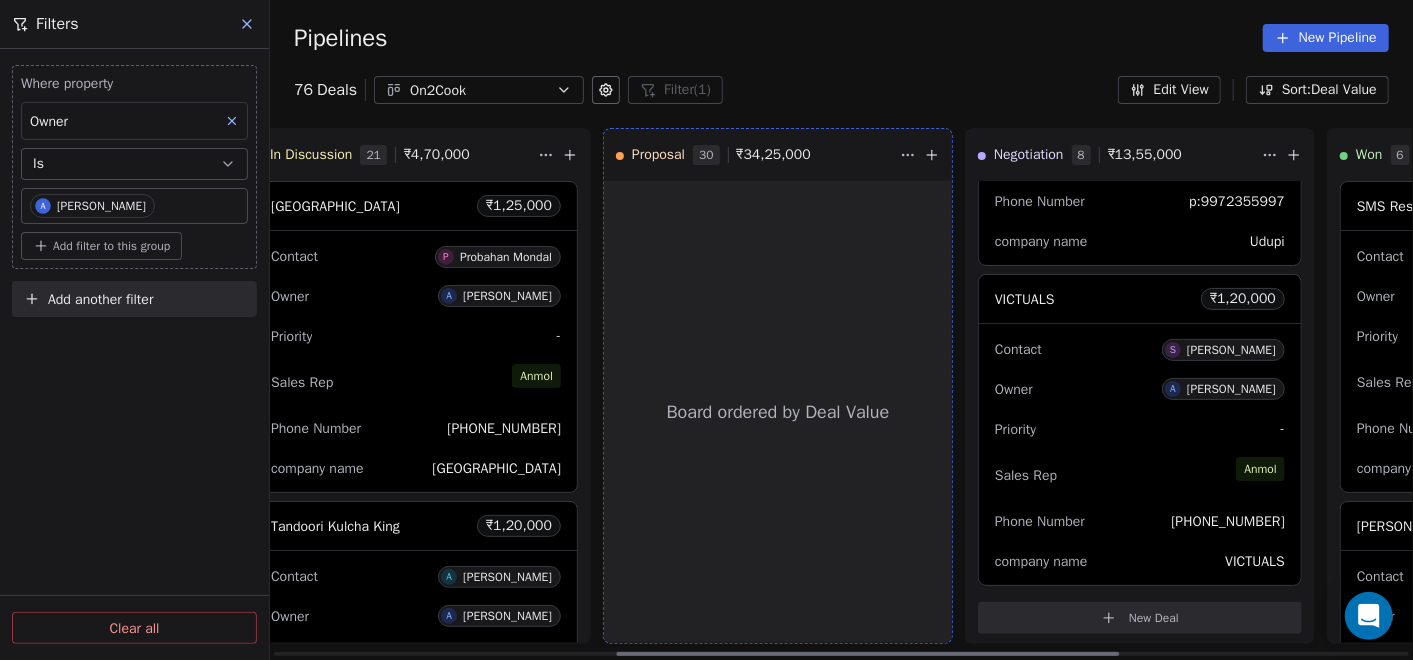 click on "Board ordered by   Deal Value" at bounding box center [778, 412] 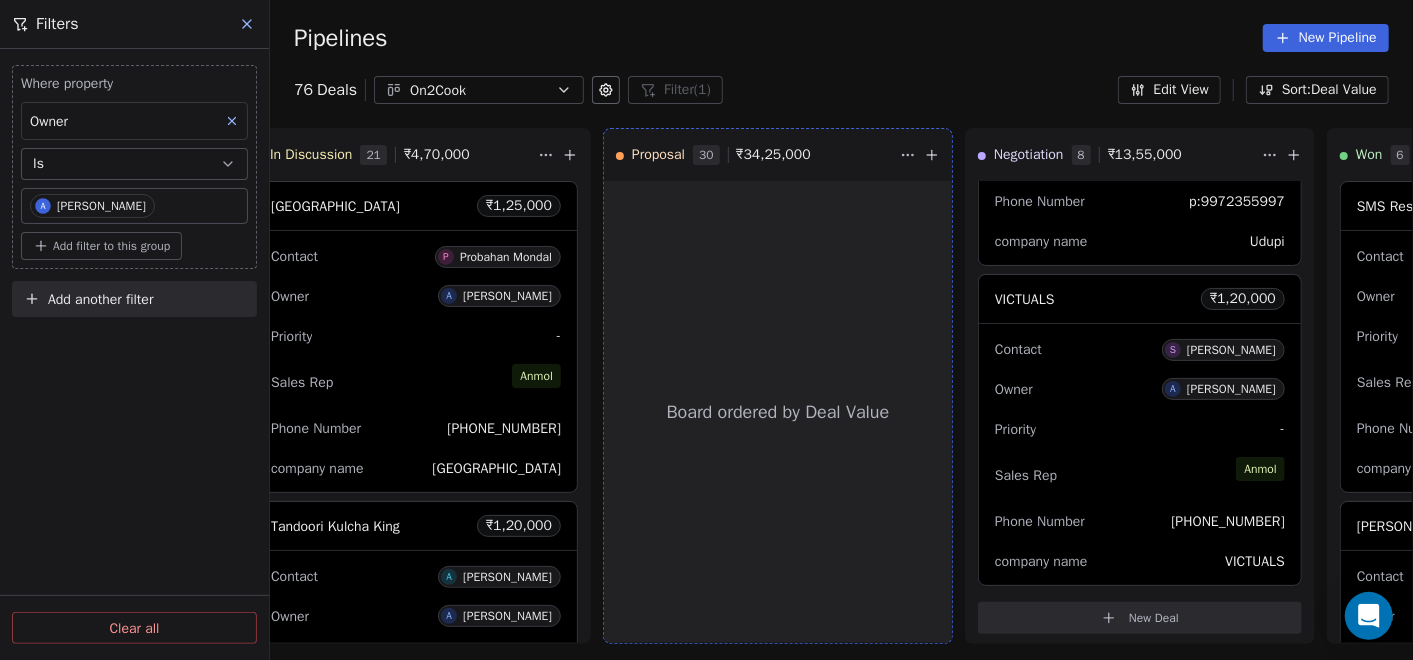 click on "Pipelines  New Pipeline" at bounding box center [841, 38] 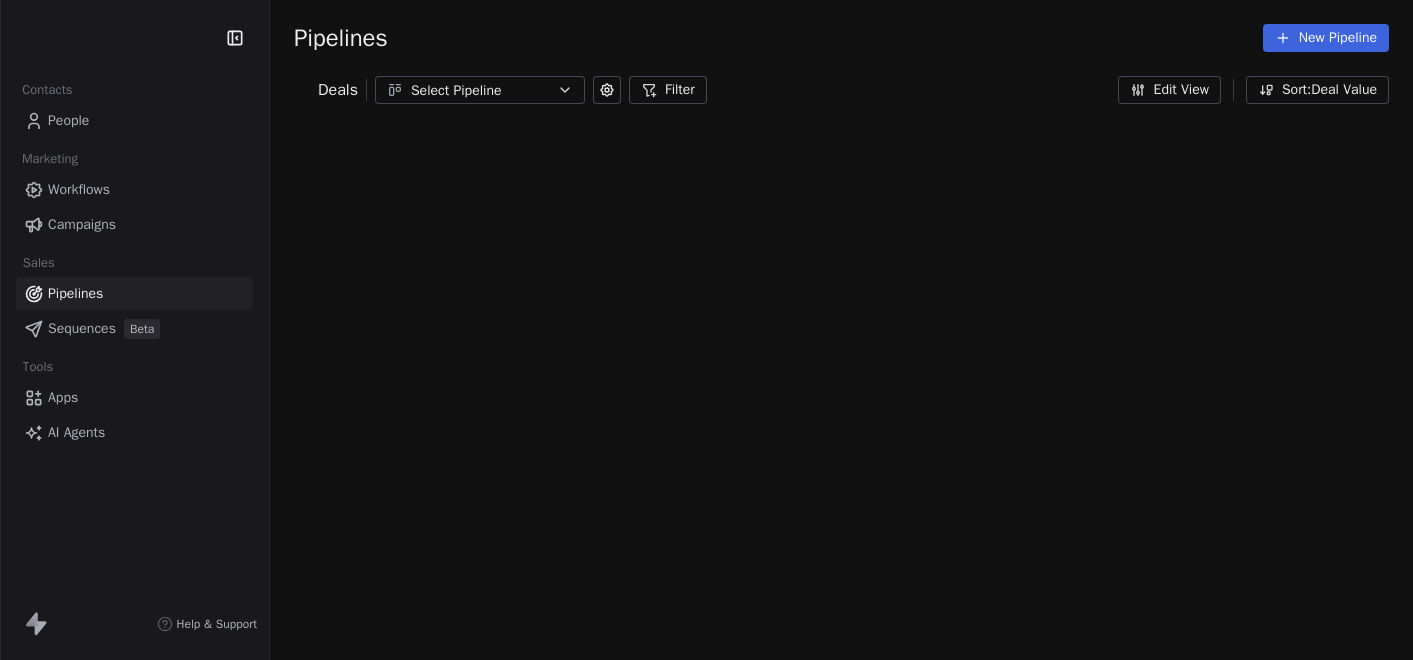 scroll, scrollTop: 0, scrollLeft: 0, axis: both 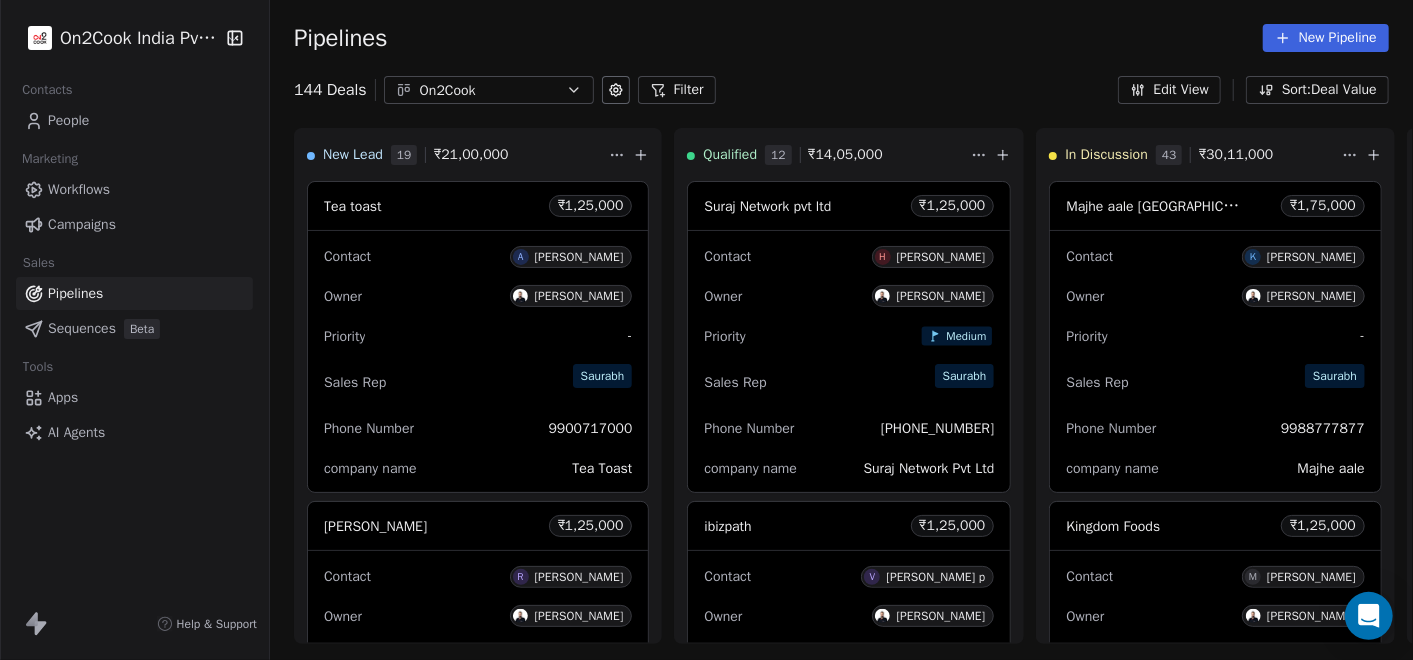 click on "Filter" at bounding box center [677, 90] 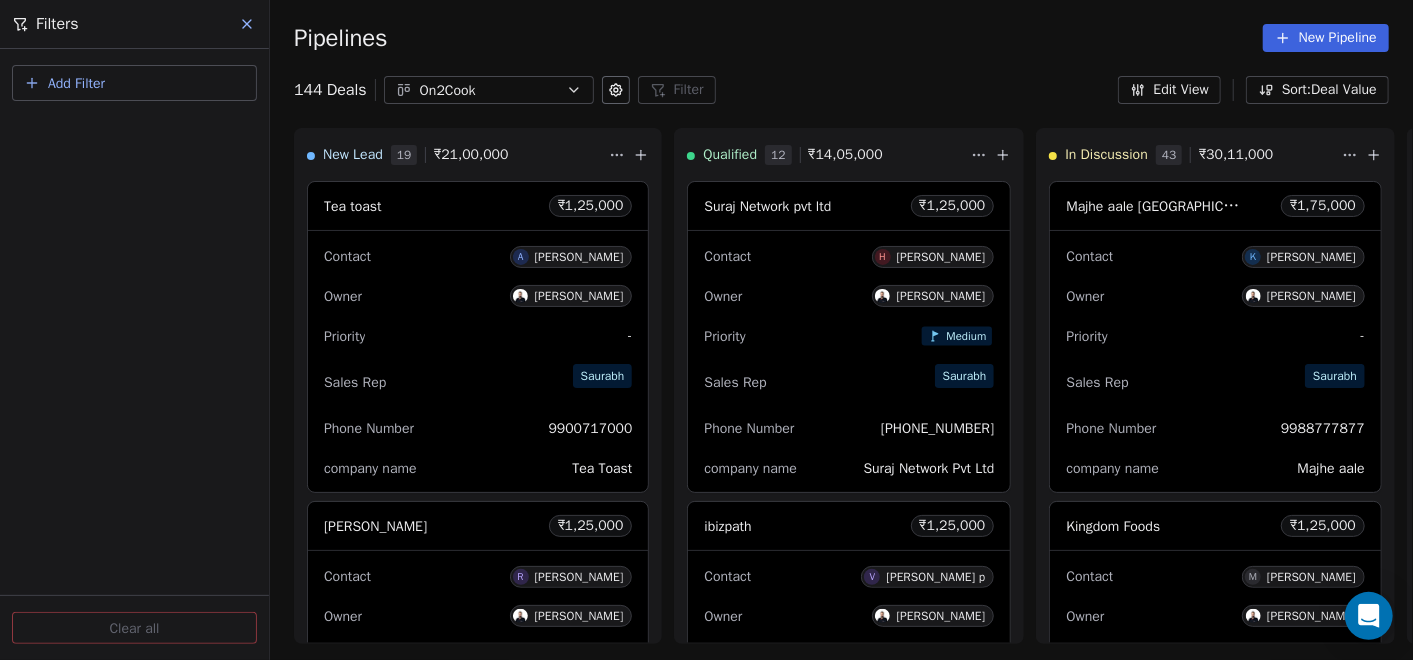 click on "Add Filter" at bounding box center (134, 83) 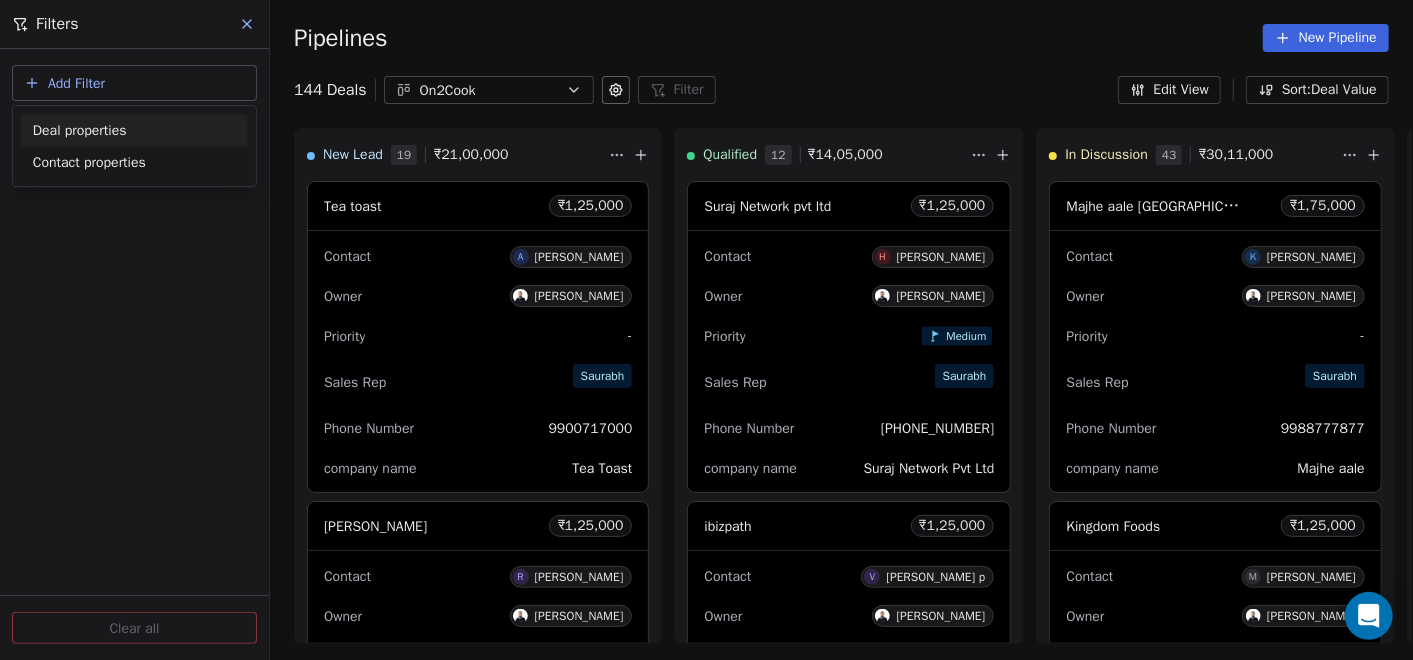 click on "Deal properties" at bounding box center (134, 130) 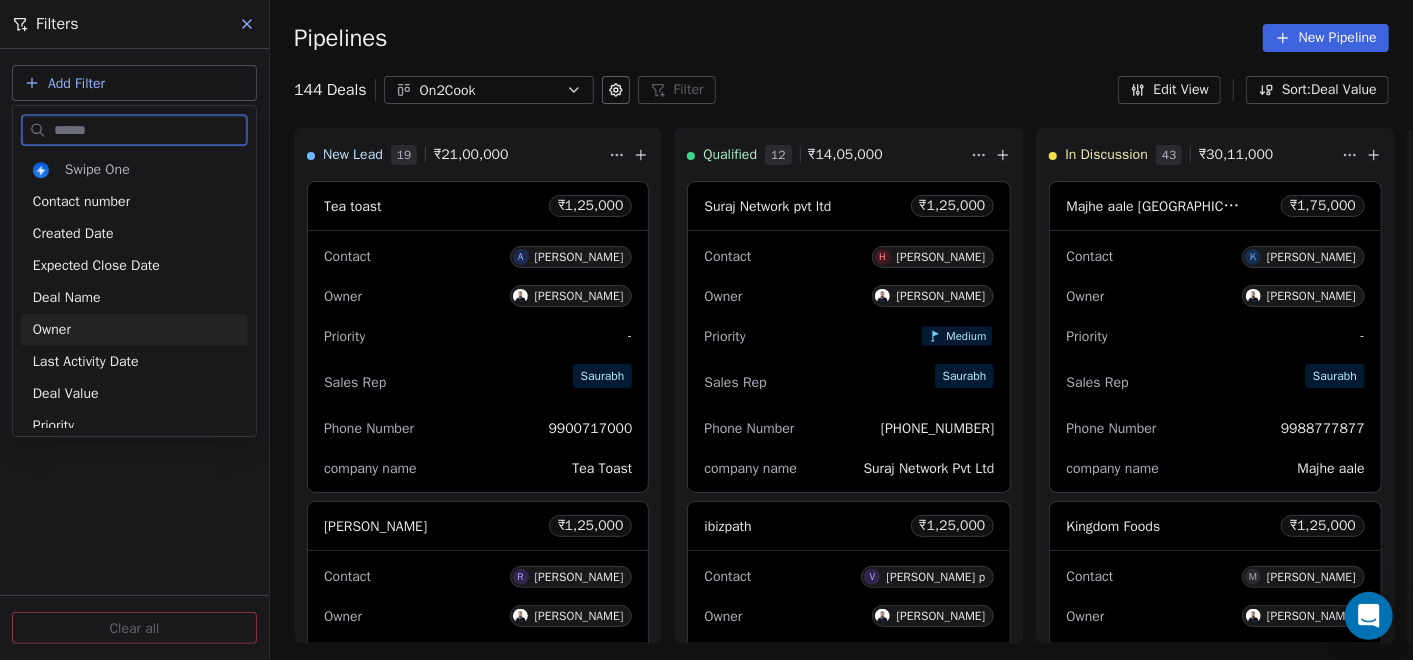 click on "Owner" at bounding box center (134, 330) 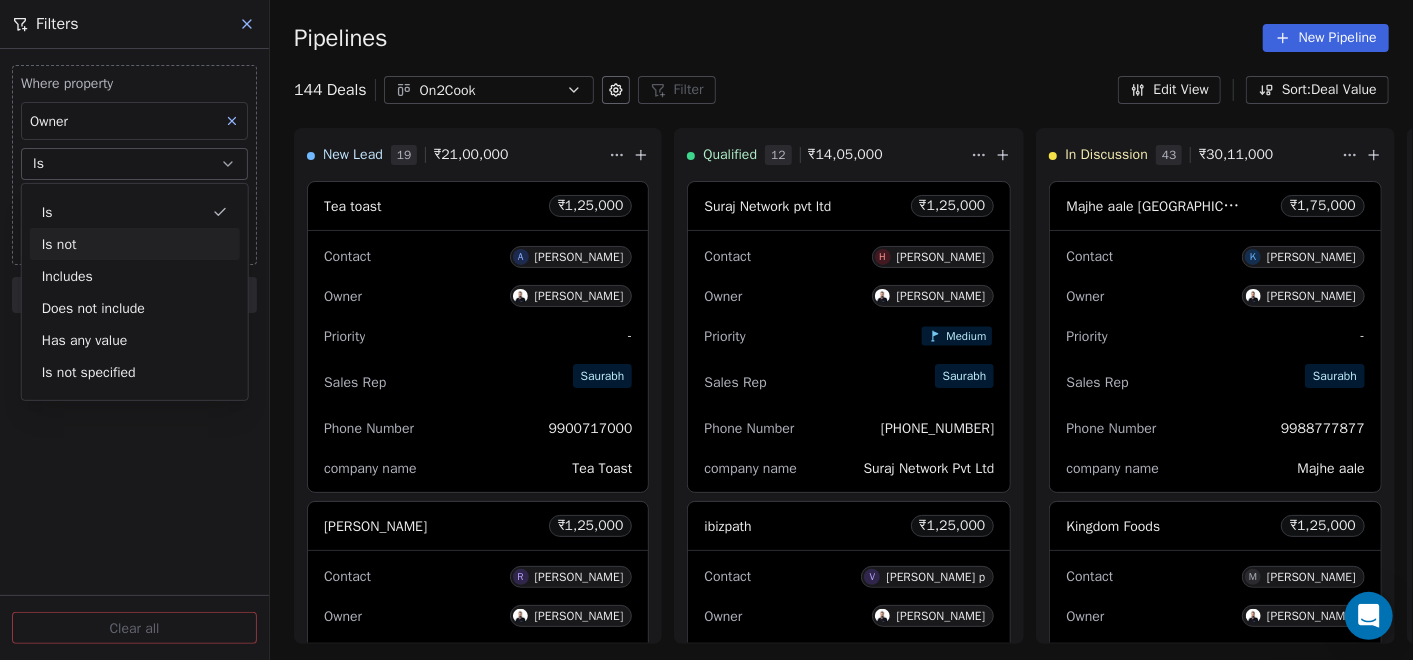 click on "Is" at bounding box center (134, 164) 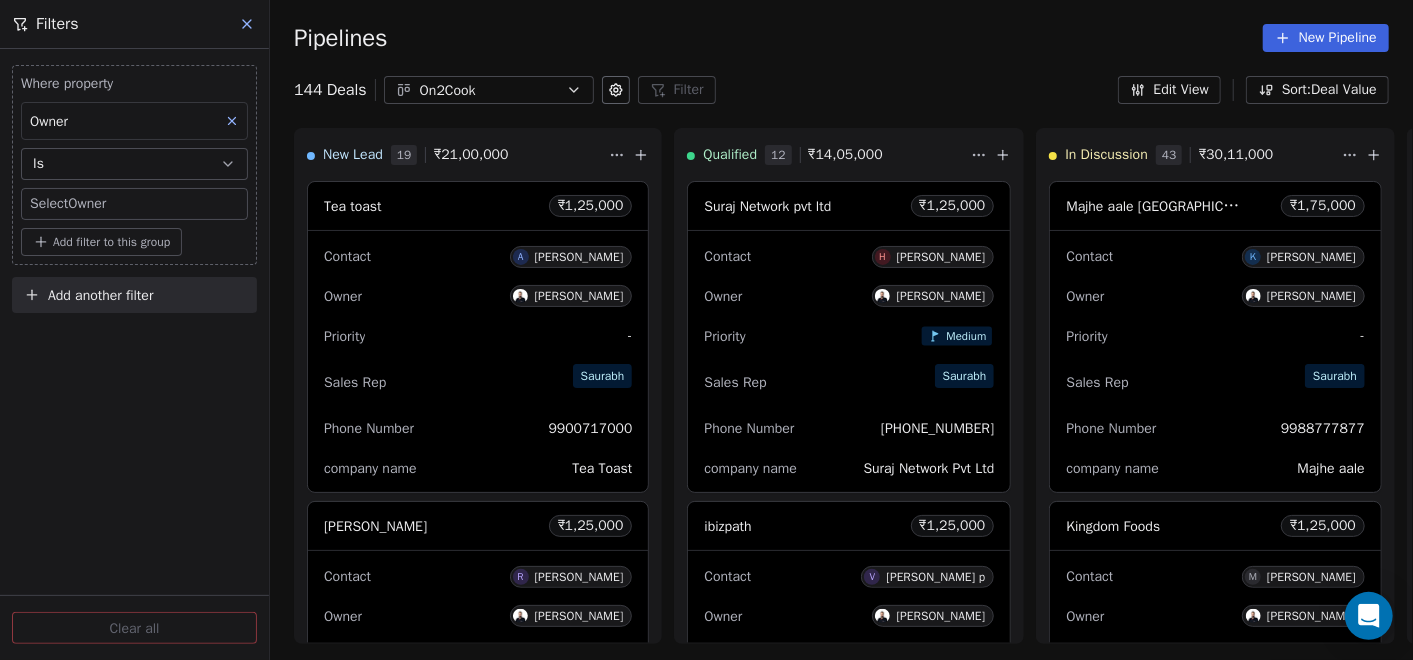 click on "On2Cook India Pvt. Ltd. Contacts People Marketing Workflows Campaigns Sales Pipelines Sequences Beta Tools Apps AI Agents Help & Support Pipelines  New Pipeline 144 Deals On2Cook Filter  Filters Where property   Owner   Is Select  Owner Add filter to this group Add another filter Clear all Edit View Sort:  Deal Value New Lead 19 ₹ 21,00,000 Tea toast ₹ 1,25,000 Contact A Akshay Kulkarni Owner Saurabh Shah Priority - Sales Rep Saurabh Phone Number 9900717000 company name Tea Toast Rajeev Yadav Agra ₹ 1,25,000 Contact R Rajeev Yadav Owner Saurabh Shah Priority - Sales Rep Saurabh Phone Number +918958317647 company name Bonjour cool point Zayka Restaurant ₹ 1,25,000 Contact A Abhishek singh Owner Saurabh Shah Priority - Sales Rep Saurabh Phone Number +919955917531 company name Jayka Earth ₹ 1,25,000 Contact G Gautam Munot Owner Saurabh Shah Priority Medium Sales Rep Saurabh Phone Number 919960515544 company name earth Poona Cafe ₹ 1,25,000 Contact K Kumar kokil Owner Saurabh Shah Priority - Saurabh" at bounding box center [706, 330] 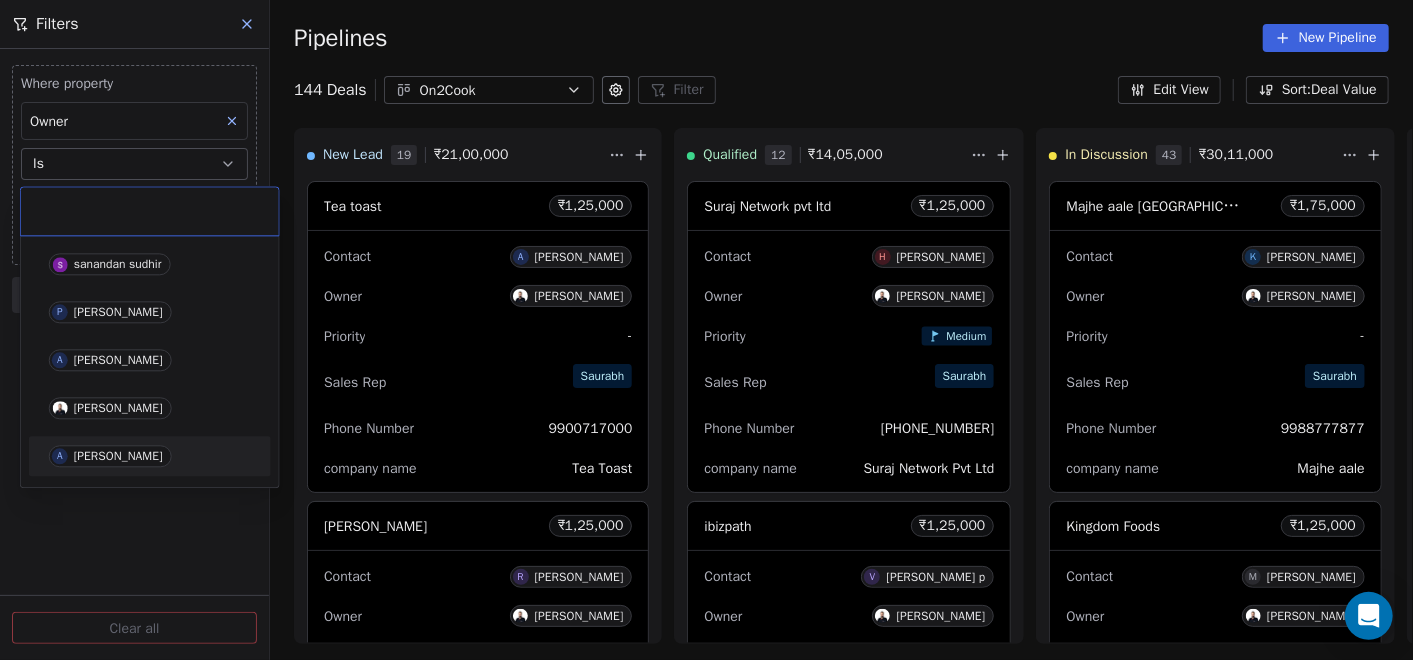 click on "A [PERSON_NAME]" at bounding box center (150, 456) 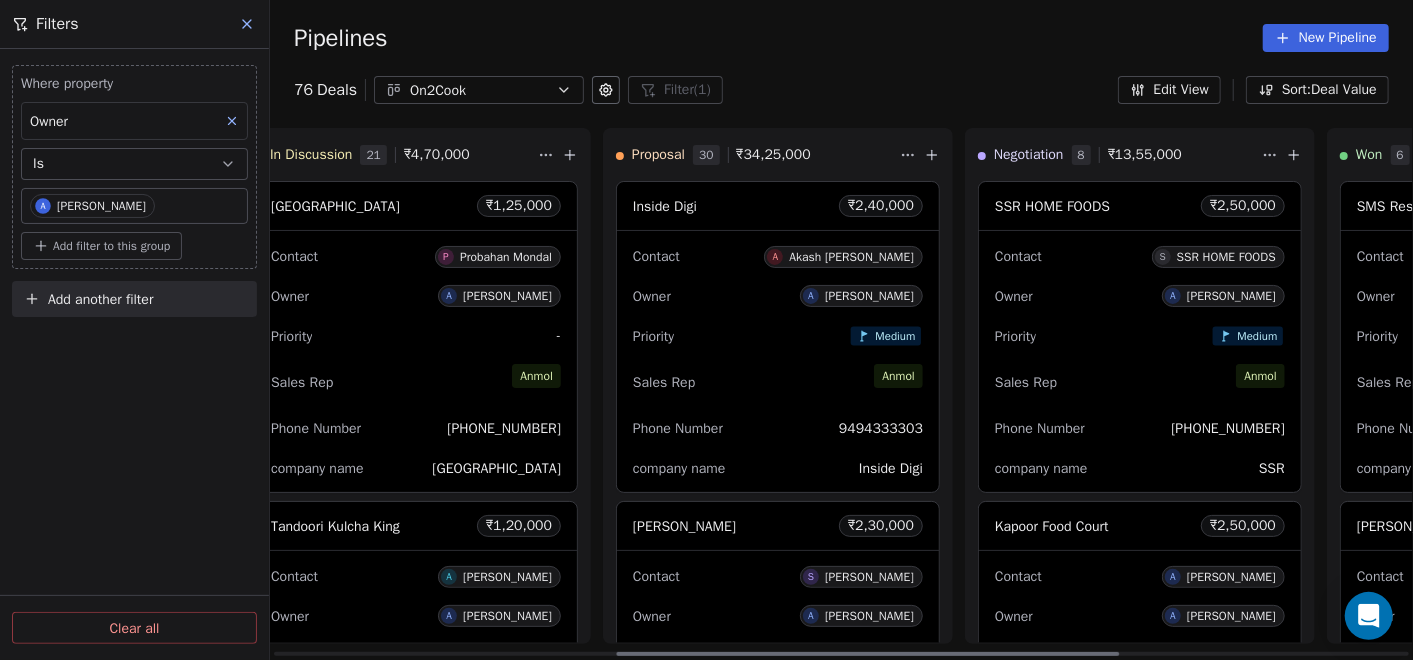 scroll, scrollTop: 0, scrollLeft: 783, axis: horizontal 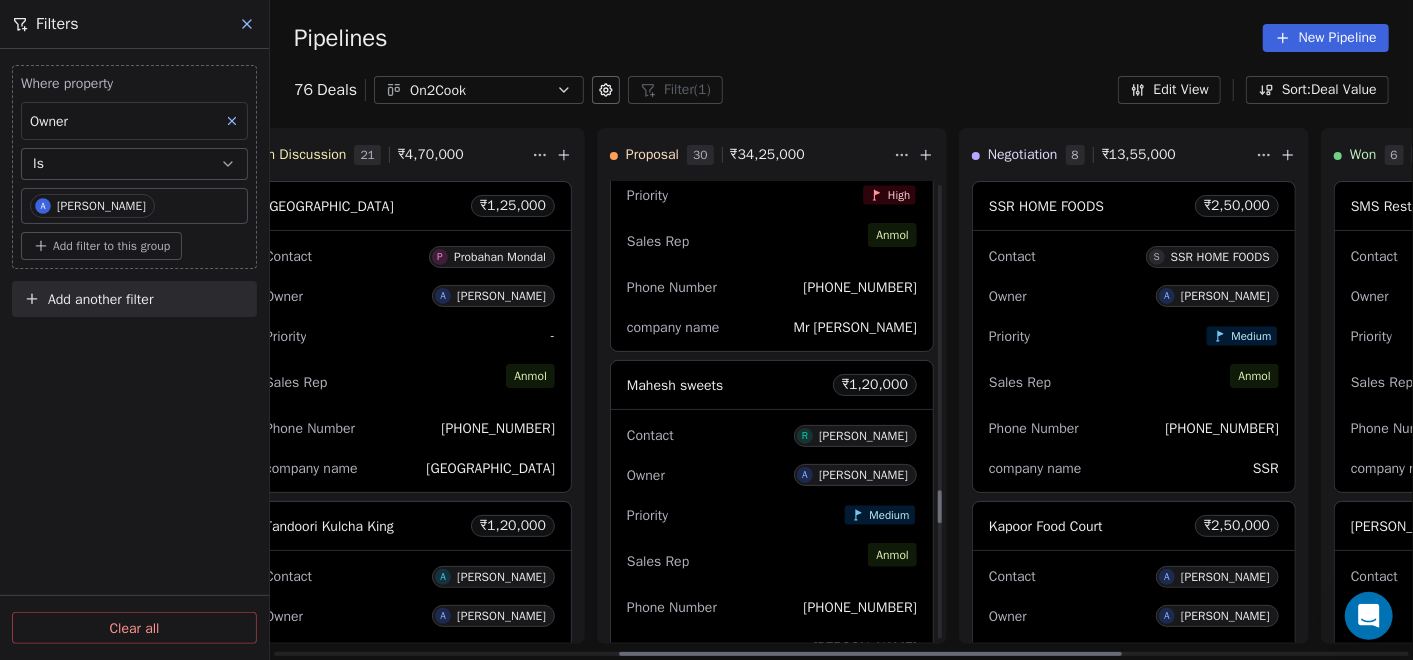 click on "Phone Number +919742960197" at bounding box center [772, 287] 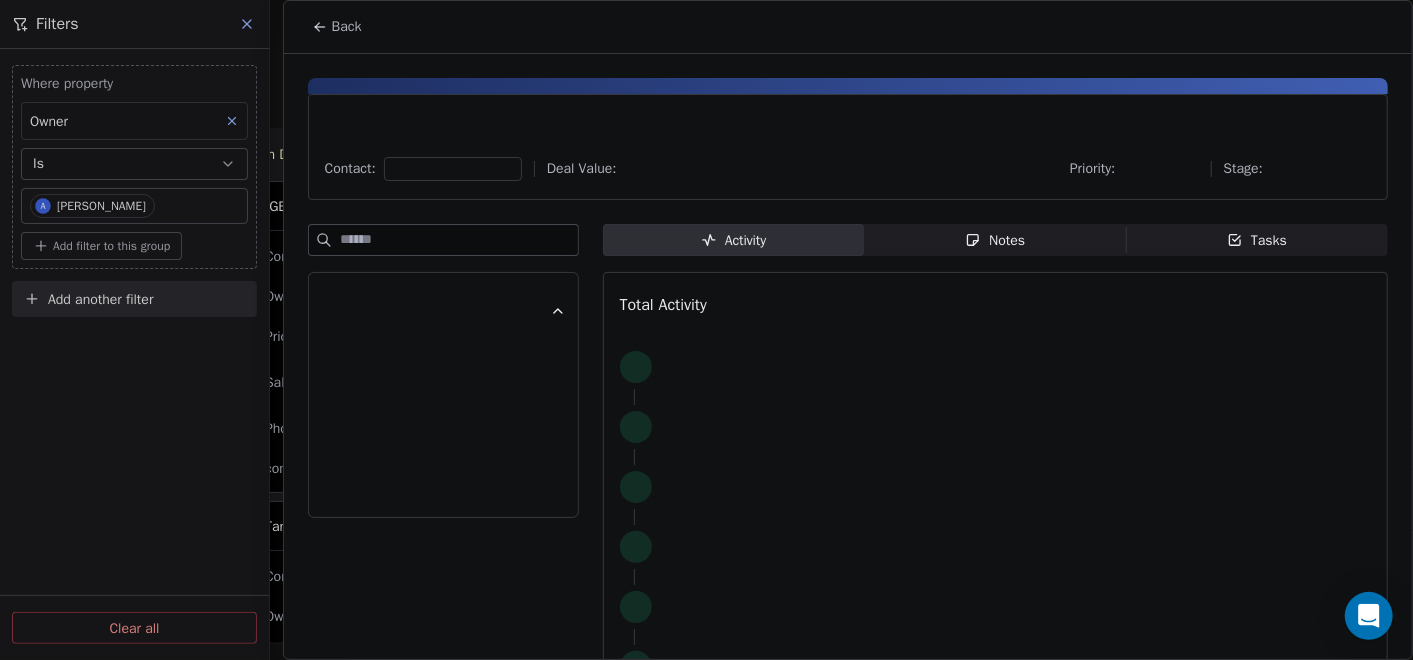 click on "Notes   Notes" at bounding box center (995, 240) 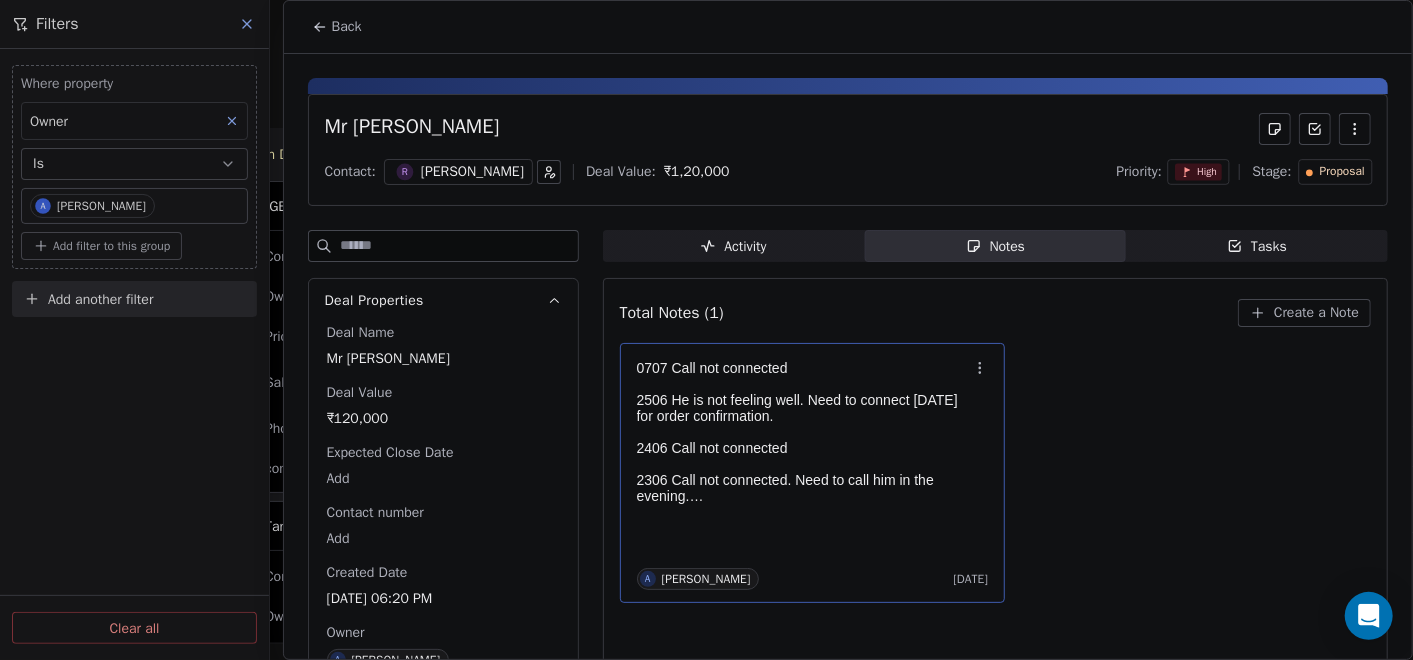 click at bounding box center [803, 432] 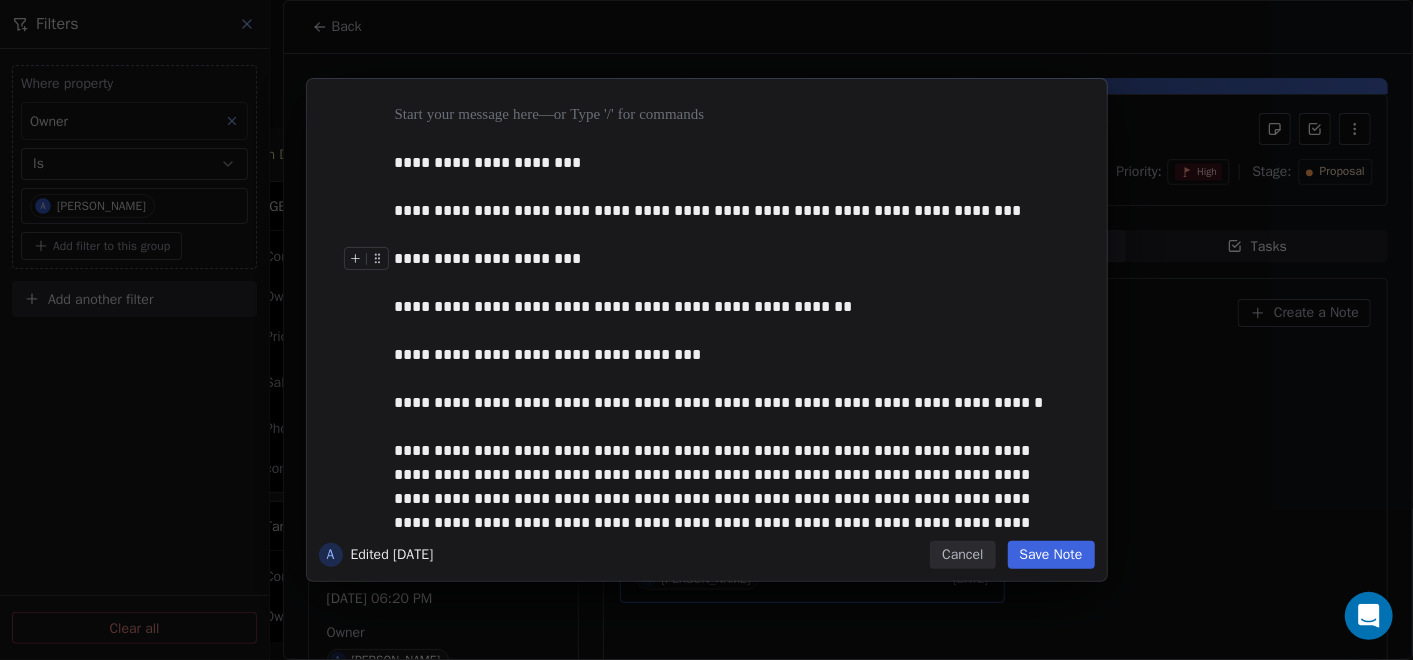type 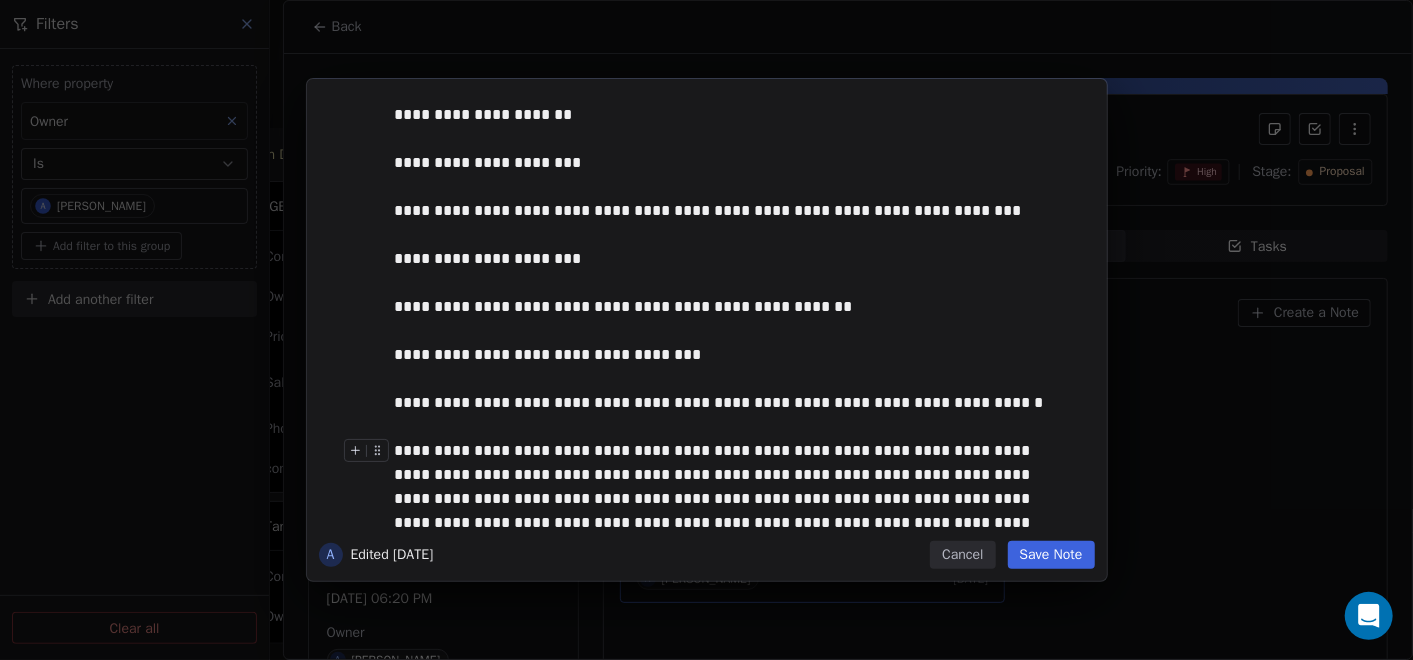 click on "Save Note" at bounding box center (1051, 555) 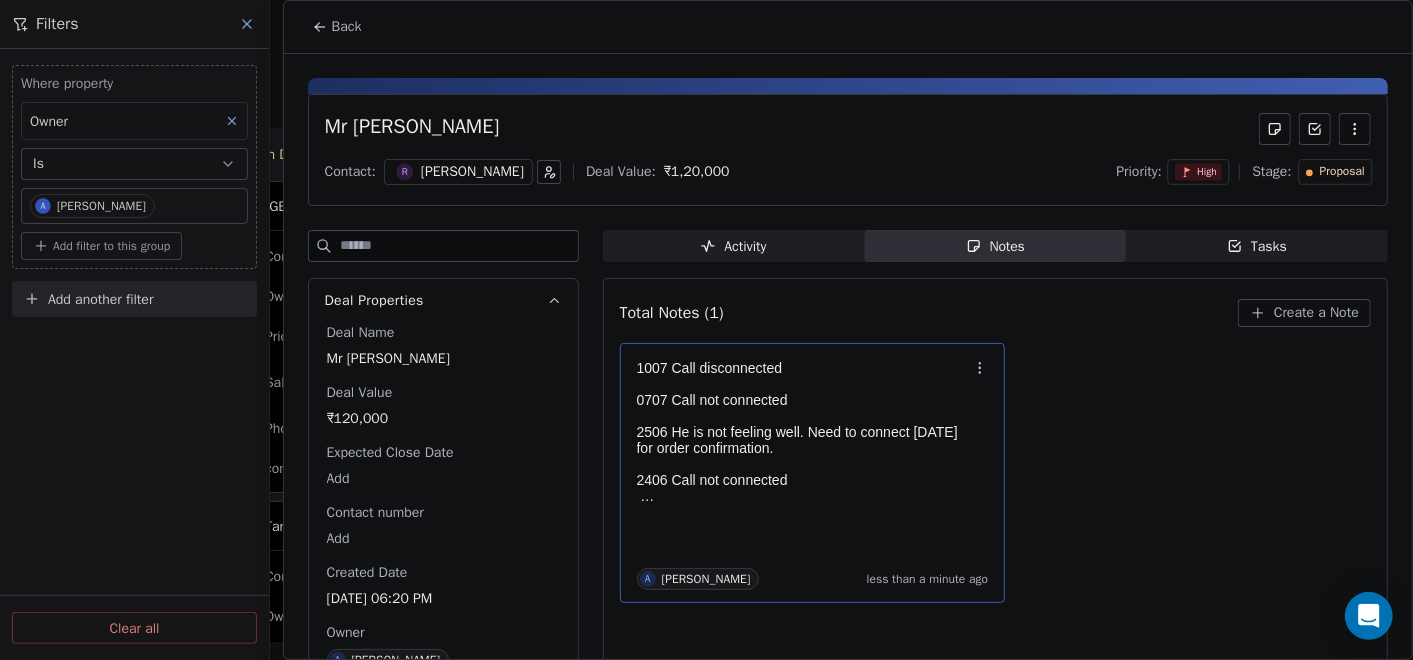 click 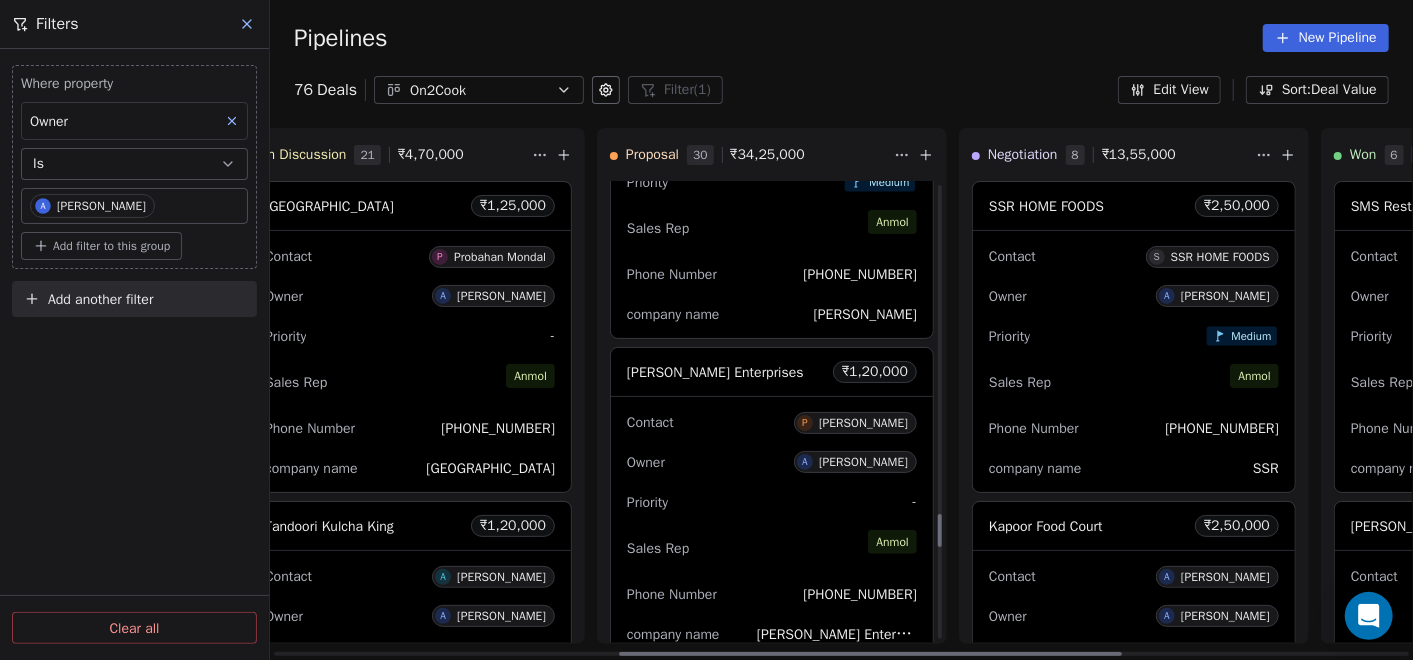 scroll, scrollTop: 4745, scrollLeft: 0, axis: vertical 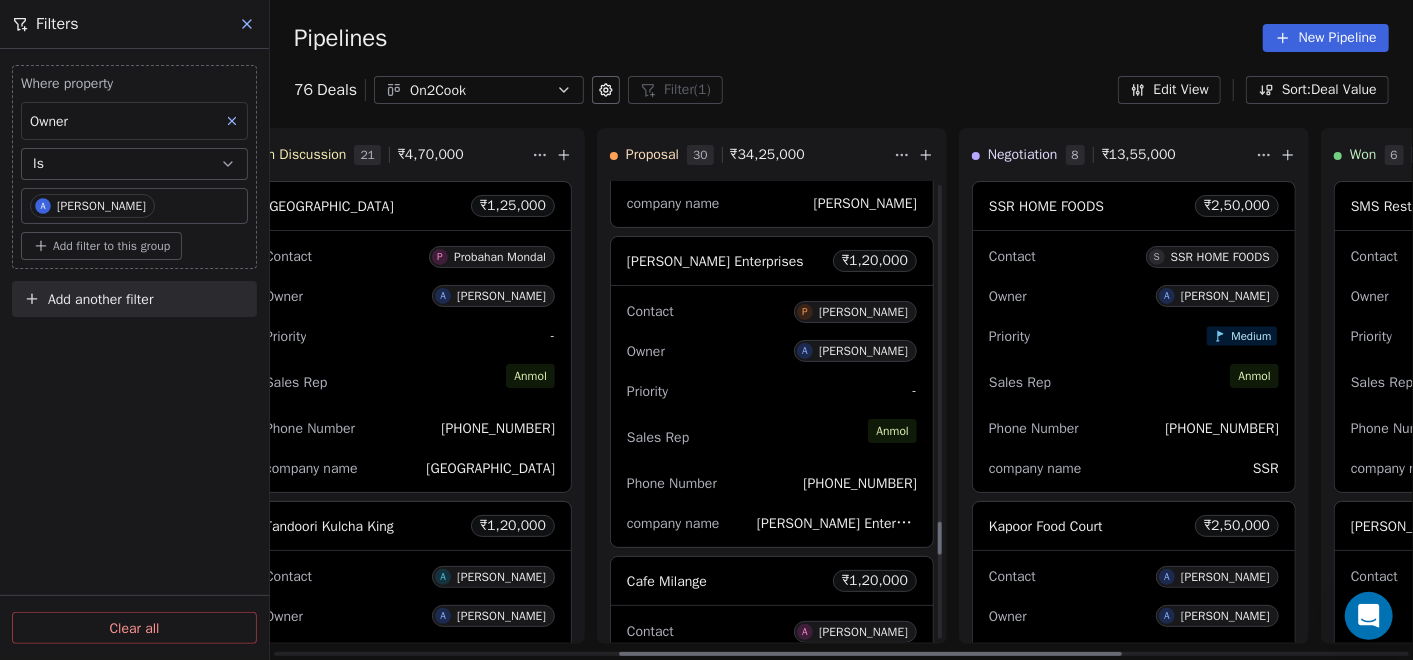click on "Phone Number +917719067819" at bounding box center (772, 483) 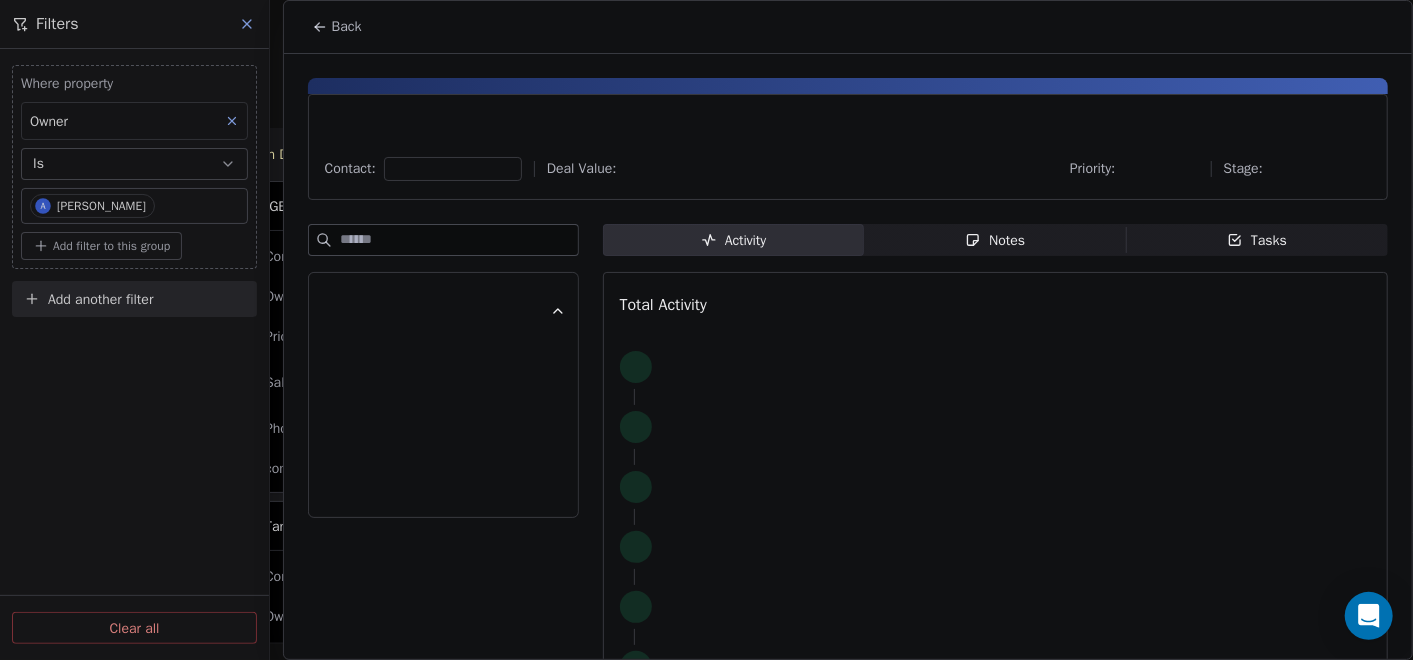 click on "Notes" at bounding box center (995, 240) 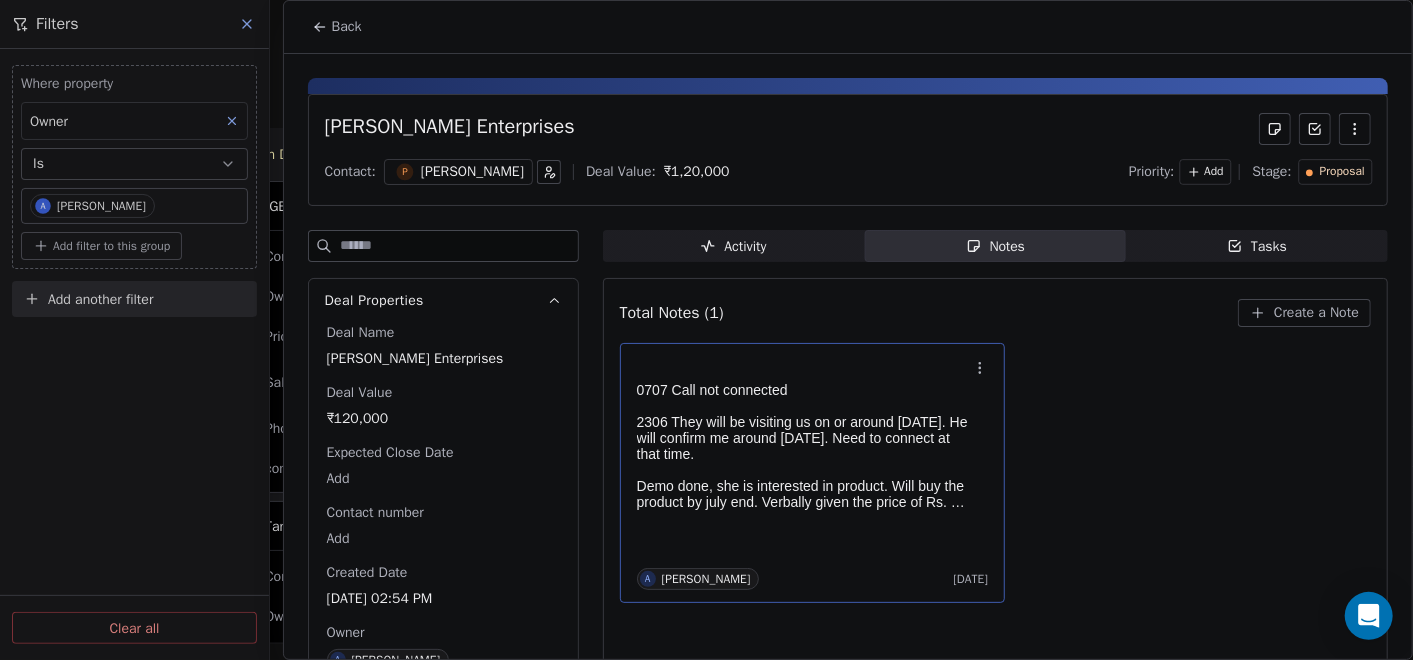 click on "0707 Call not connected" at bounding box center [803, 390] 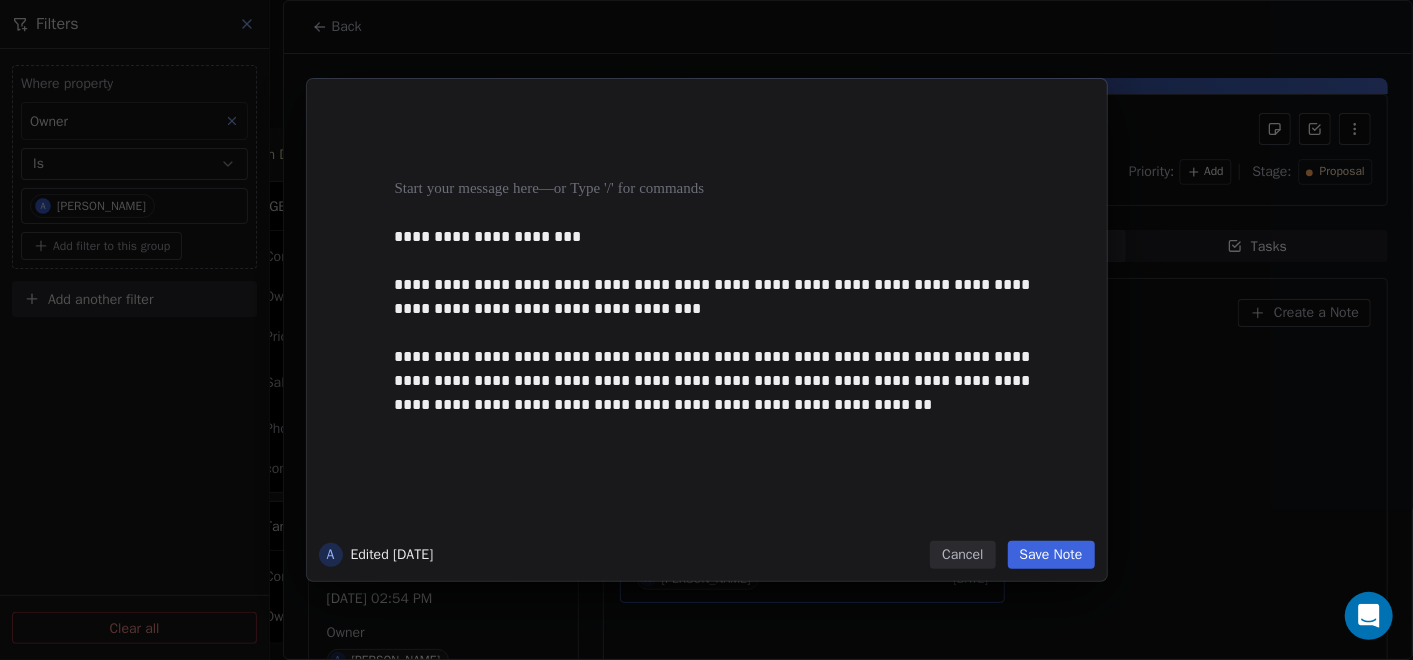 type 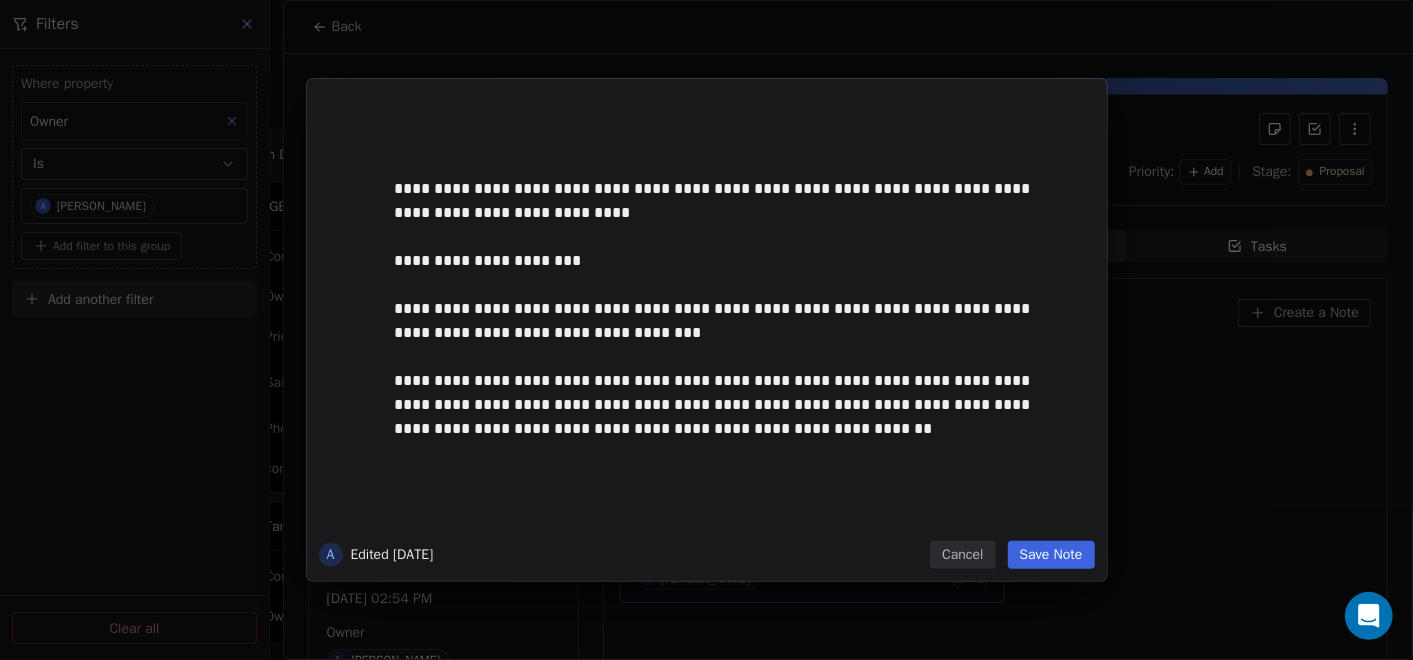 click on "Save Note" at bounding box center (1051, 555) 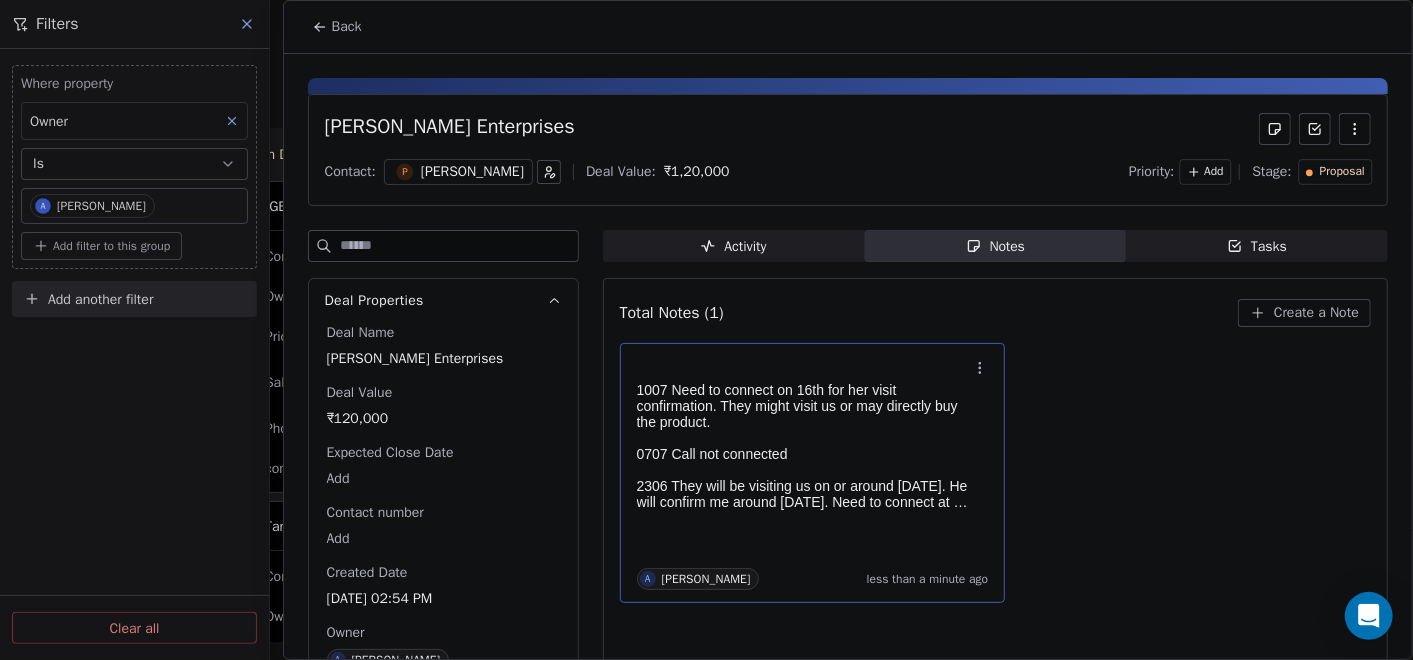 click 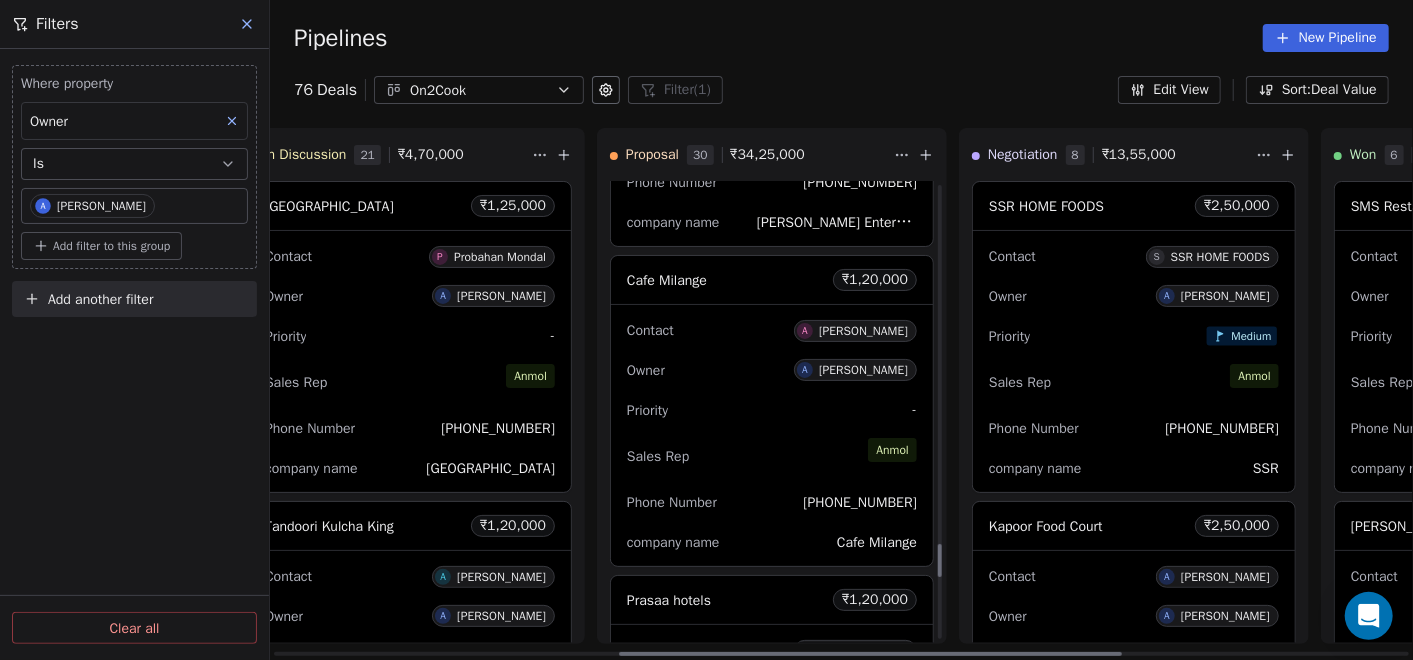 scroll, scrollTop: 5079, scrollLeft: 0, axis: vertical 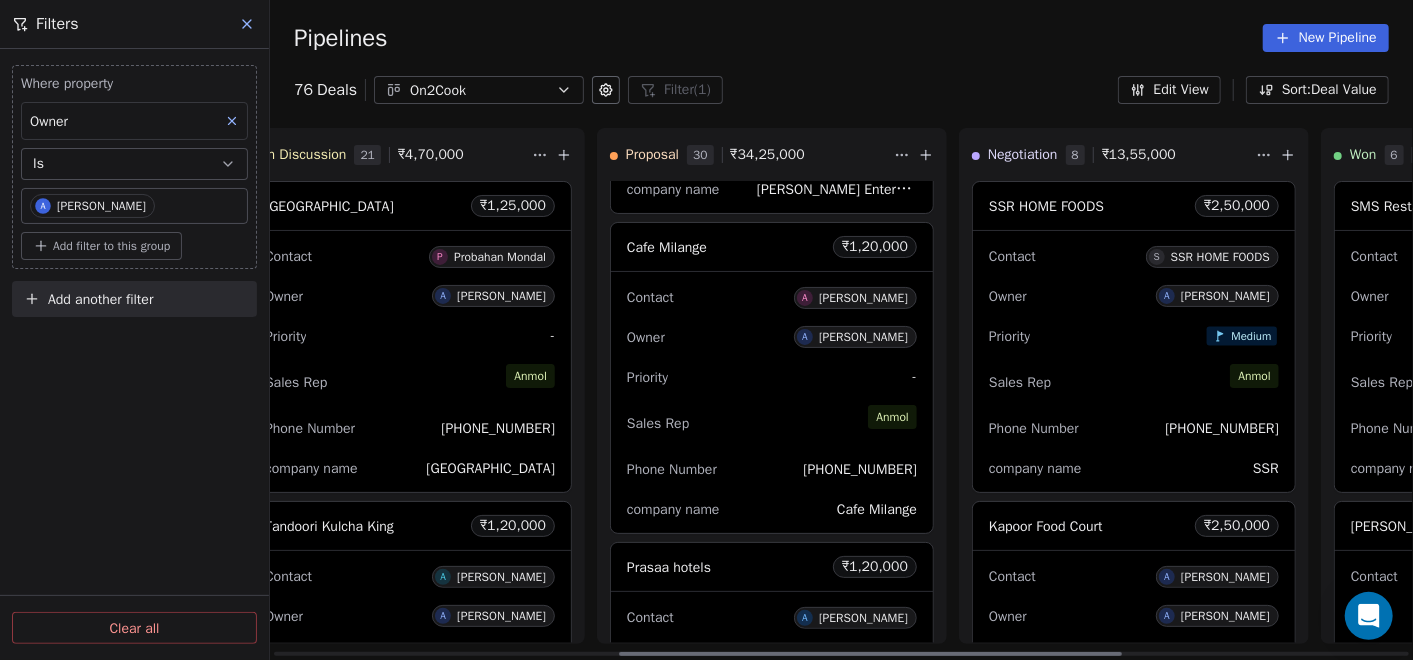 click on "Sales Rep [PERSON_NAME]" at bounding box center (772, 423) 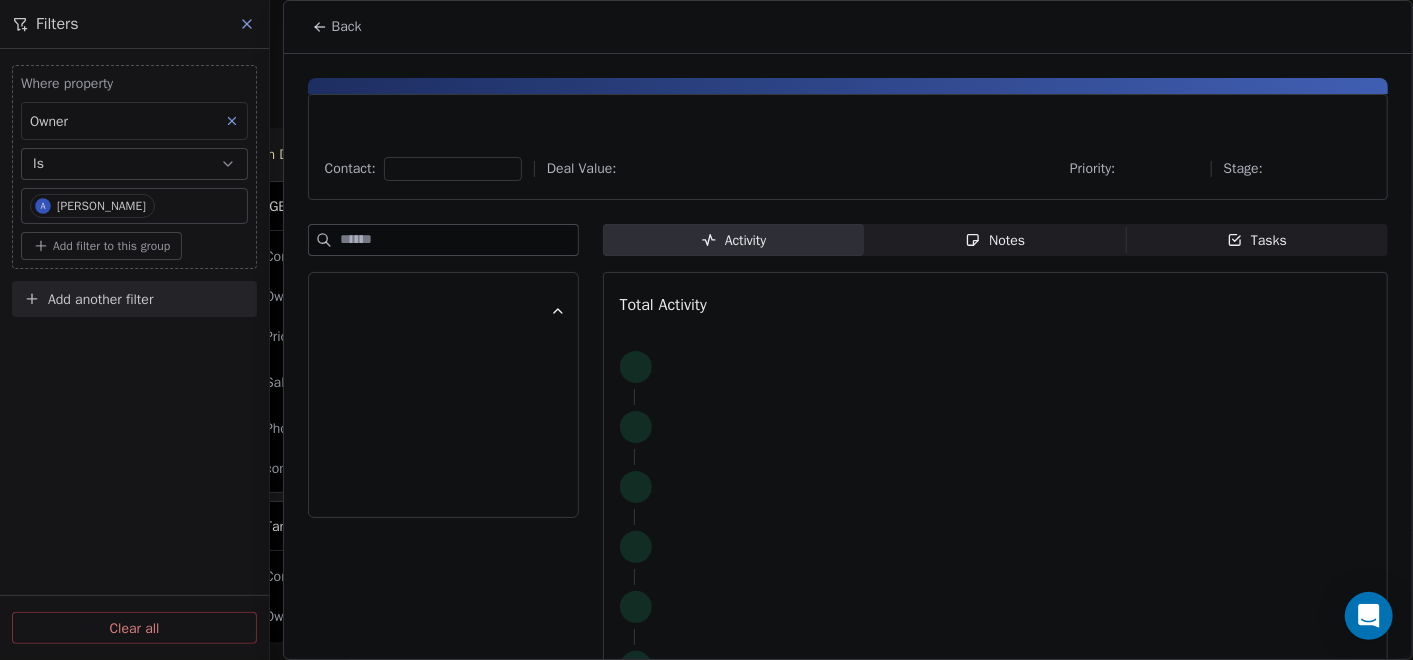 click 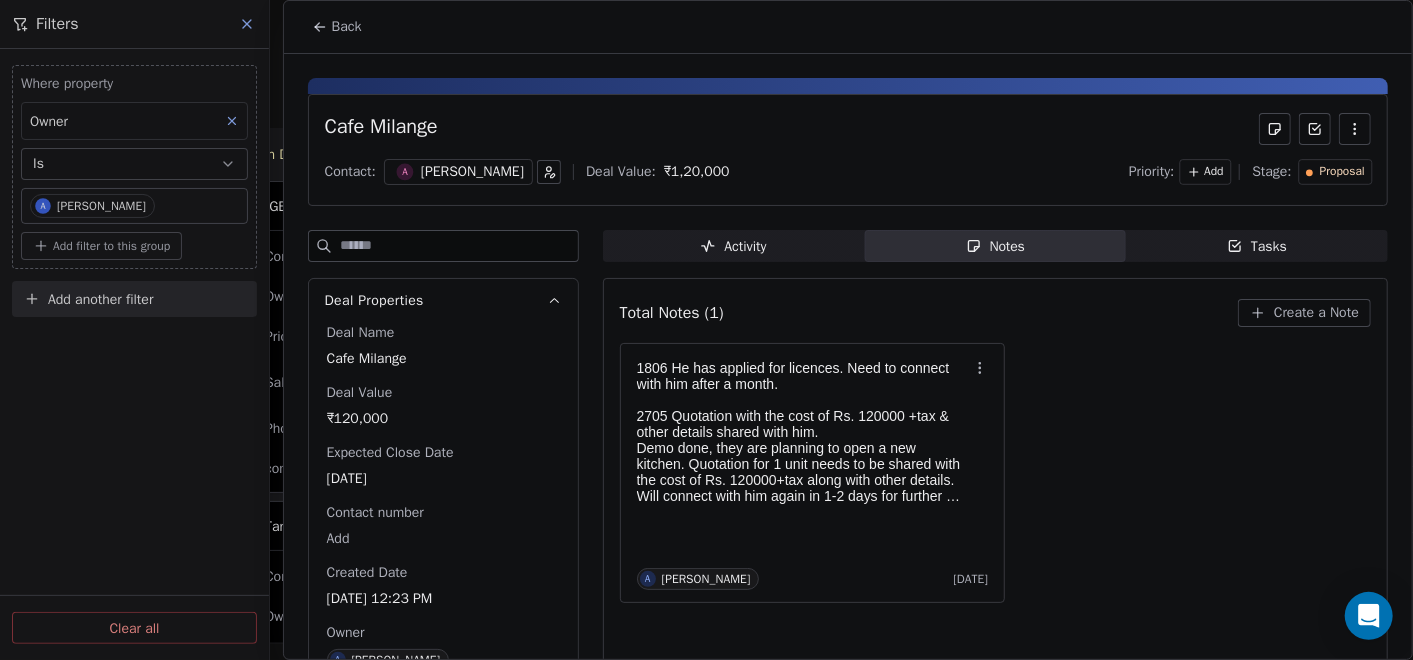 click on "Back" at bounding box center (337, 27) 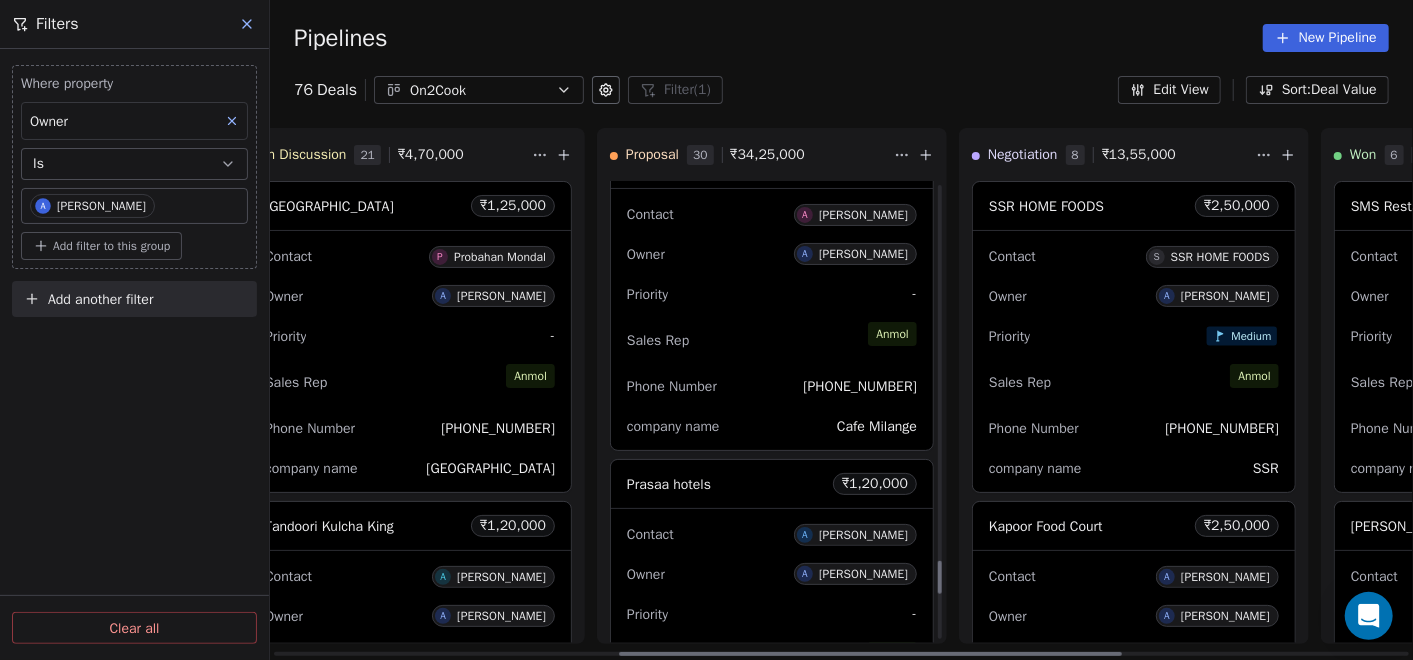 scroll, scrollTop: 5301, scrollLeft: 0, axis: vertical 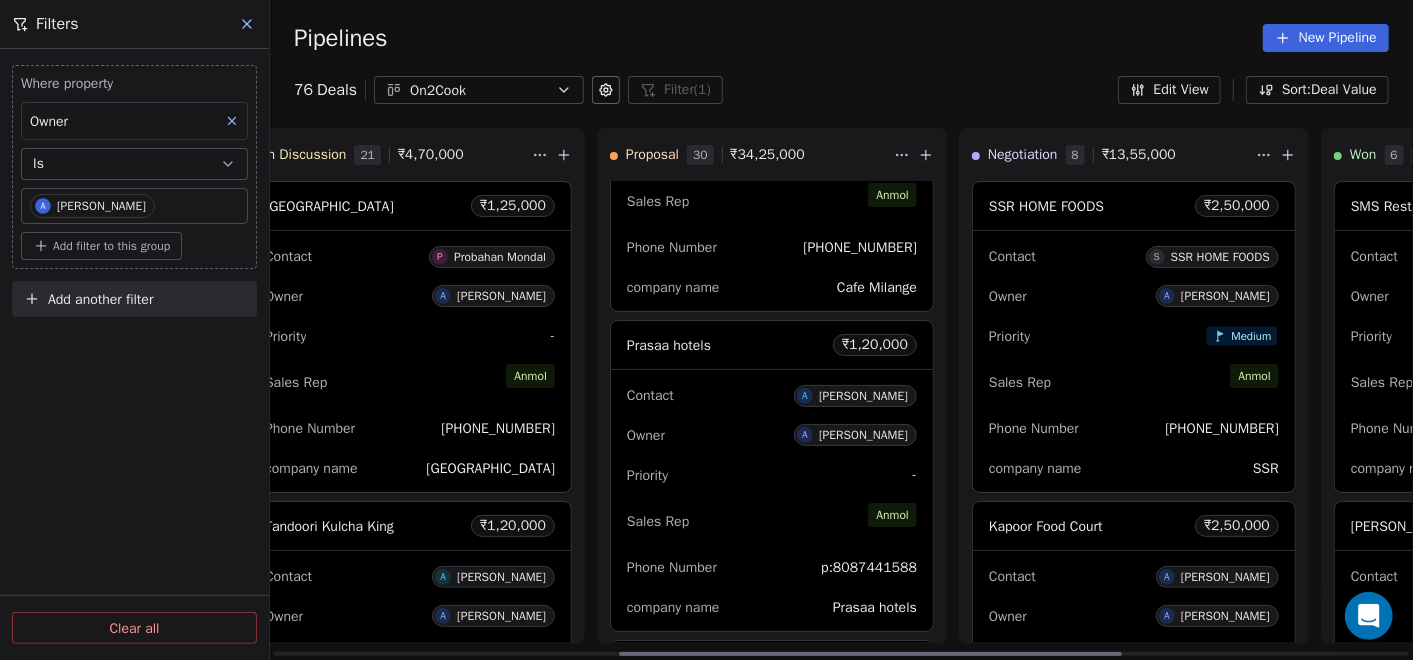 click on "Owner A [PERSON_NAME]" at bounding box center [772, 435] 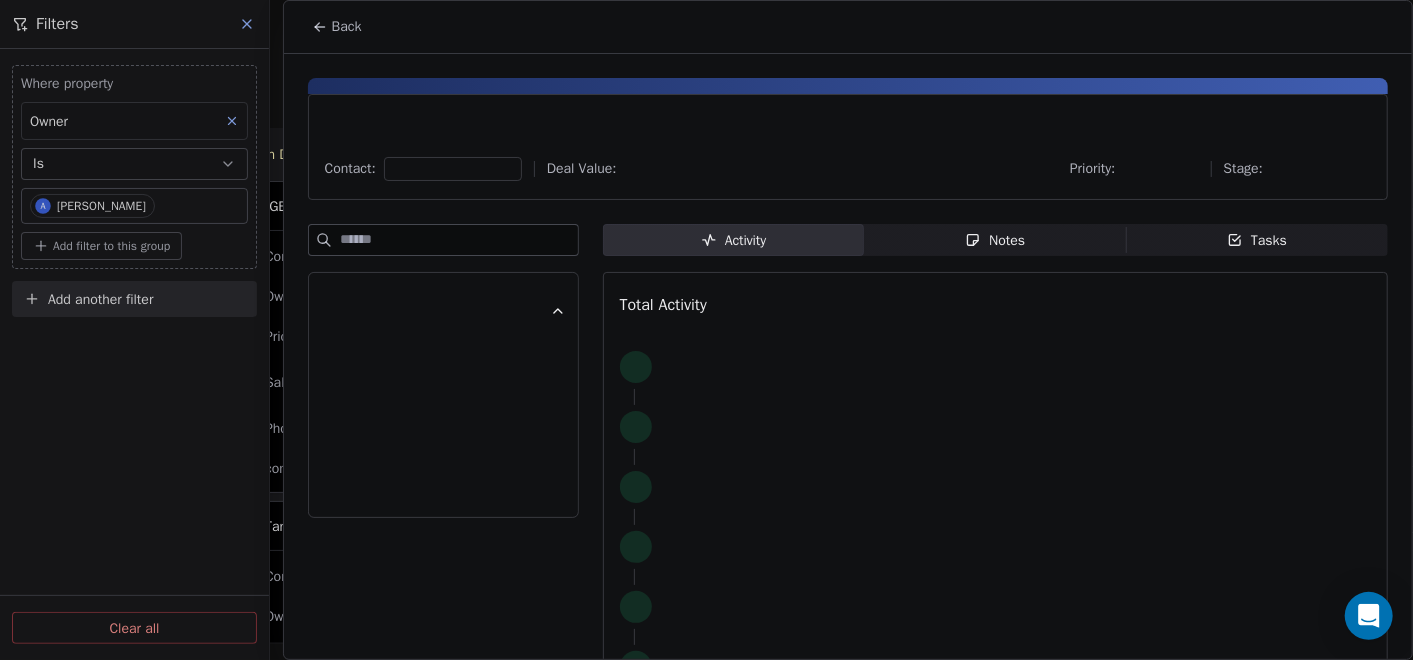click on "Notes   Notes" at bounding box center [995, 240] 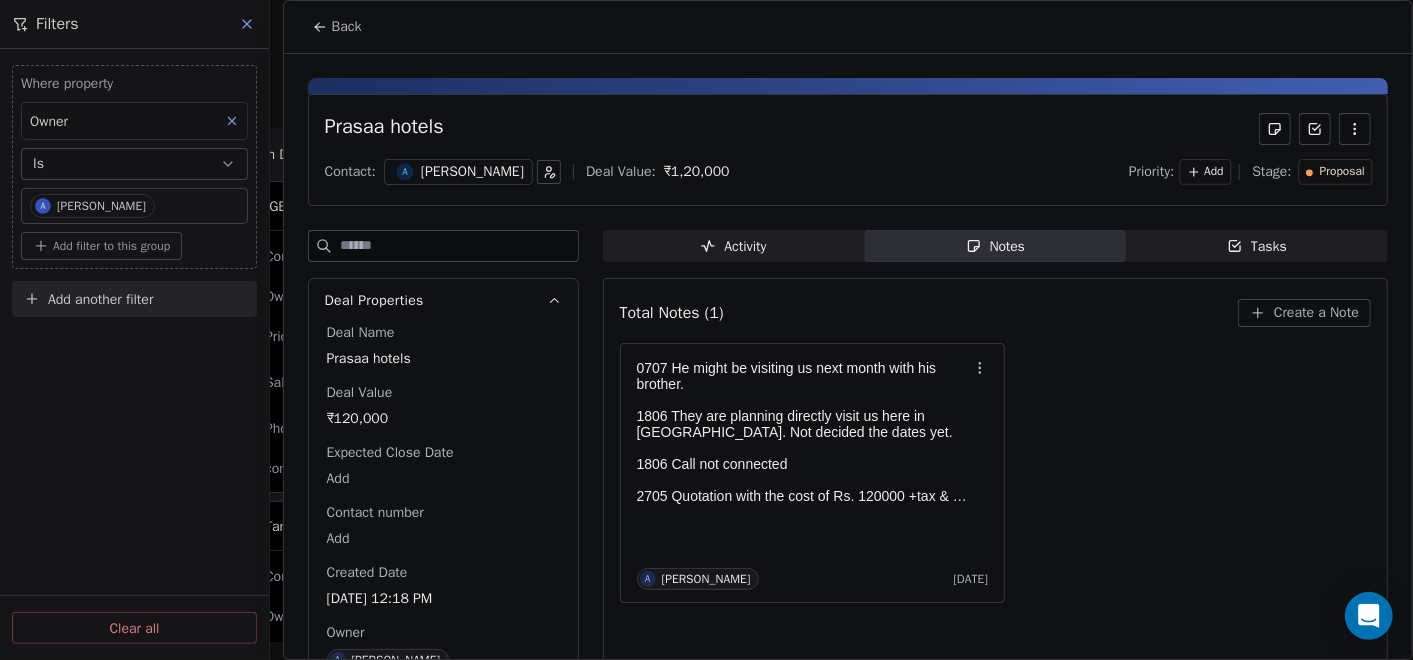 click 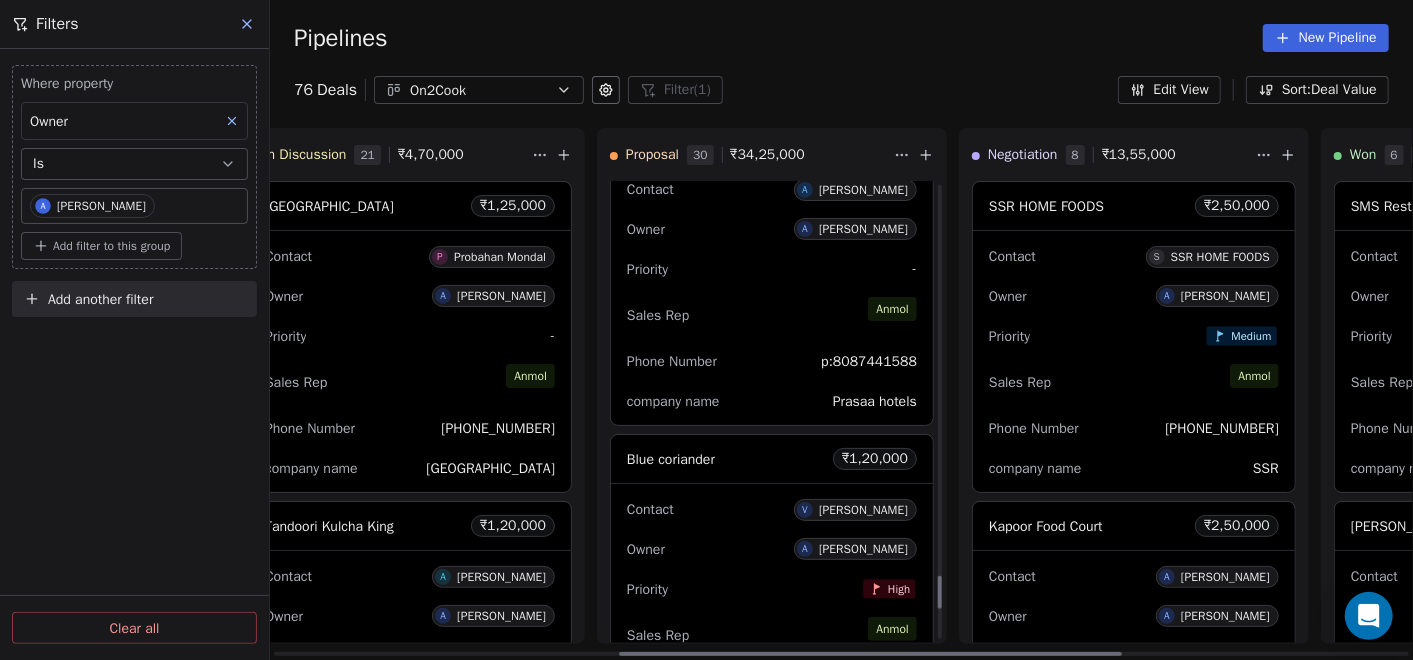 scroll, scrollTop: 5634, scrollLeft: 0, axis: vertical 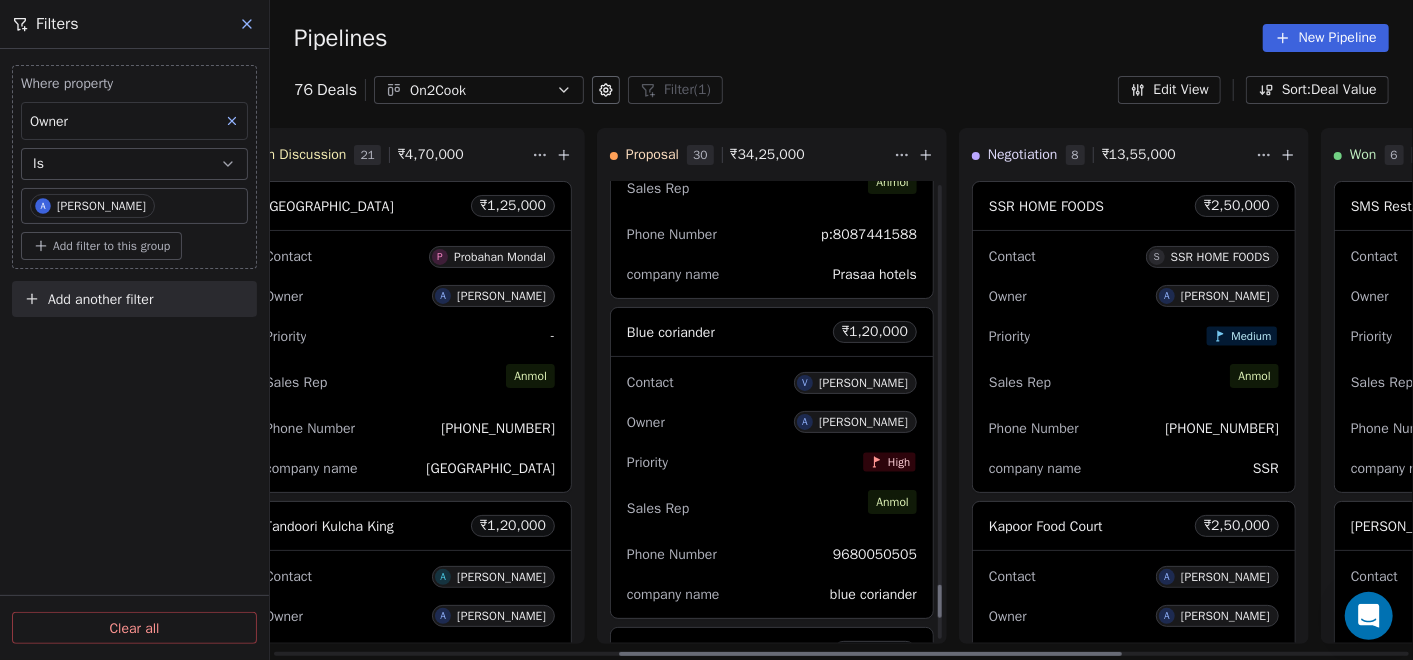 click on "Sales Rep [PERSON_NAME]" at bounding box center (772, 508) 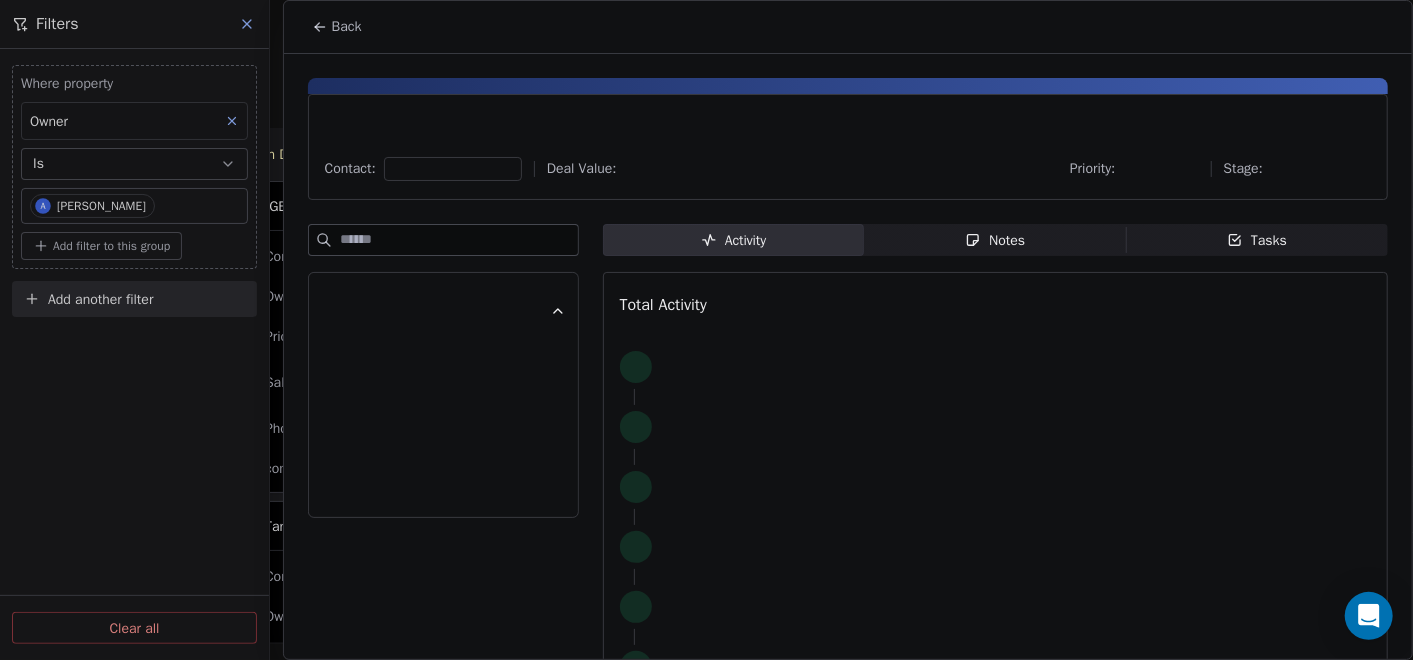 click on "Contact: Deal Value: Priority: Stage: Activity Activity   Notes   Notes Tasks Tasks Total Activity" at bounding box center (848, 392) 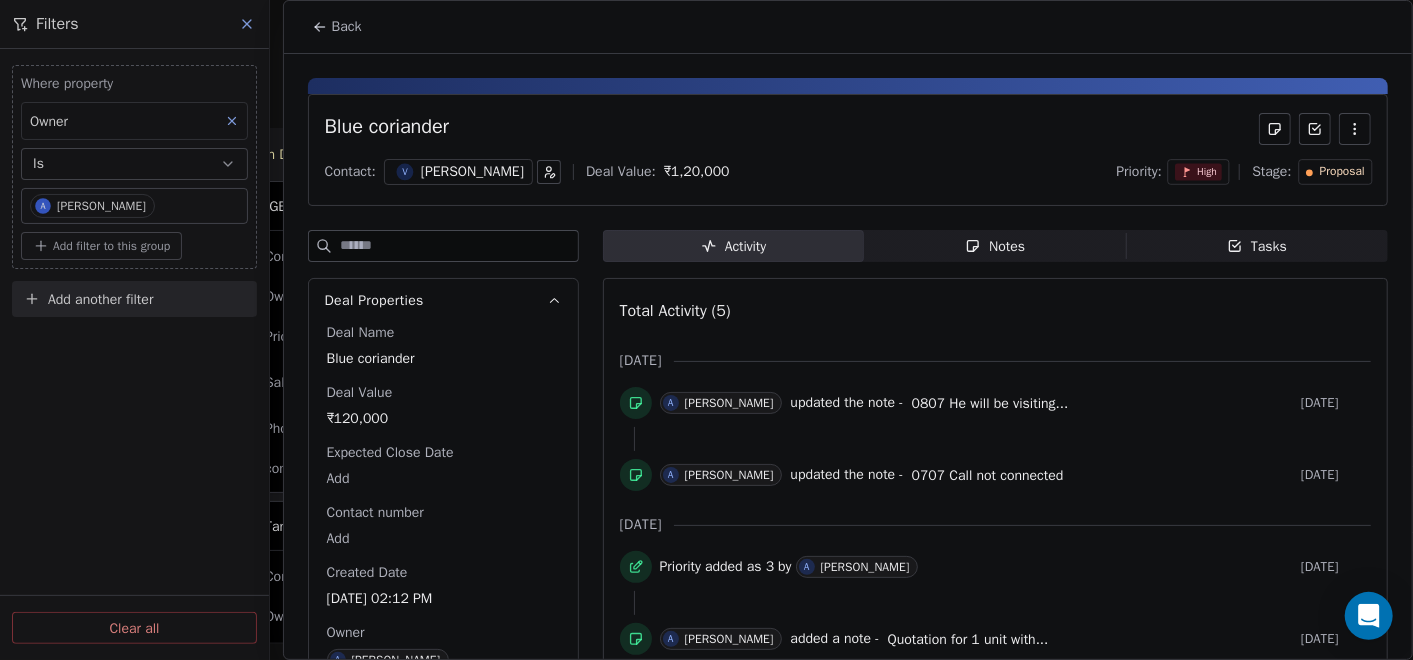 click on "Notes" at bounding box center [995, 246] 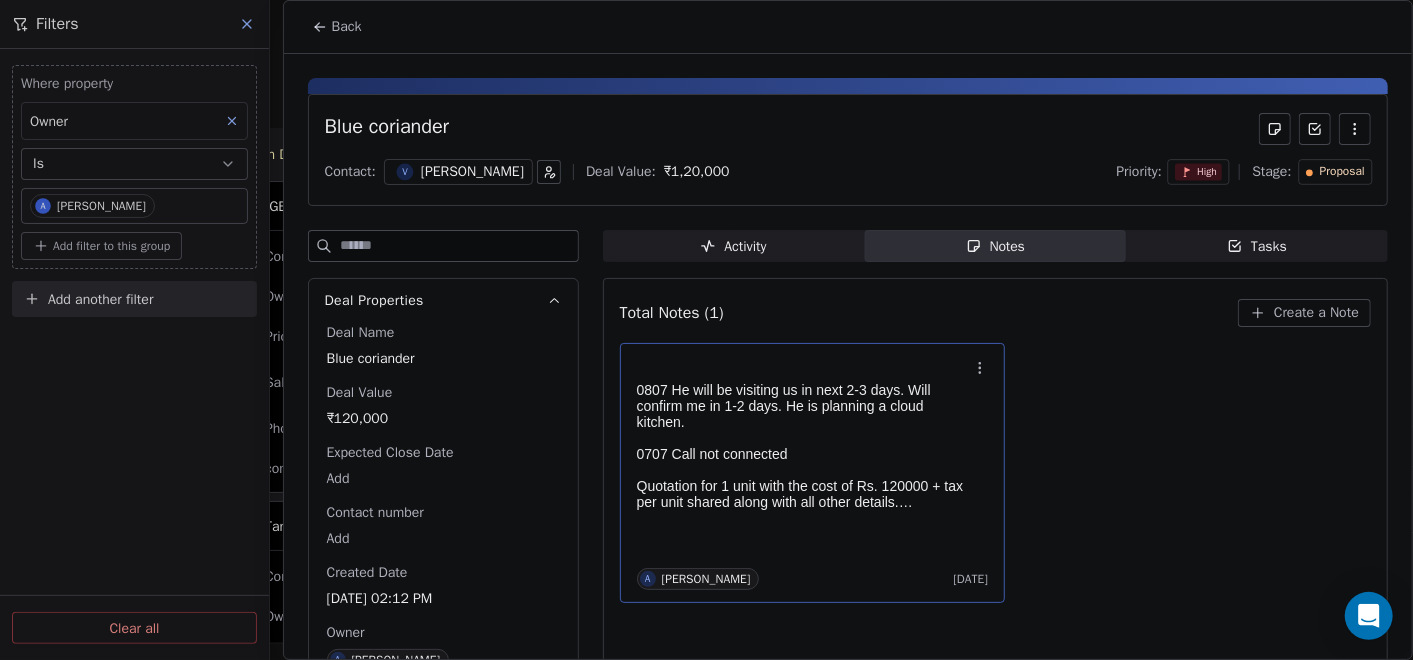 click on "0807 He will be visiting us in next 2-3 days. Will confirm me in 1-2 days. He is planning a cloud kitchen." at bounding box center (803, 406) 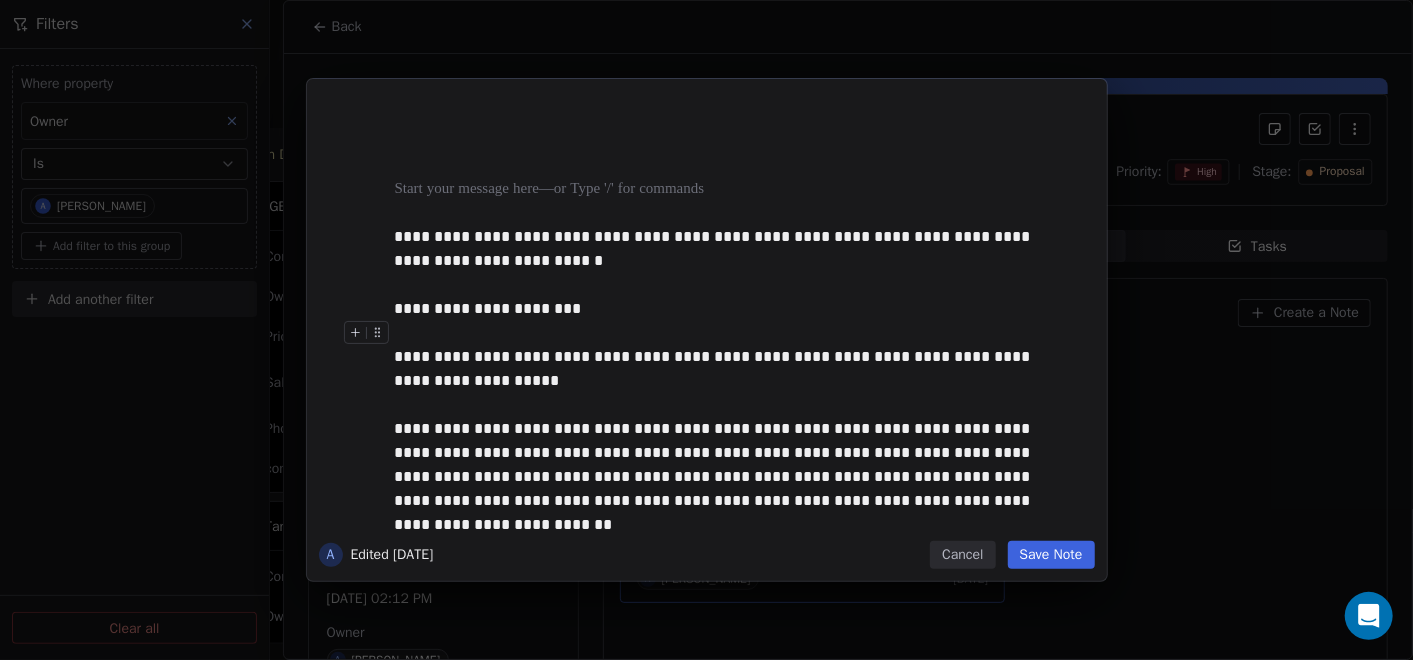 type 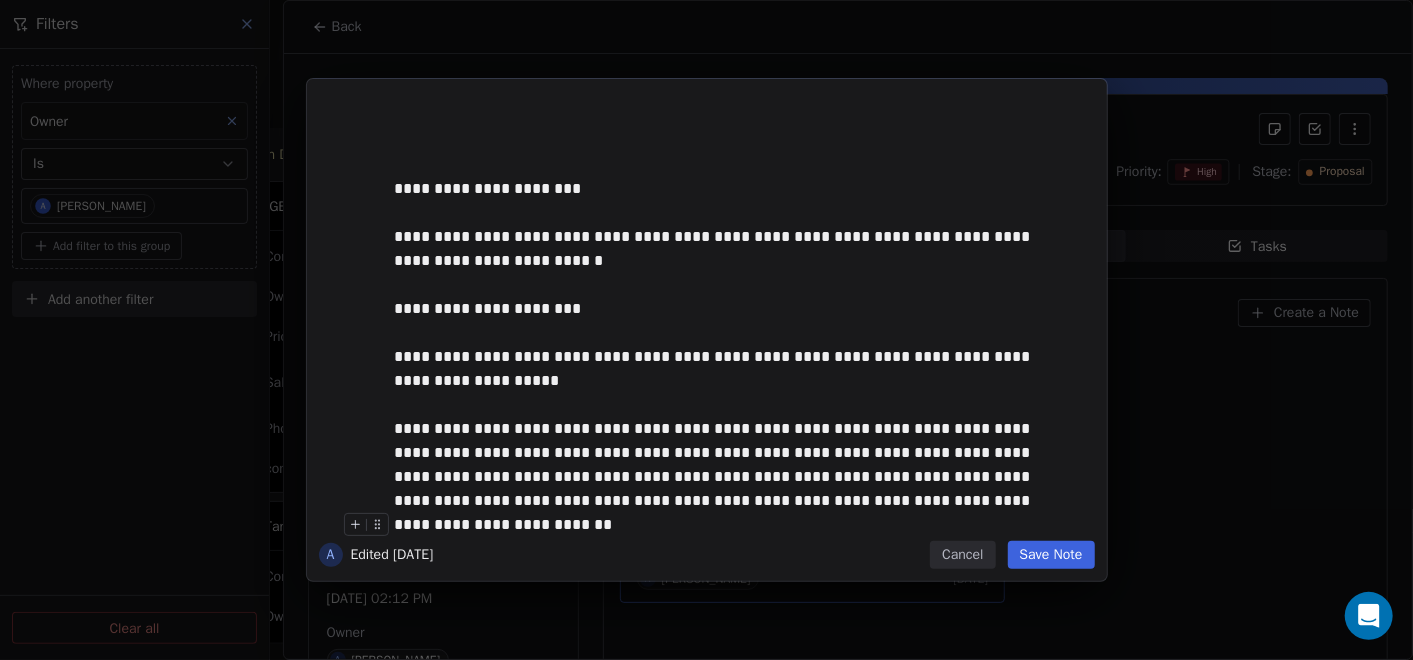 click on "Save Note" at bounding box center [1051, 555] 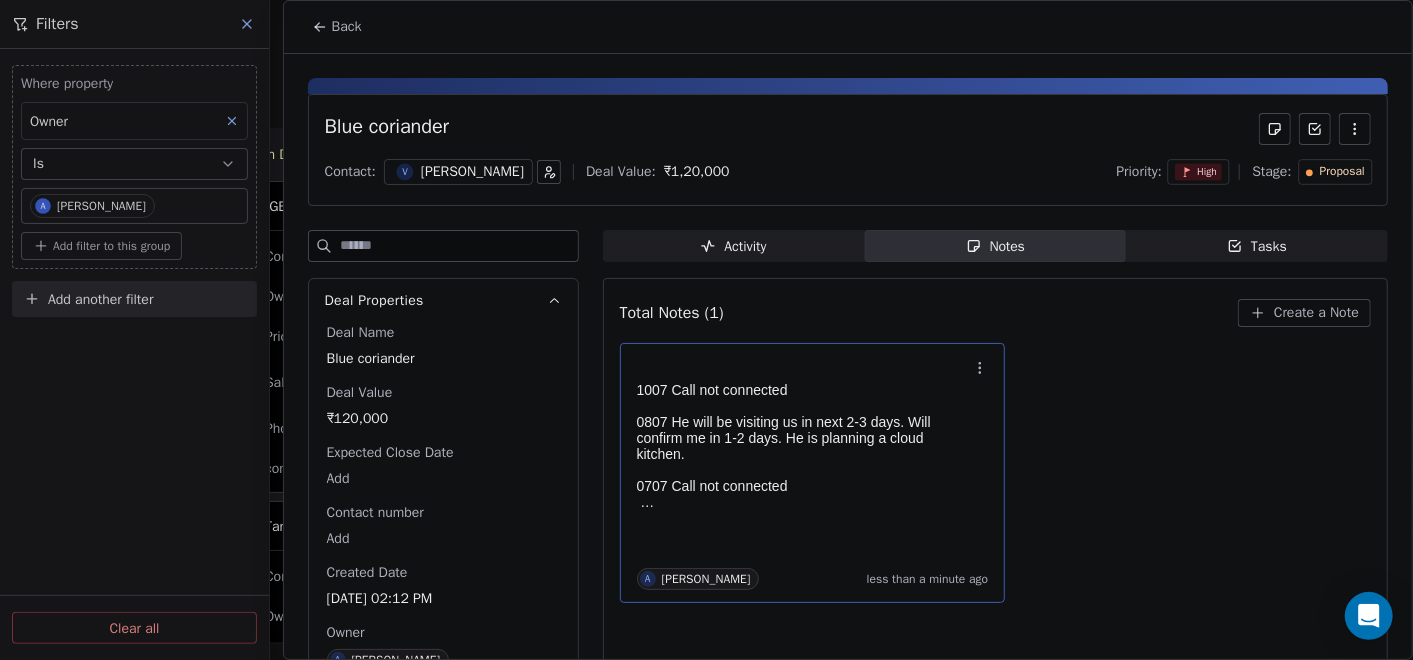 click on "Back" at bounding box center [337, 27] 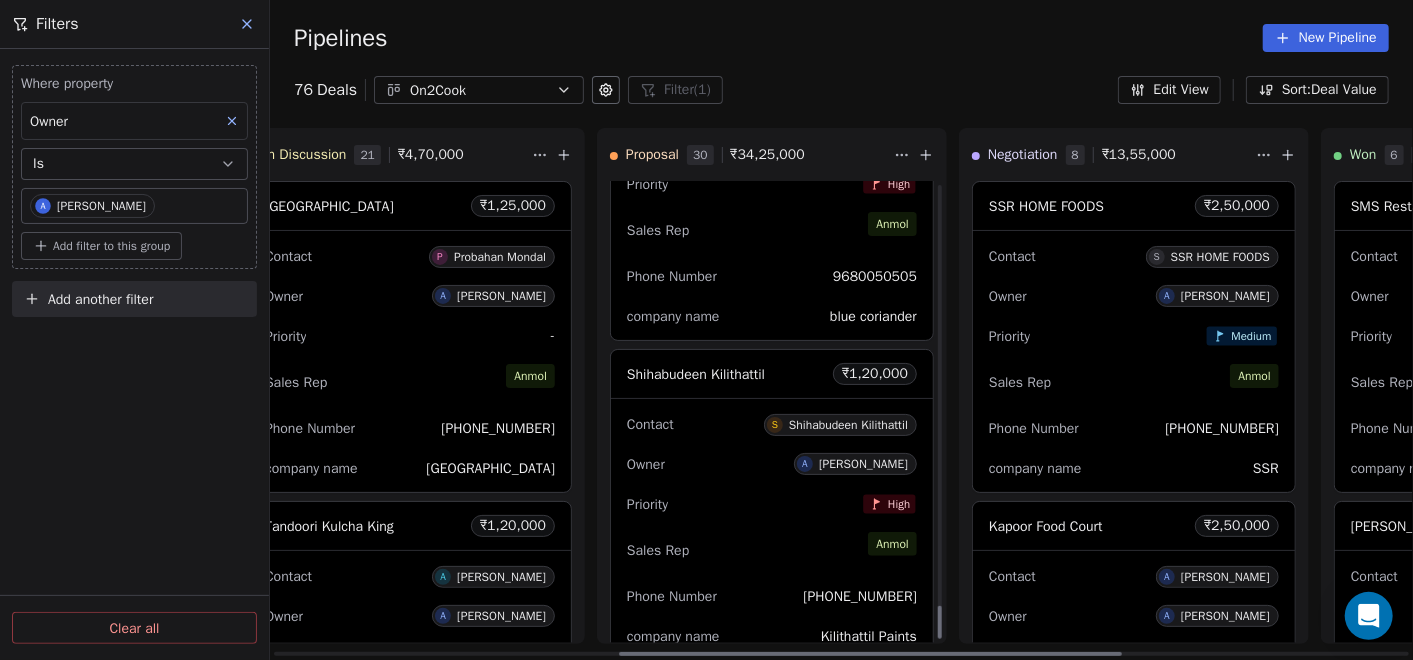 scroll, scrollTop: 5937, scrollLeft: 0, axis: vertical 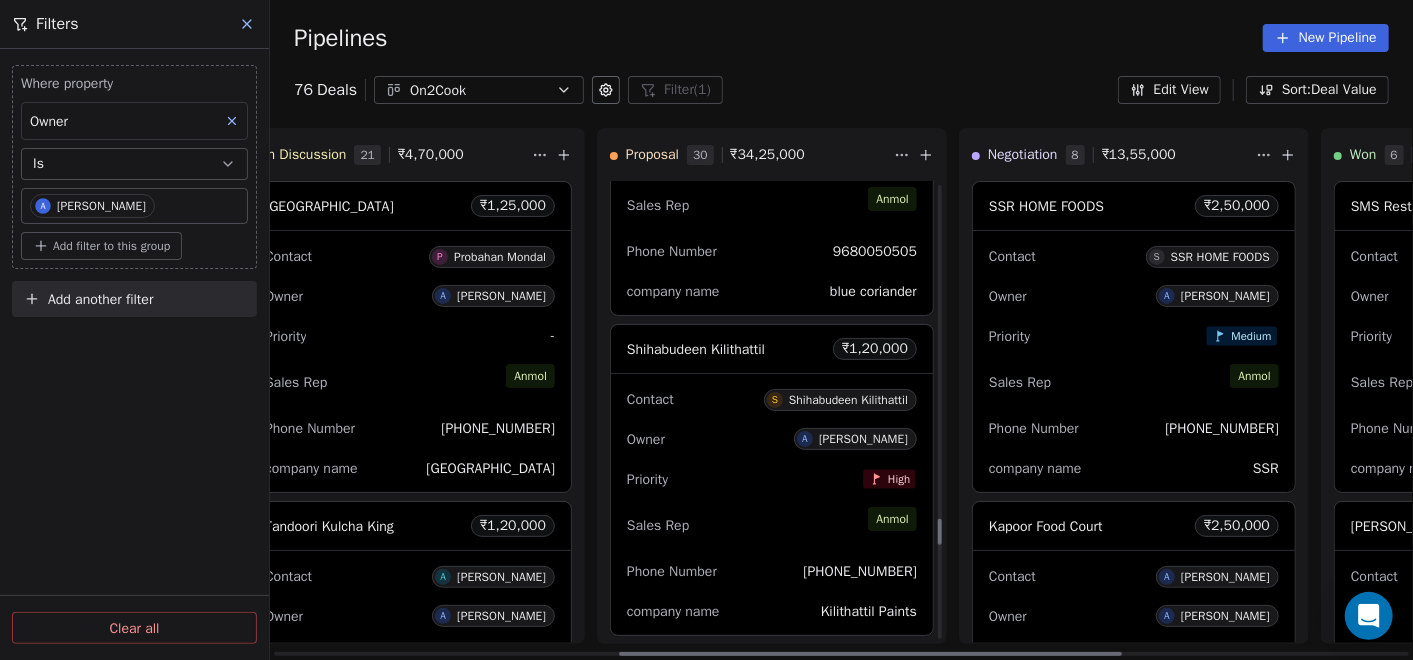 click on "Contact S Shihabudeen Kilithattil Owner A Anmol Soni Priority High Sales Rep Anmol Phone Number +919847722137 company name Kilithattil Paints" at bounding box center (772, 504) 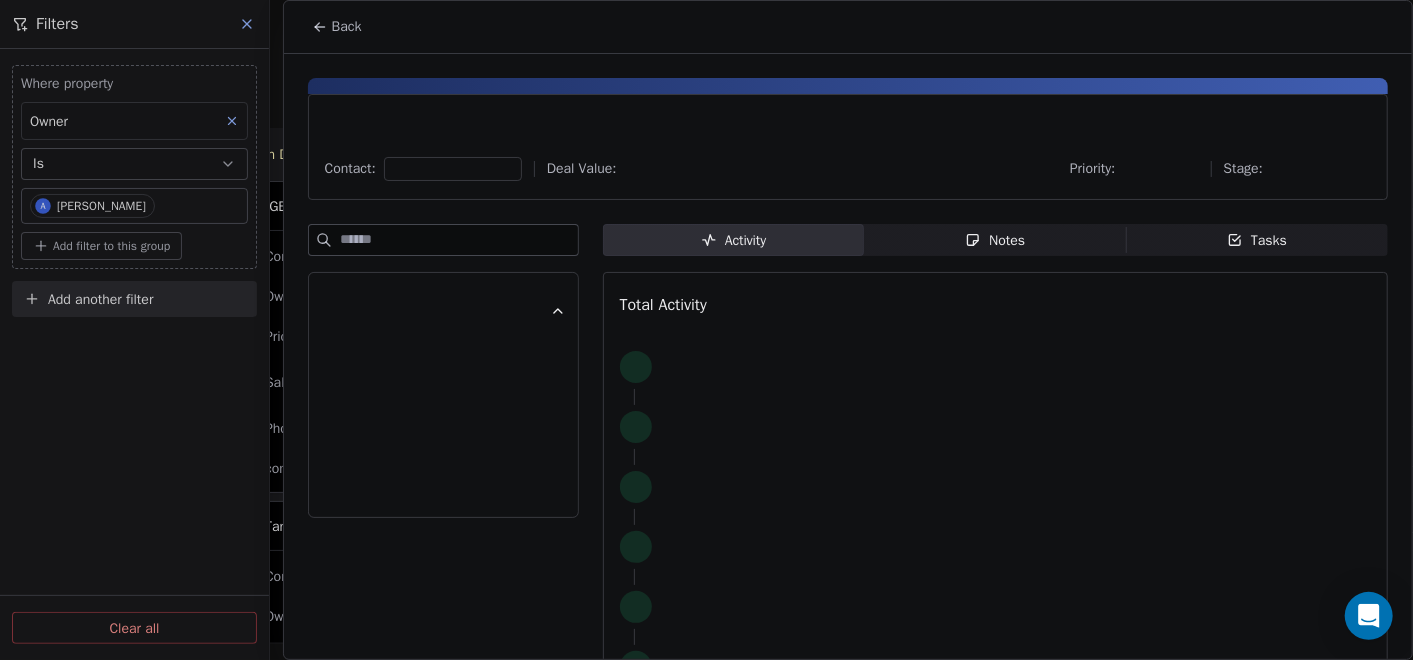 click on "Notes" at bounding box center (995, 240) 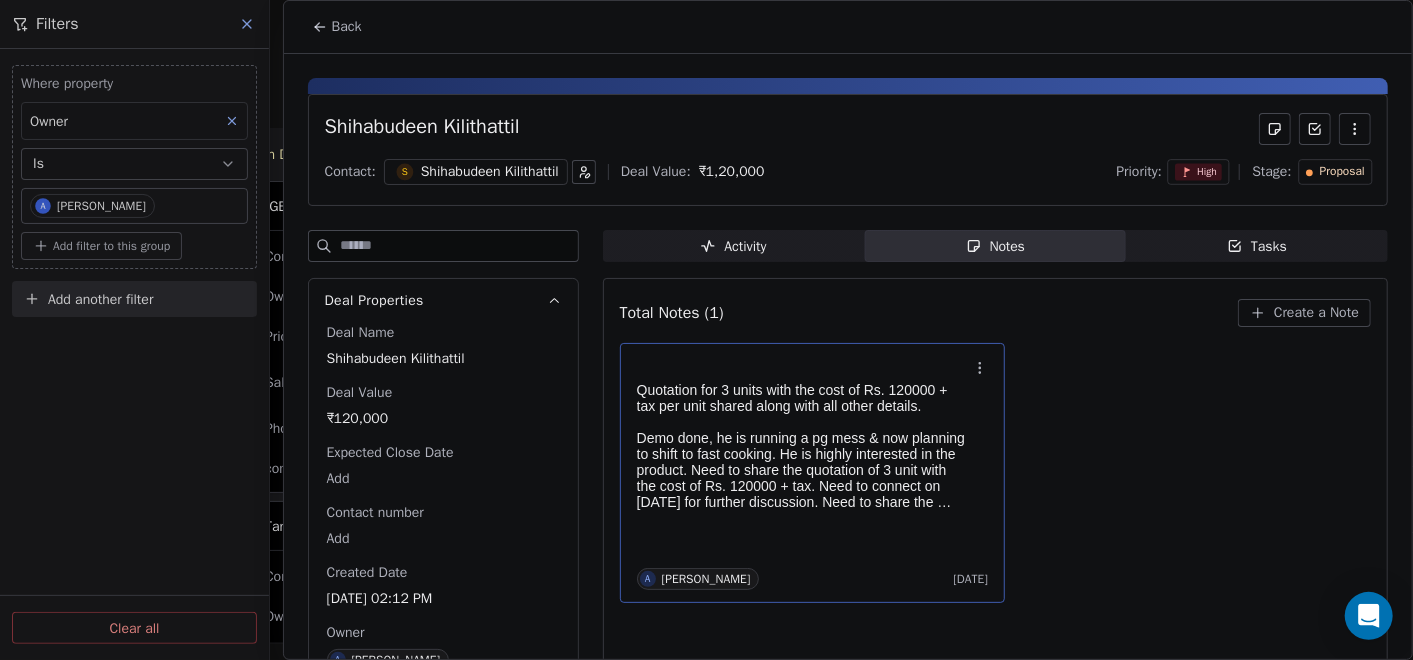 click on "Demo done, he is running a pg mess & now planning to shift to fast cooking. He is highly interested in the product. Need to share the quotation of 3 unit with the cost of Rs. 120000 + tax. Need to connect on 10th July for further discussion. Need to share the session recording as well." at bounding box center [803, 470] 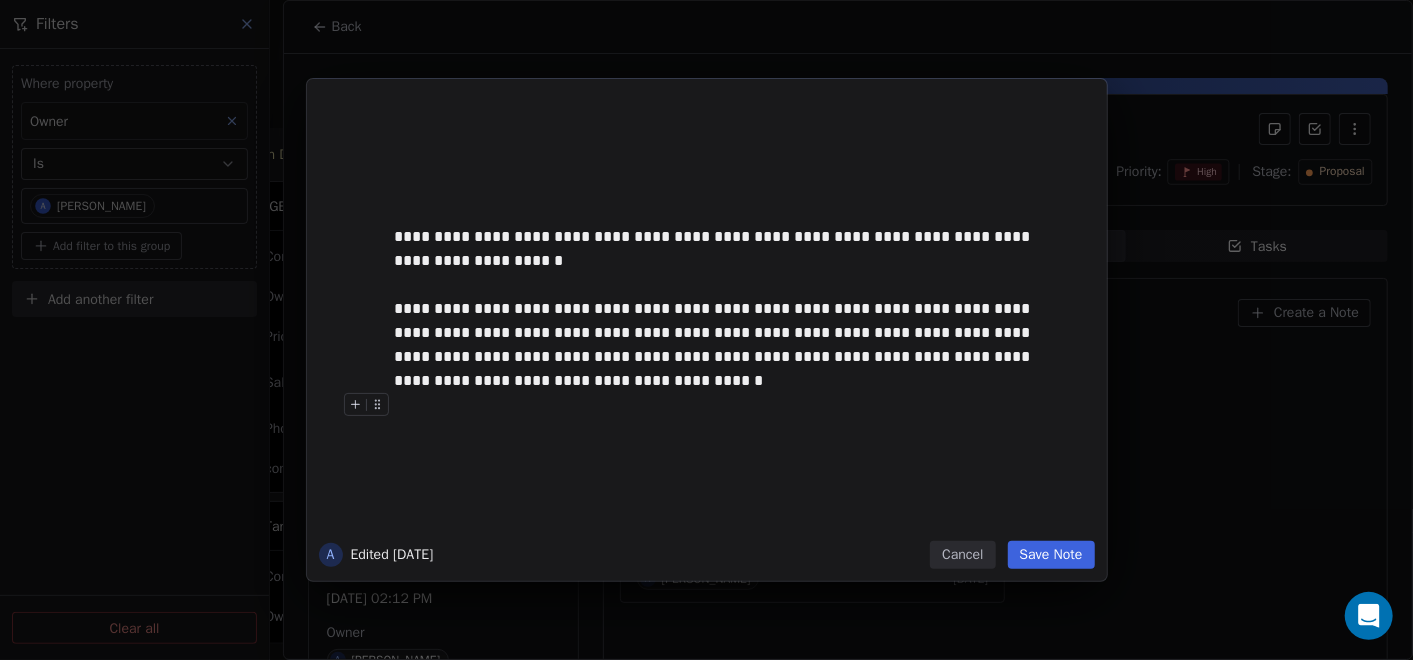 click on "Cancel" at bounding box center (962, 555) 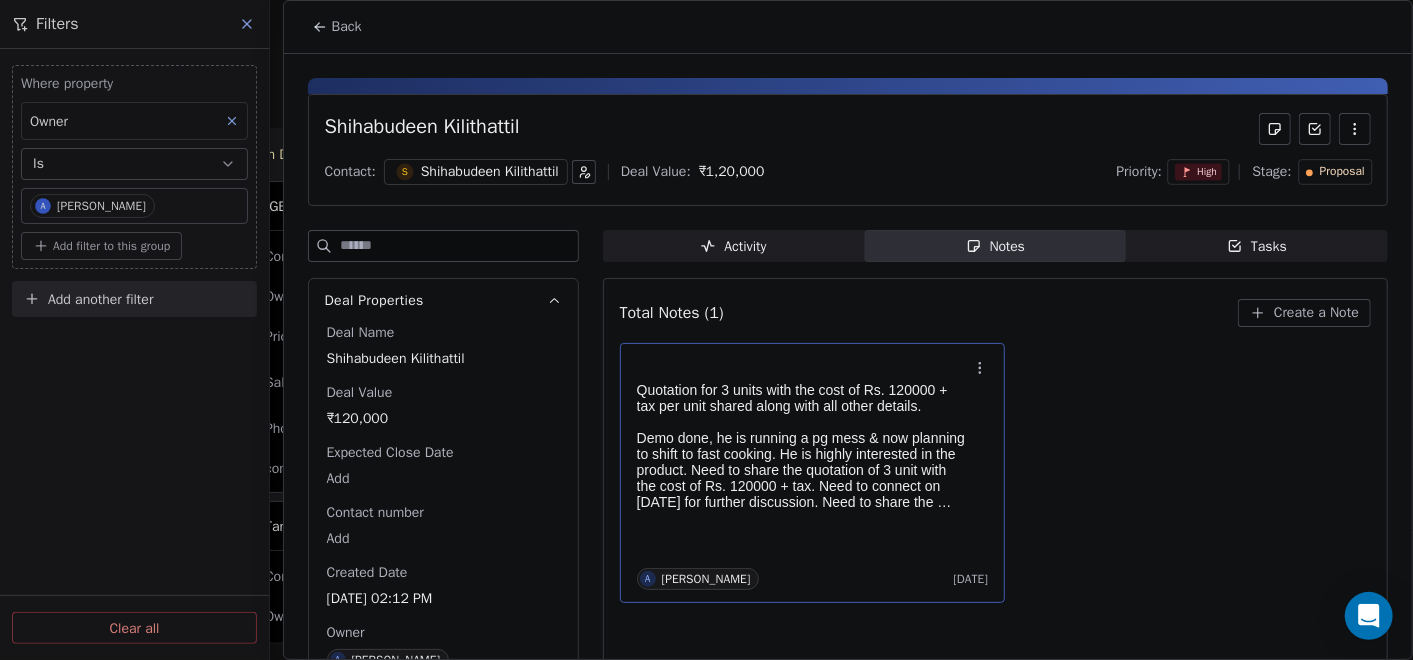 click on "Quotation for 3 units with the cost of Rs. 120000 + tax per unit shared along with all other details." at bounding box center [803, 398] 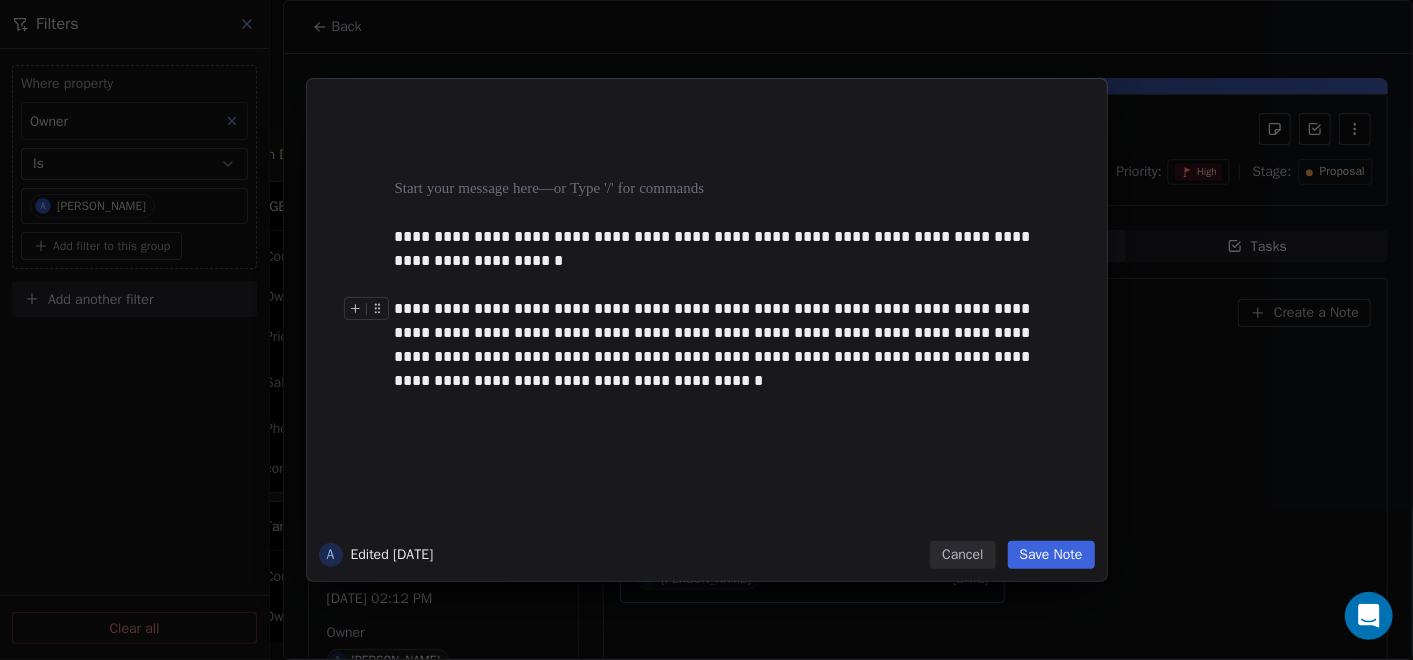 type 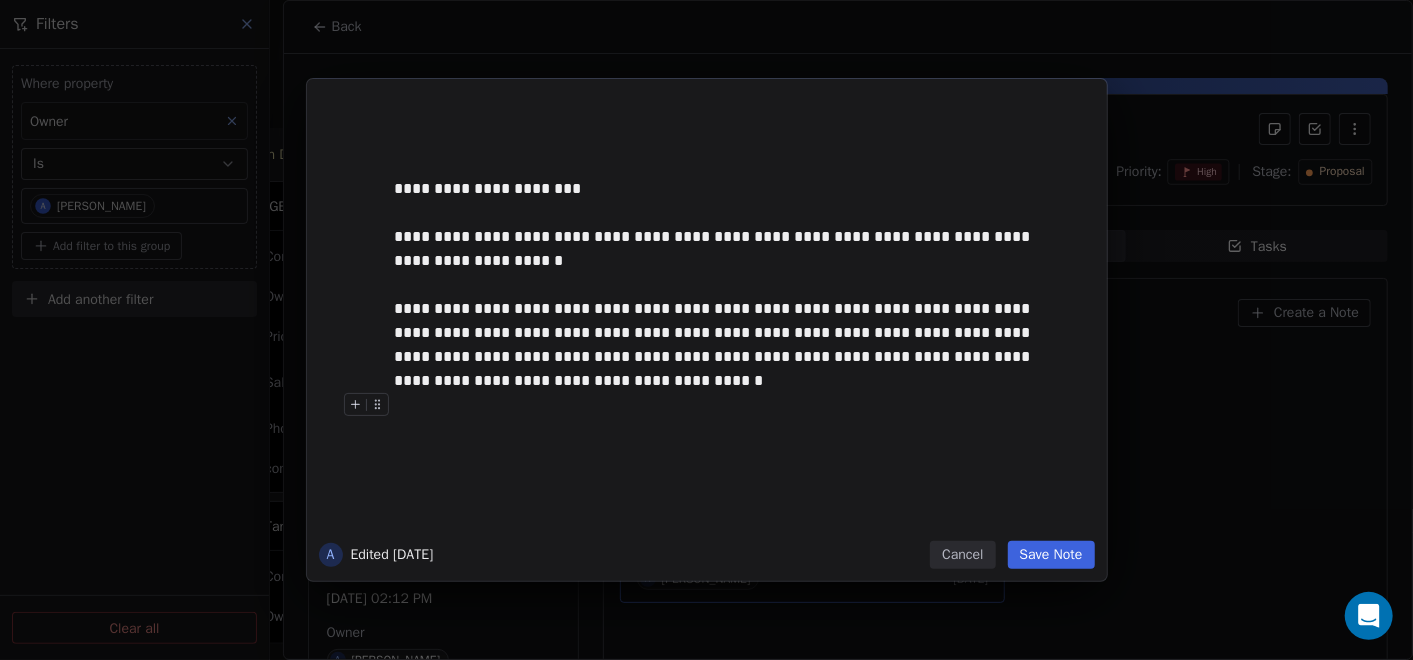click on "Save Note" at bounding box center (1051, 555) 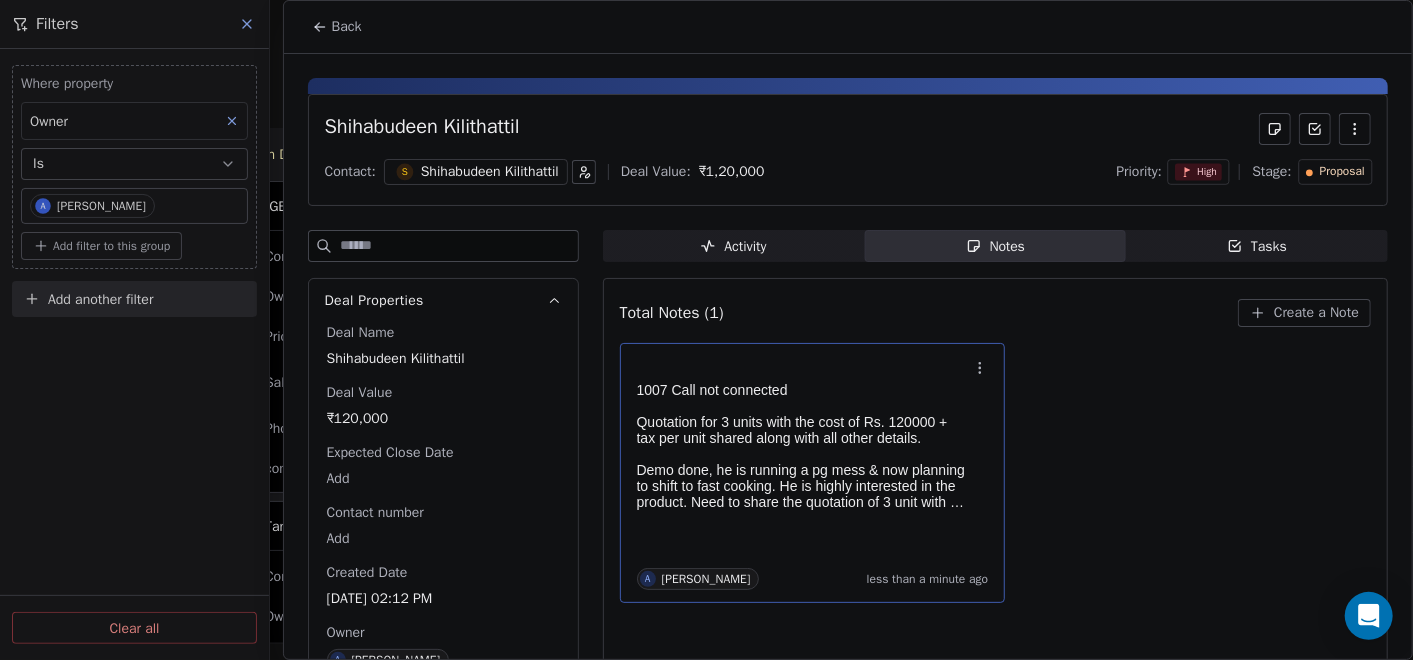 click on "Back" at bounding box center (337, 27) 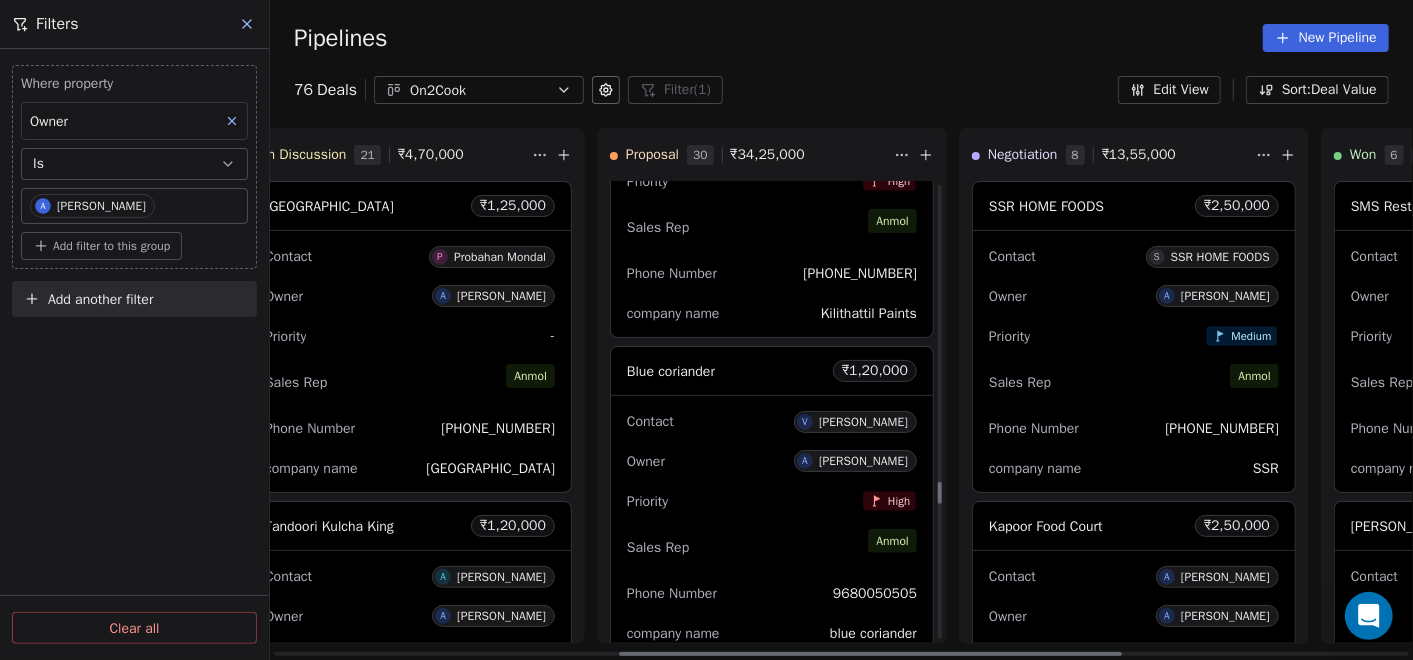 scroll, scrollTop: 6271, scrollLeft: 0, axis: vertical 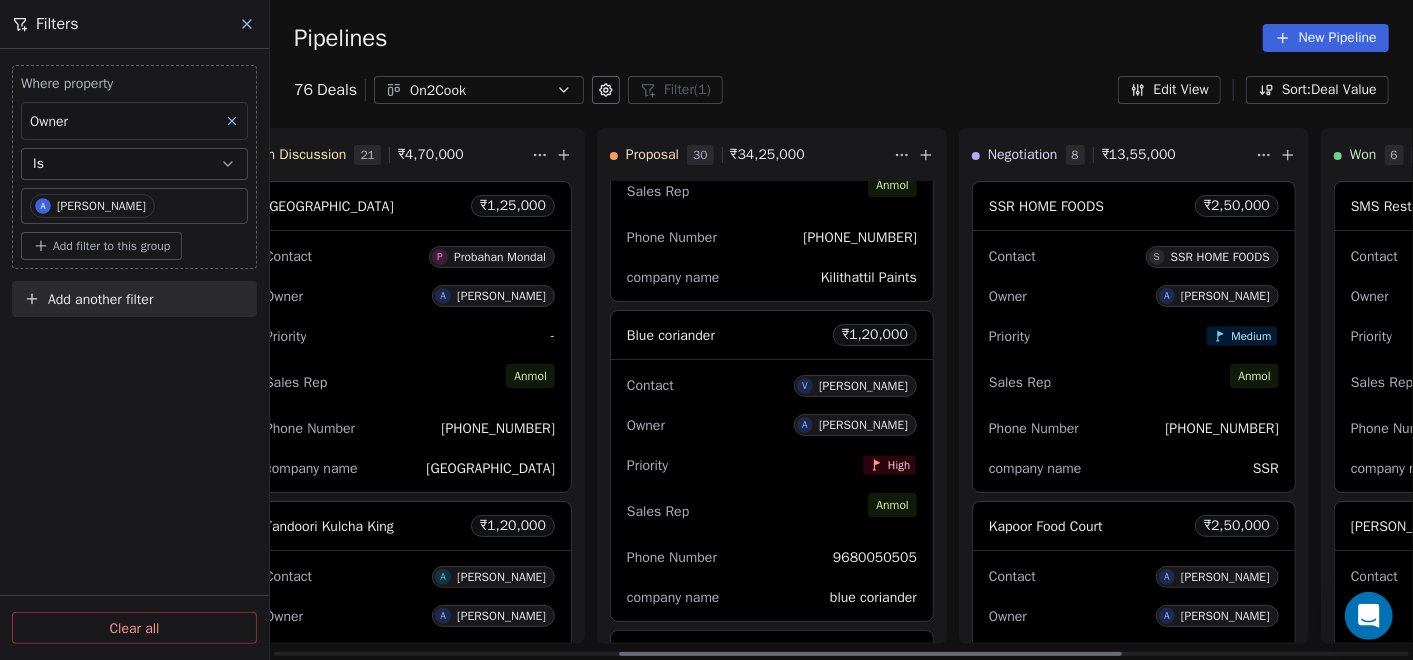 click on "Priority High" at bounding box center [772, 465] 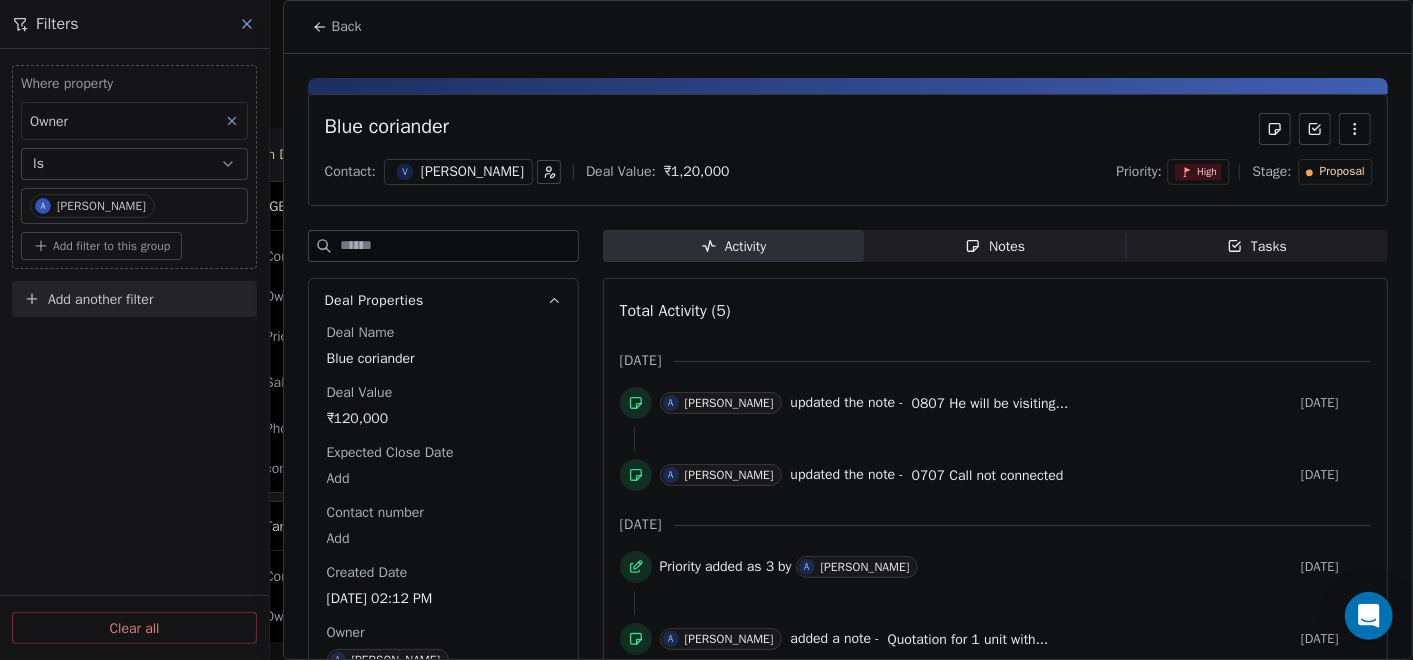 click on "Total Activity (5) Jul 2025 A Anmol Soni updated the note - 0807 He will be visiting...   2 days ago A Anmol Soni updated the note - 0707 Call not connected   3 days ago Jun 2025 Priority added as 3 by A Anmol Soni 10 days ago A Anmol Soni added a note - Quotation for 1 unit with...   10 days ago Deal created by A Anmol Soni 10 days ago" at bounding box center (995, 513) 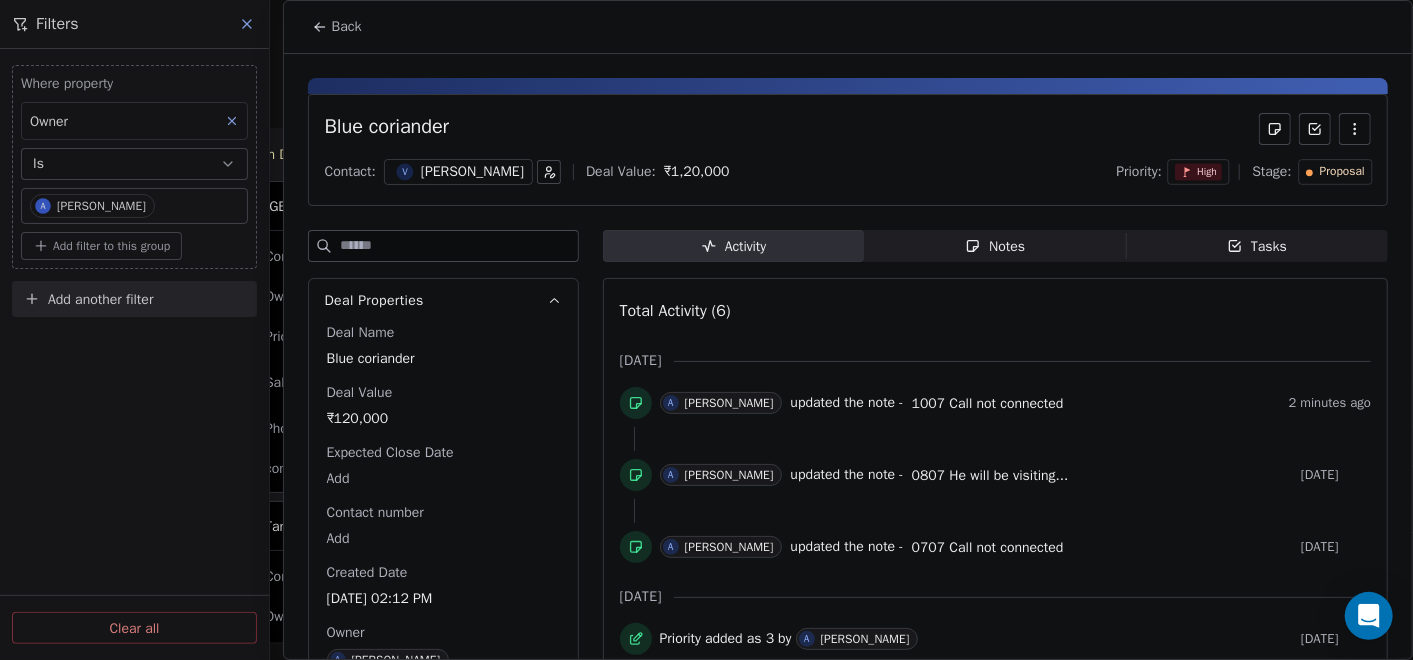 click on "Notes" at bounding box center [995, 246] 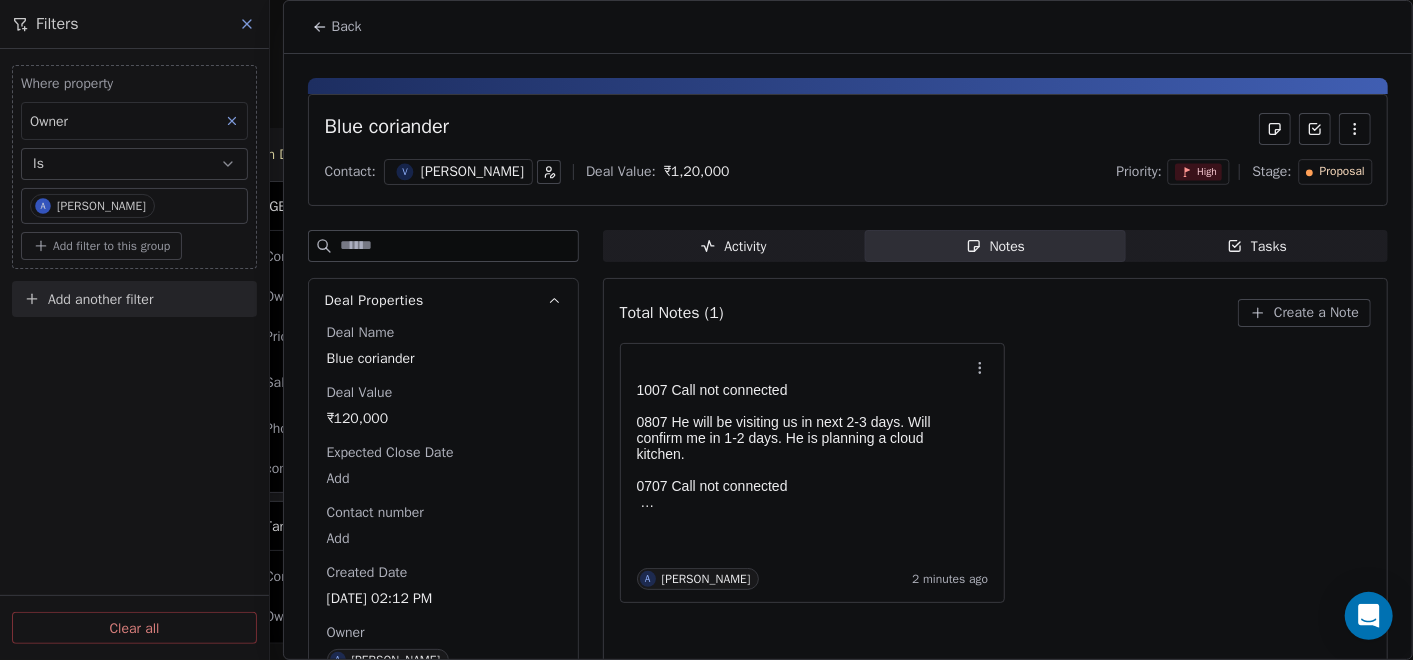 click on "Back" at bounding box center (347, 27) 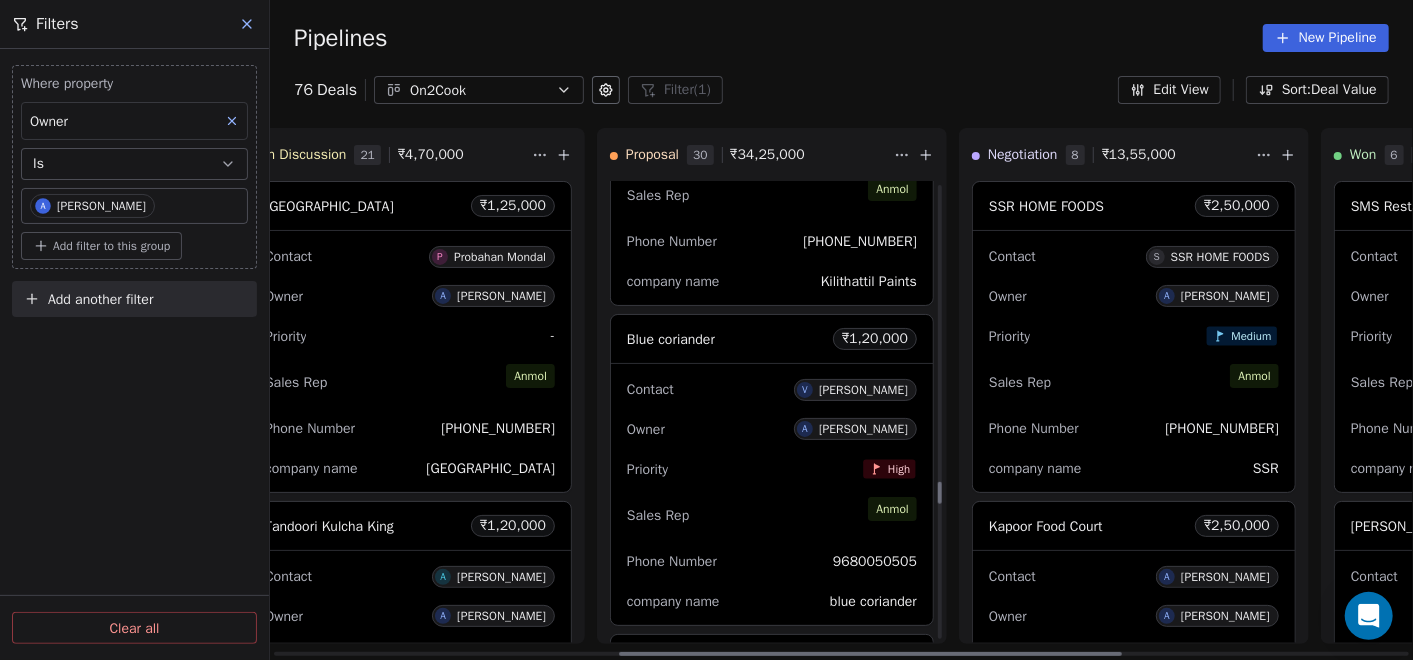 scroll, scrollTop: 6271, scrollLeft: 0, axis: vertical 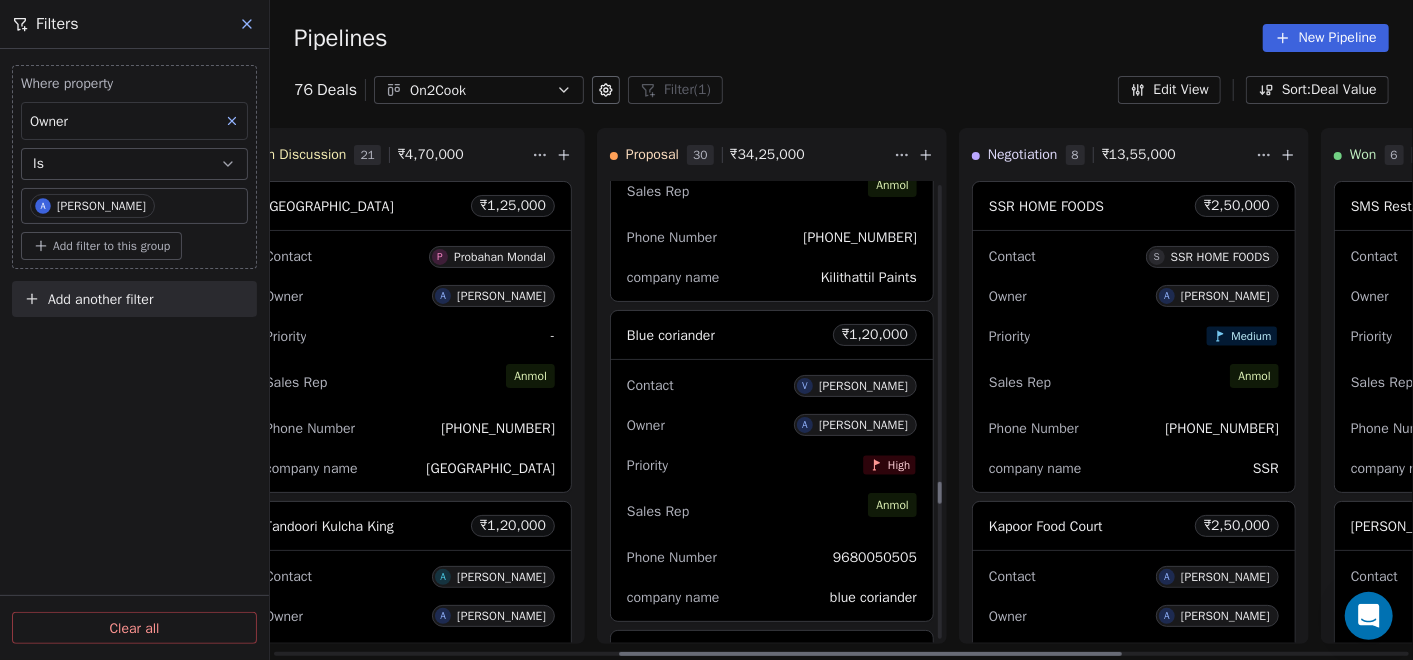 click on "Priority High" at bounding box center [772, 465] 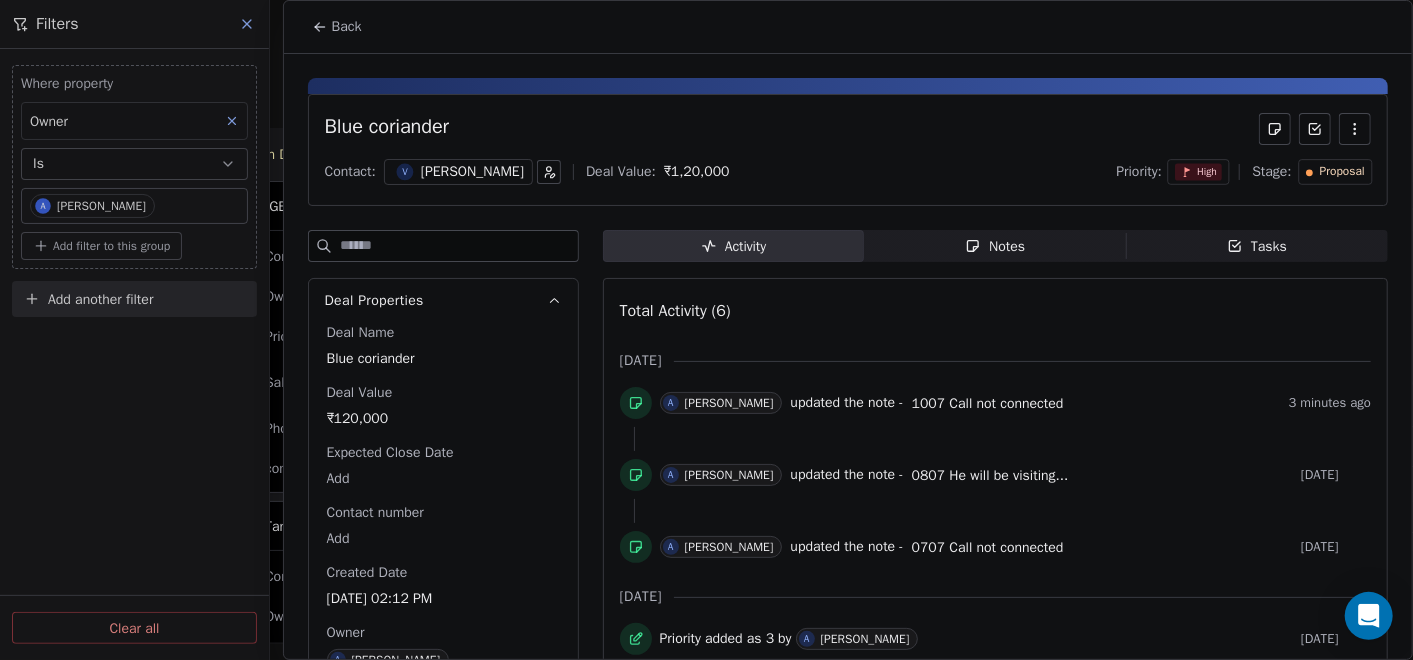 click on "Notes" at bounding box center [995, 246] 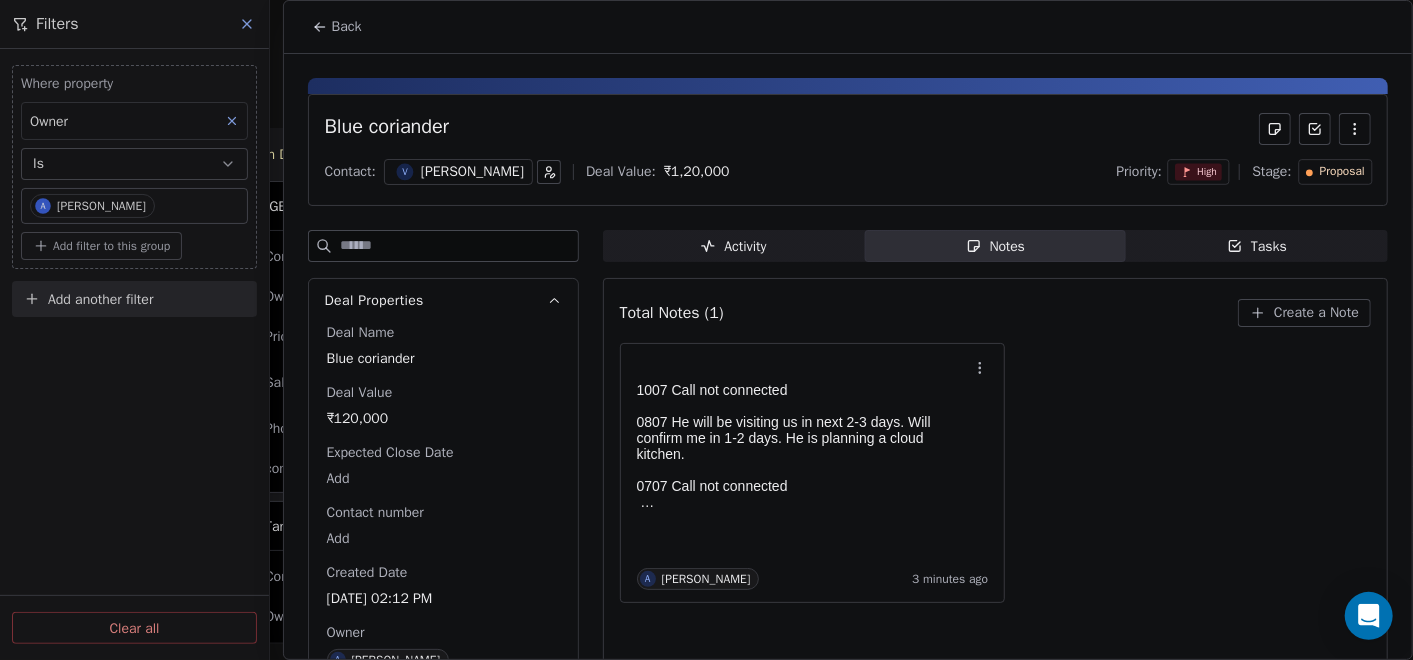 click on "Back" at bounding box center (337, 27) 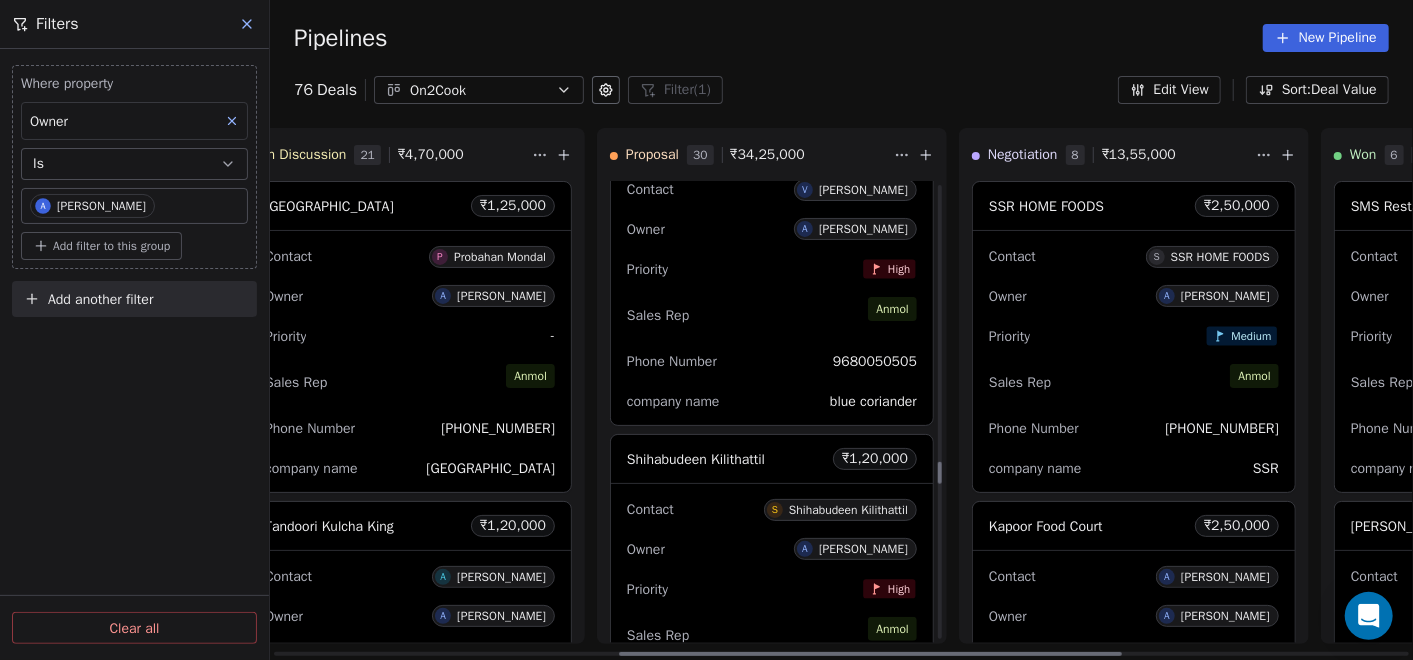 scroll, scrollTop: 5826, scrollLeft: 0, axis: vertical 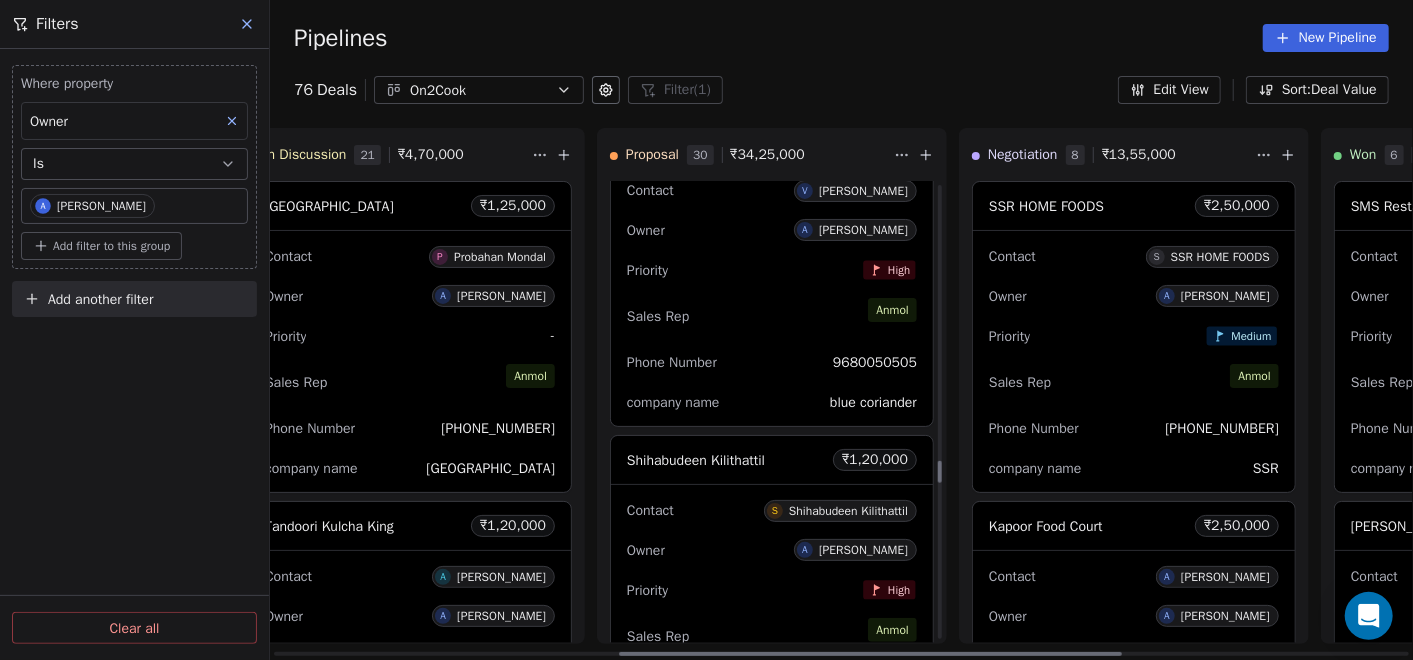 click on "Sales Rep [PERSON_NAME]" at bounding box center (772, 316) 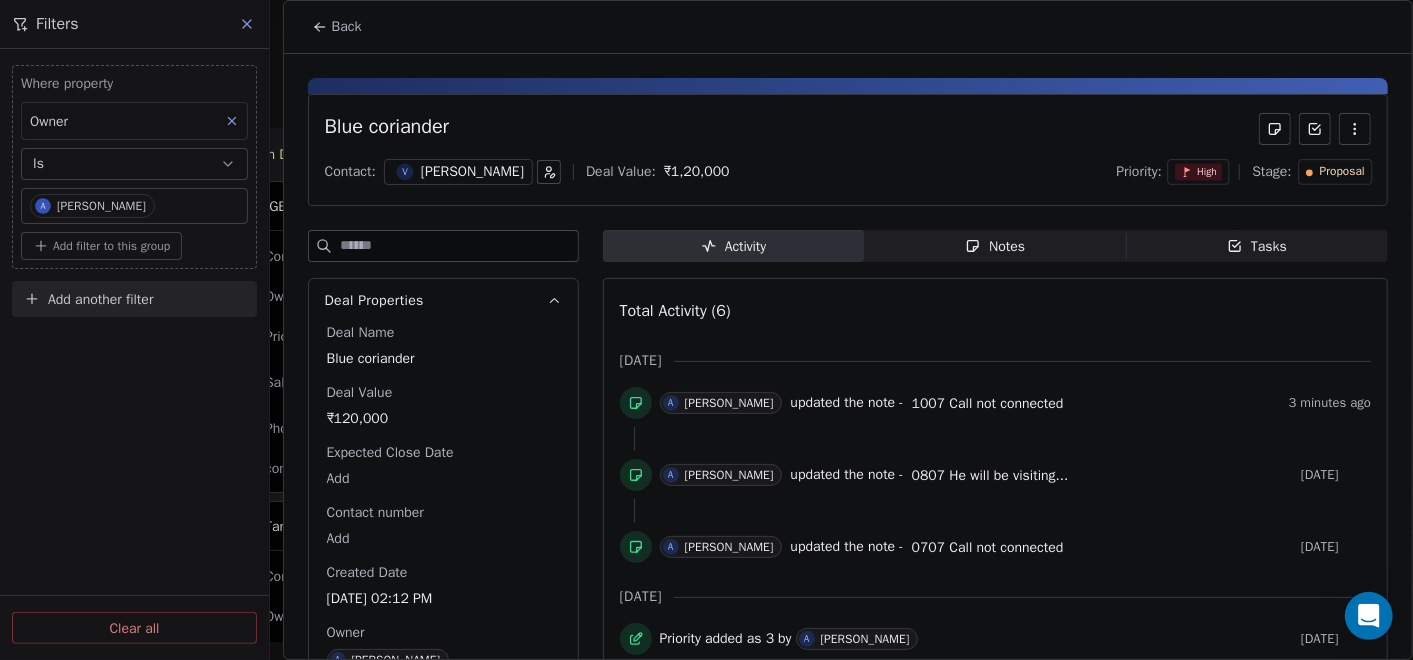 click on "Notes   Notes" at bounding box center [995, 246] 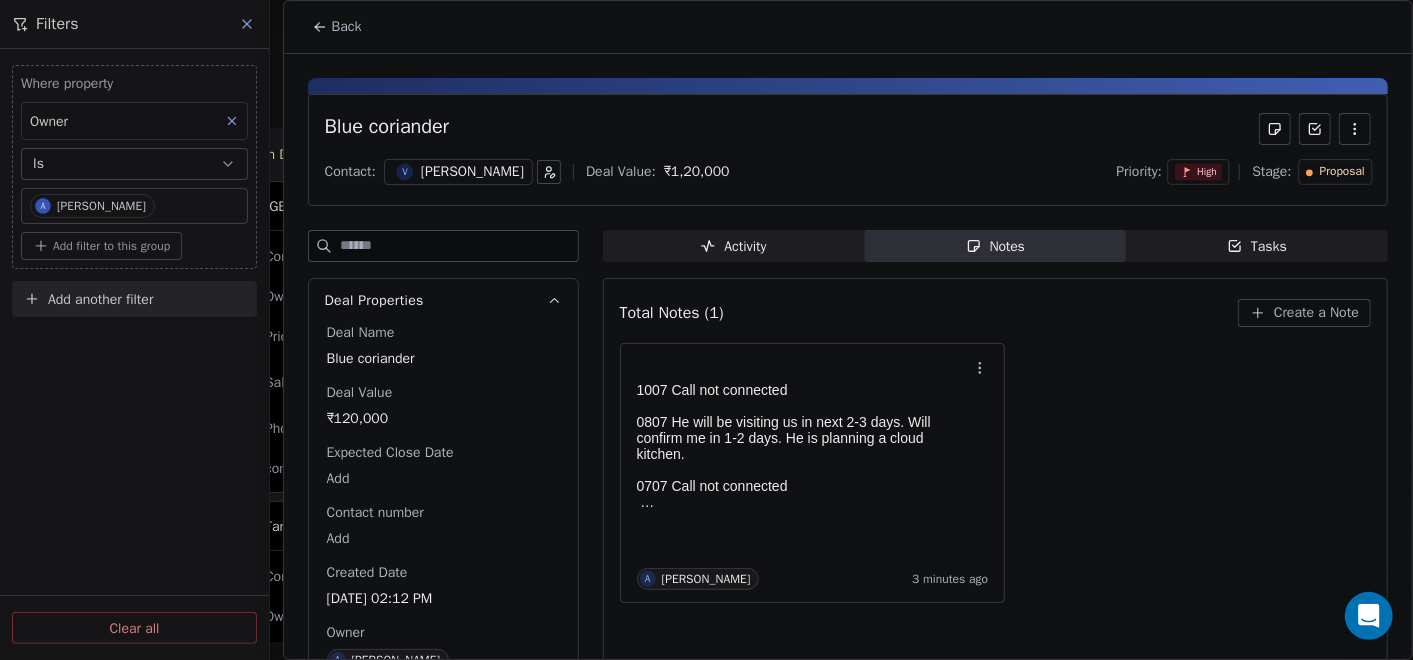 click on "Back" at bounding box center [337, 27] 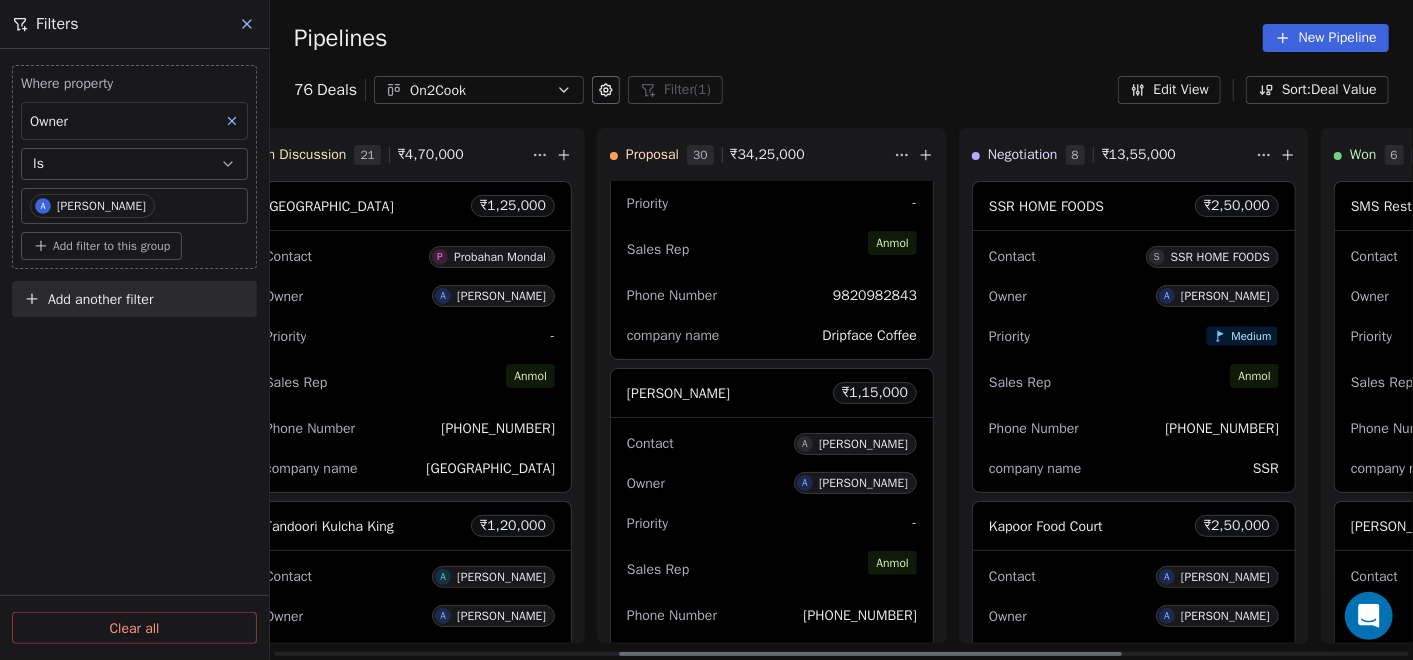 scroll, scrollTop: 7604, scrollLeft: 0, axis: vertical 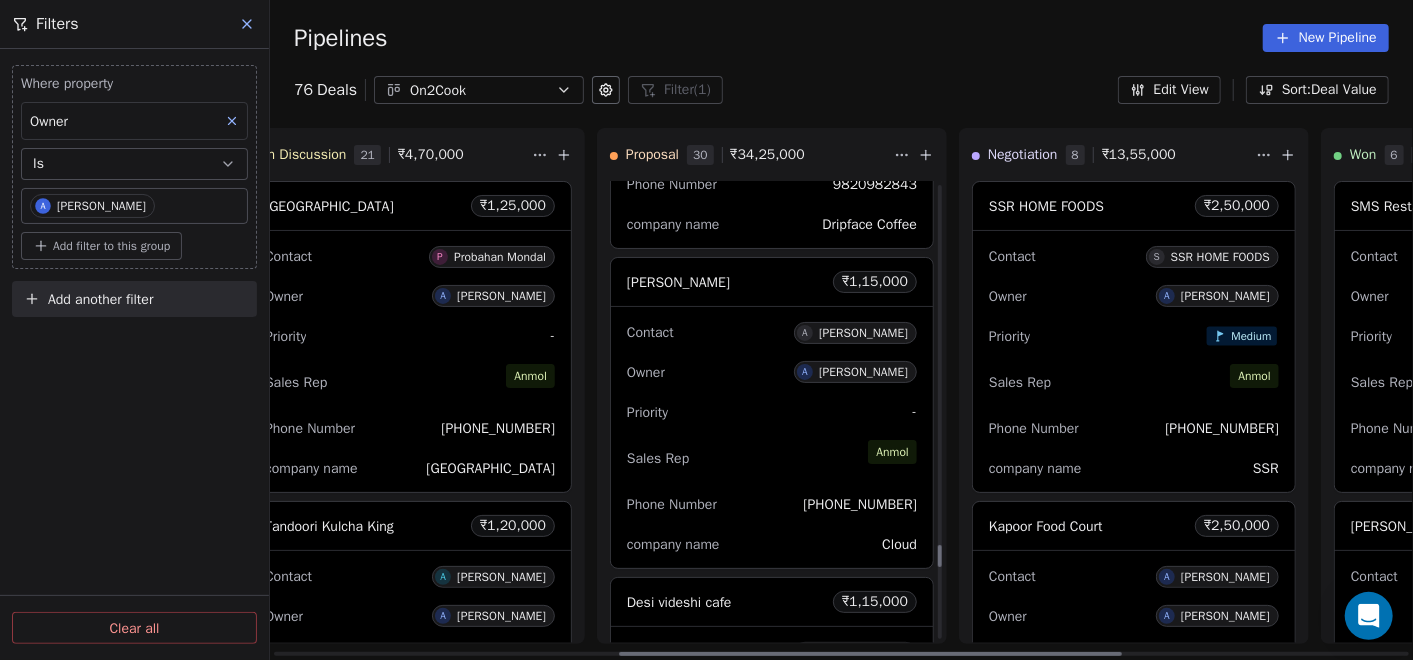 click on "Contact A Ajay Kumar Owner A Anmol Soni Priority - Sales Rep Anmol Phone Number +919034993500 company name Cloud" at bounding box center [772, 437] 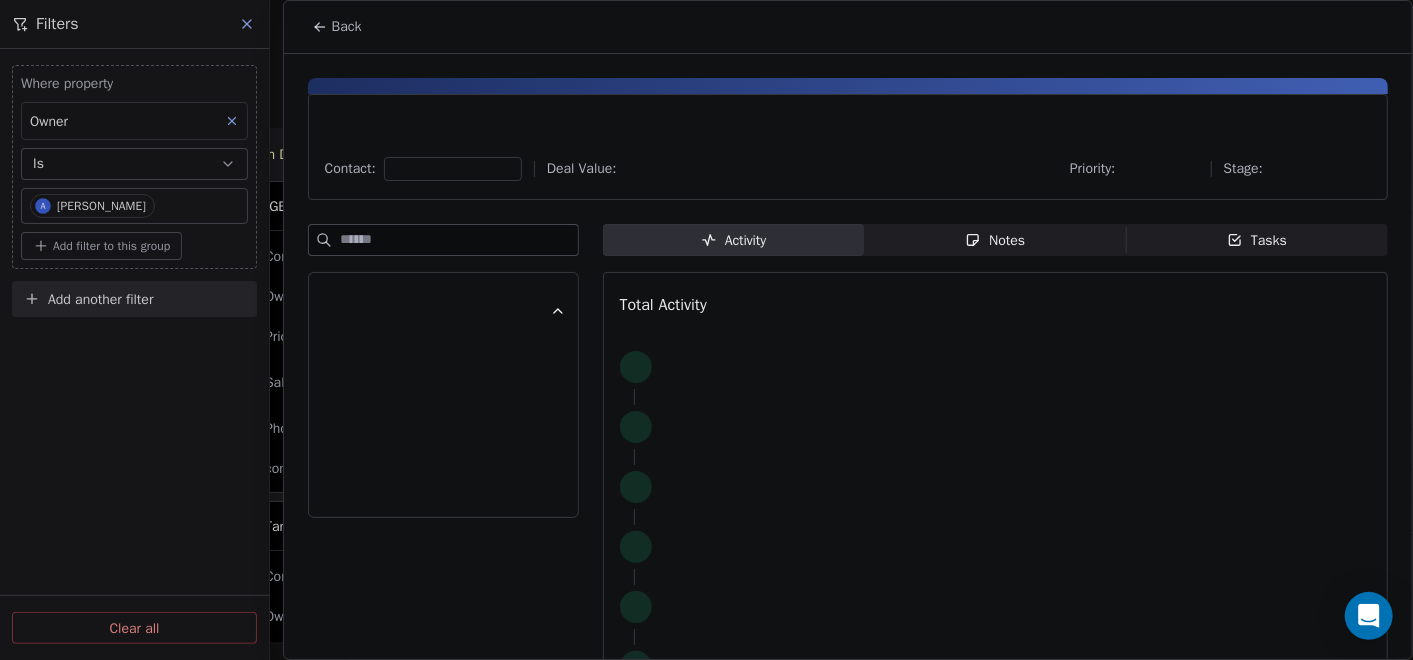 click on "Notes" at bounding box center [995, 240] 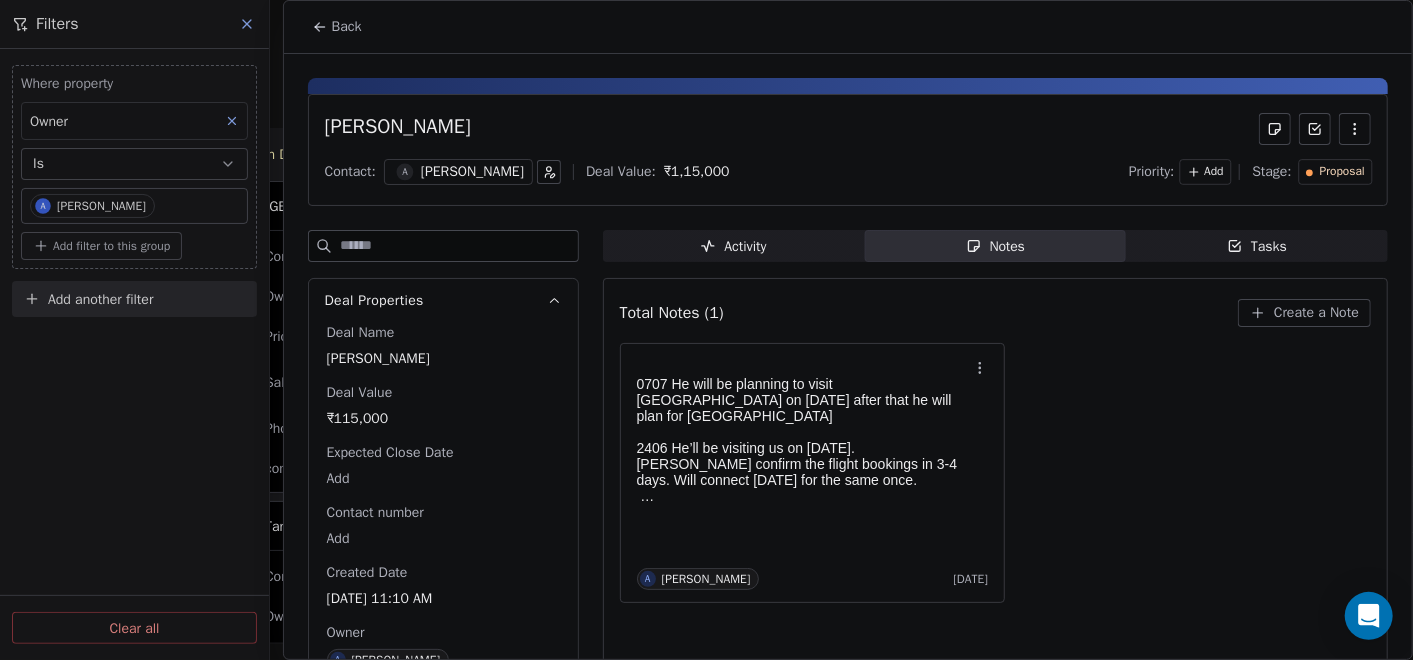 click 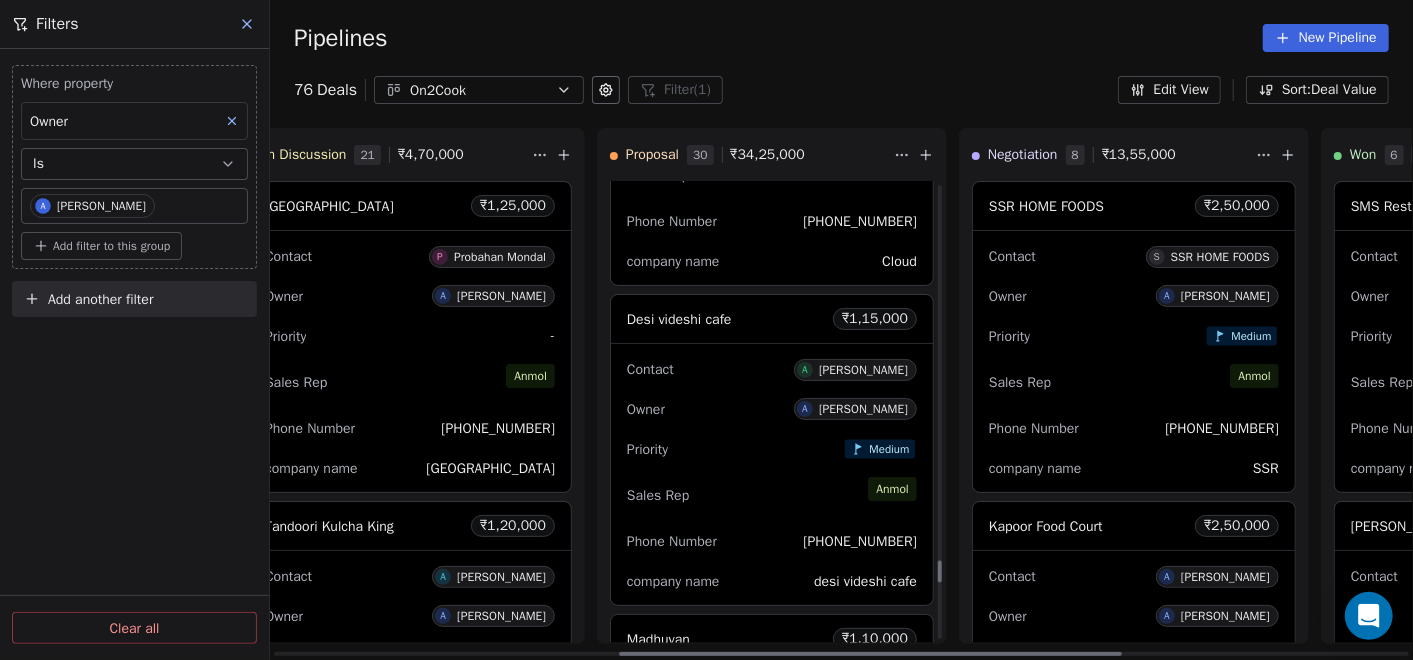 scroll, scrollTop: 7937, scrollLeft: 0, axis: vertical 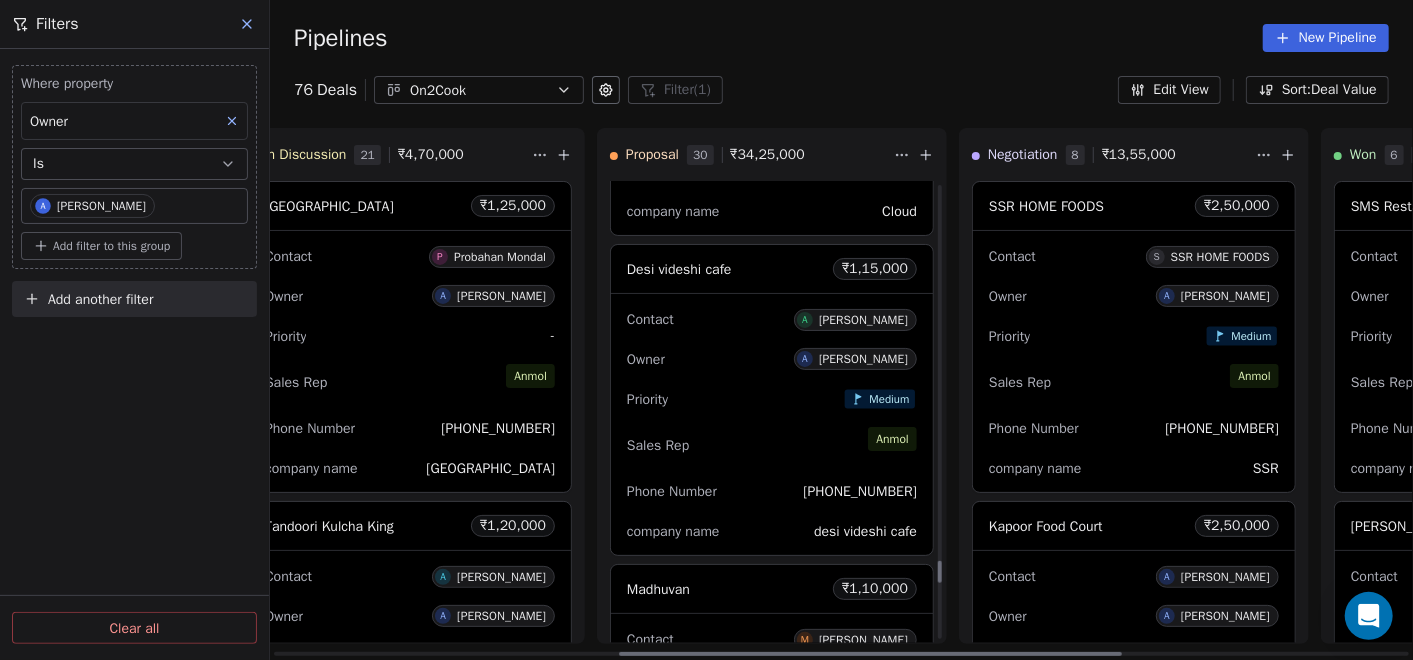 click on "Contact A ATUL Thakkar Owner A Anmol Soni Priority Medium Sales Rep Anmol Phone Number +919890049215 company name desi videshi cafe" at bounding box center (772, 424) 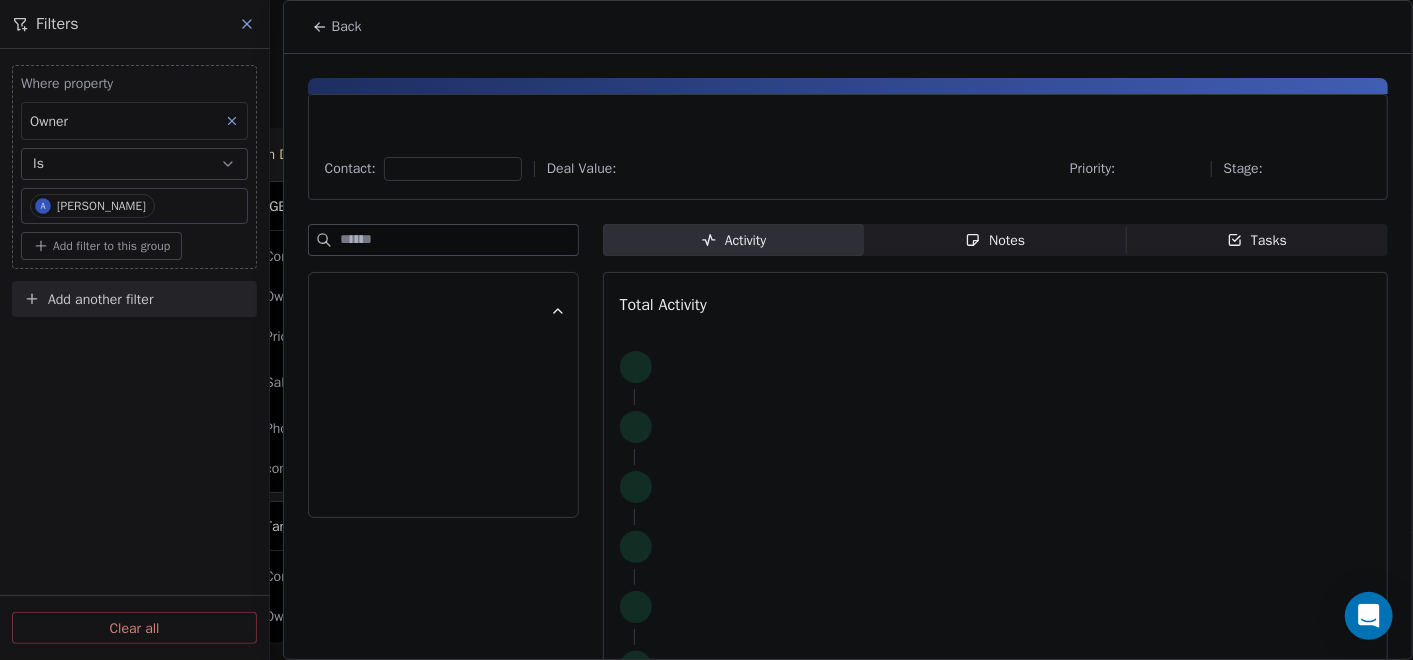 click on "Notes" at bounding box center (995, 240) 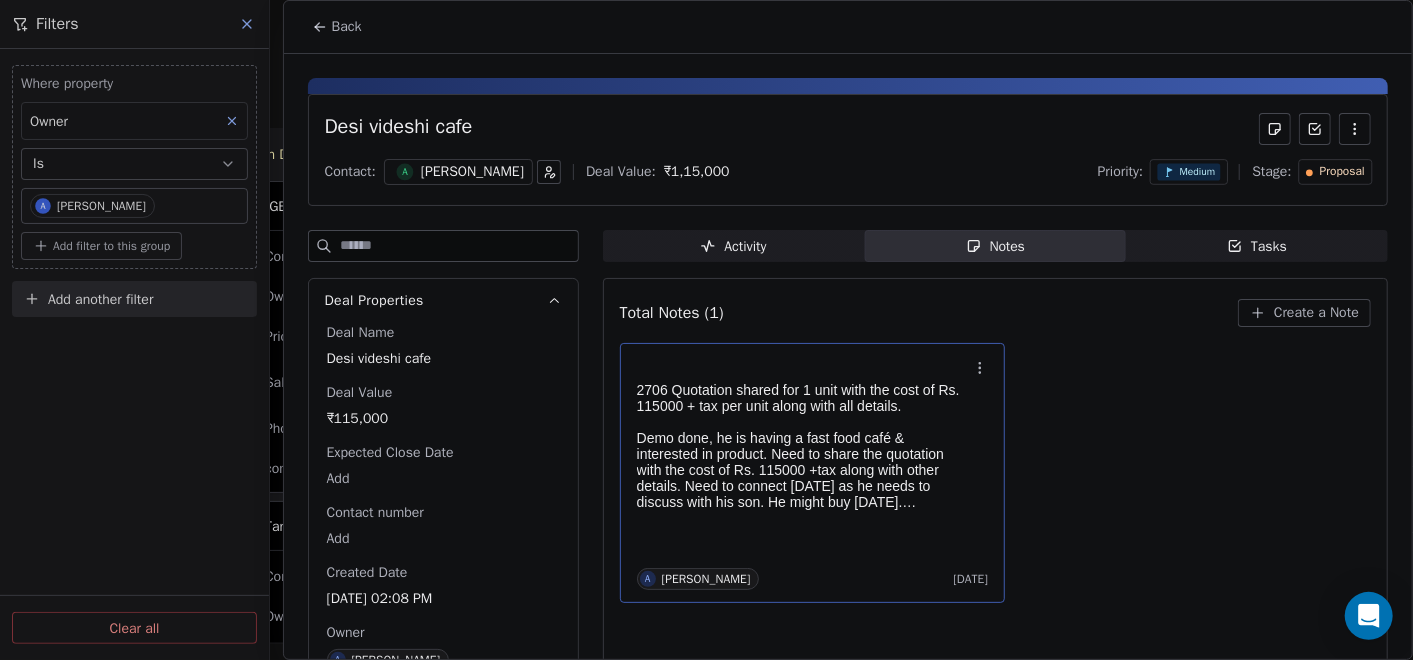 click on "Demo done, he is having a fast food café & interested in product. Need to share the quotation with the cost of Rs. 115000 +tax along with other details. Need to connect on Monday as he needs to discuss with his son. He might buy within 1 month." at bounding box center [803, 470] 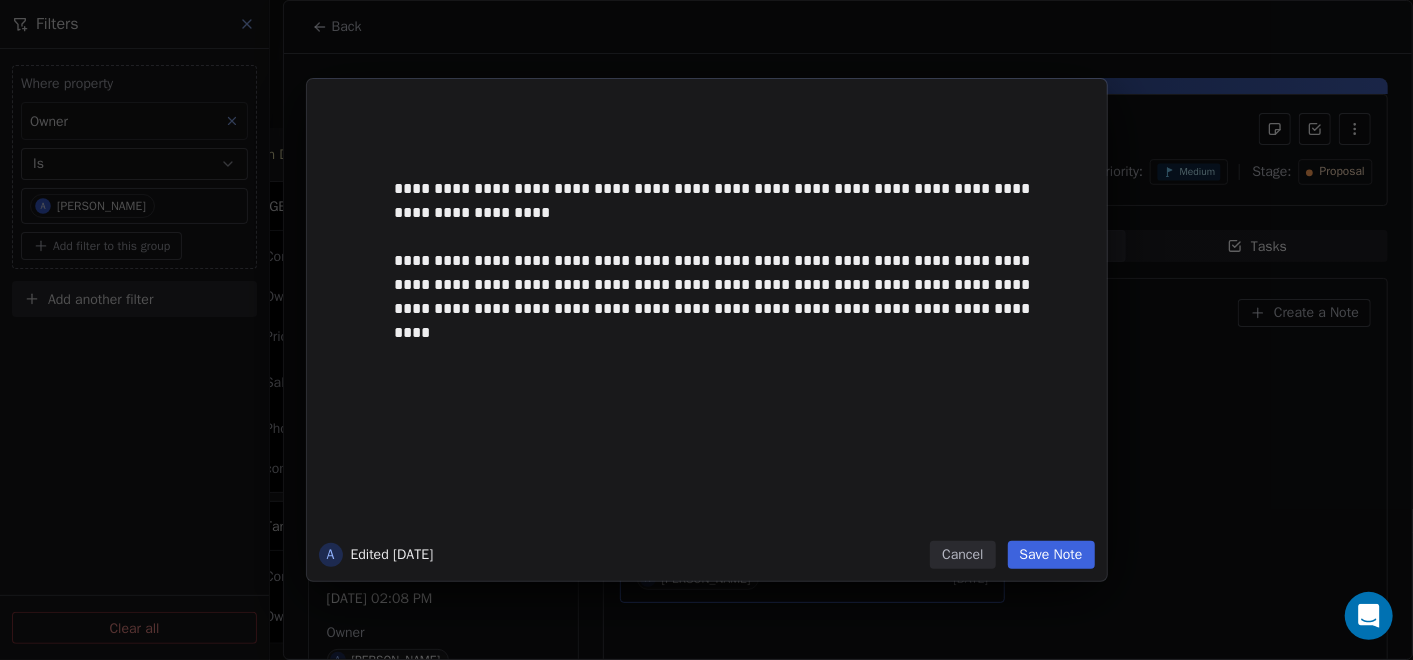 type 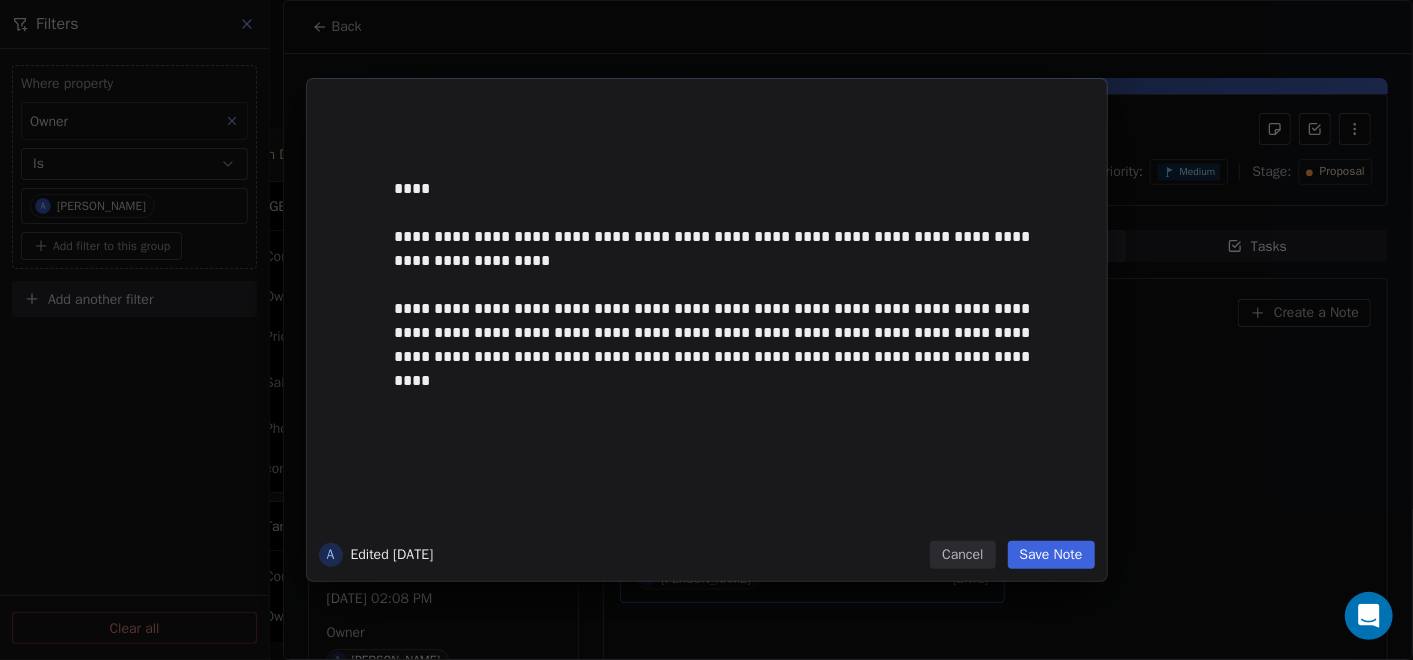 click on "Cancel" at bounding box center (962, 555) 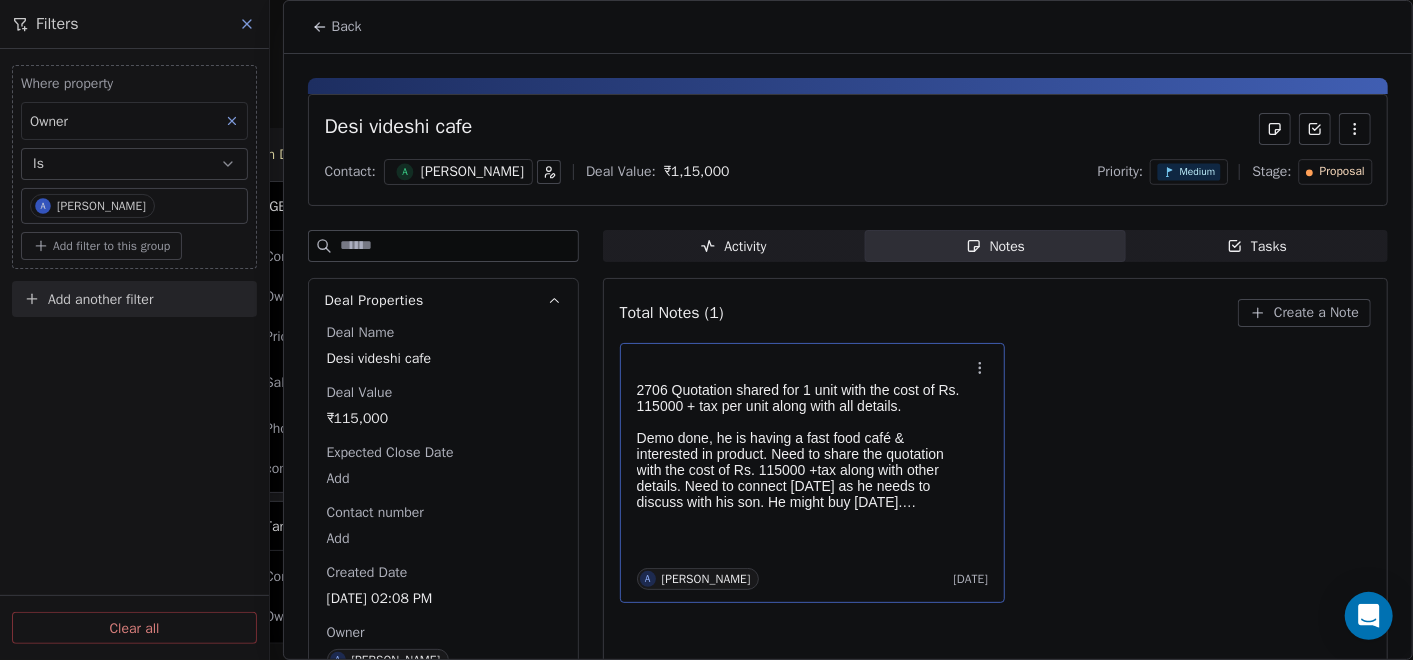 click on "2706 Quotation shared for 1 unit with the cost of Rs. 115000 + tax per unit along with all details." at bounding box center [803, 398] 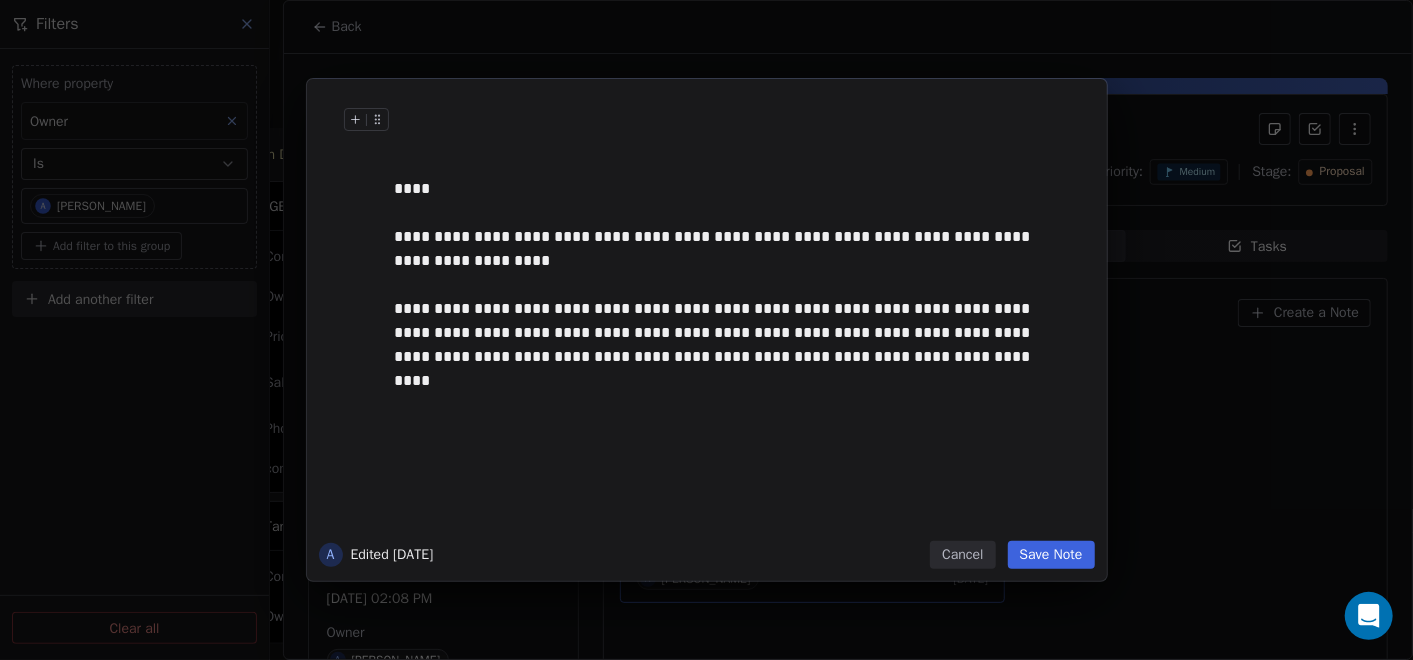 click on "**********" at bounding box center (737, 321) 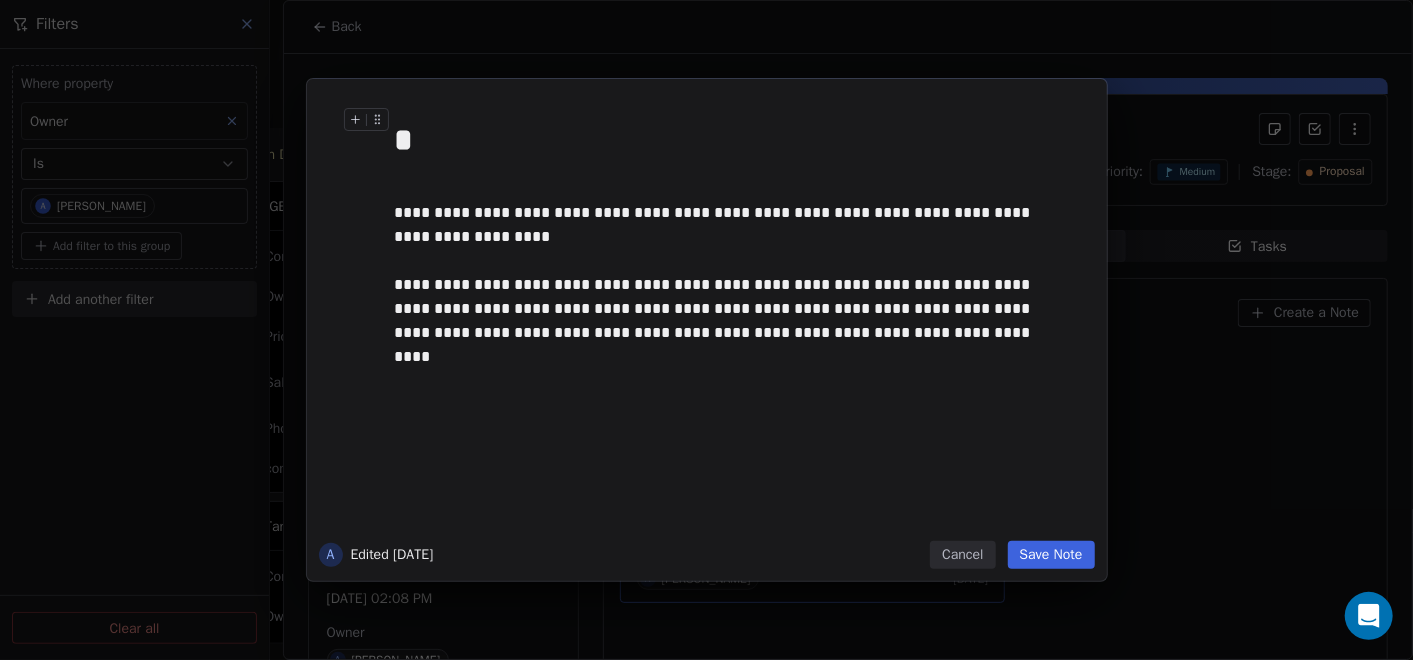 type 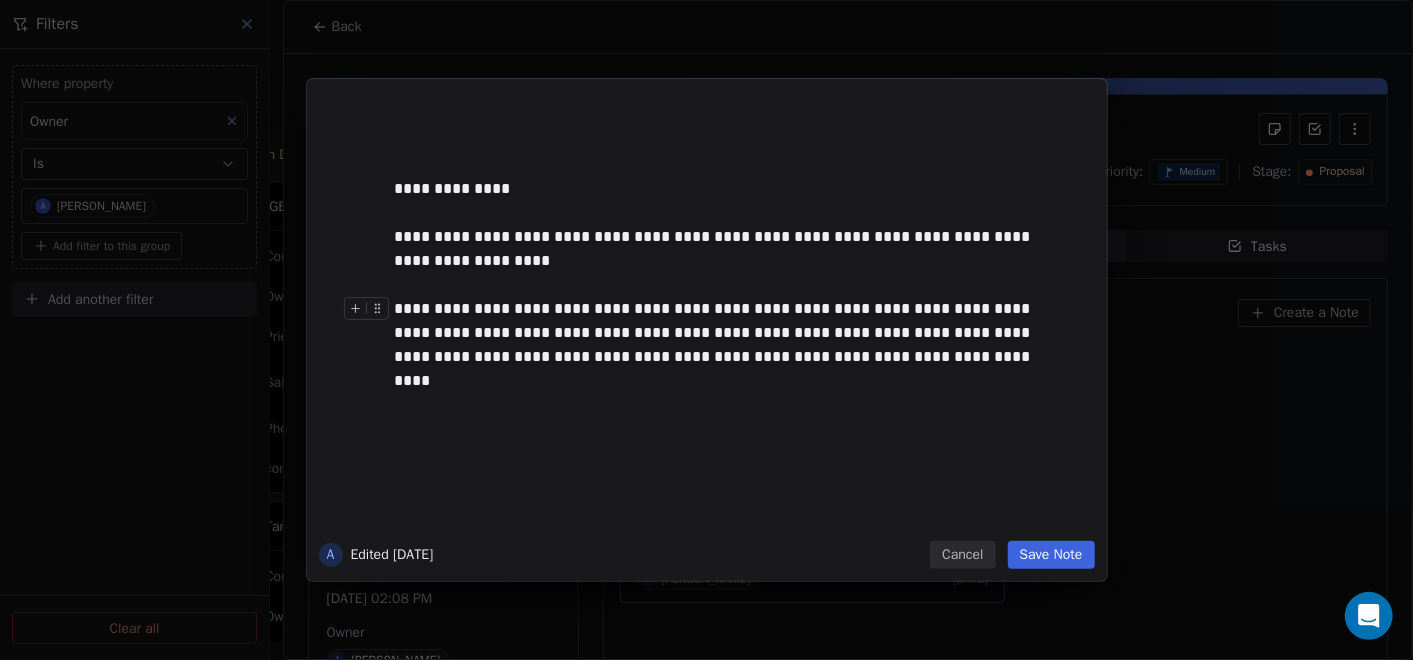 click on "Save Note" at bounding box center (1051, 555) 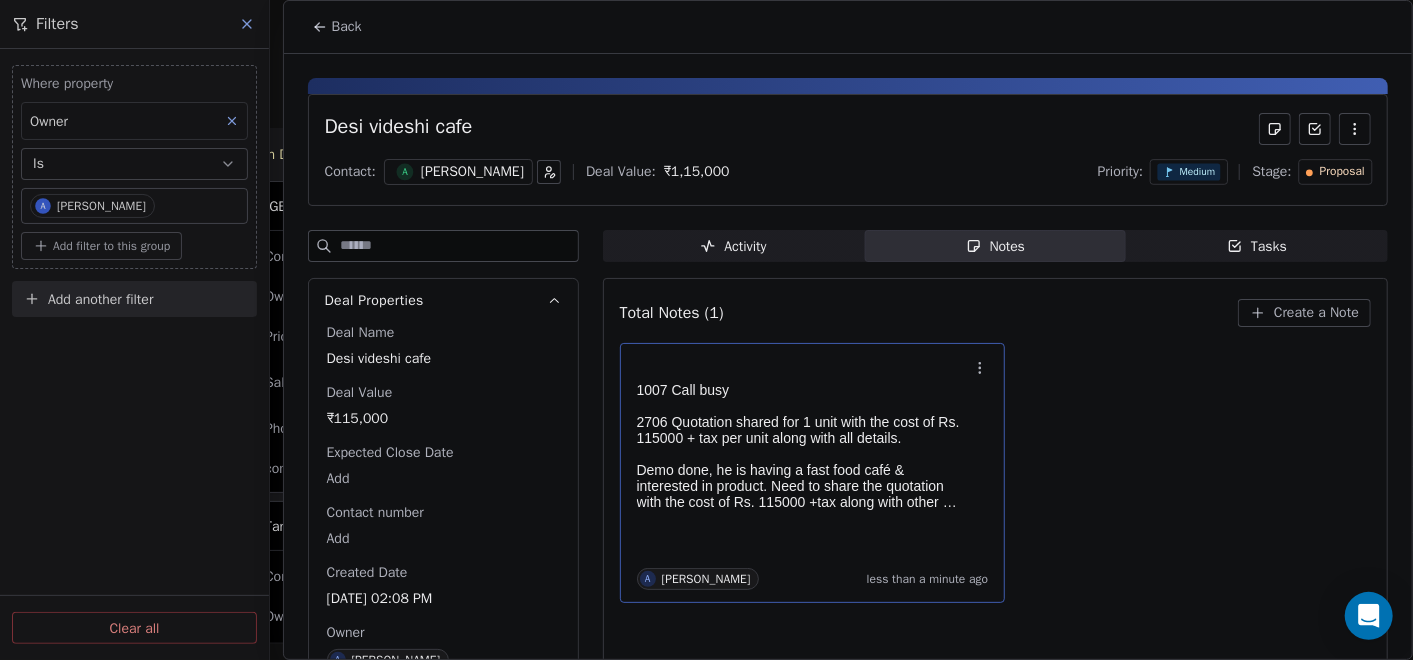 click 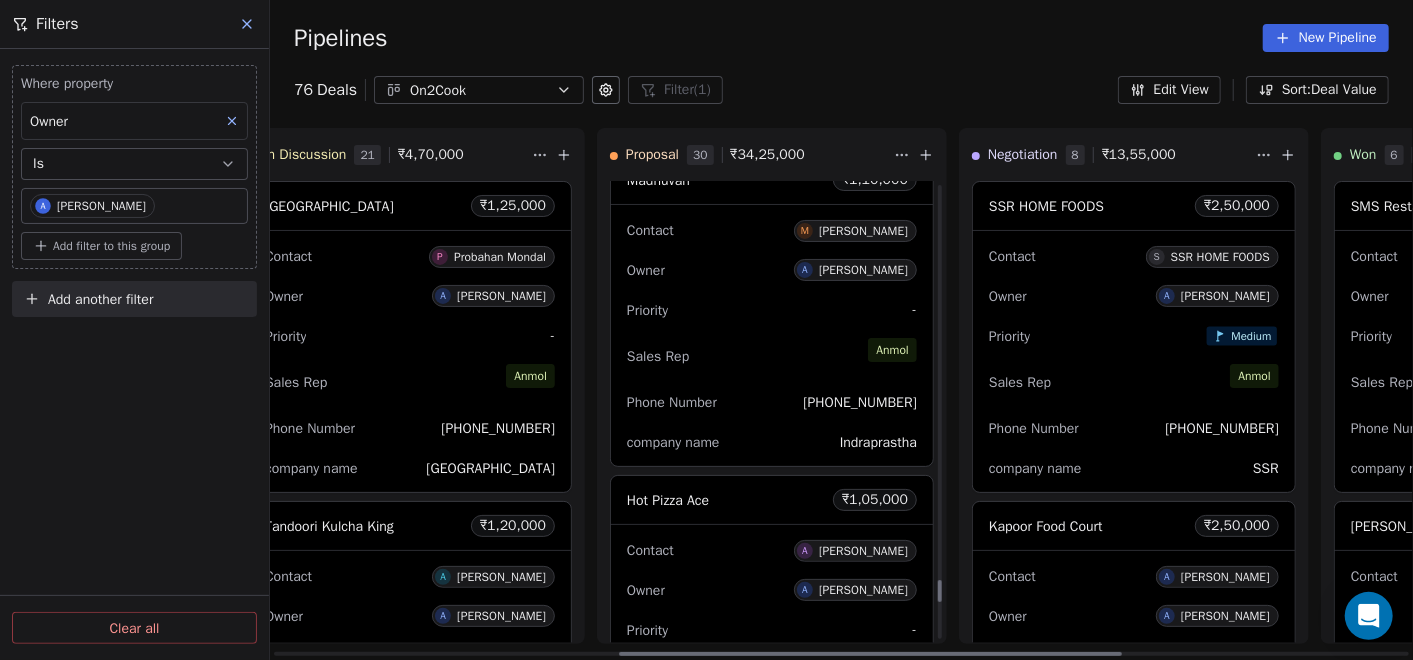 scroll, scrollTop: 8382, scrollLeft: 0, axis: vertical 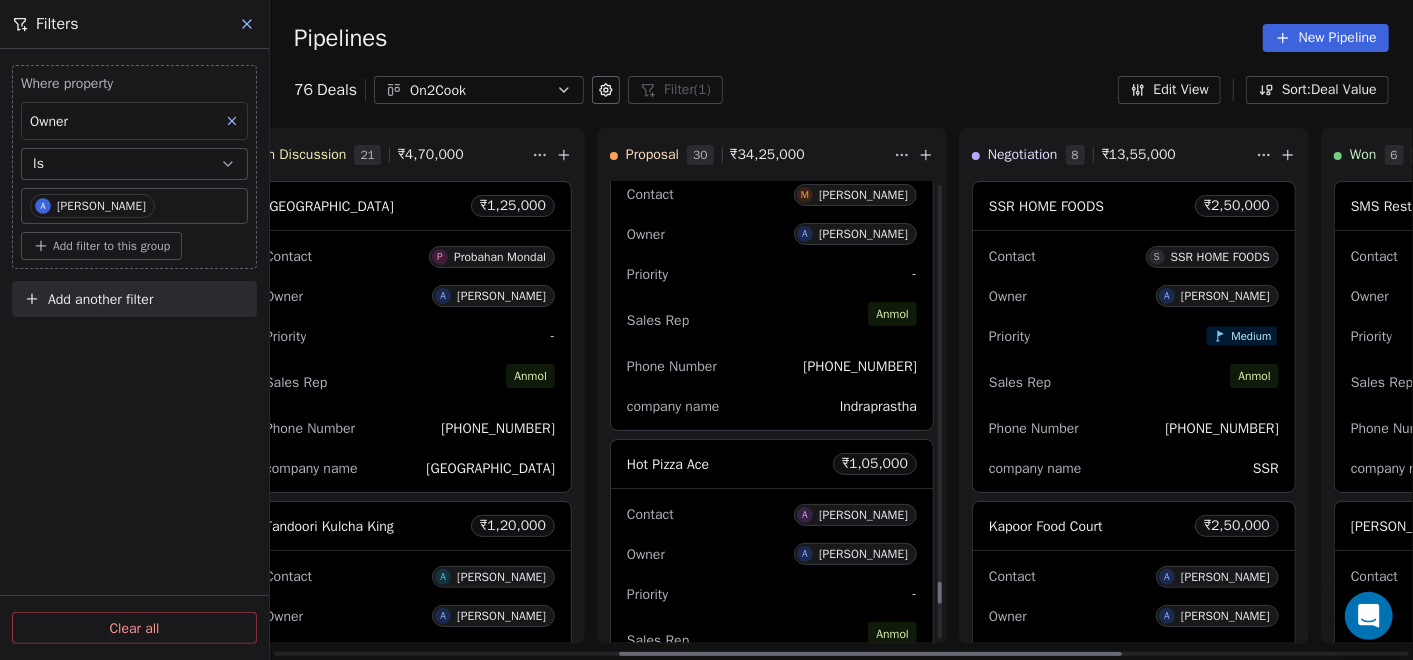 click on "Sales Rep [PERSON_NAME]" at bounding box center [772, 320] 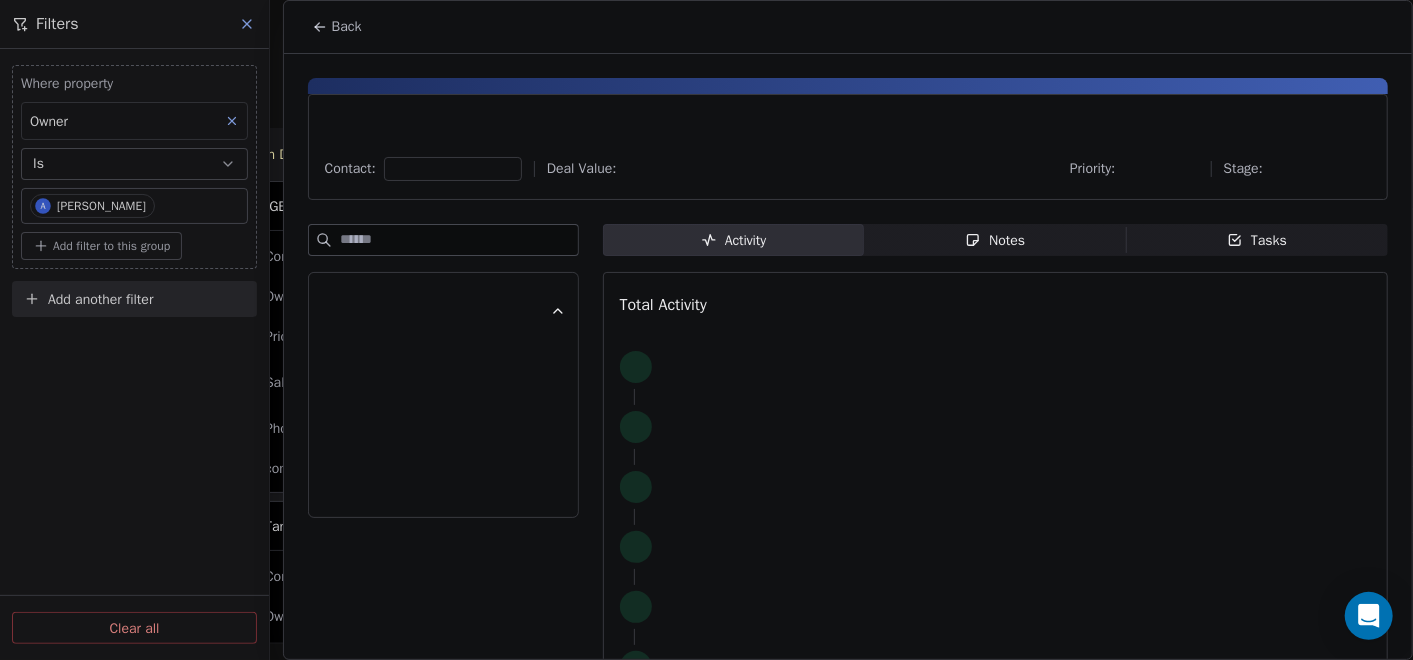 click on "Notes" at bounding box center [995, 240] 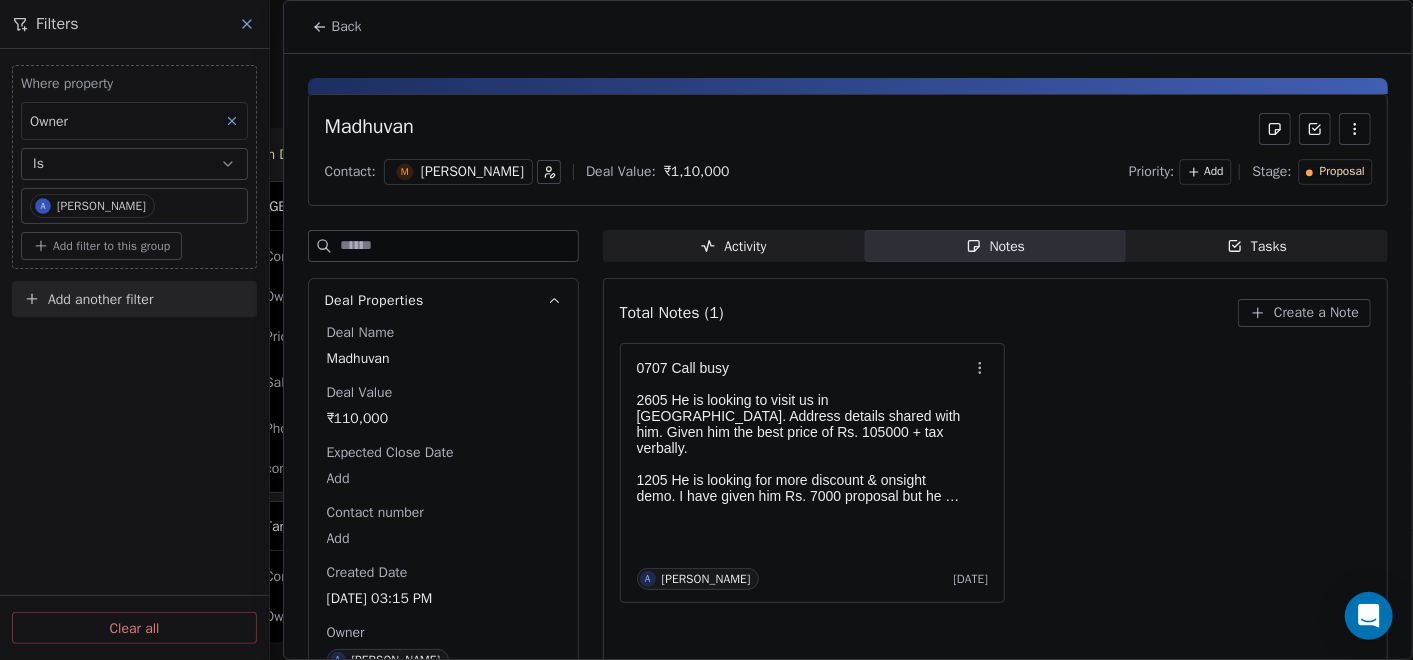 click on "Back" at bounding box center [337, 27] 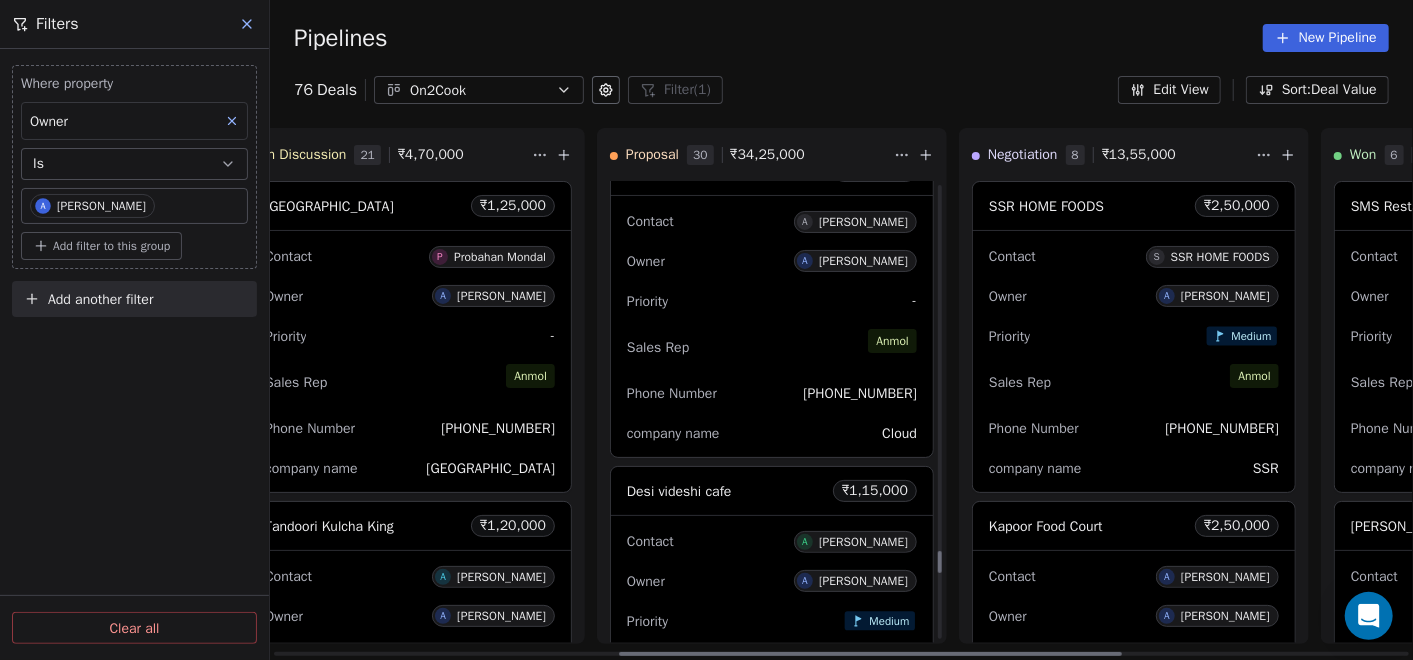 scroll, scrollTop: 7937, scrollLeft: 0, axis: vertical 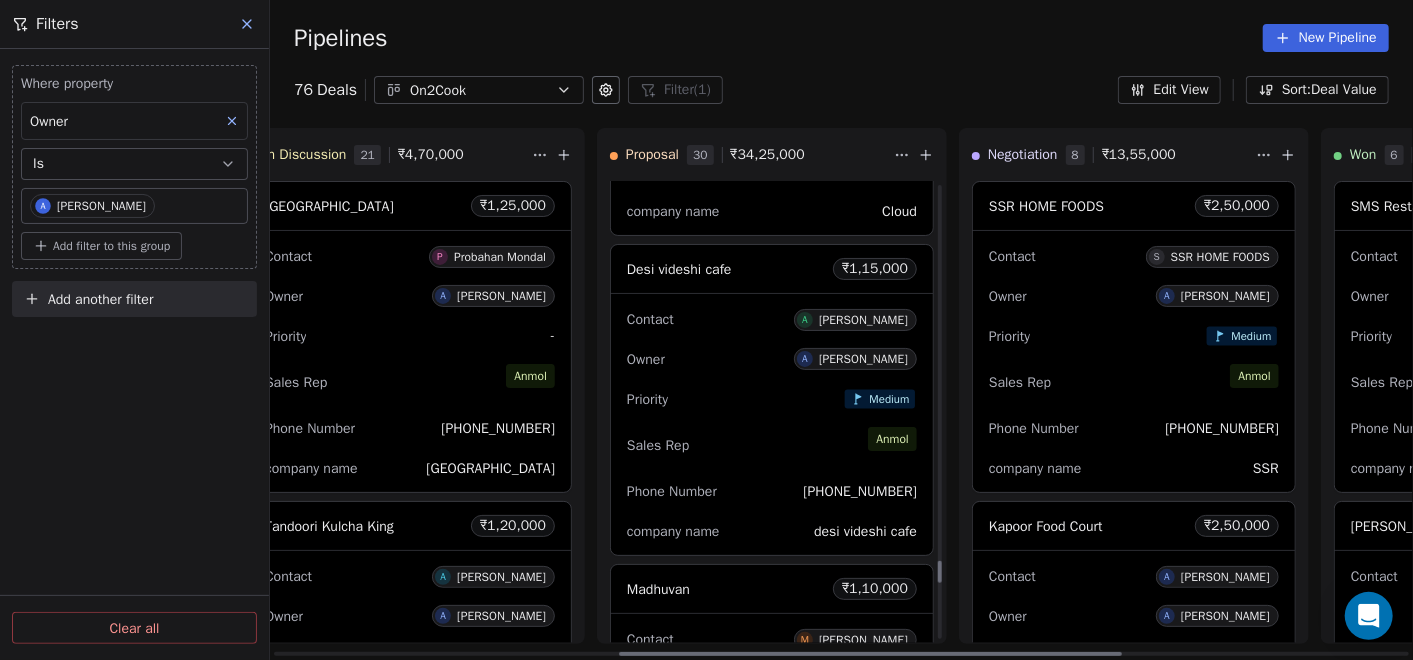 click on "Contact A ATUL Thakkar Owner A Anmol Soni Priority Medium Sales Rep Anmol Phone Number +919890049215 company name desi videshi cafe" at bounding box center (772, 424) 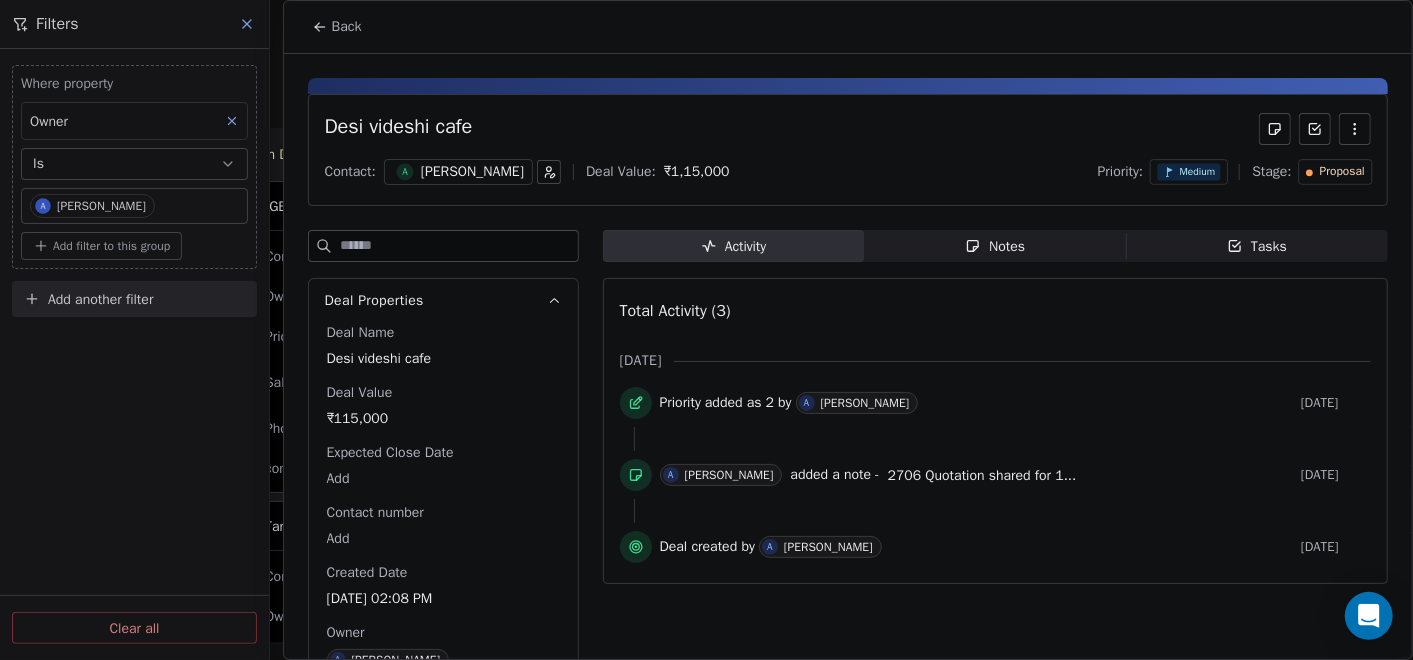 click on "Notes   Notes" at bounding box center (995, 246) 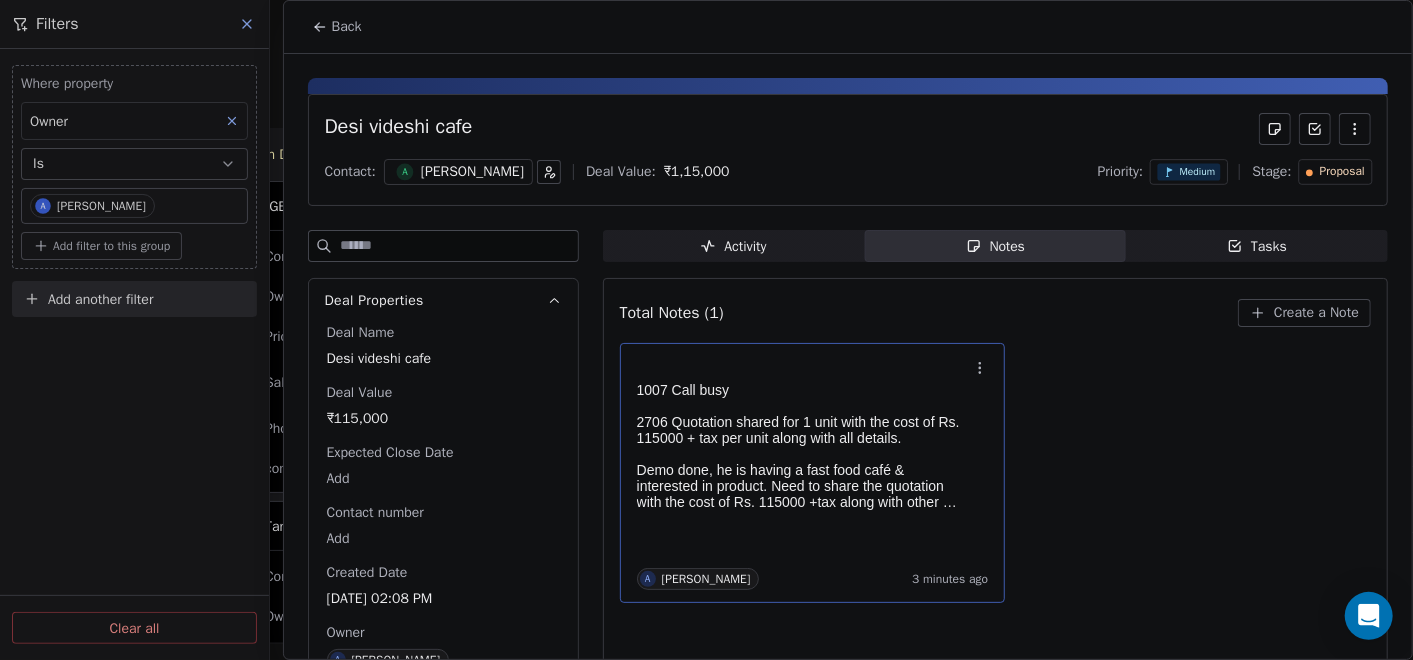 click at bounding box center [803, 372] 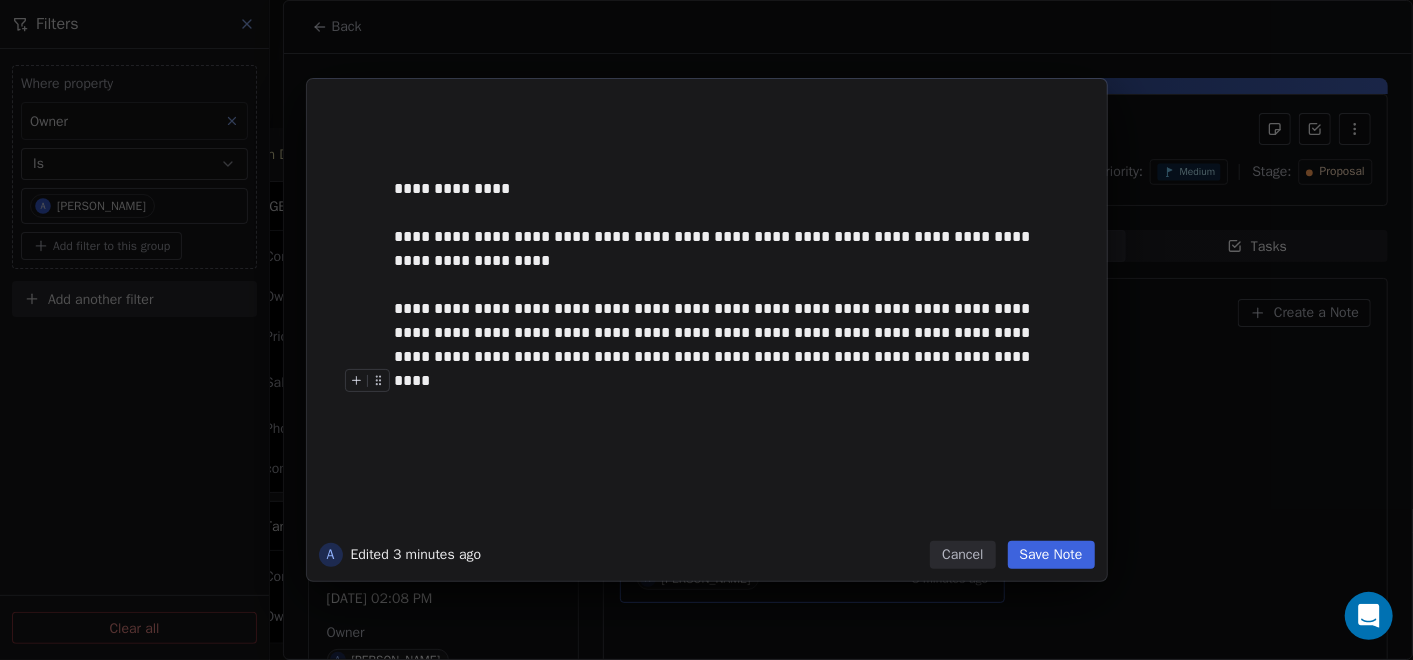 click at bounding box center (737, 381) 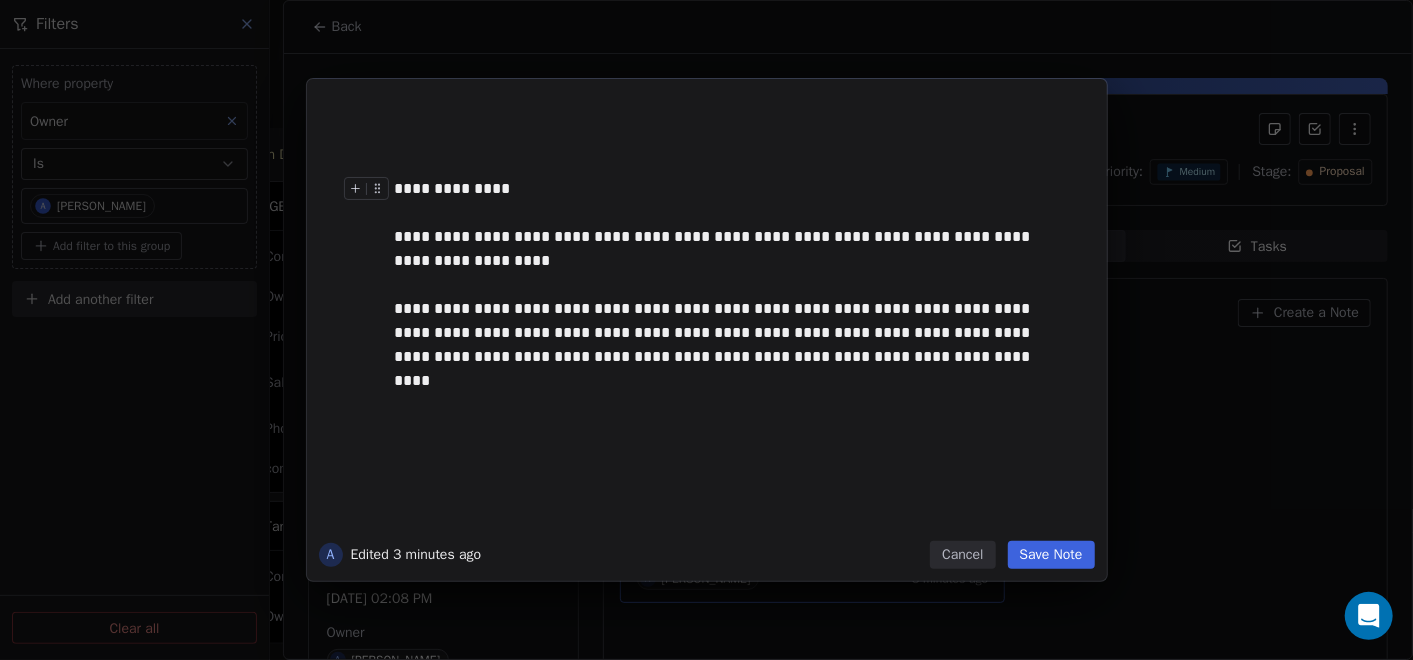 click on "**********" at bounding box center [737, 321] 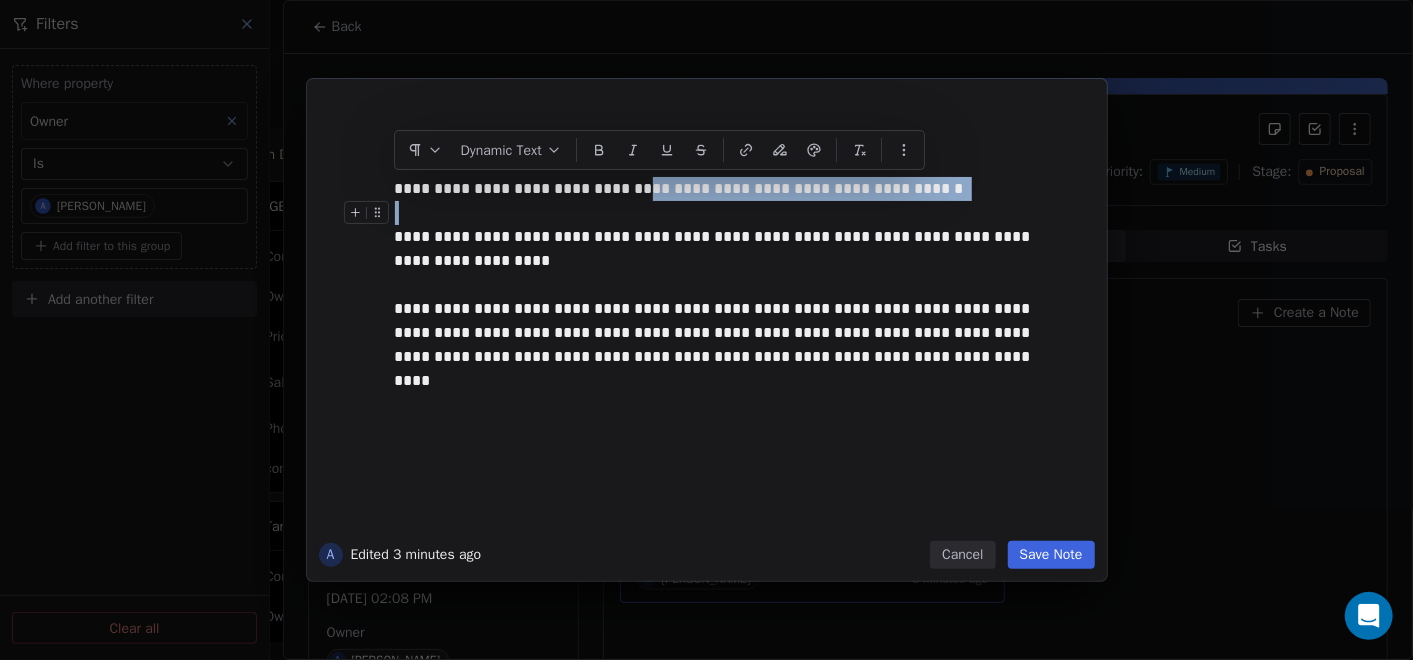 drag, startPoint x: 640, startPoint y: 189, endPoint x: 573, endPoint y: 208, distance: 69.641945 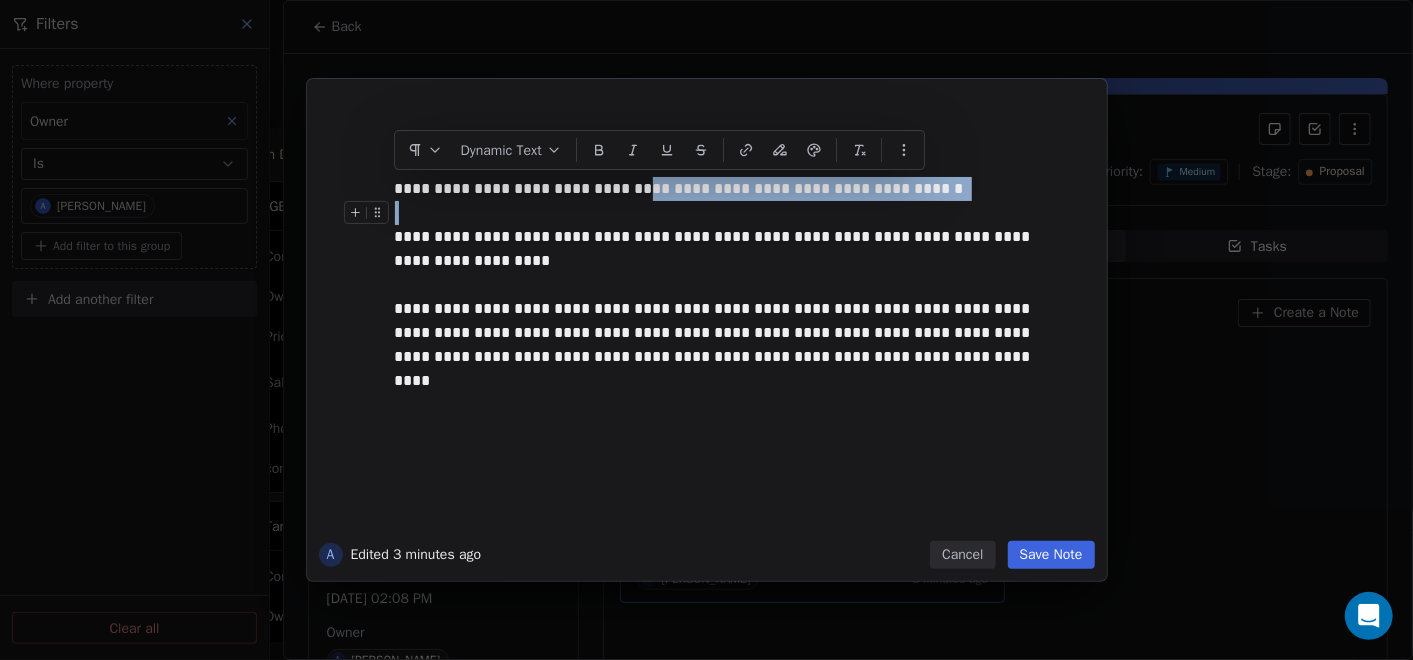 click on "**********" at bounding box center [737, 321] 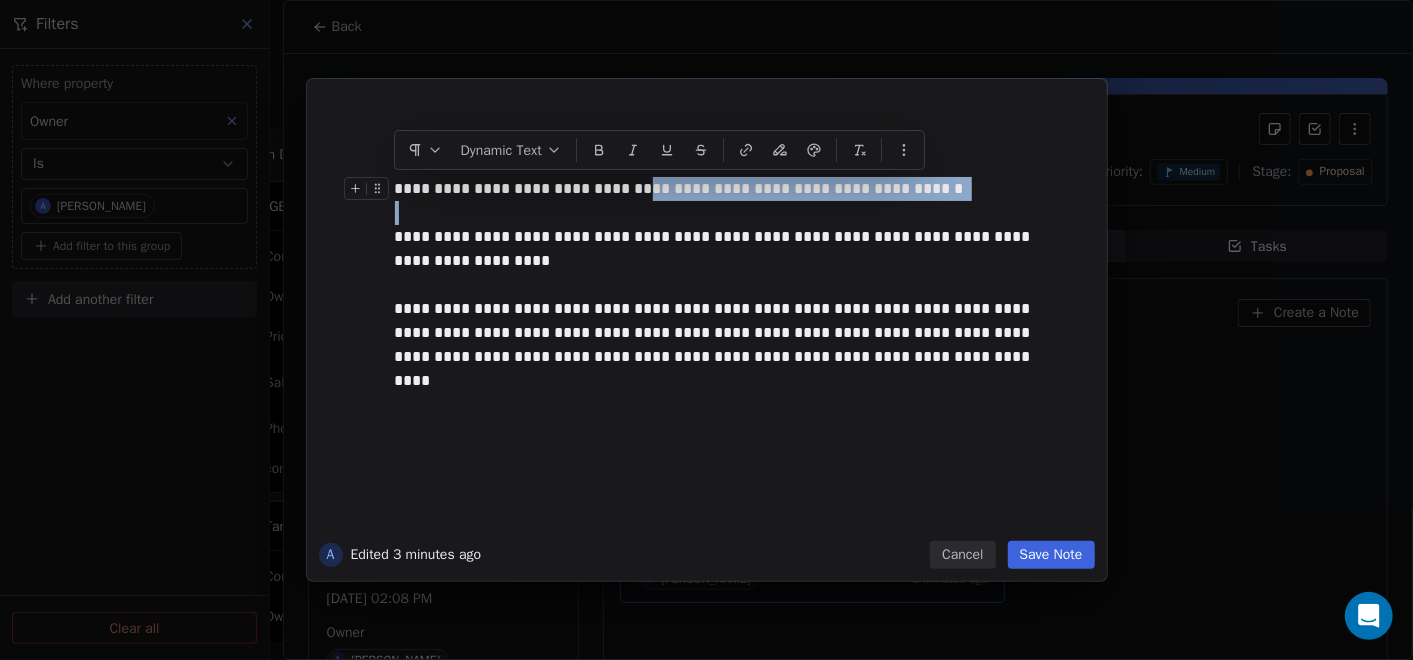 click on "**********" at bounding box center [728, 189] 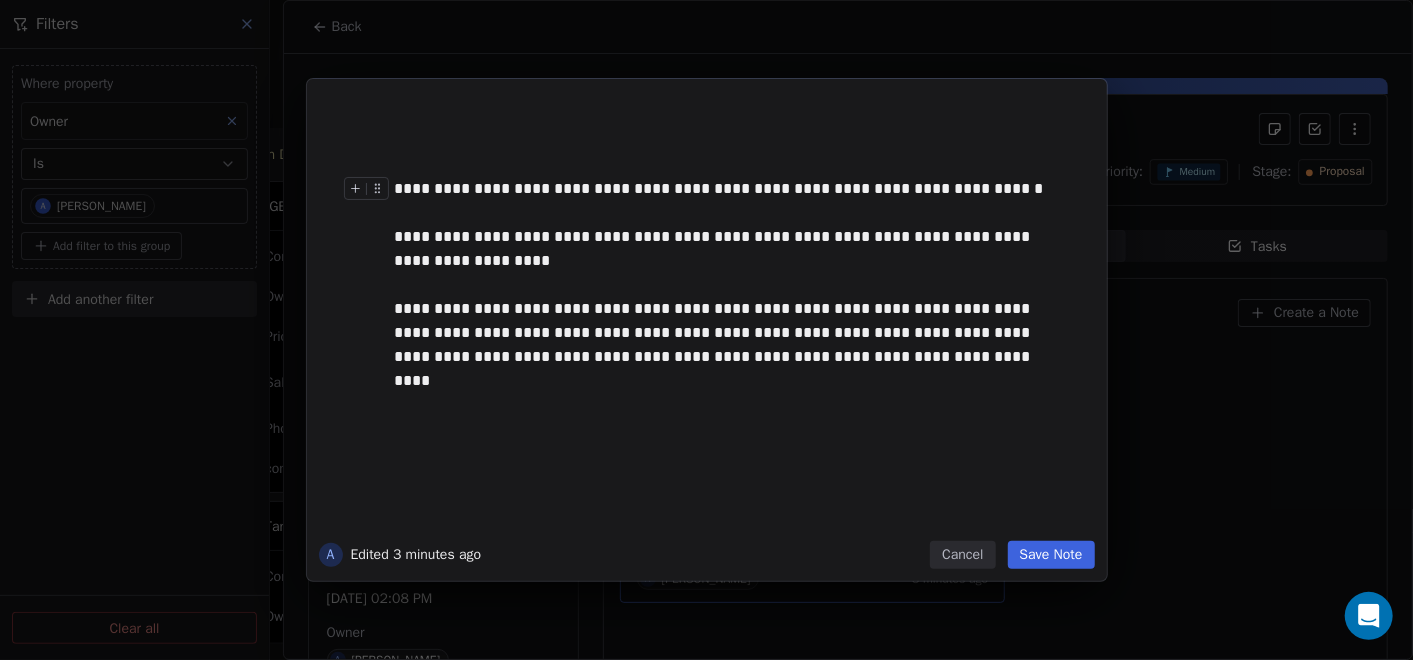 click on "**********" at bounding box center [728, 189] 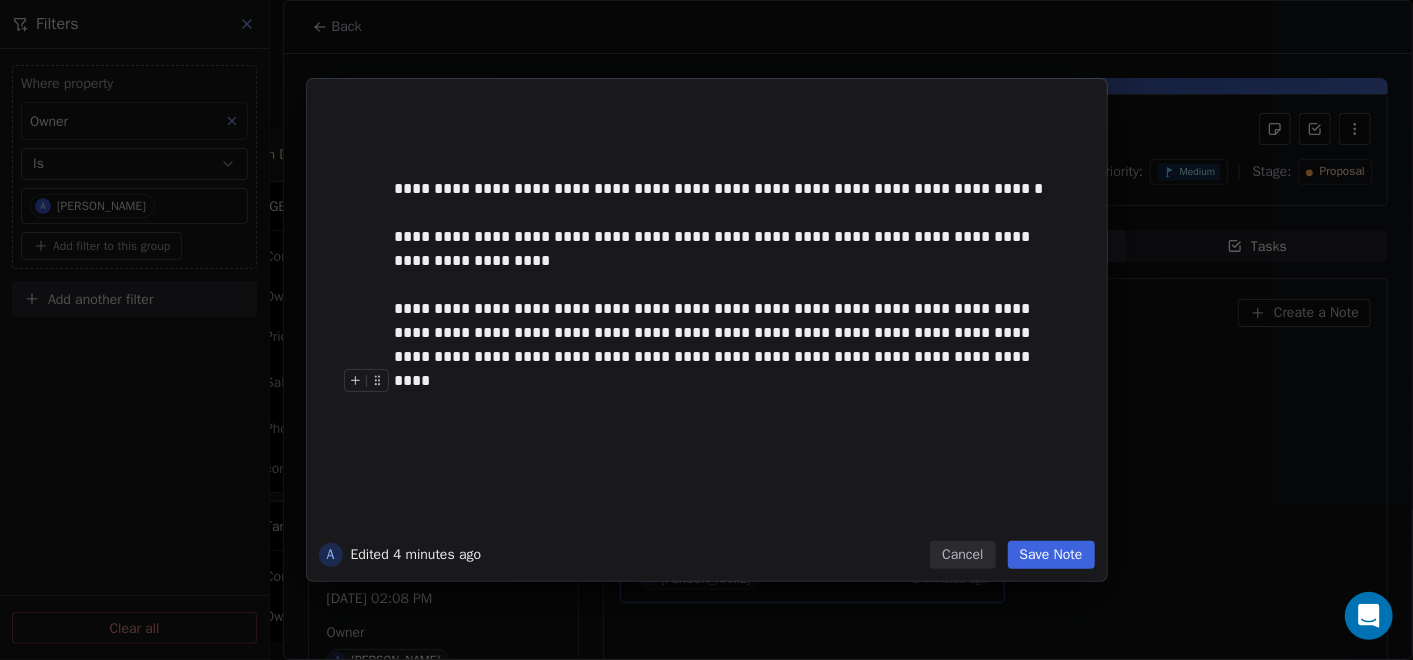 click on "Save Note" at bounding box center [1051, 555] 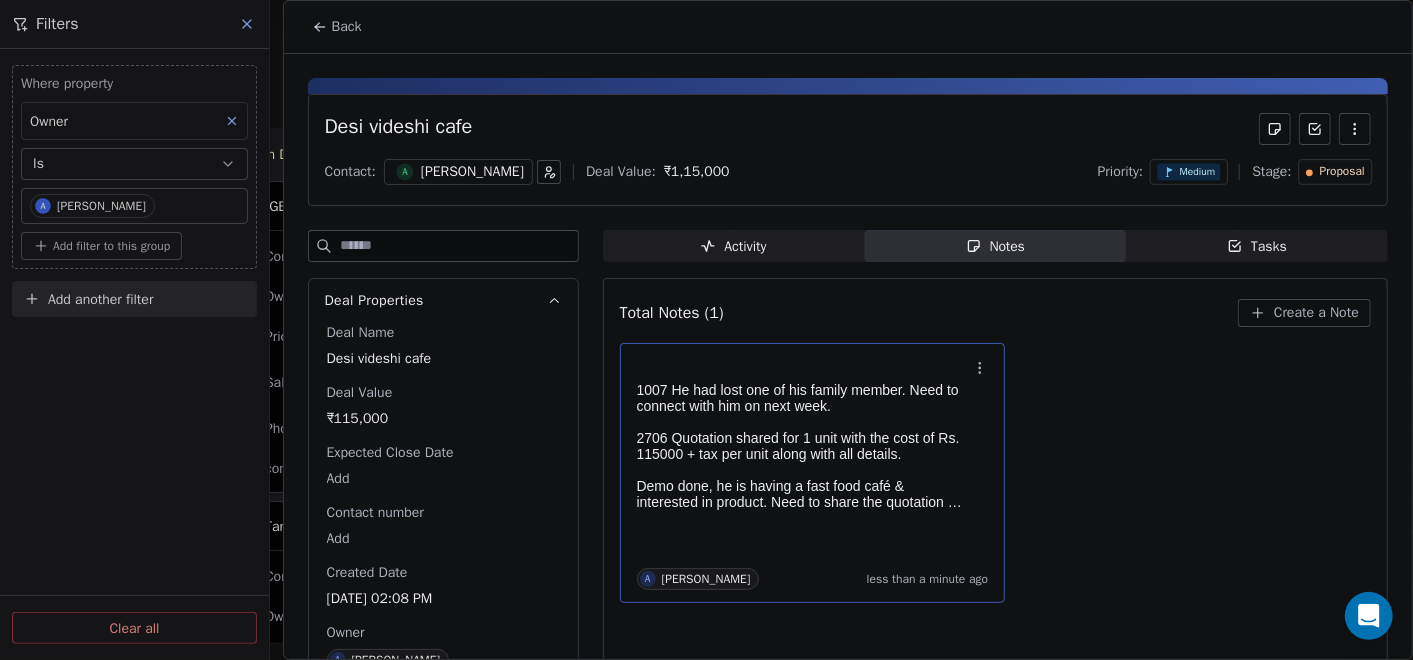 click on "Back" at bounding box center [337, 27] 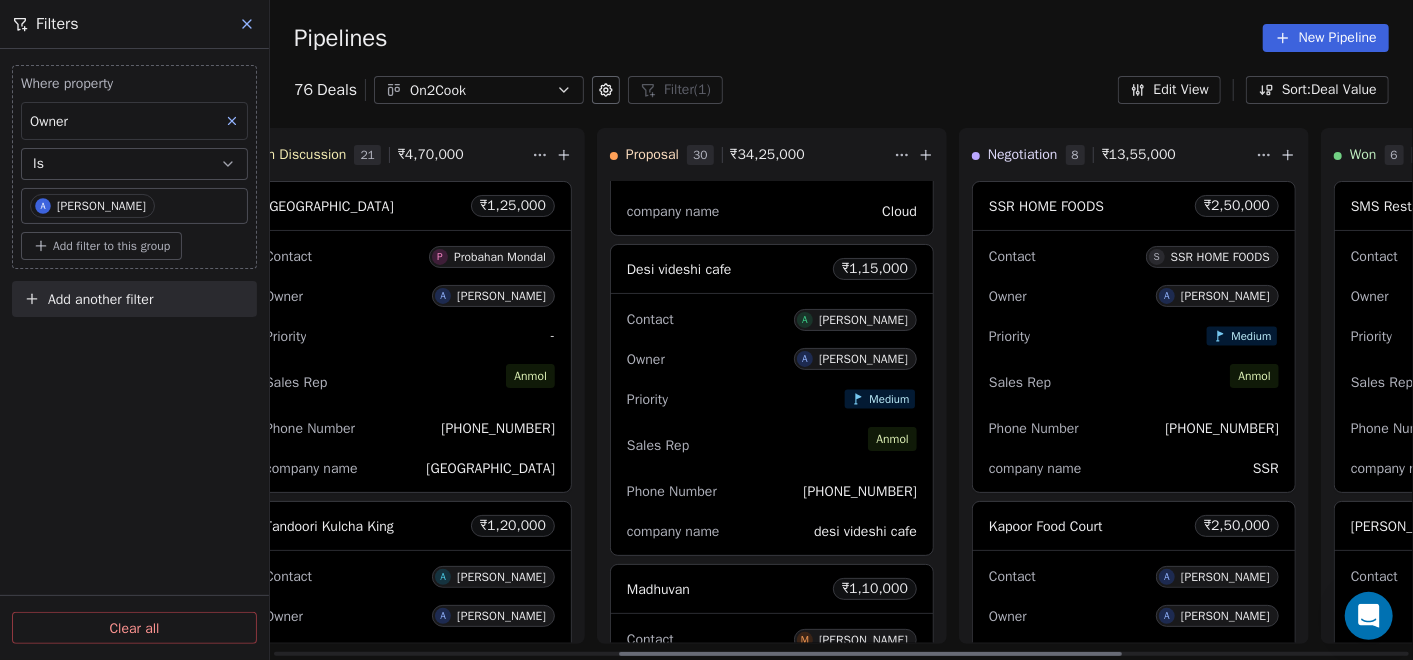 click on "Sales Rep [PERSON_NAME]" at bounding box center [772, 445] 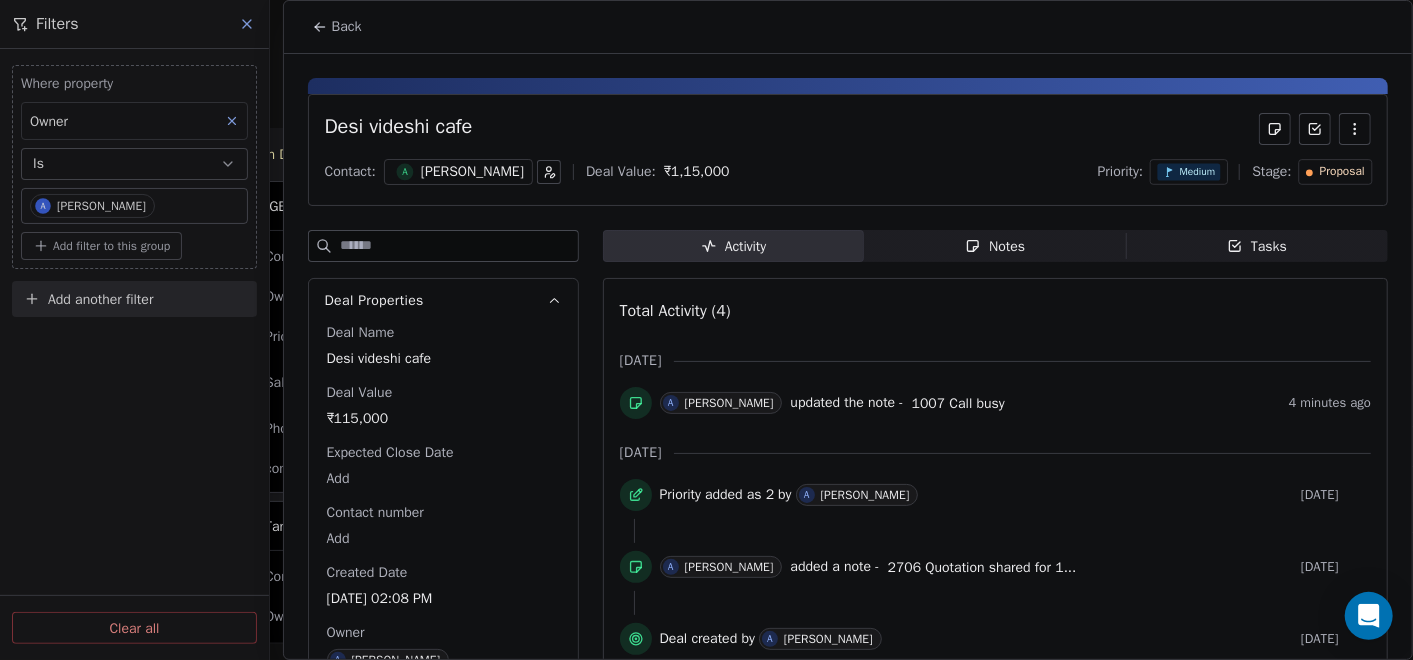 click 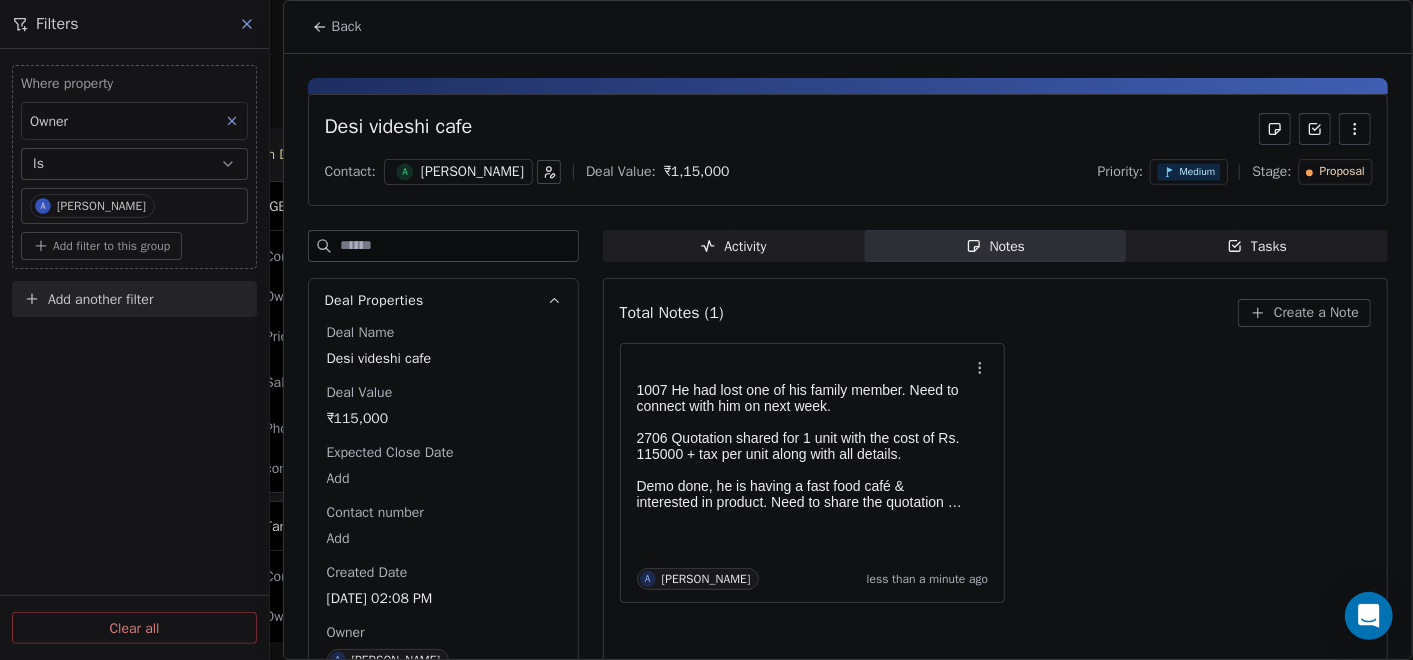 click 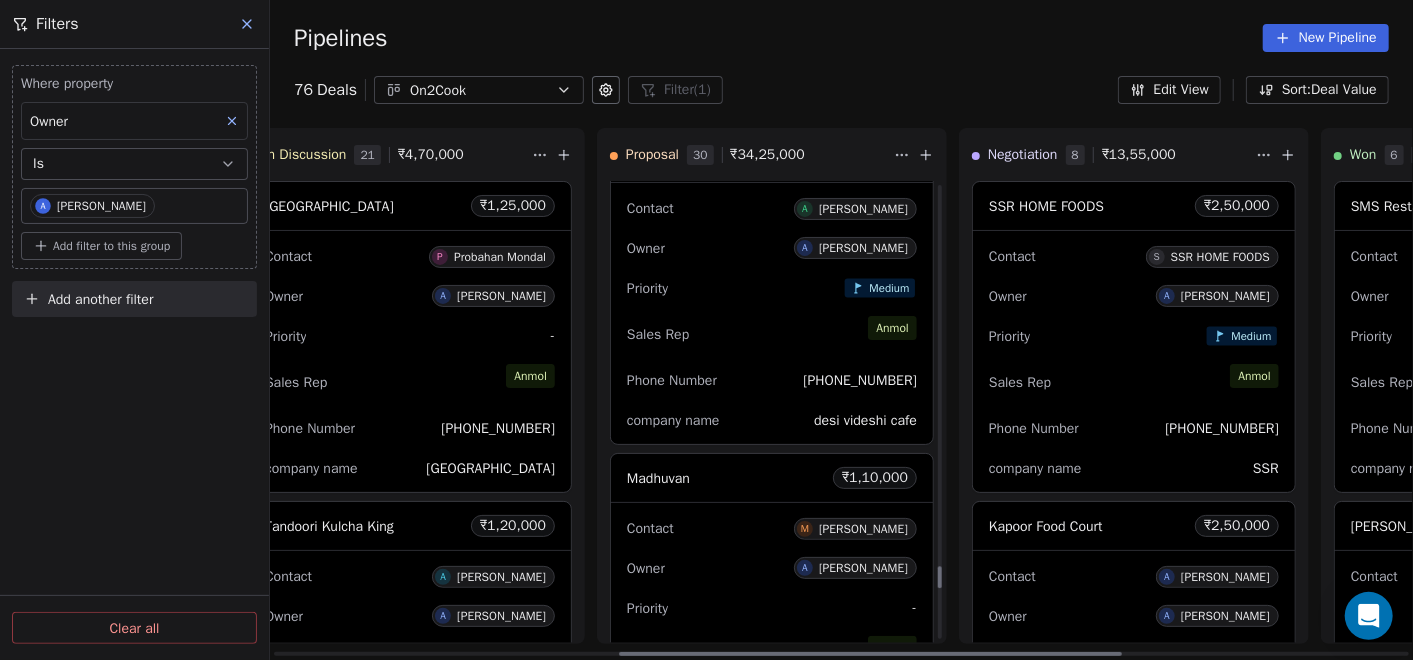 scroll, scrollTop: 8160, scrollLeft: 0, axis: vertical 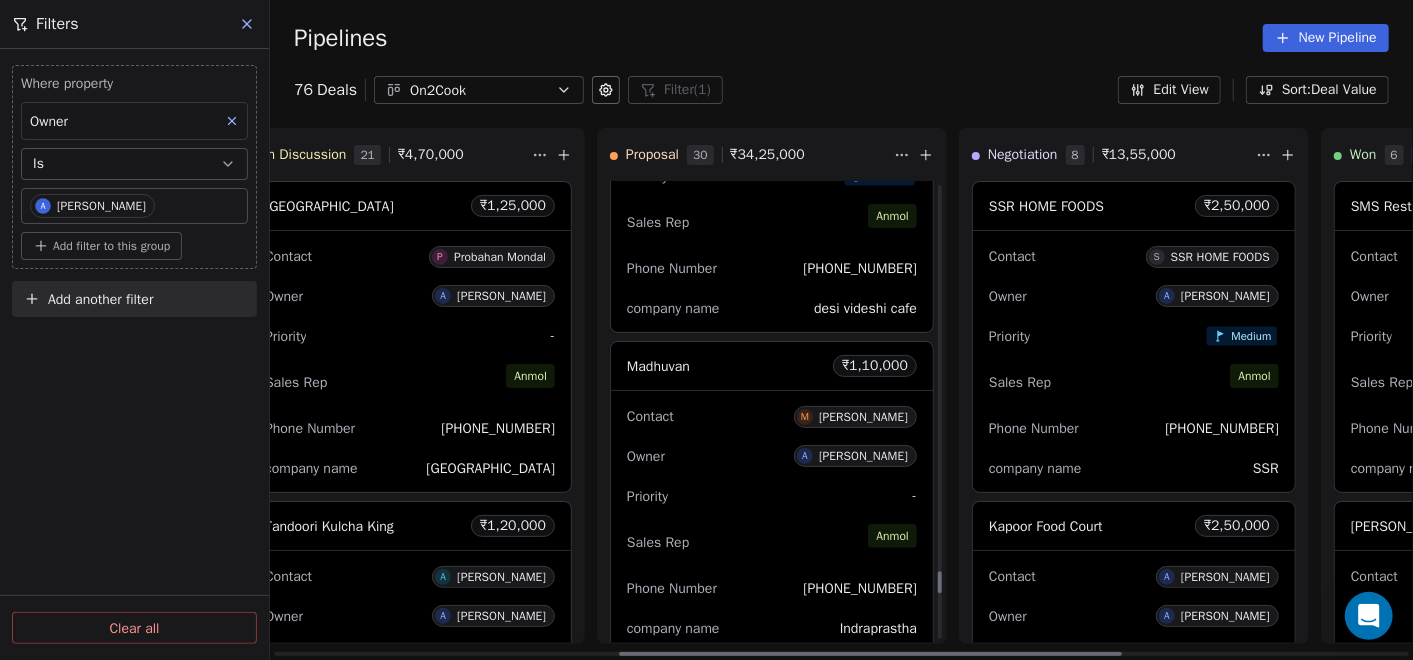 click on "Owner A [PERSON_NAME]" at bounding box center [772, 456] 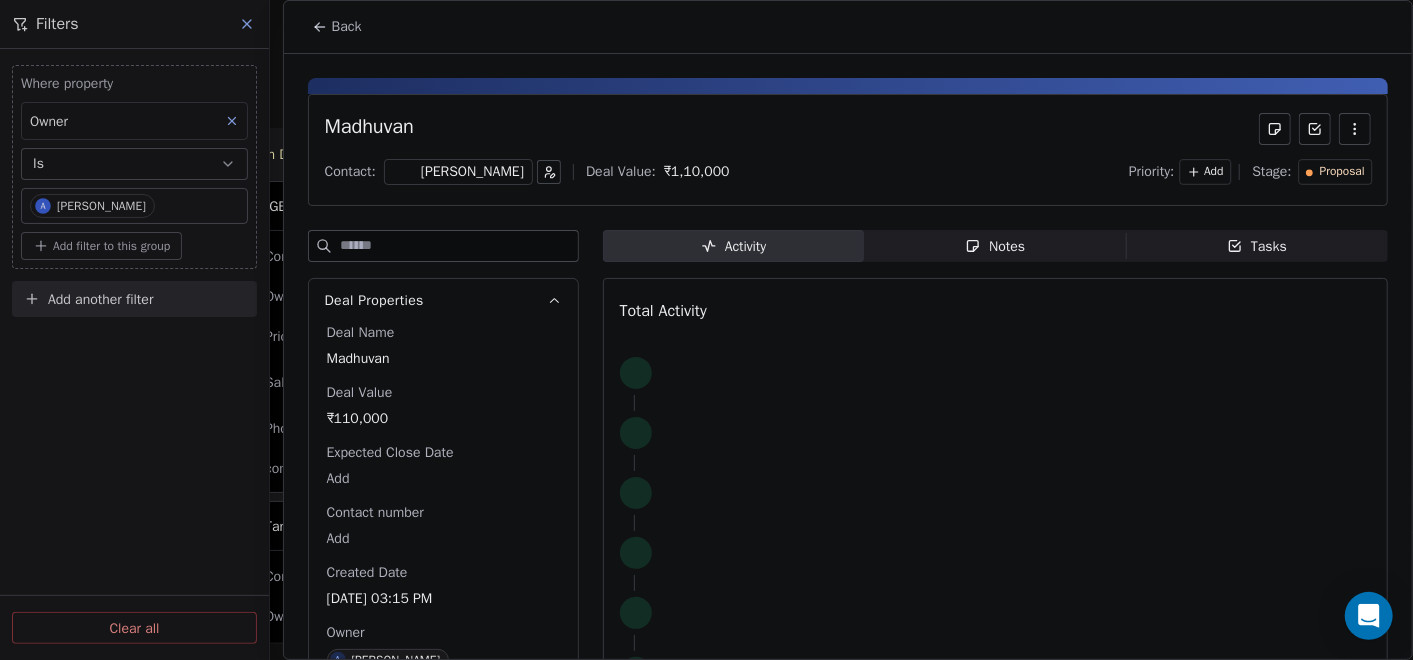 click 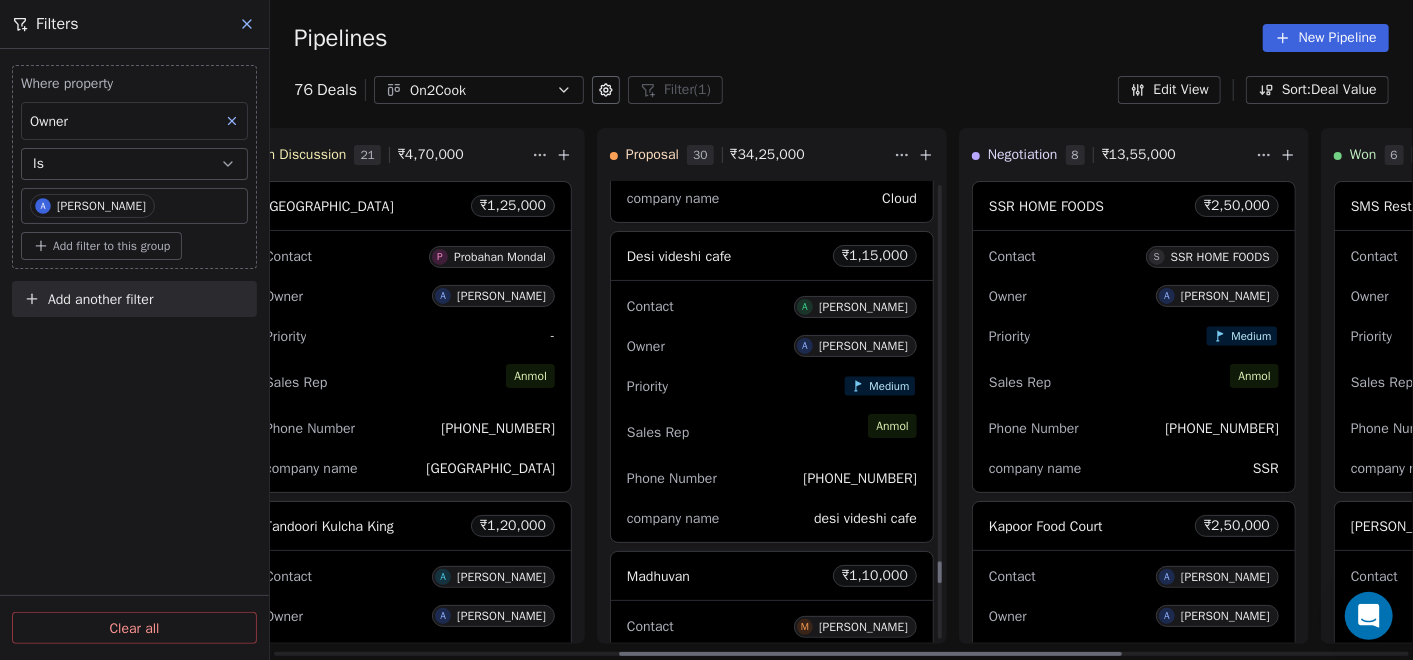 scroll, scrollTop: 7826, scrollLeft: 0, axis: vertical 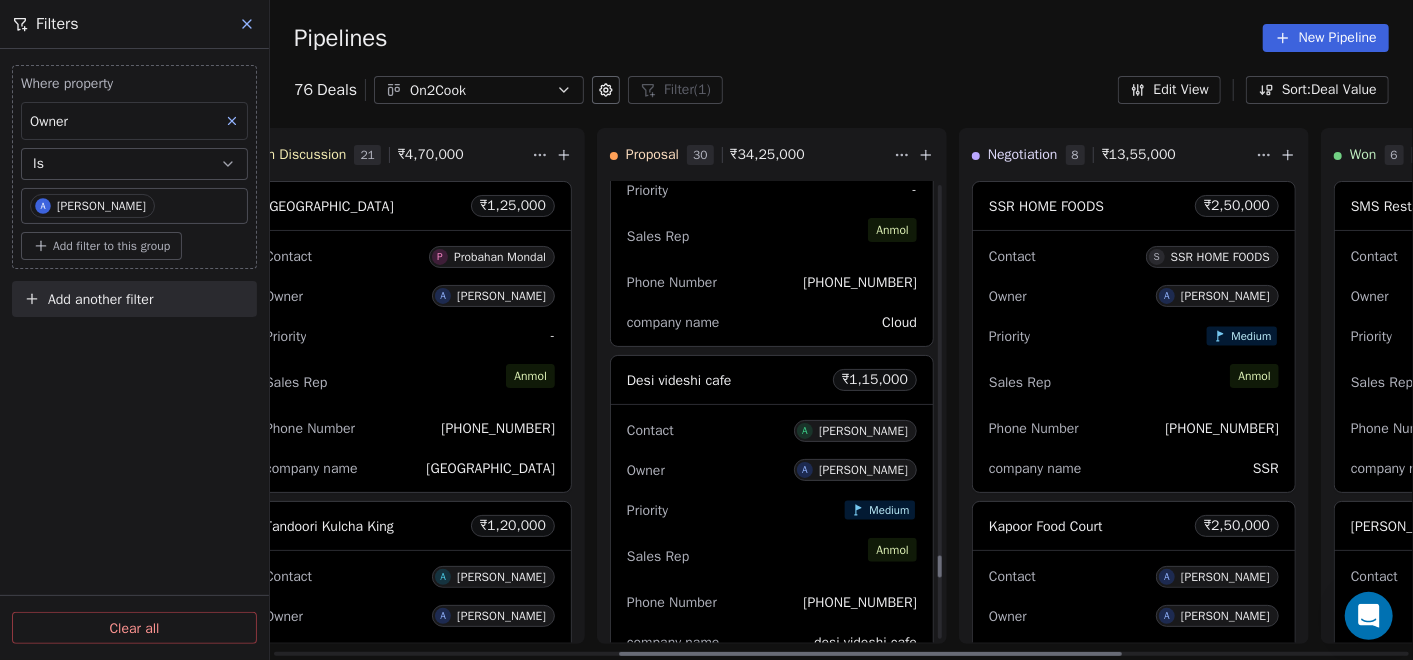 click on "Owner A [PERSON_NAME]" at bounding box center (772, 470) 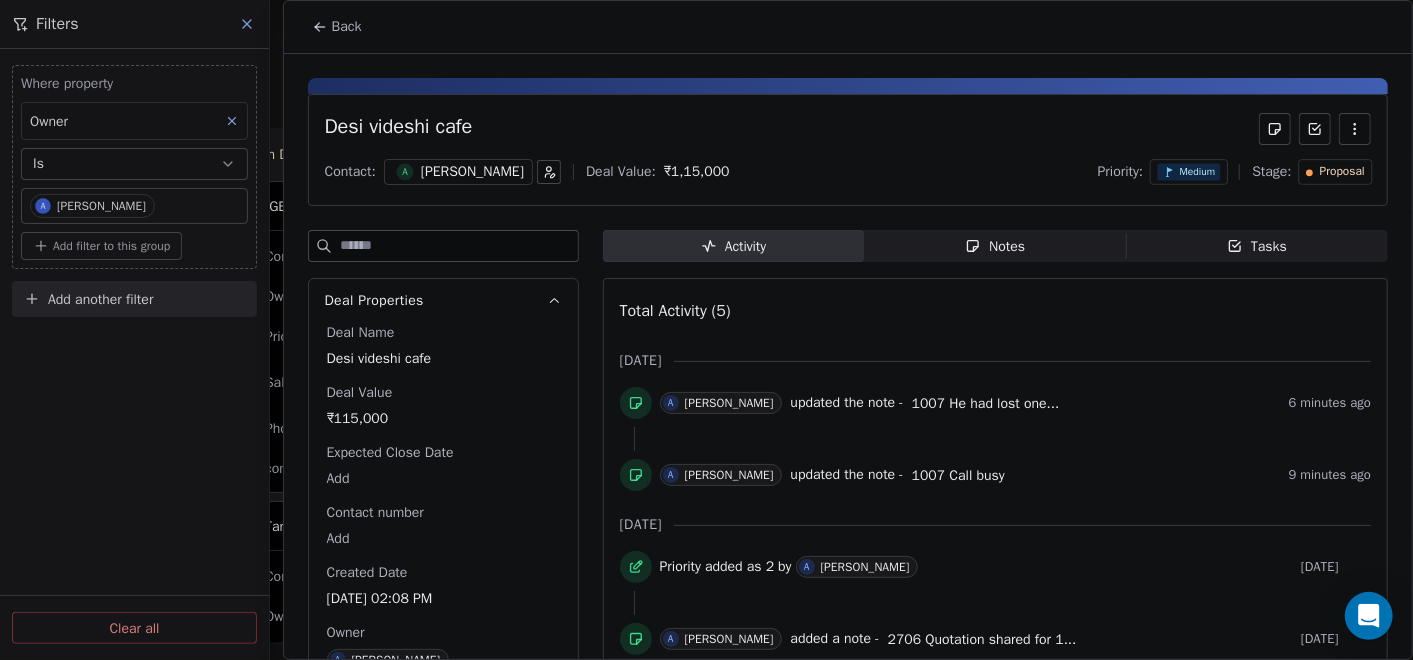 click on "Notes   Notes" at bounding box center (995, 246) 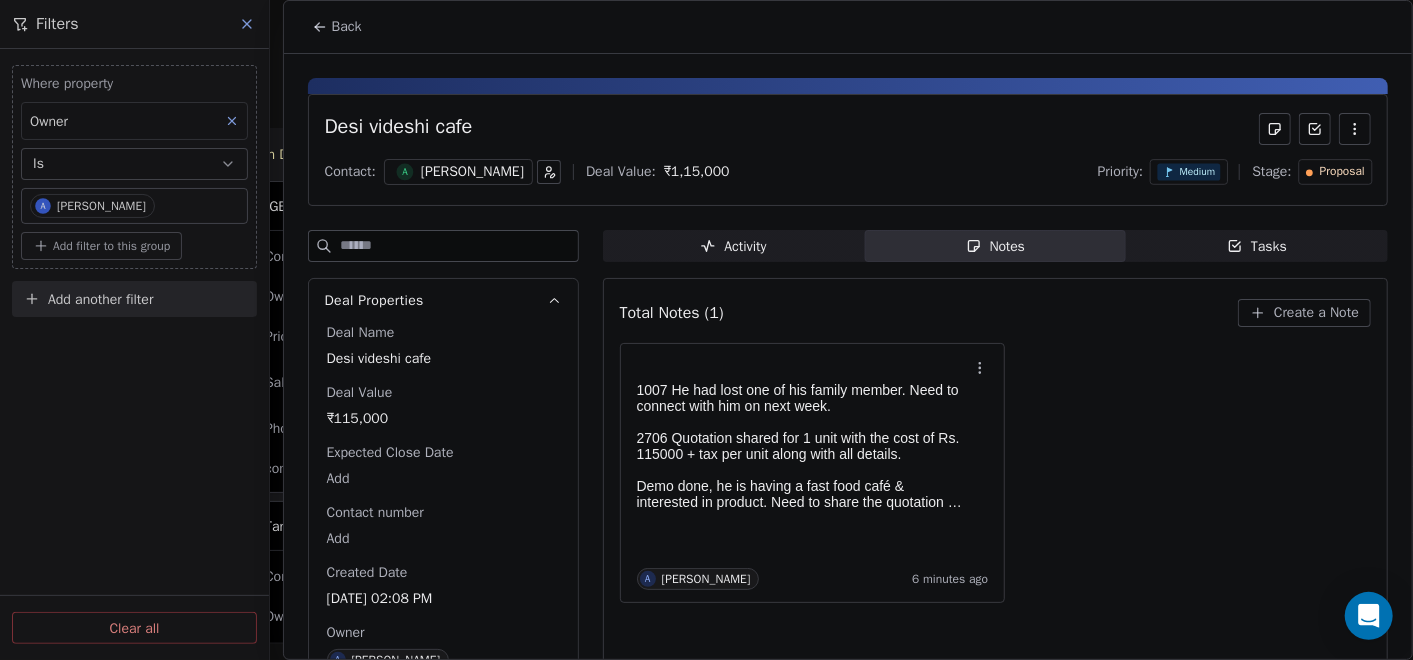 click on "Back" at bounding box center (347, 27) 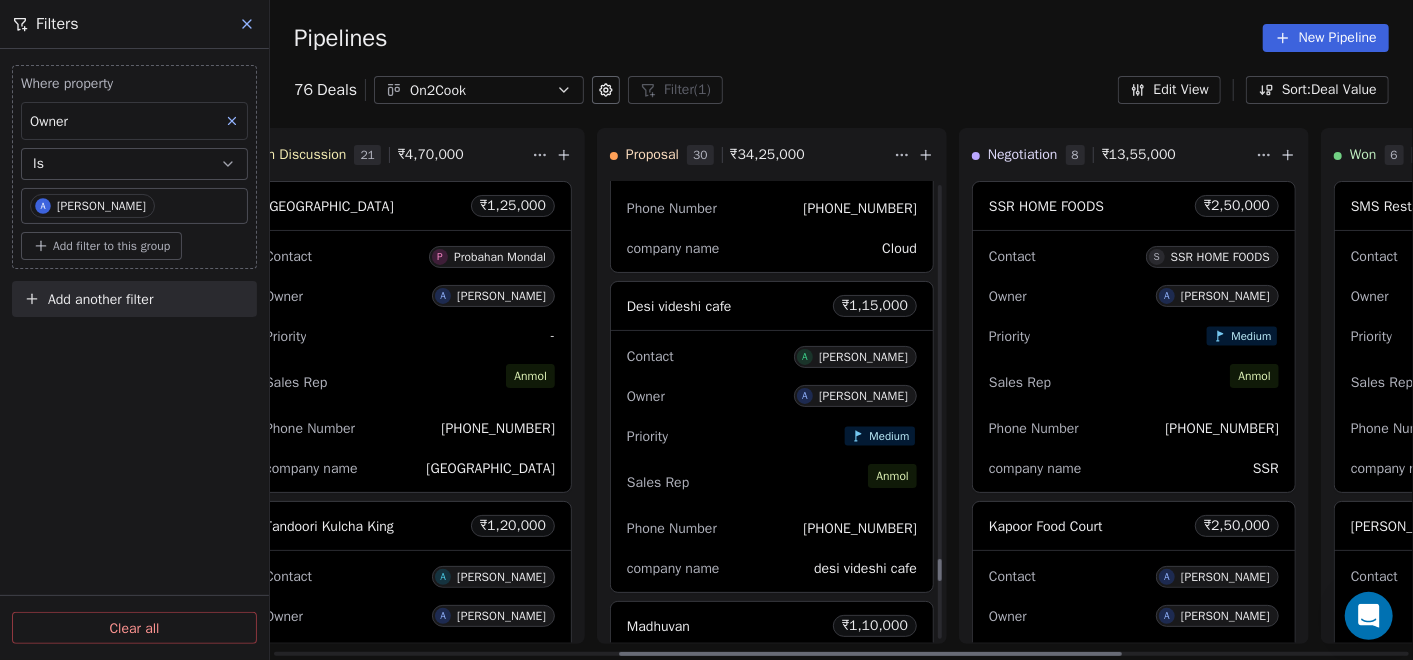 scroll, scrollTop: 7937, scrollLeft: 0, axis: vertical 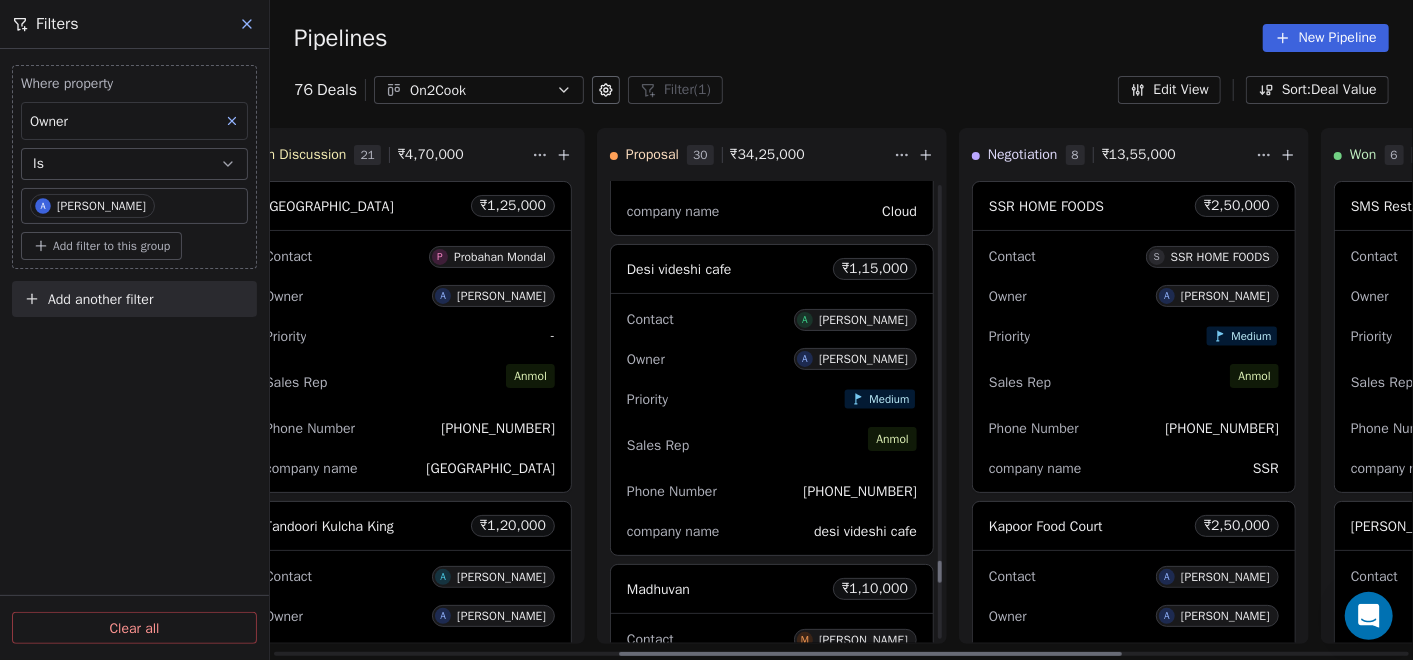 click on "Contact A ATUL Thakkar Owner A Anmol Soni Priority Medium Sales Rep Anmol Phone Number +919890049215 company name desi videshi cafe" at bounding box center [772, 424] 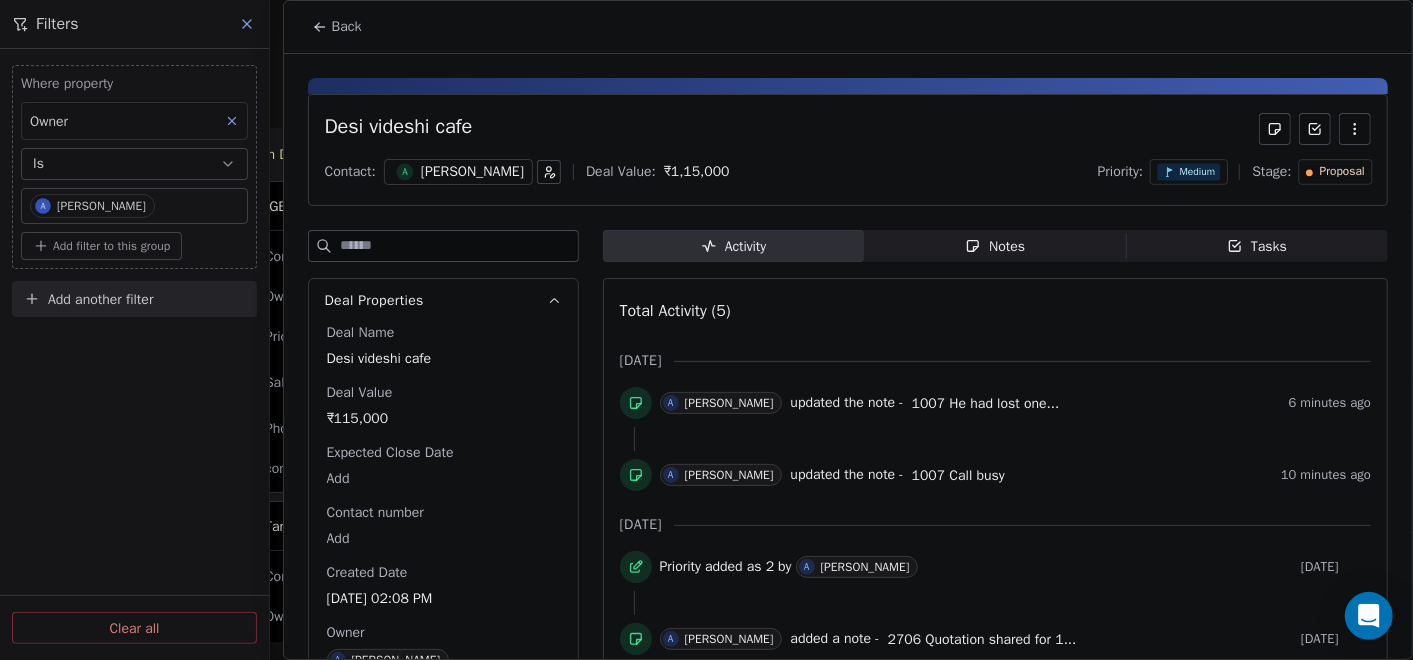 click on "Notes   Notes" at bounding box center [995, 246] 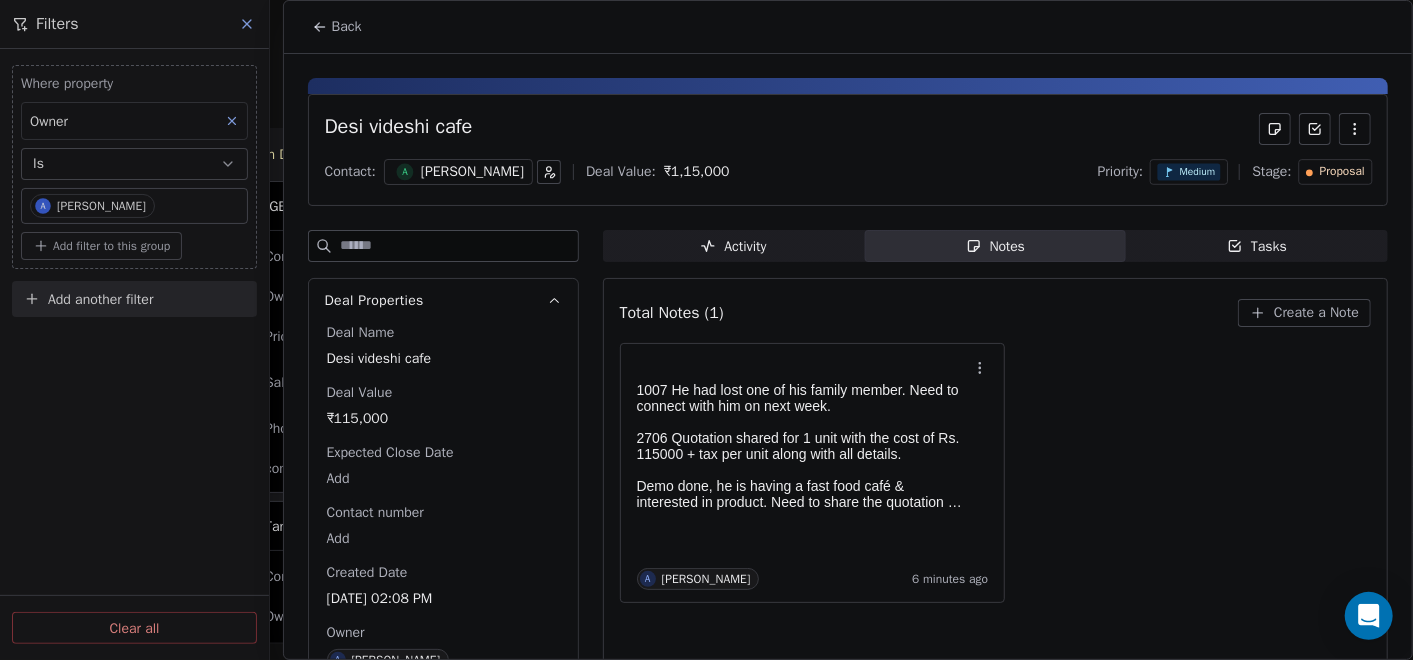 click on "Back" at bounding box center (337, 27) 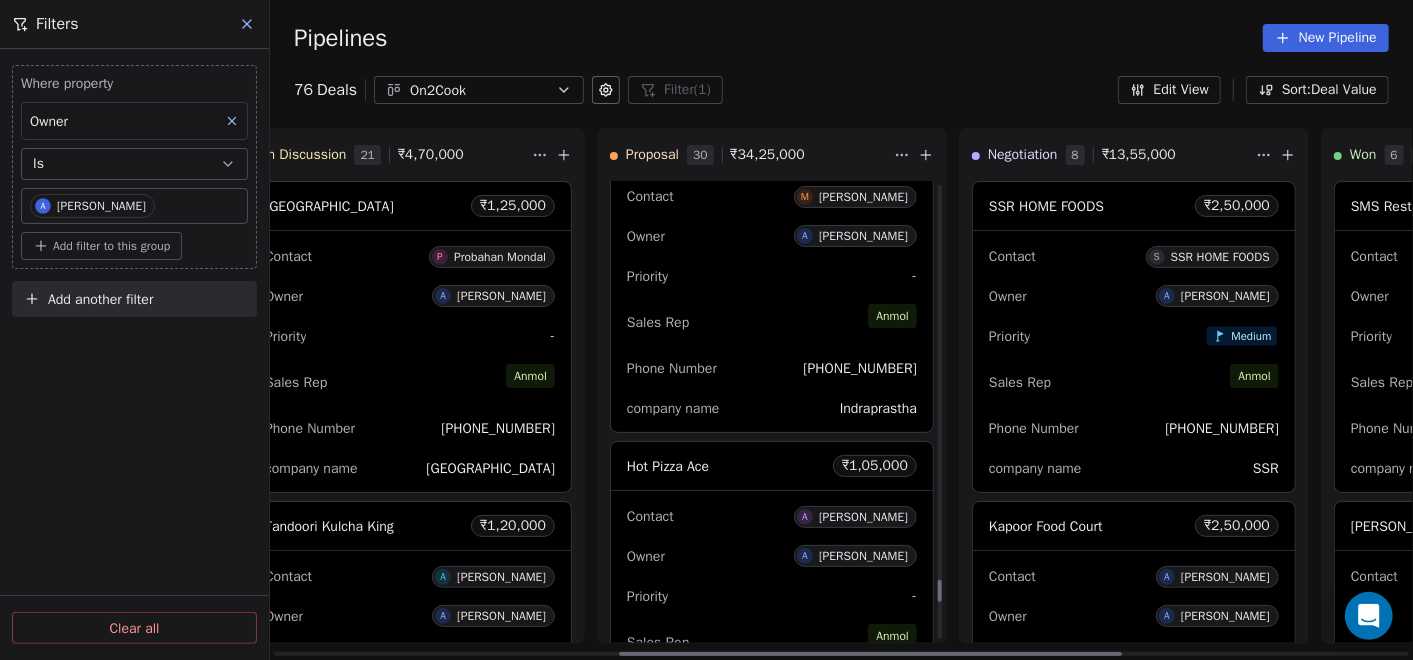 scroll, scrollTop: 8382, scrollLeft: 0, axis: vertical 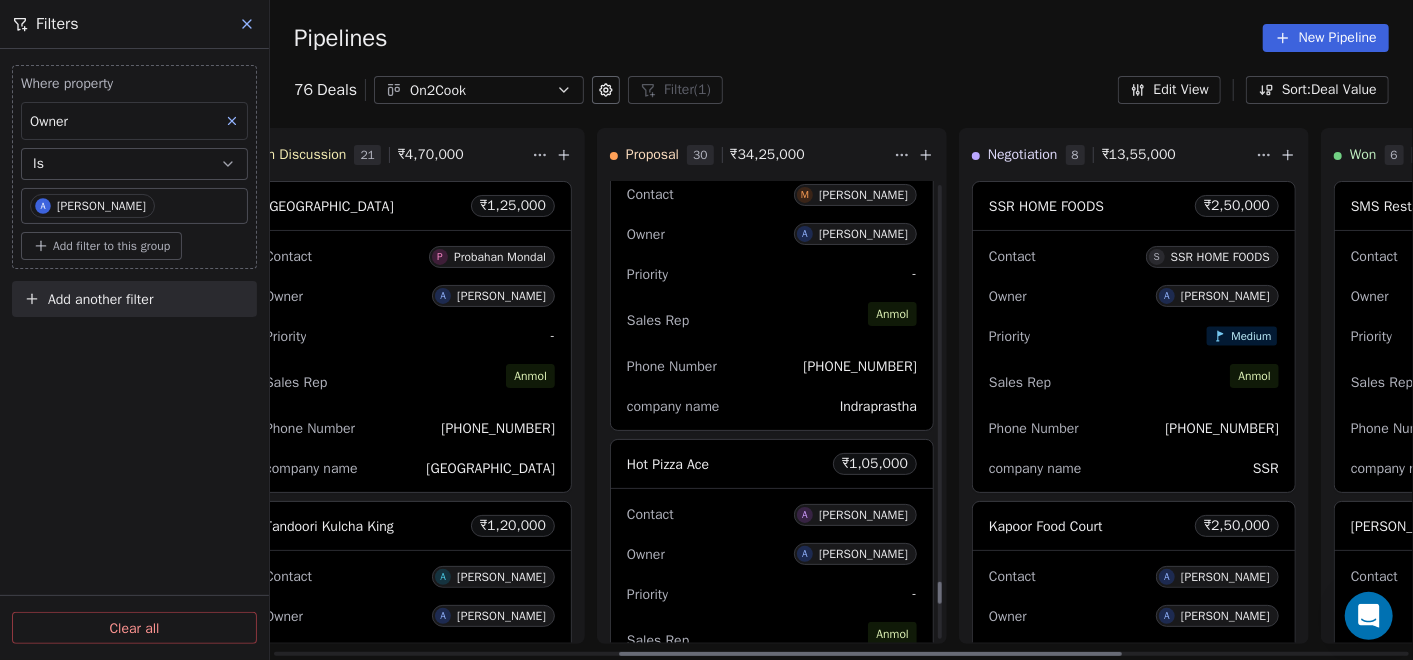 click on "Sales Rep [PERSON_NAME]" at bounding box center (772, 320) 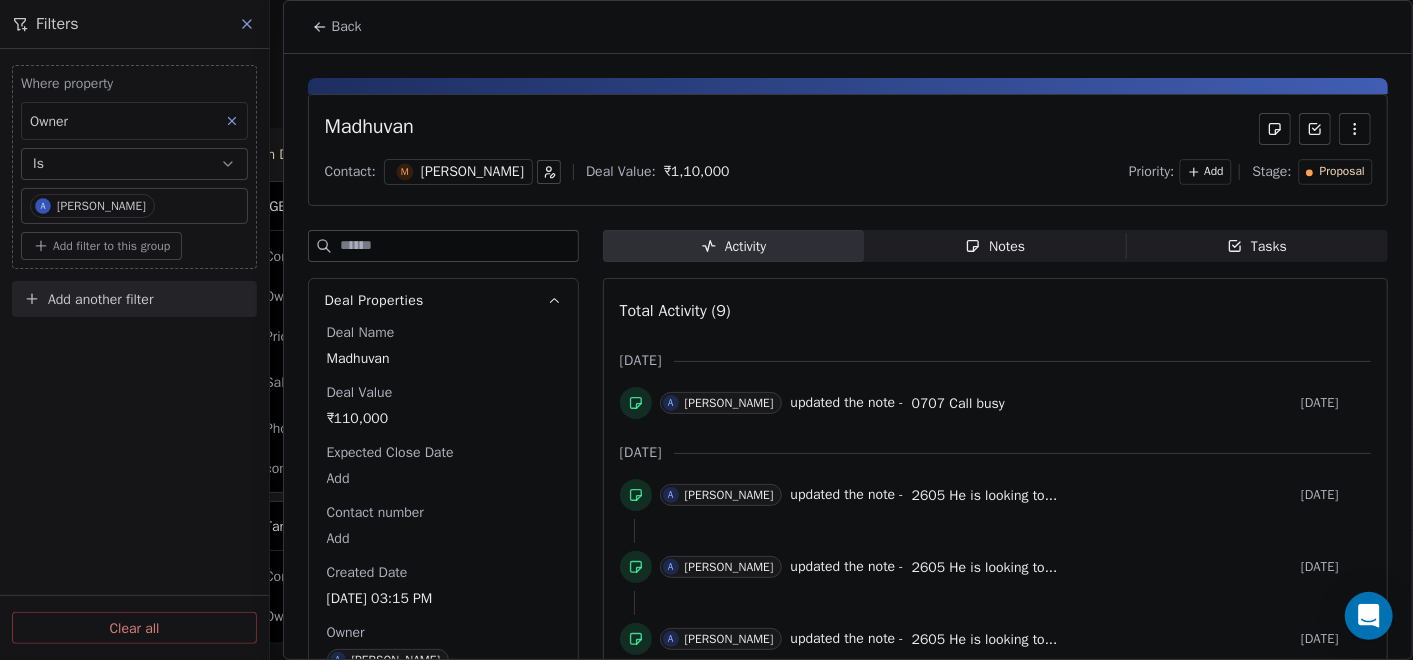 click on "Notes   Notes" at bounding box center (995, 246) 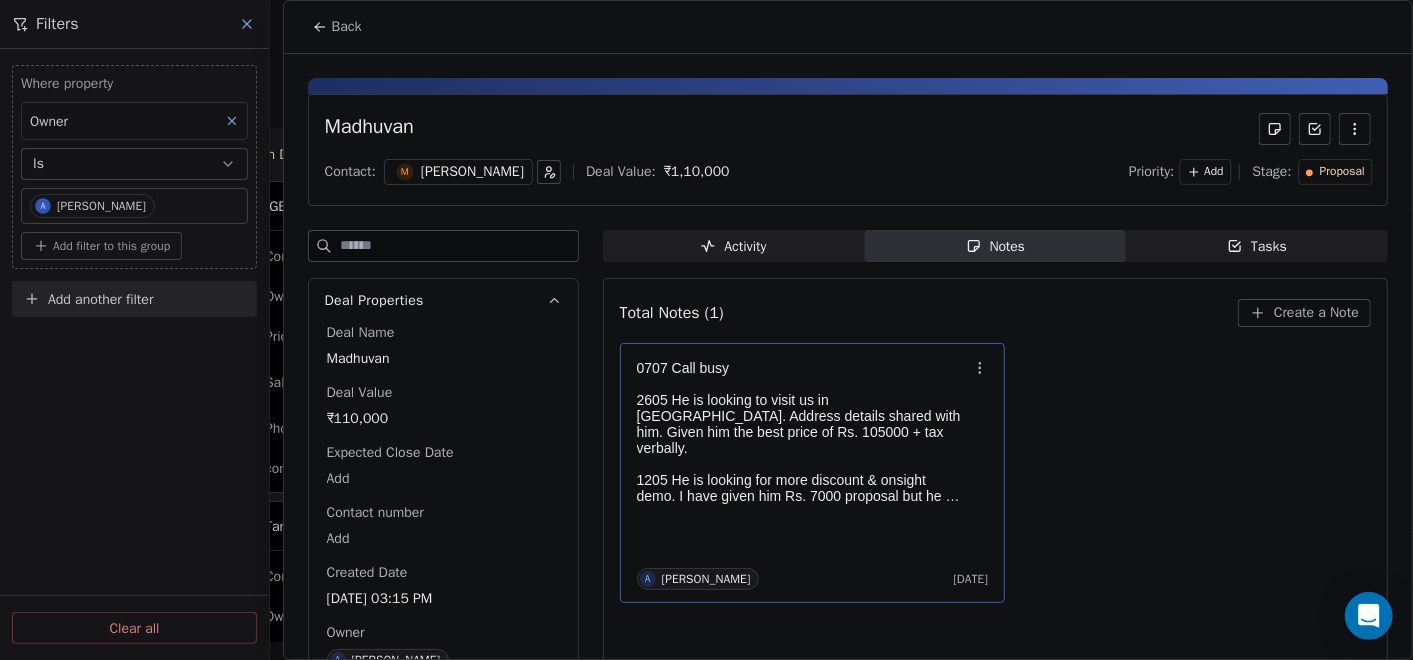 click at bounding box center (803, 464) 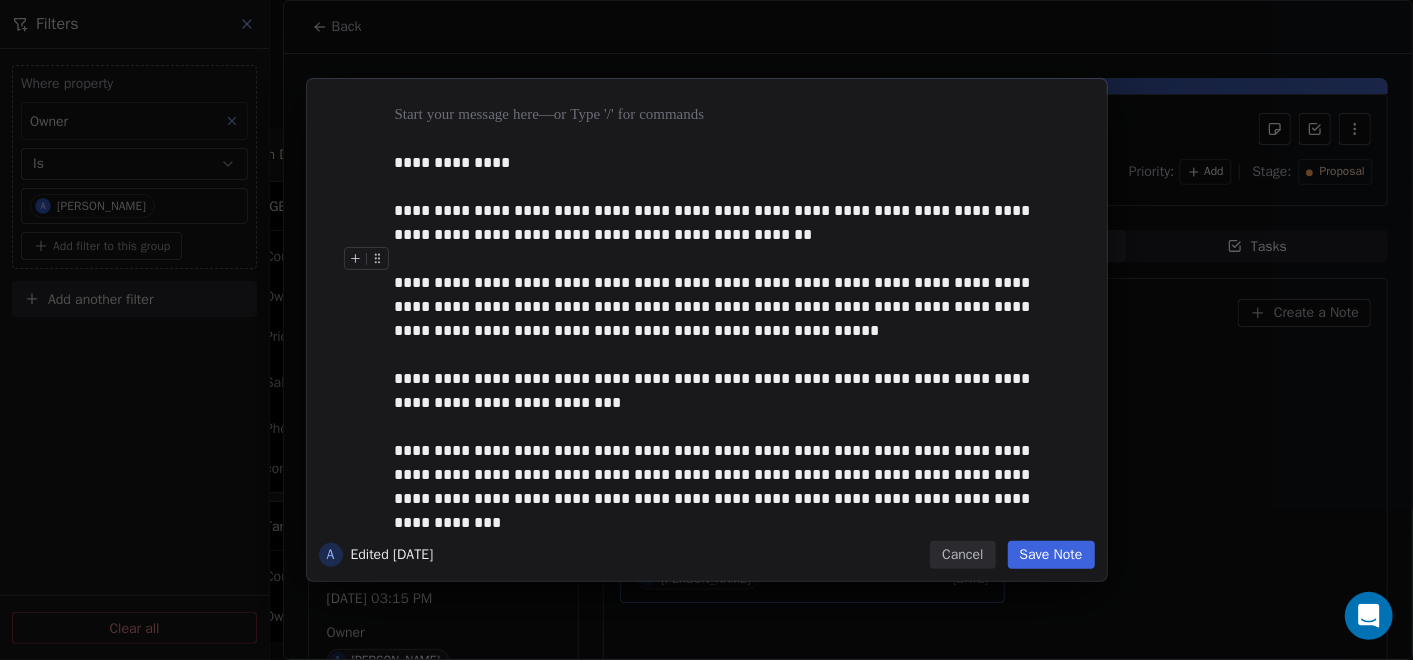type 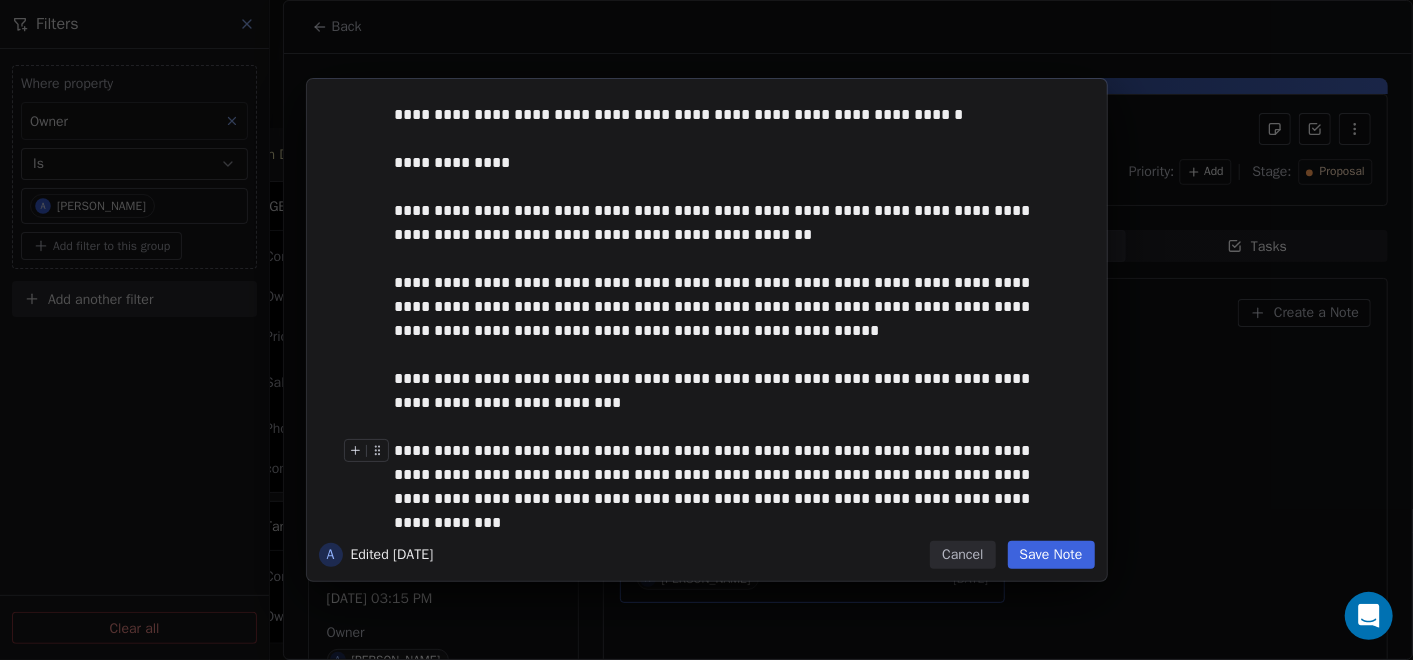 click on "Save Note" at bounding box center (1051, 555) 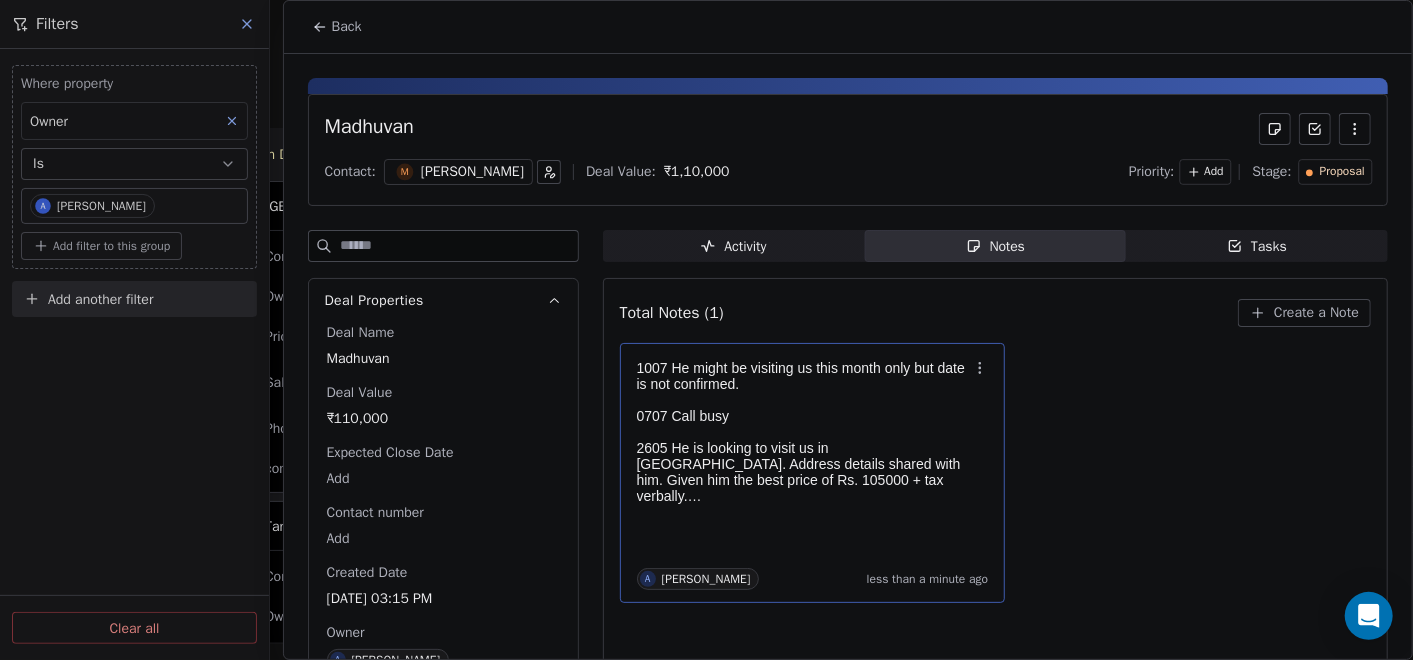 click on "Back" at bounding box center [337, 27] 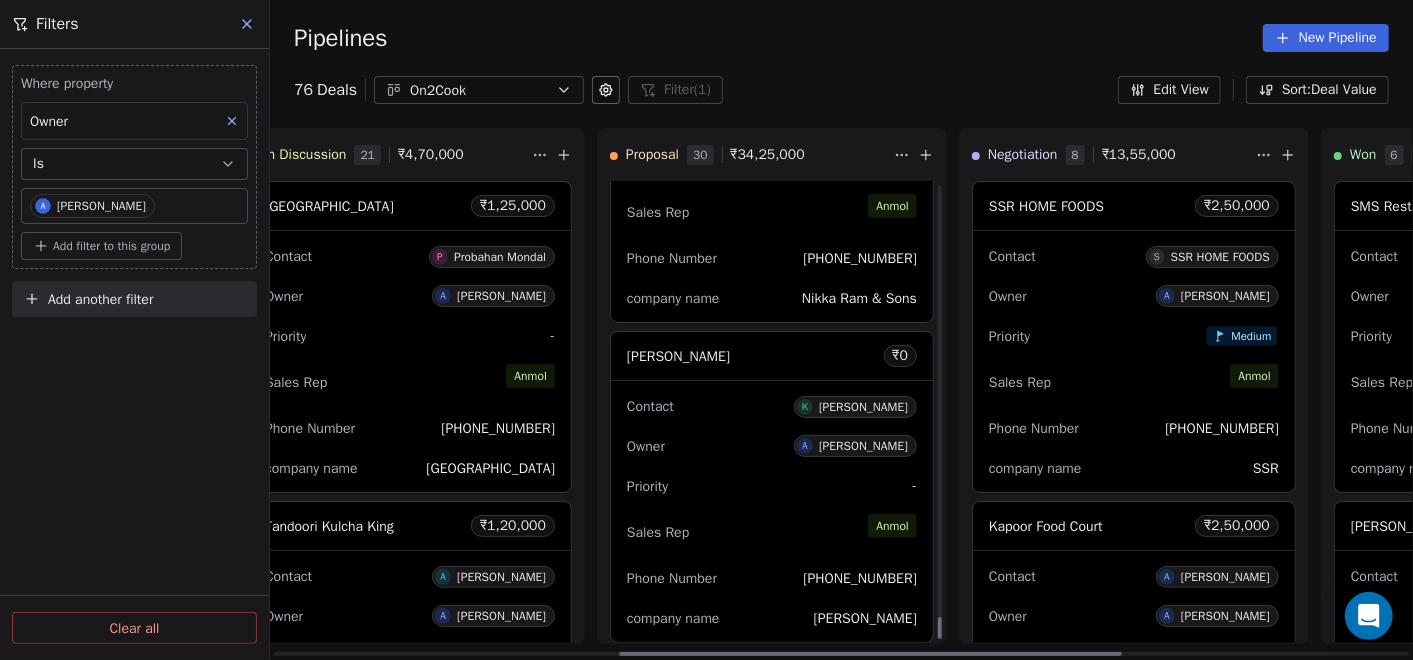 scroll, scrollTop: 9137, scrollLeft: 0, axis: vertical 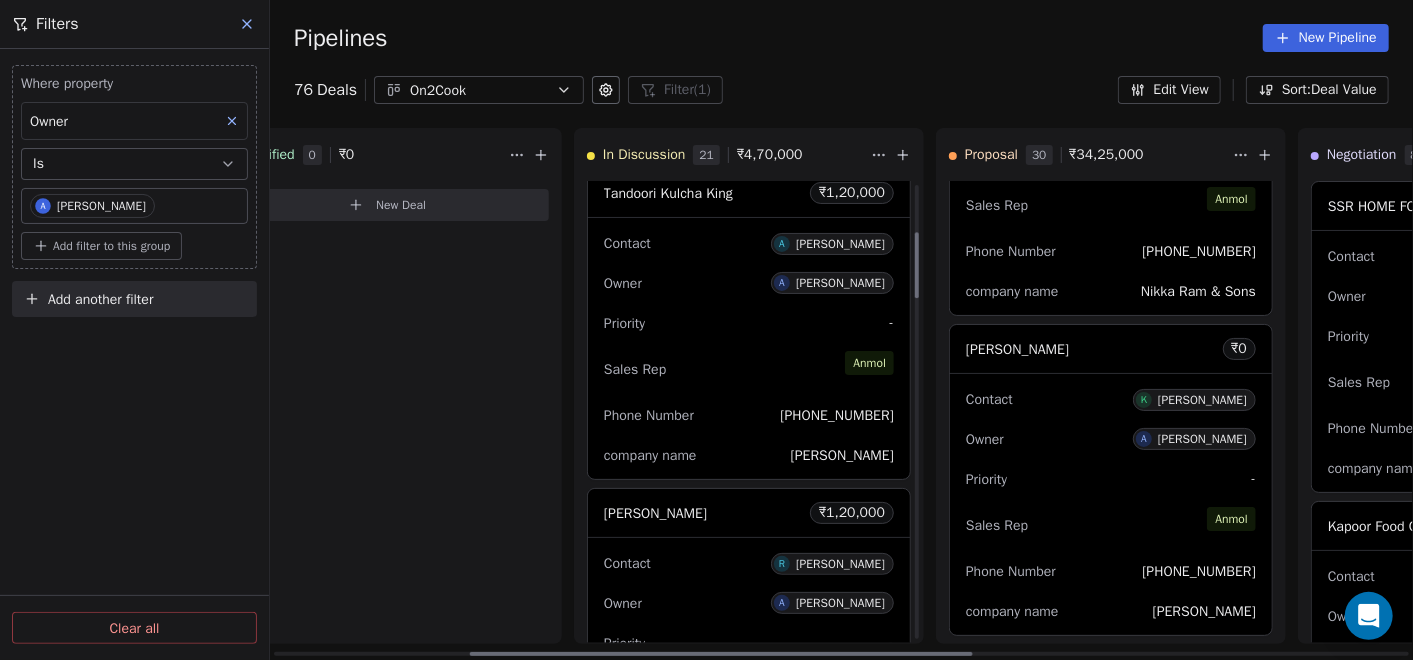 click on "Priority -" at bounding box center [749, 323] 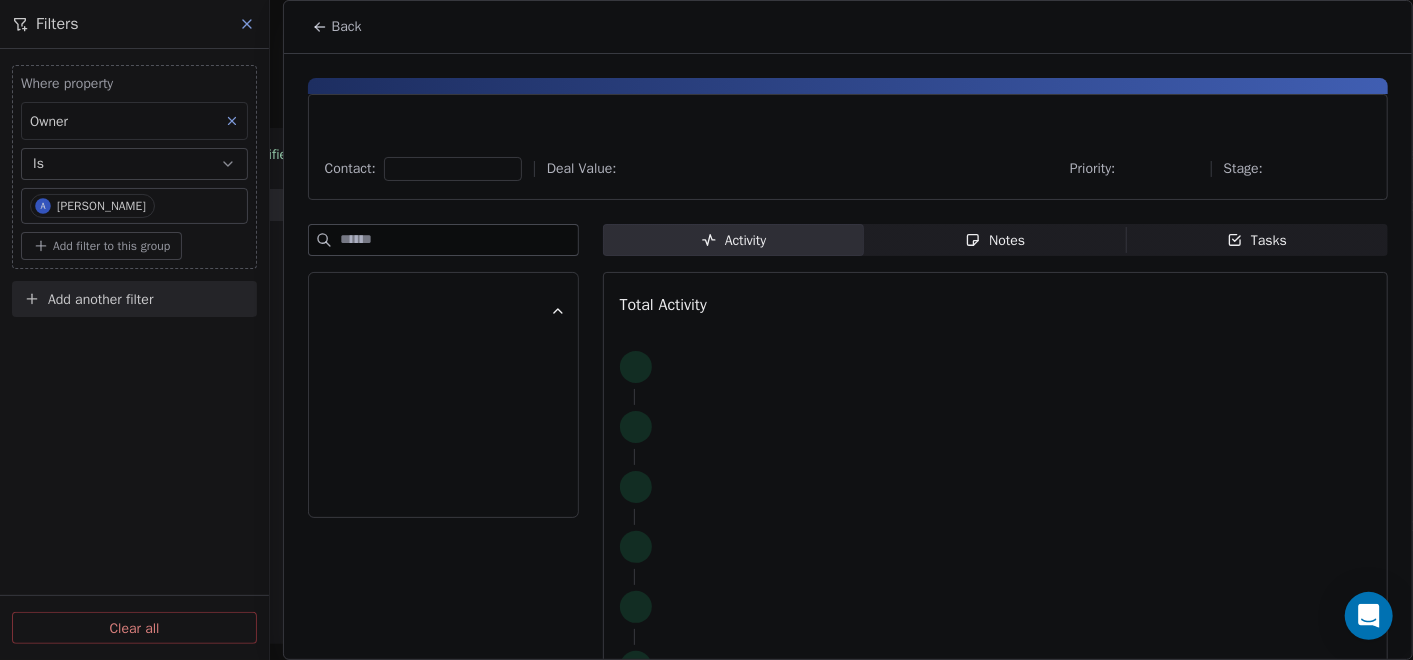 click on "Notes   Notes" at bounding box center (995, 240) 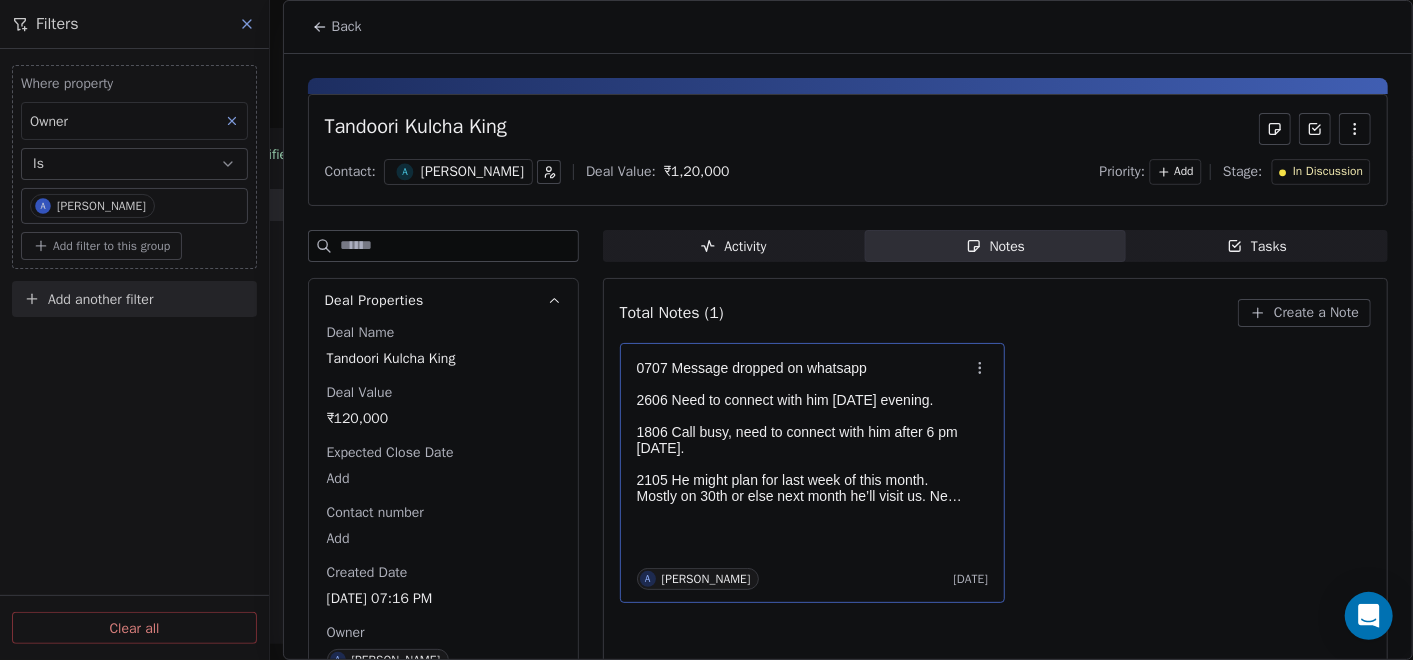 click at bounding box center [803, 416] 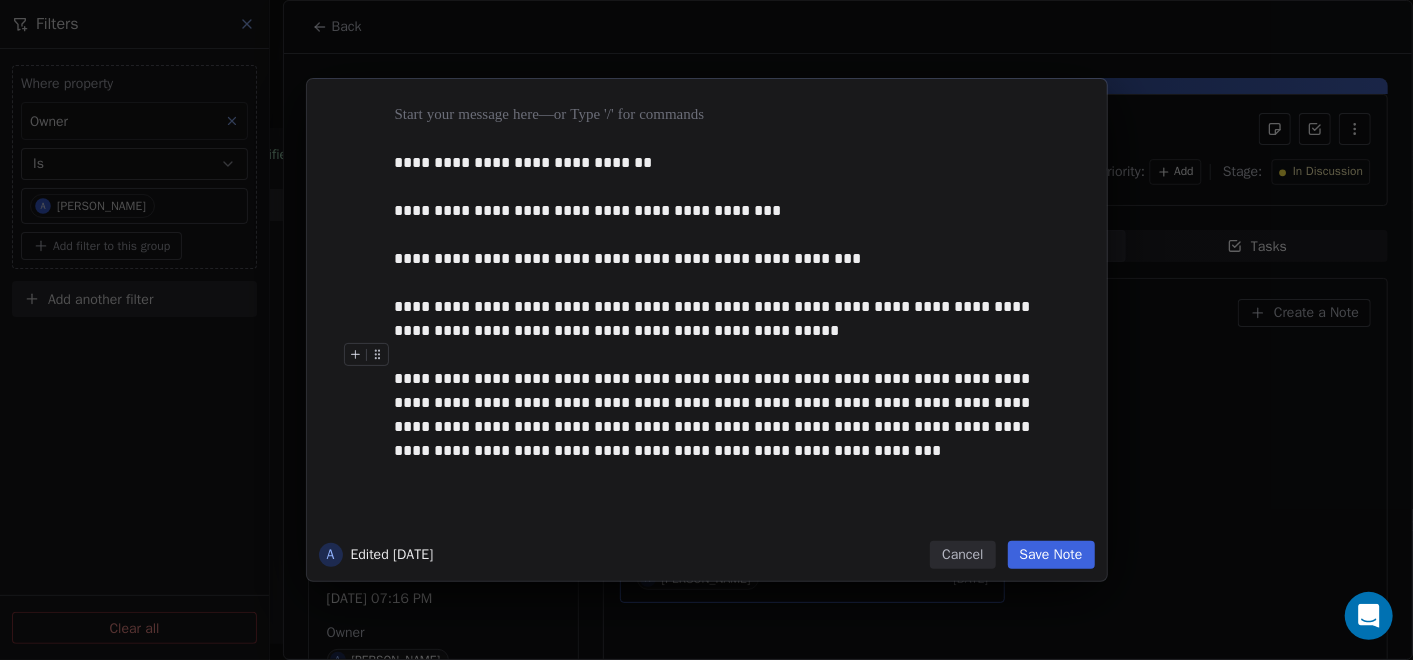 type 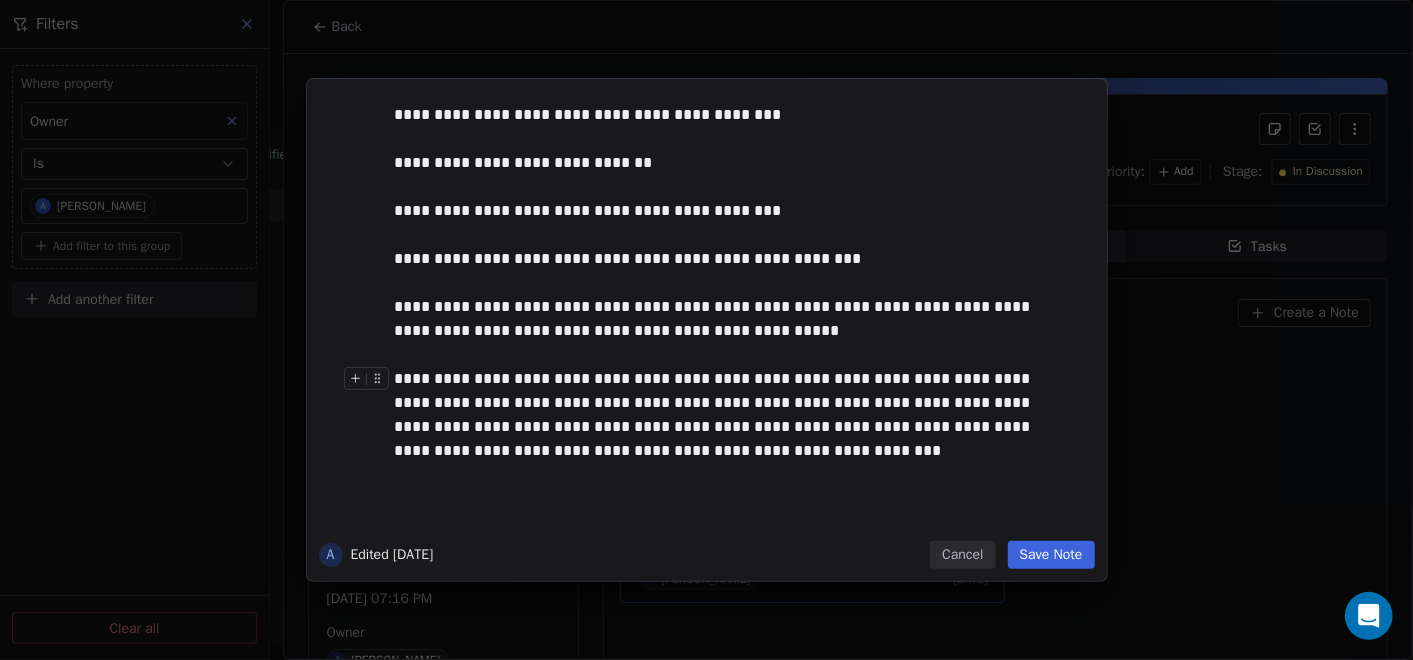 click on "Save Note" at bounding box center [1051, 555] 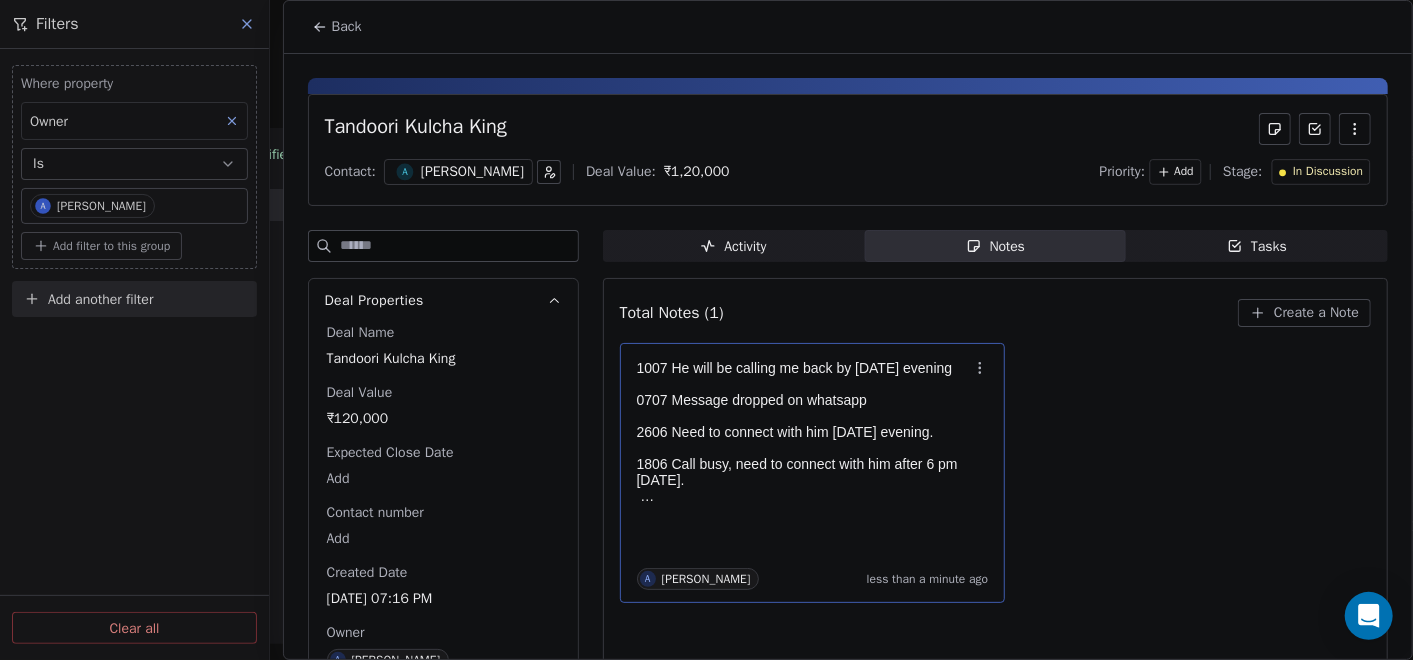 click 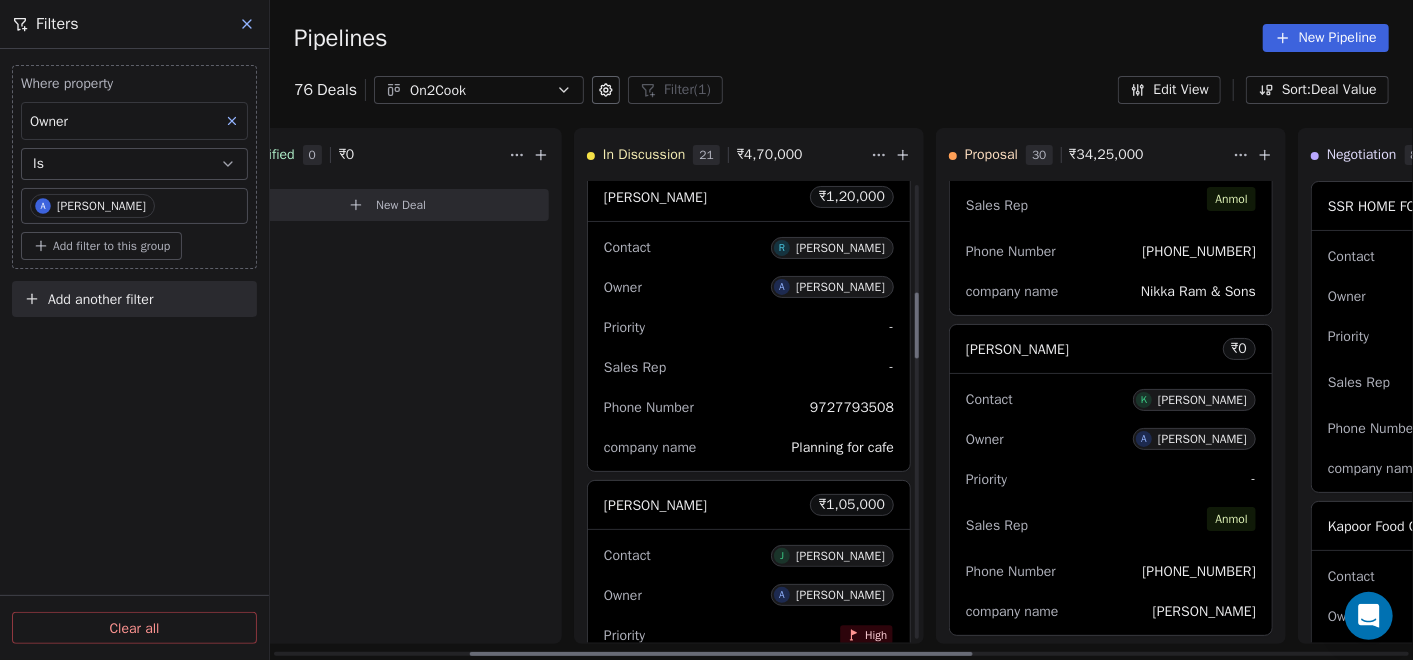scroll, scrollTop: 777, scrollLeft: 0, axis: vertical 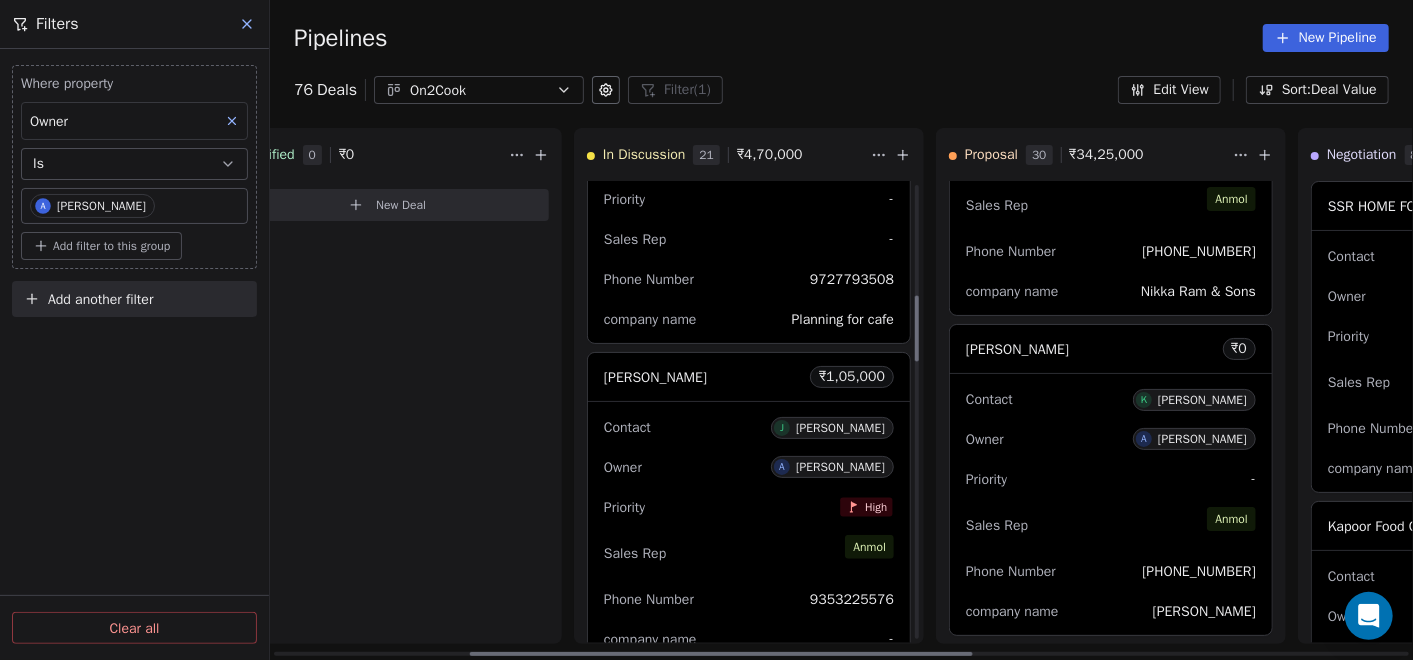 click on "Phone Number 9727793508" at bounding box center (749, 279) 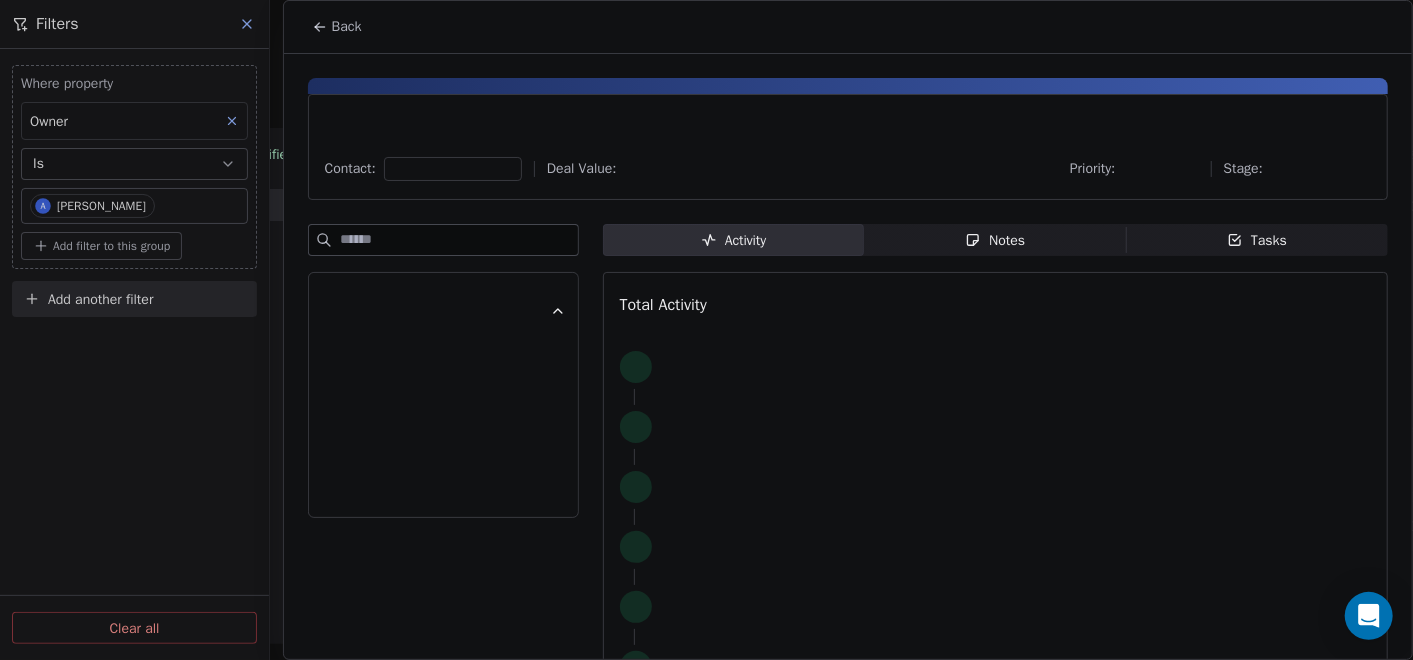 click on "Notes   Notes" at bounding box center [995, 240] 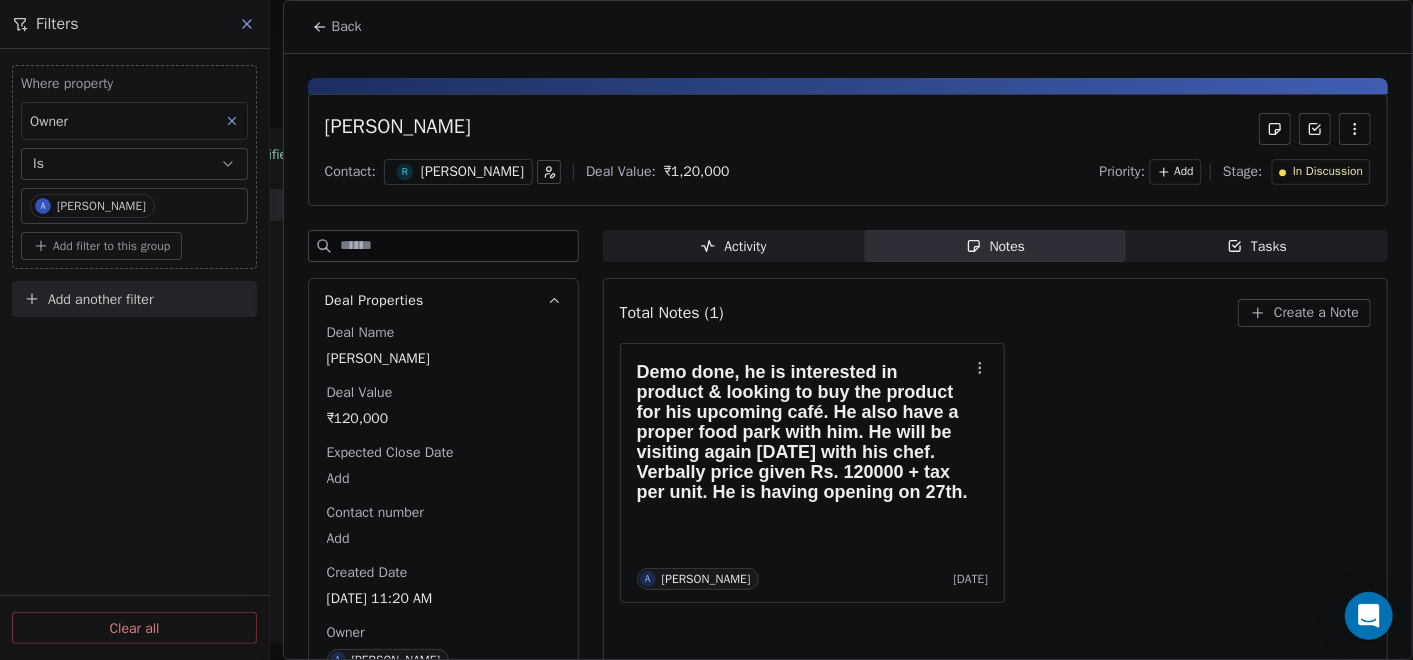 click 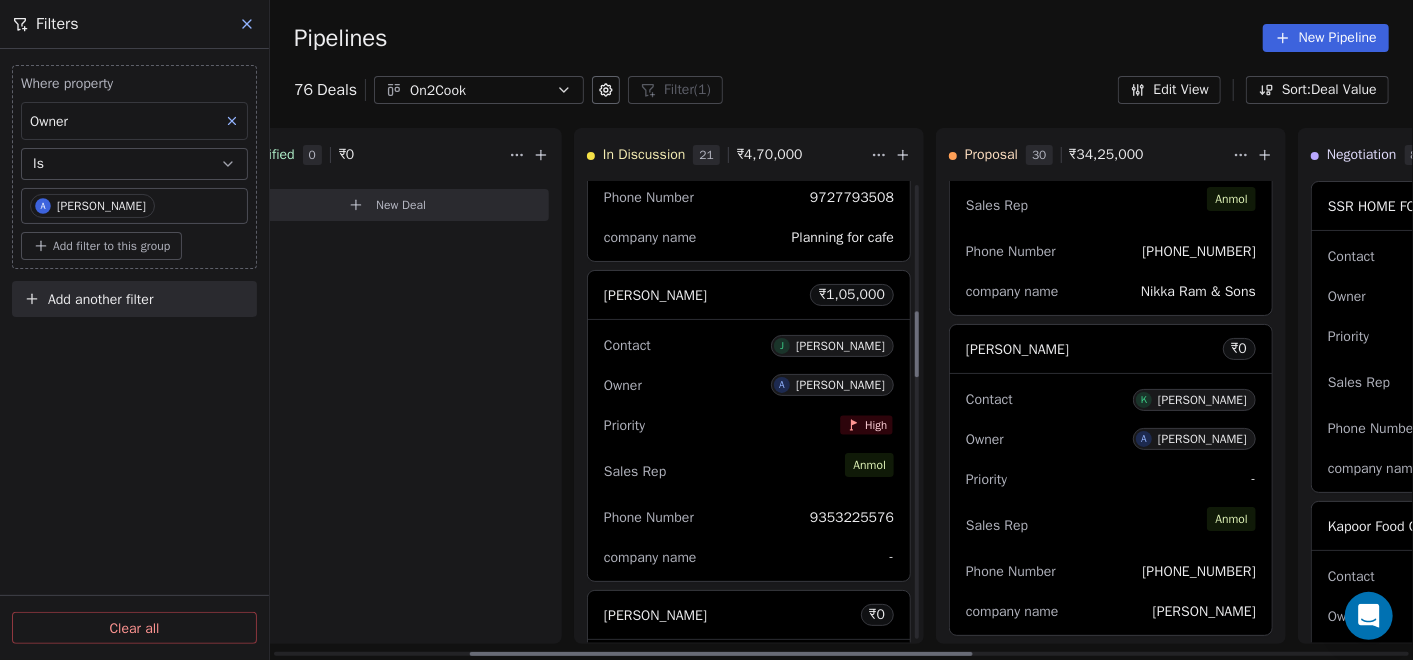 scroll, scrollTop: 888, scrollLeft: 0, axis: vertical 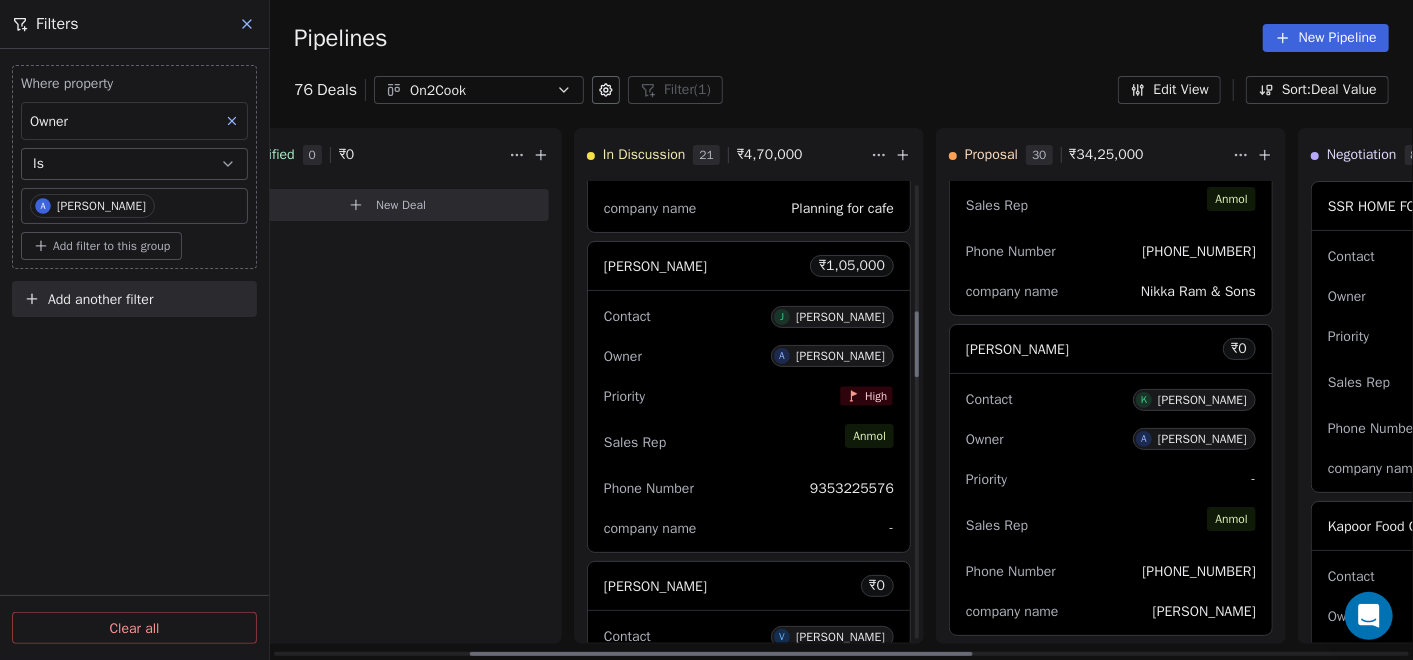 click on "Contact J Joy James Owner A Anmol Soni Priority High Sales Rep Anmol Phone Number 9353225576 company name -" at bounding box center (749, 421) 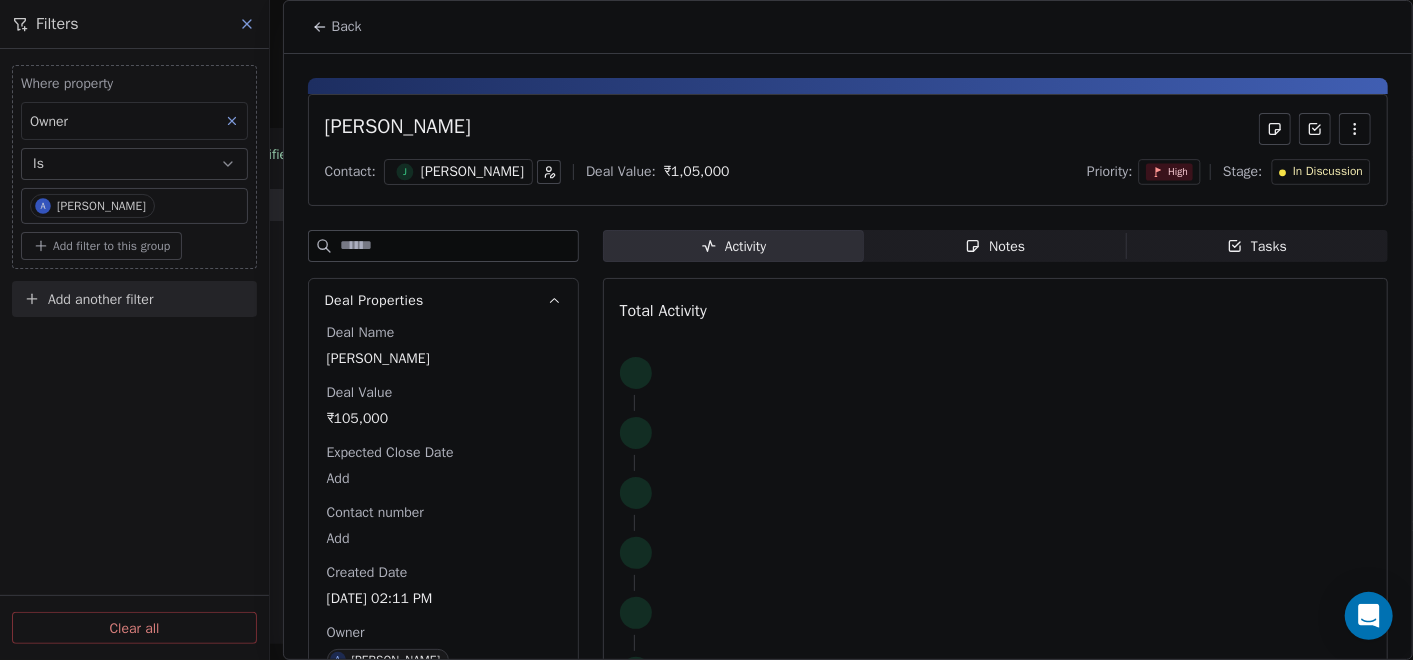 click on "Notes   Notes" at bounding box center (995, 246) 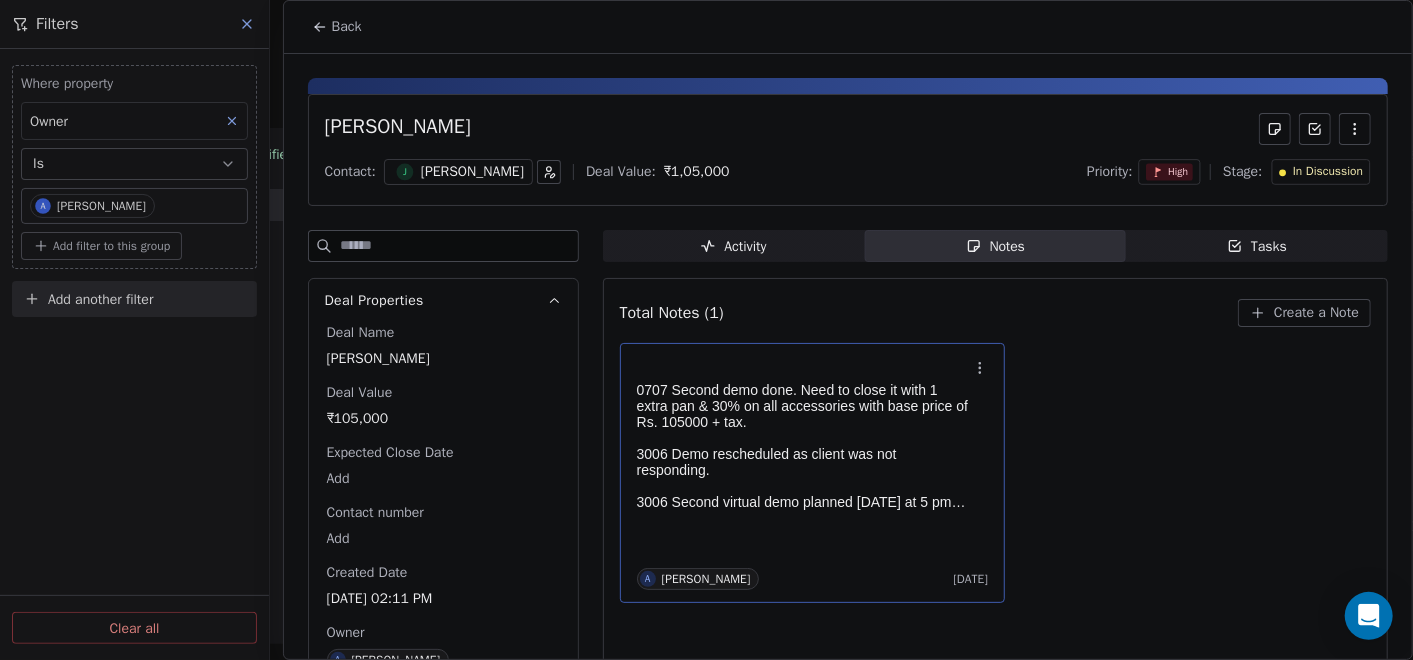 click at bounding box center [803, 486] 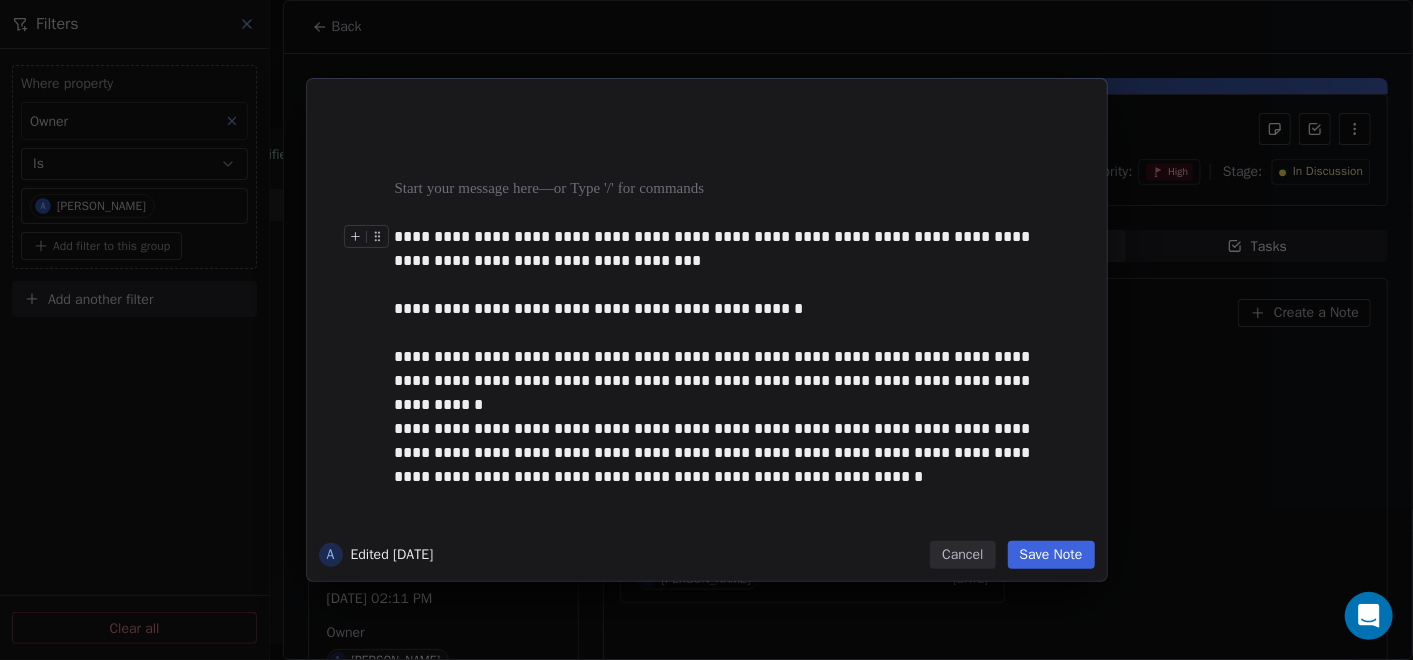 type 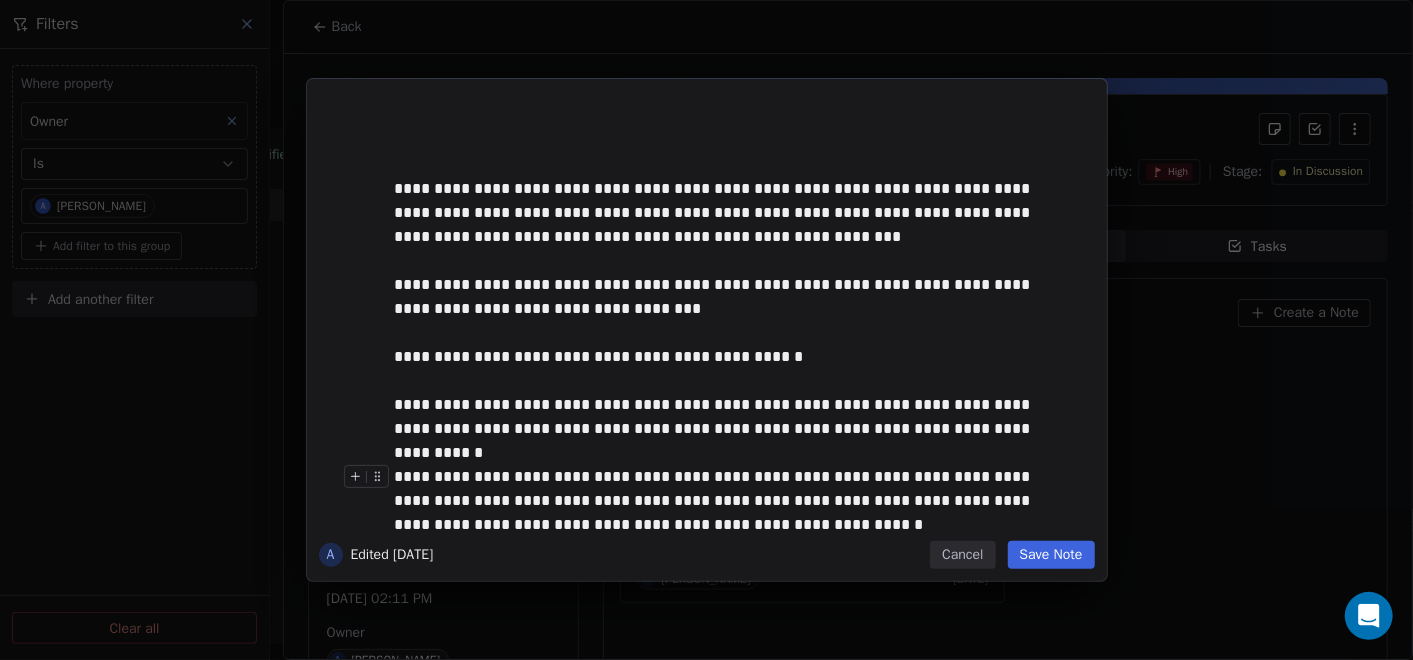 click on "Save Note" at bounding box center (1051, 555) 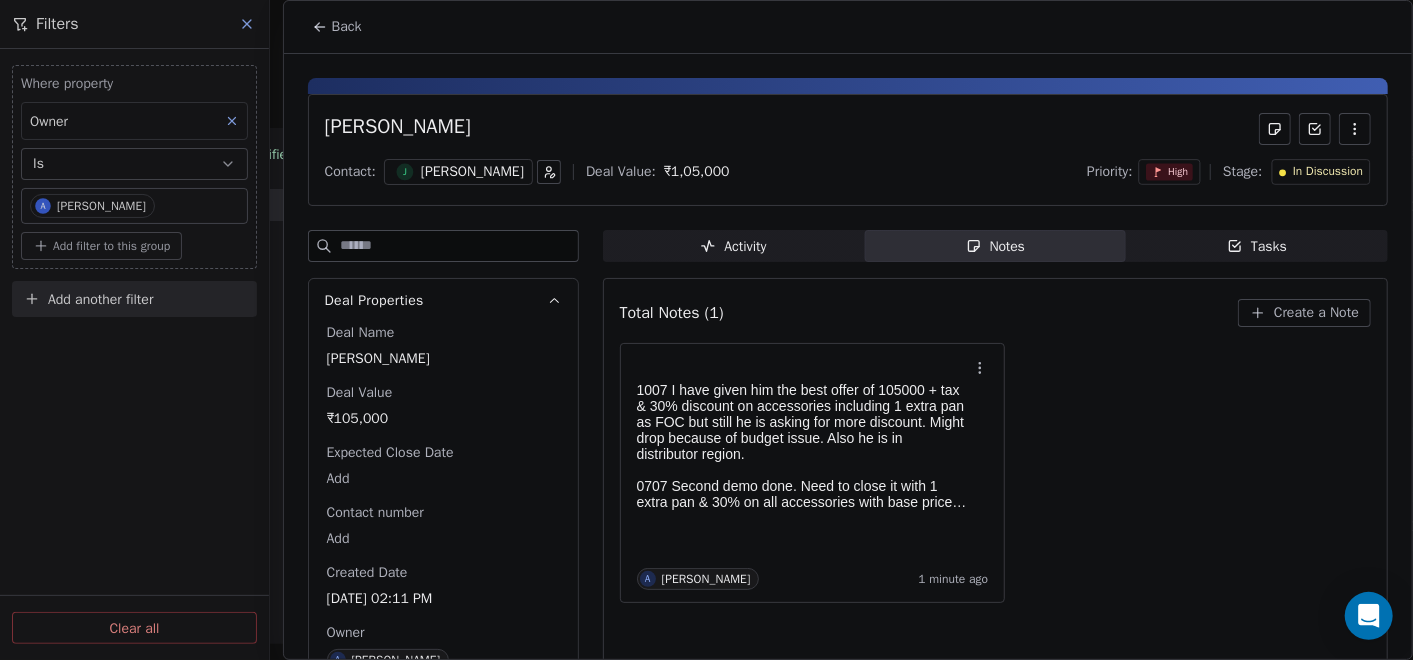 click on "Back" at bounding box center (337, 27) 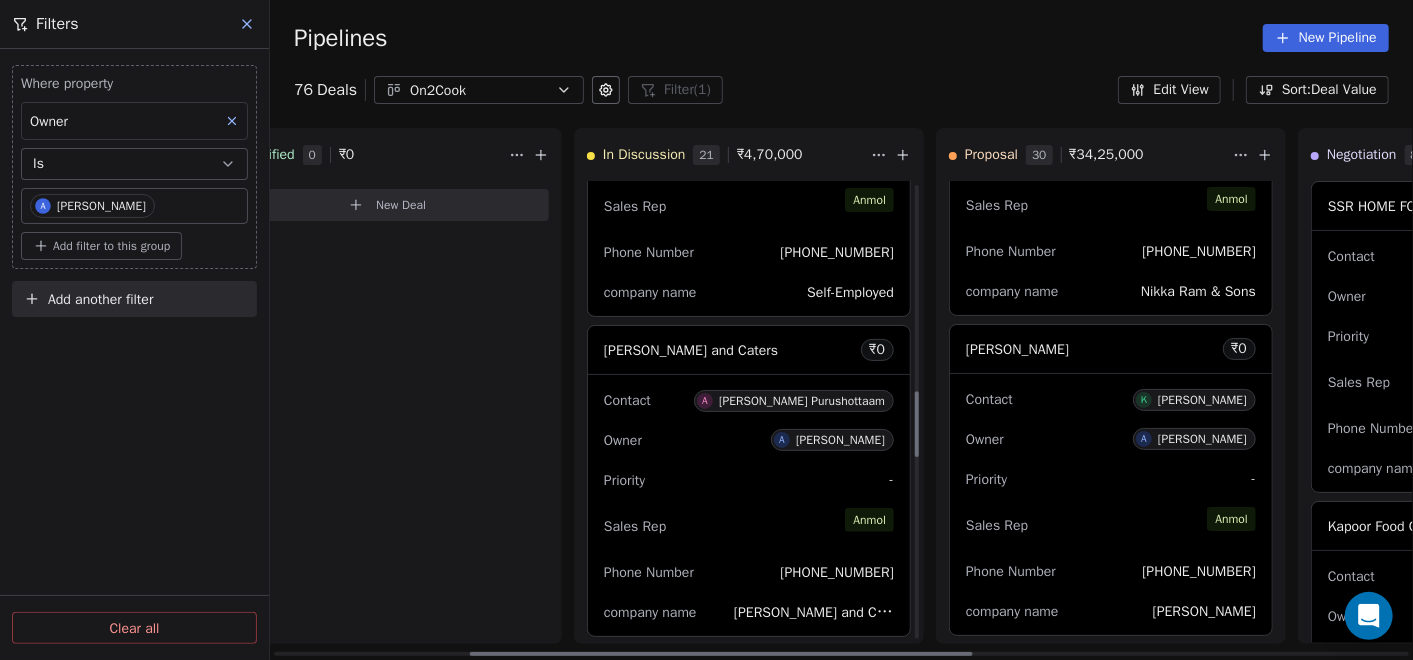 scroll, scrollTop: 1555, scrollLeft: 0, axis: vertical 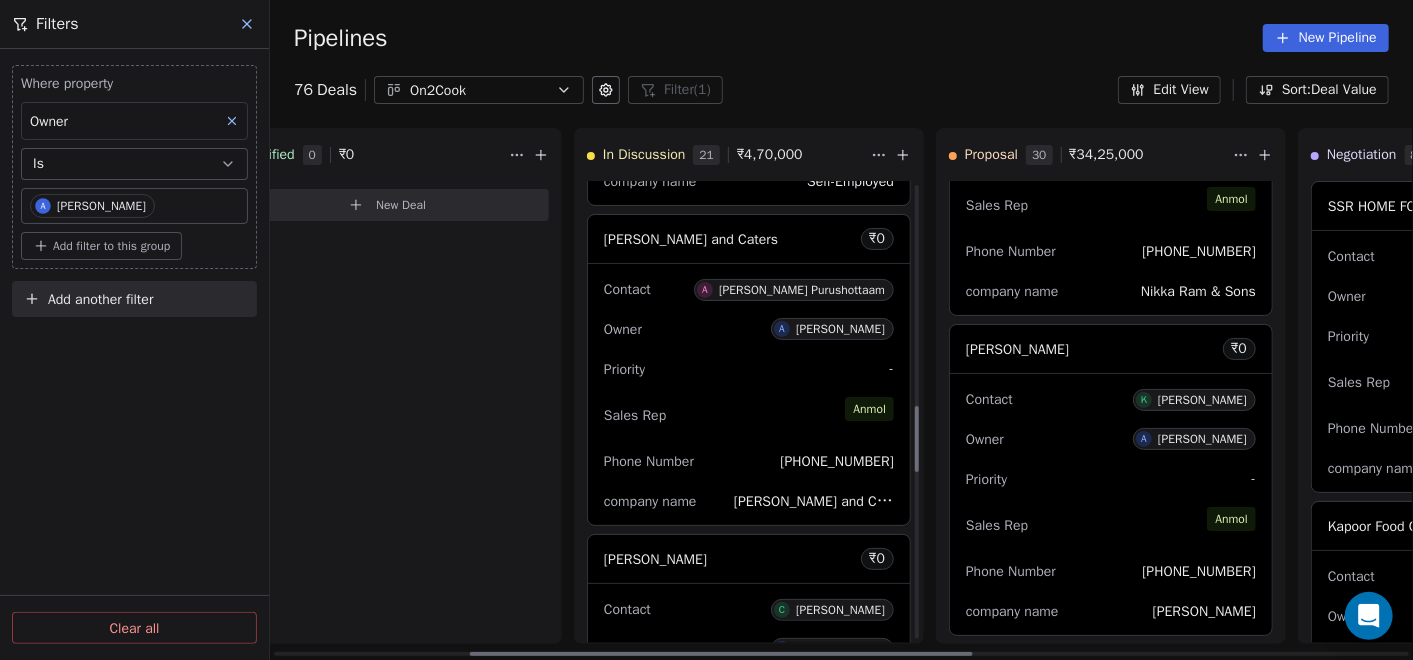 click on "Sales Rep [PERSON_NAME]" at bounding box center (749, 415) 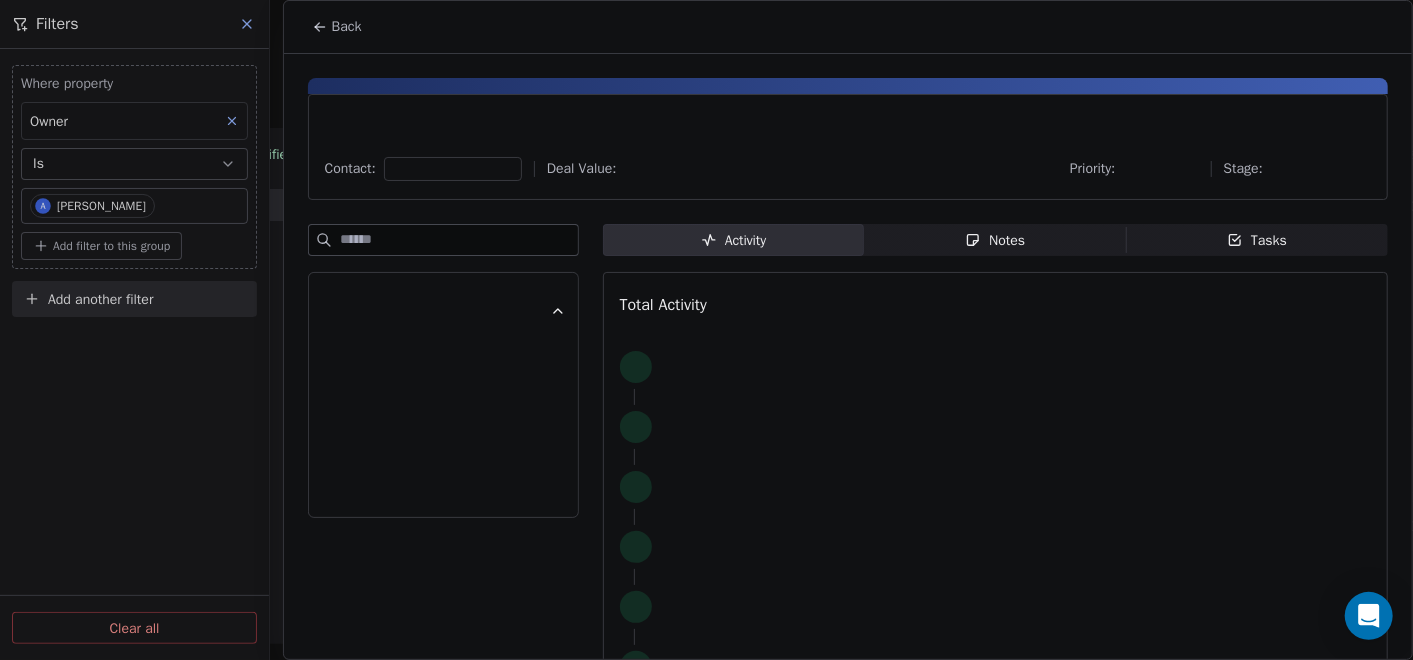 click on "Notes   Notes" at bounding box center (995, 240) 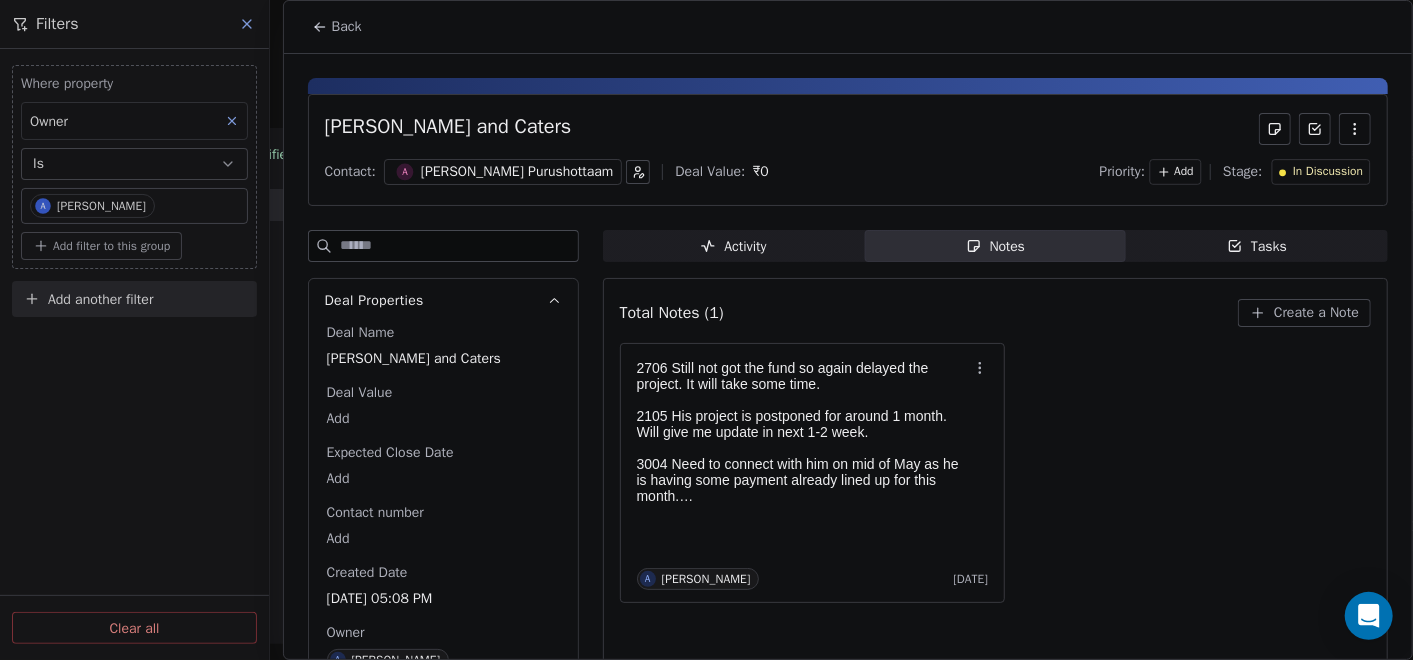 click 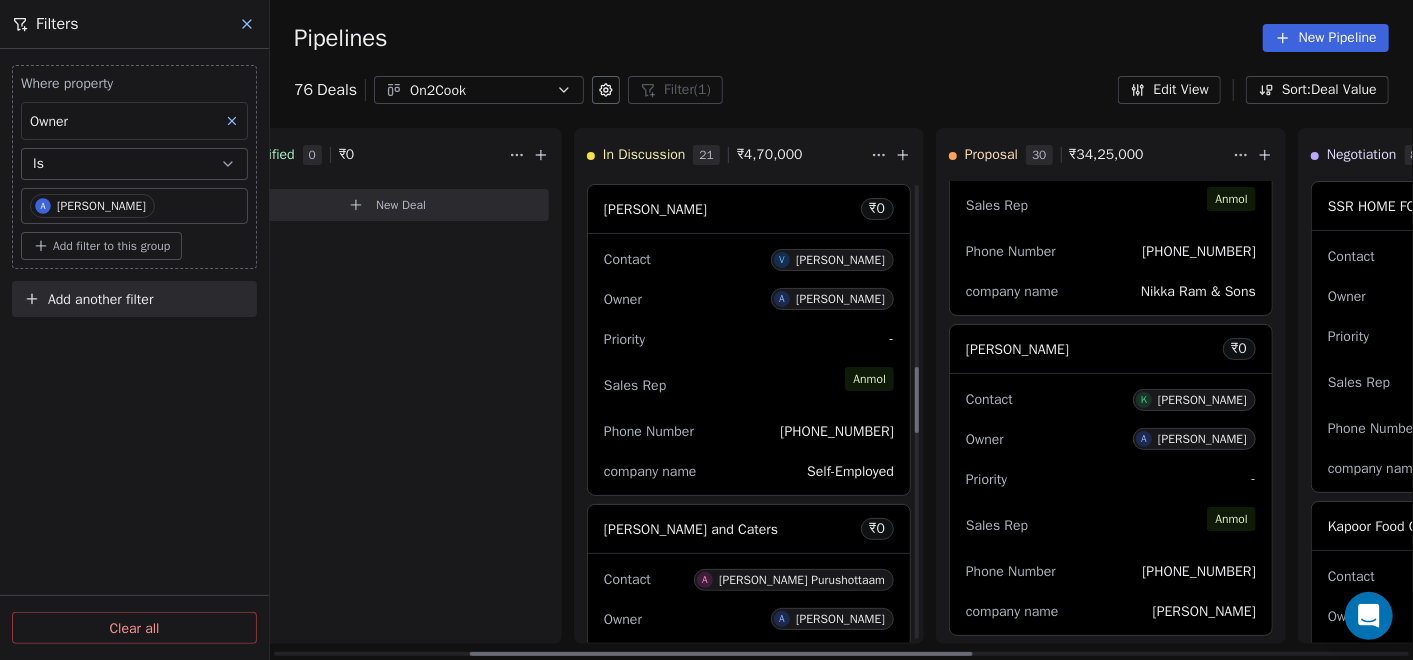 click on "Contact V Vishal Gabani" at bounding box center [749, 258] 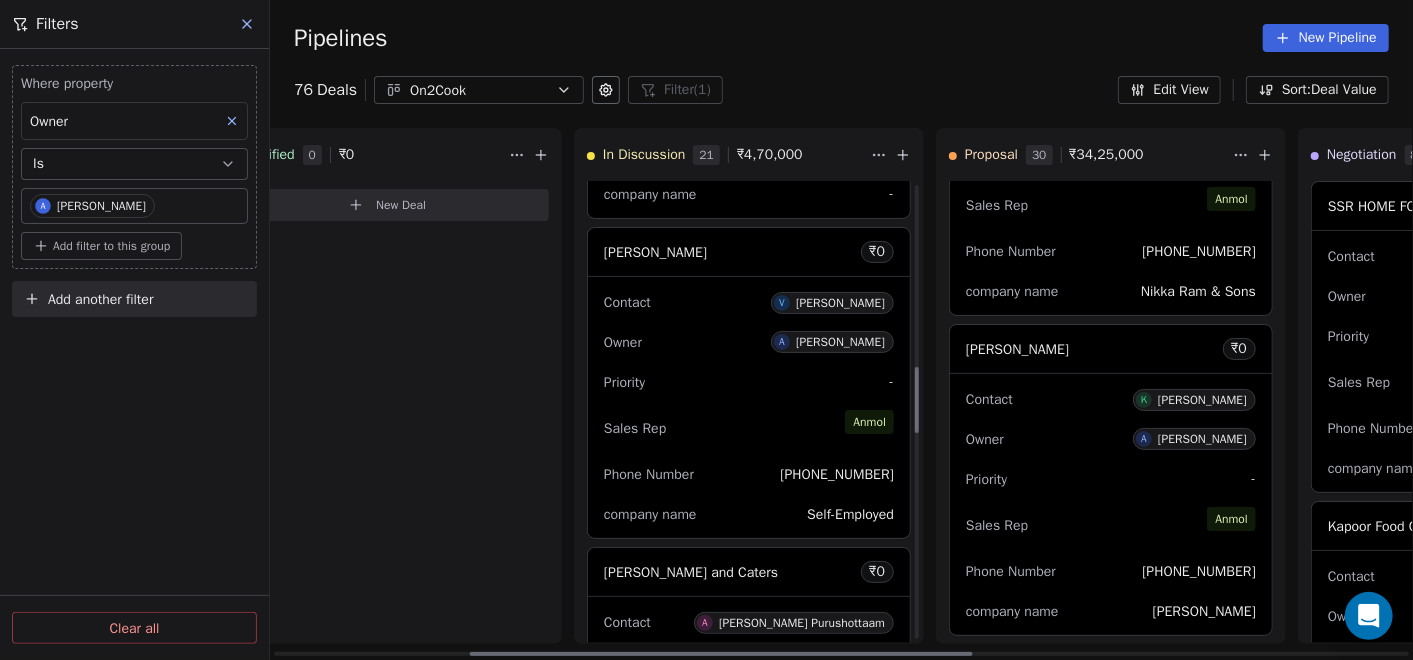 click on "Contact V Vishal Gabani" at bounding box center (749, 301) 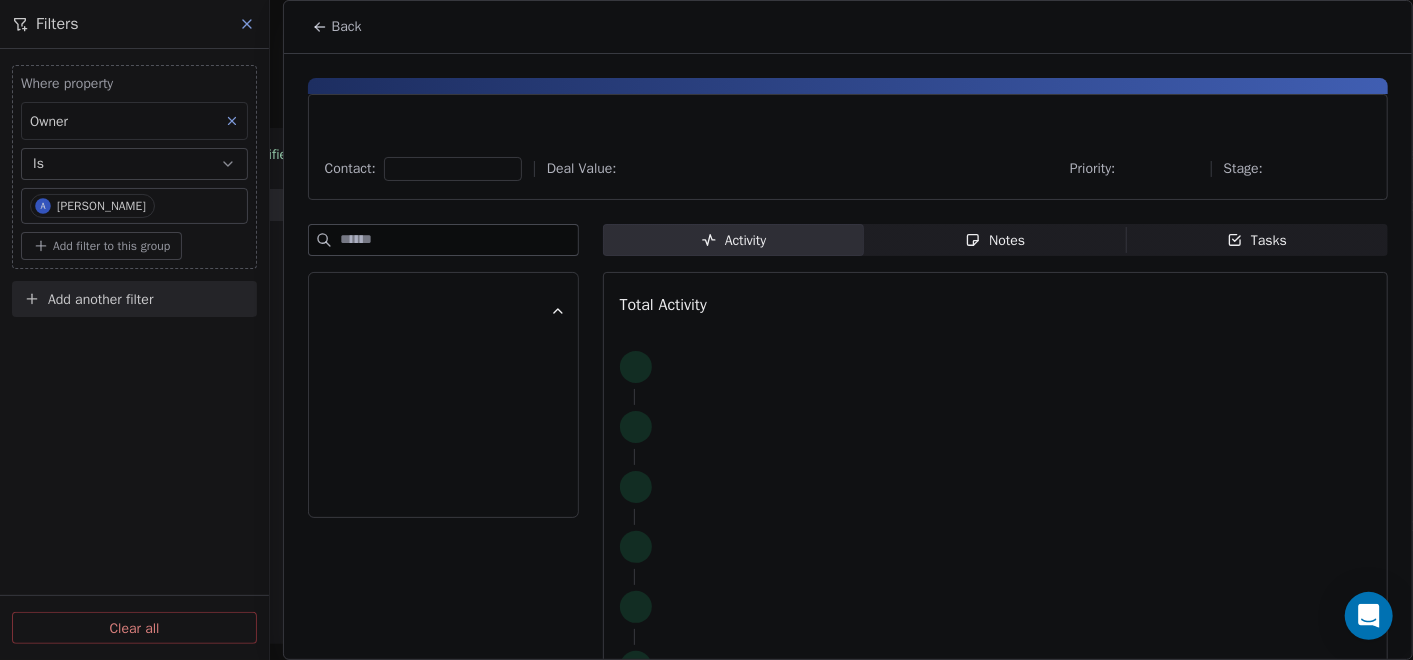 click on "Notes   Notes" at bounding box center (995, 240) 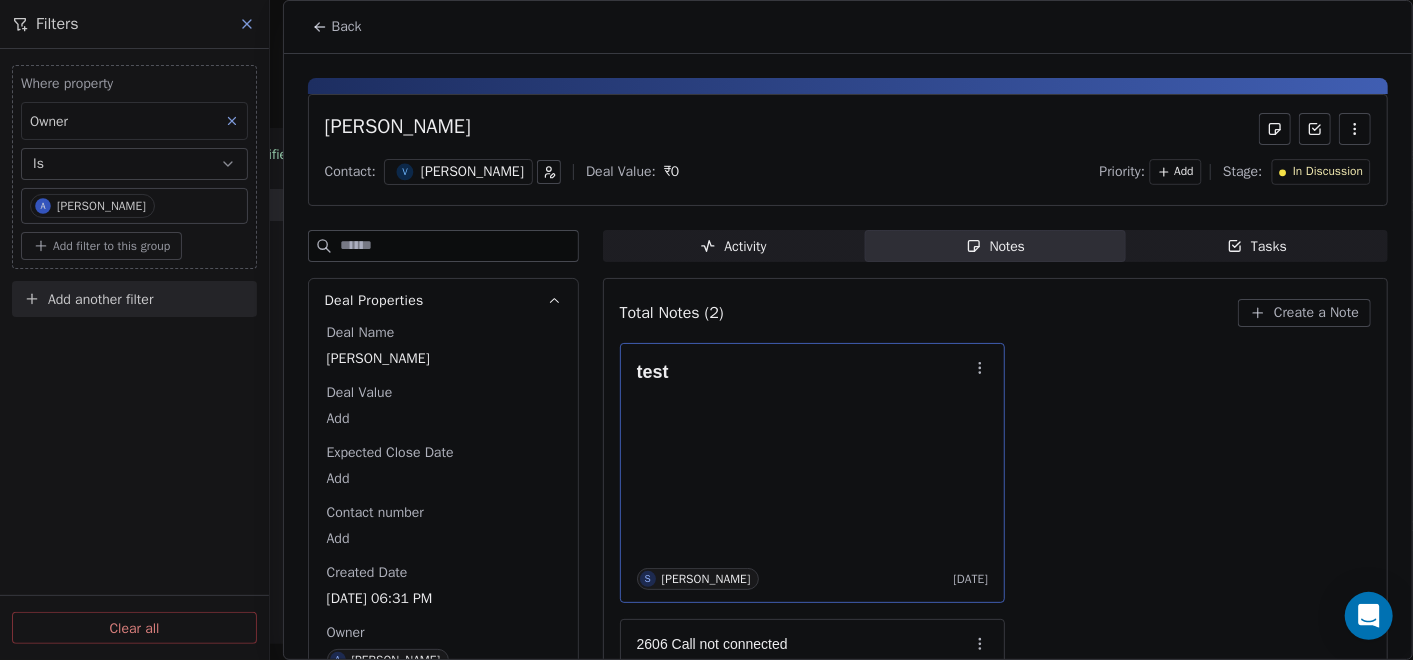 click 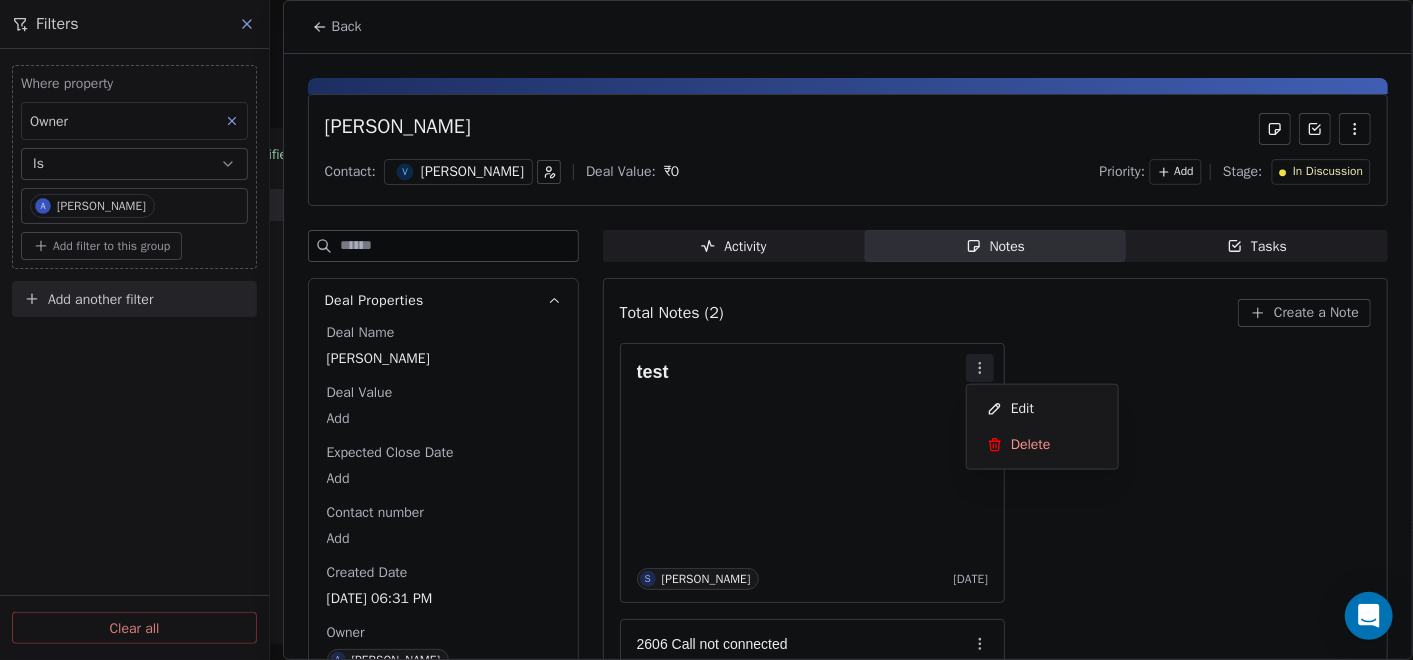 click 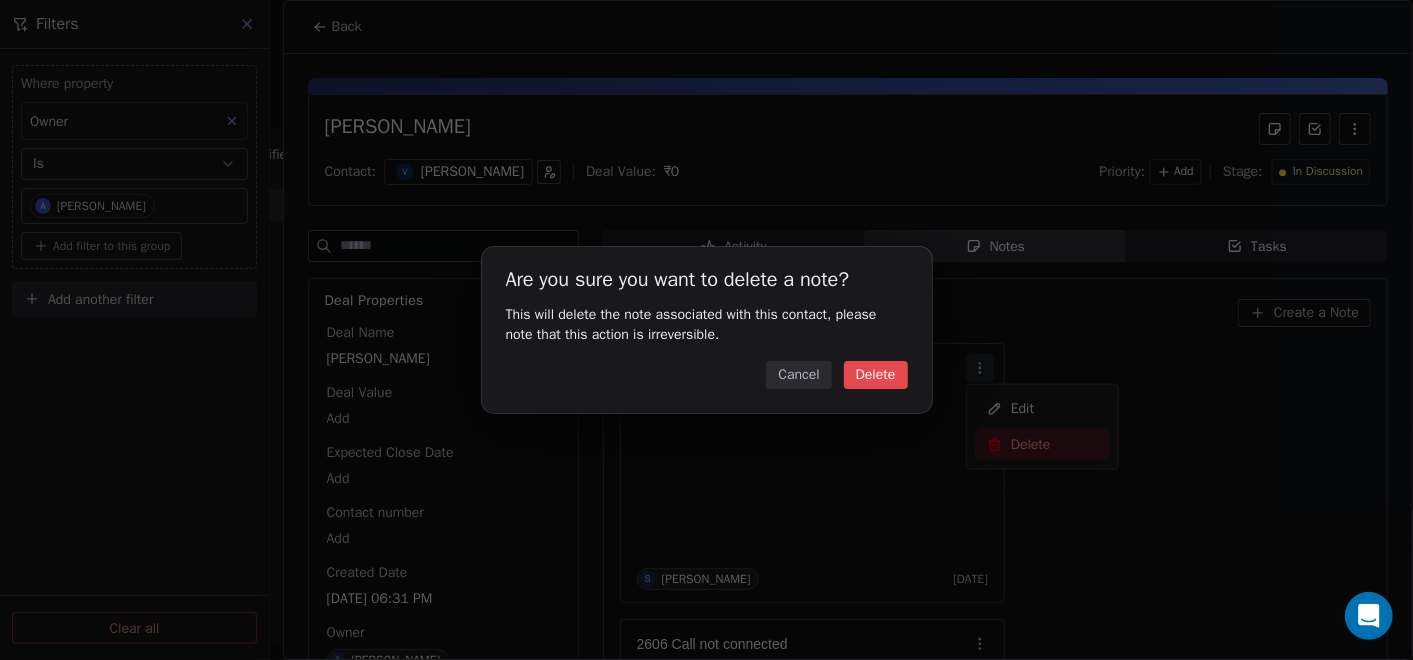 click on "Delete" at bounding box center (876, 375) 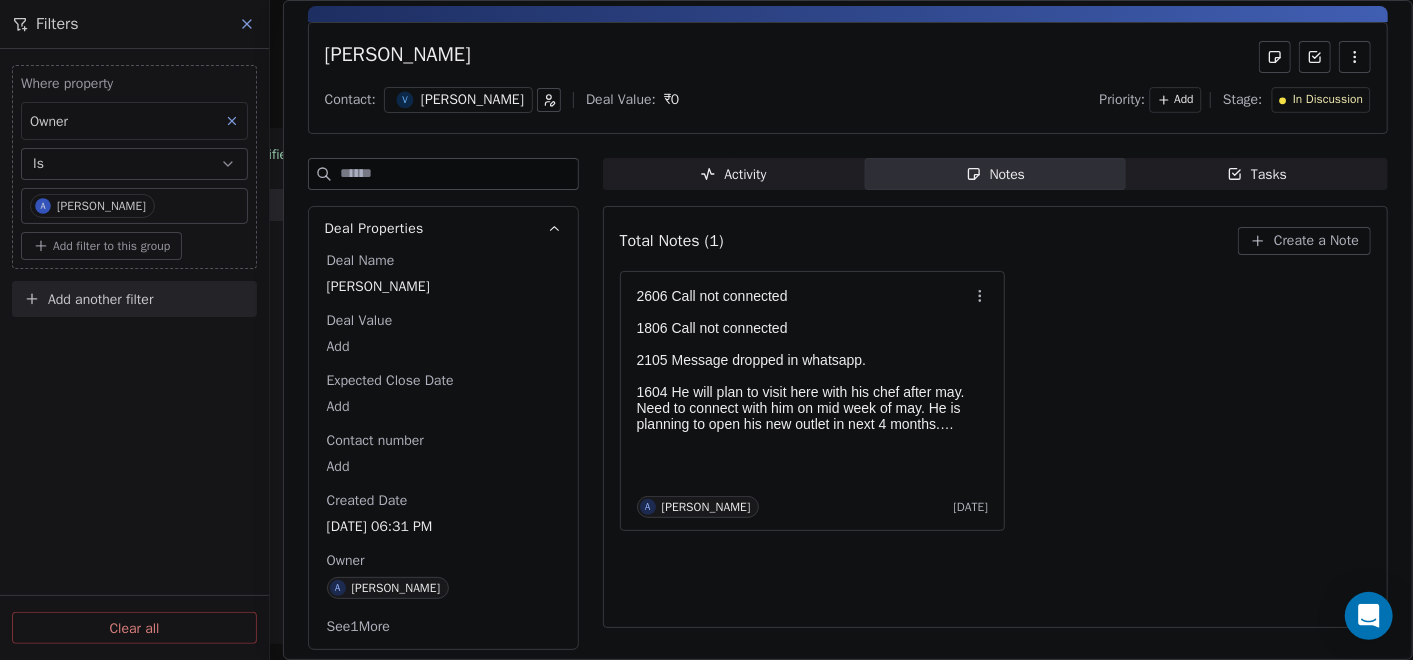 scroll, scrollTop: 0, scrollLeft: 0, axis: both 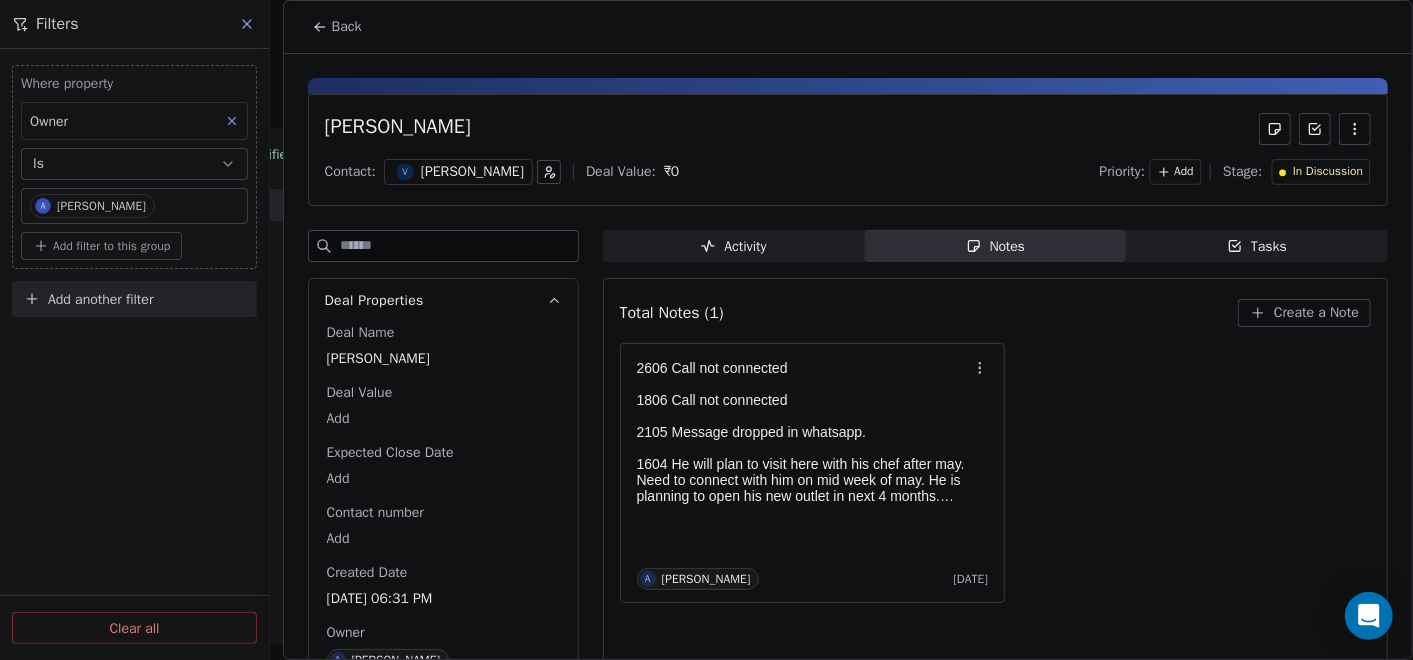 click on "Back" at bounding box center [337, 27] 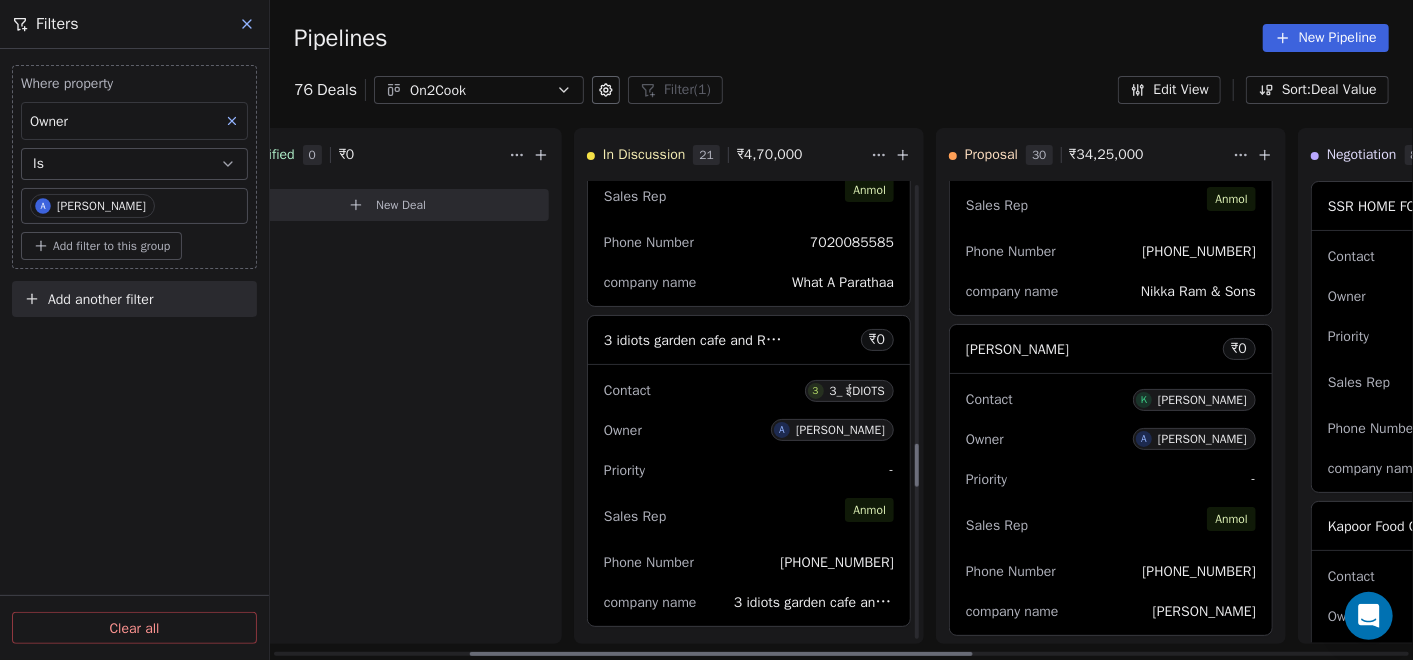 scroll, scrollTop: 2845, scrollLeft: 0, axis: vertical 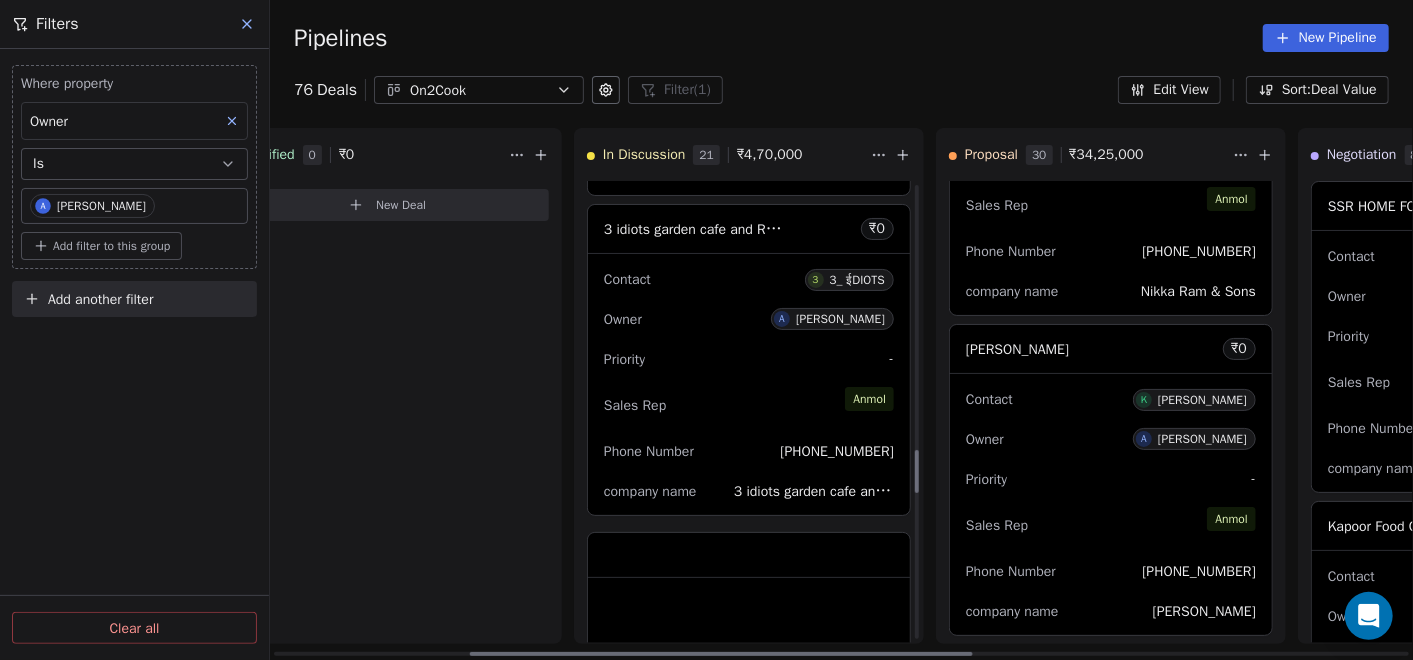click on "Sales Rep [PERSON_NAME]" at bounding box center [749, 405] 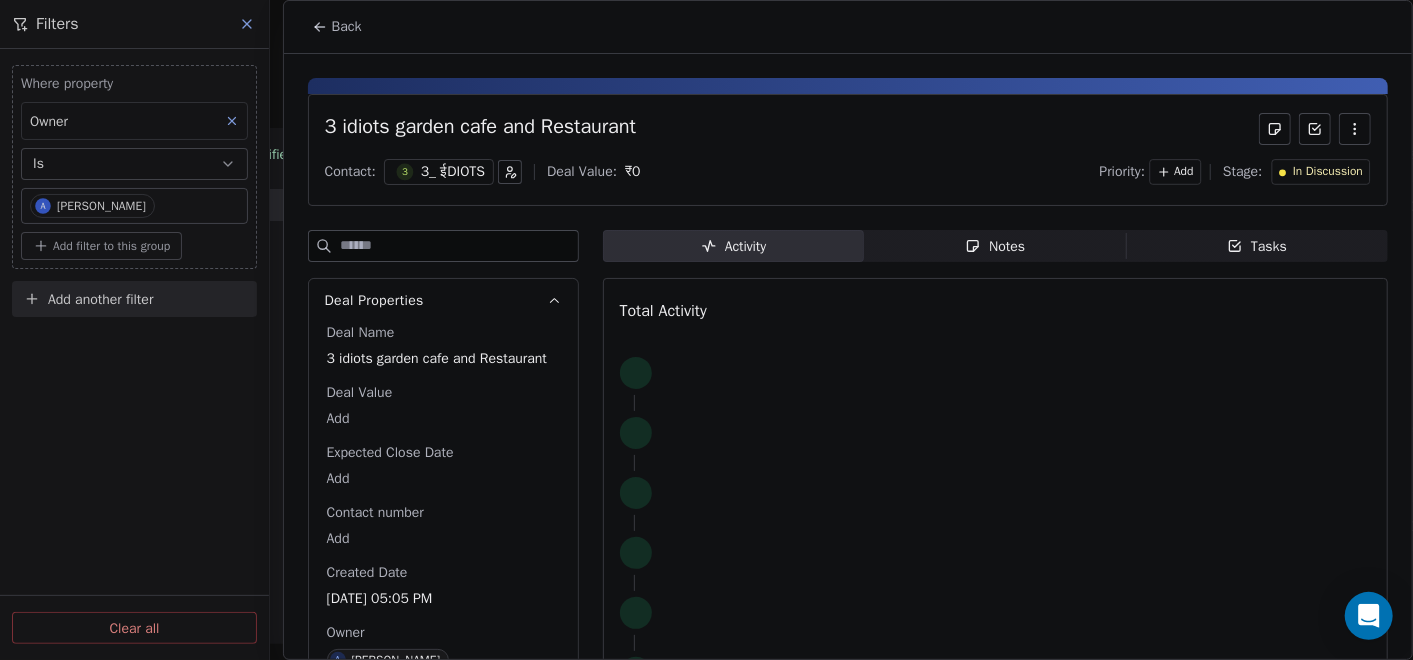click on "Notes   Notes" at bounding box center (995, 246) 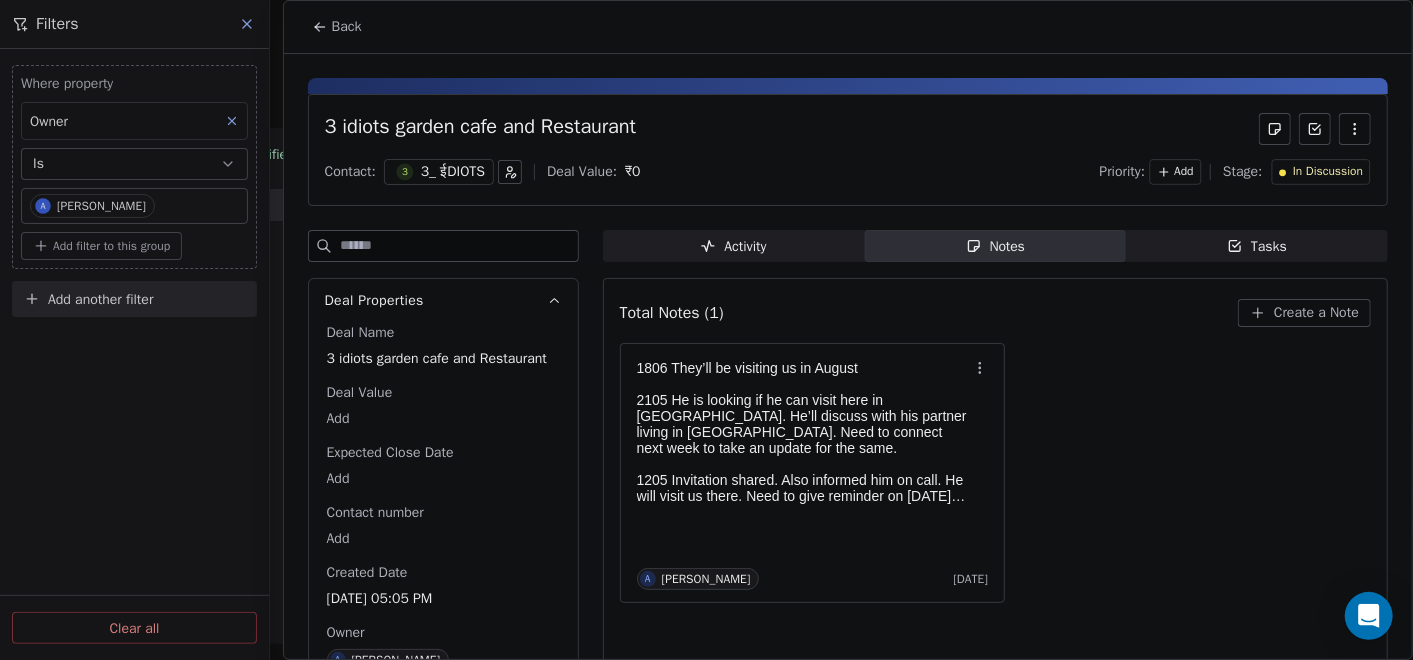 click on "Back" at bounding box center [337, 27] 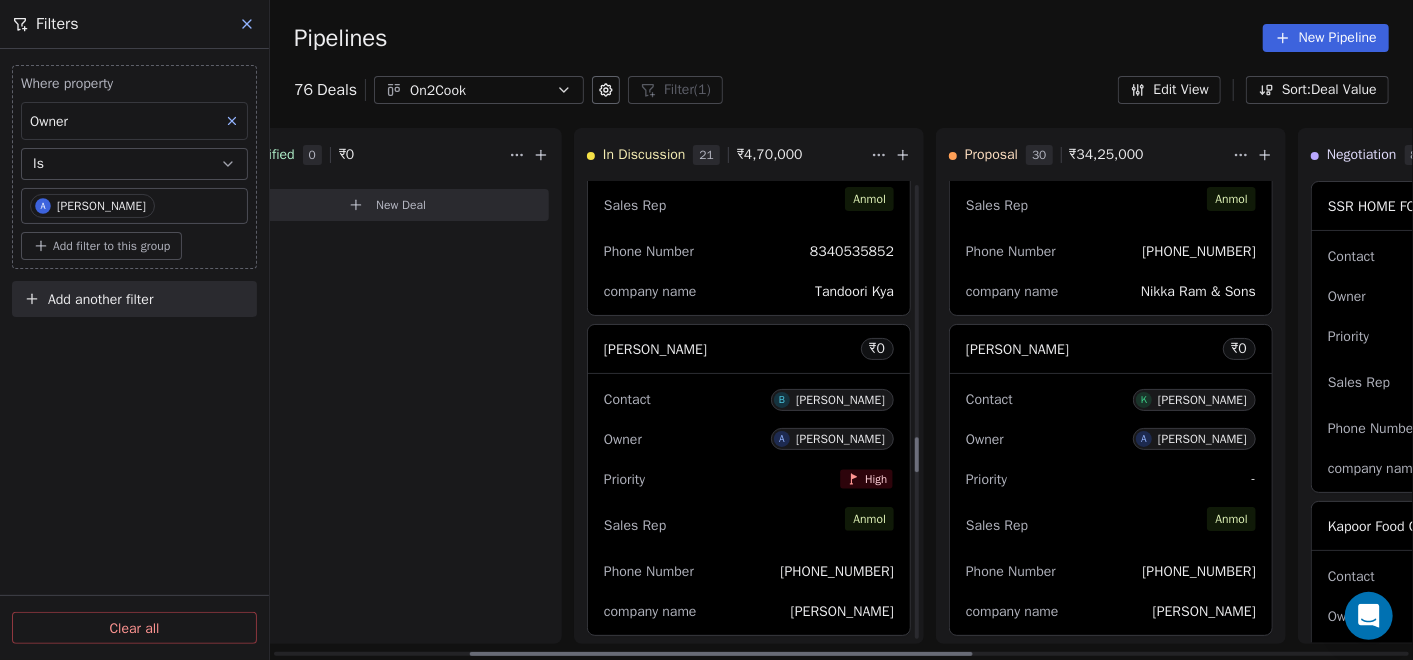 scroll, scrollTop: 3400, scrollLeft: 0, axis: vertical 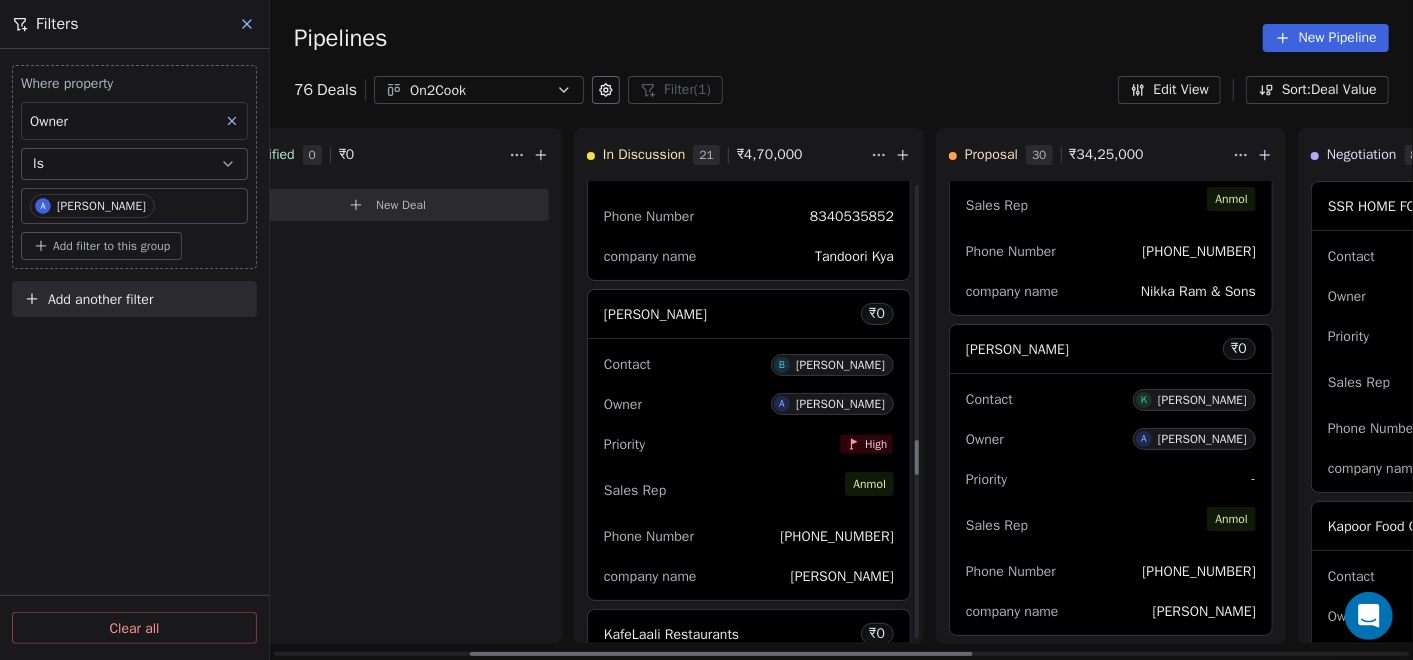 click on "Priority High" at bounding box center [749, 444] 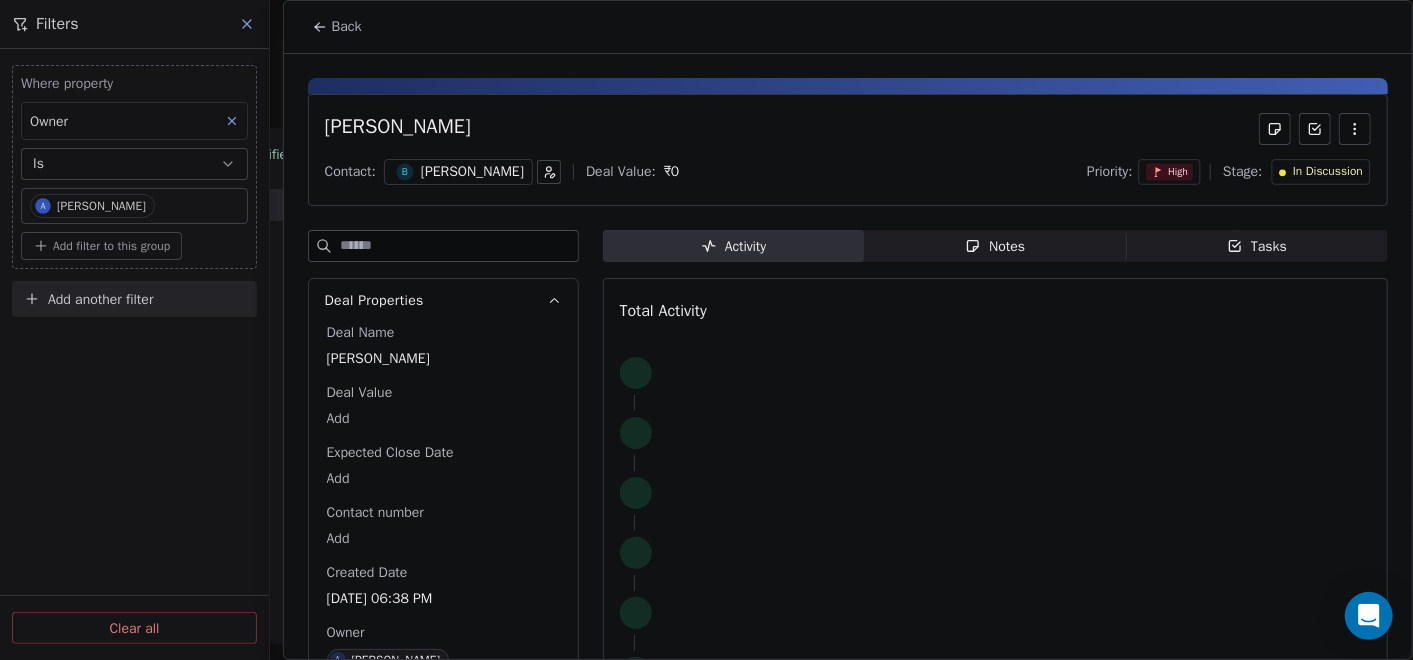 click on "Notes   Notes" at bounding box center [995, 246] 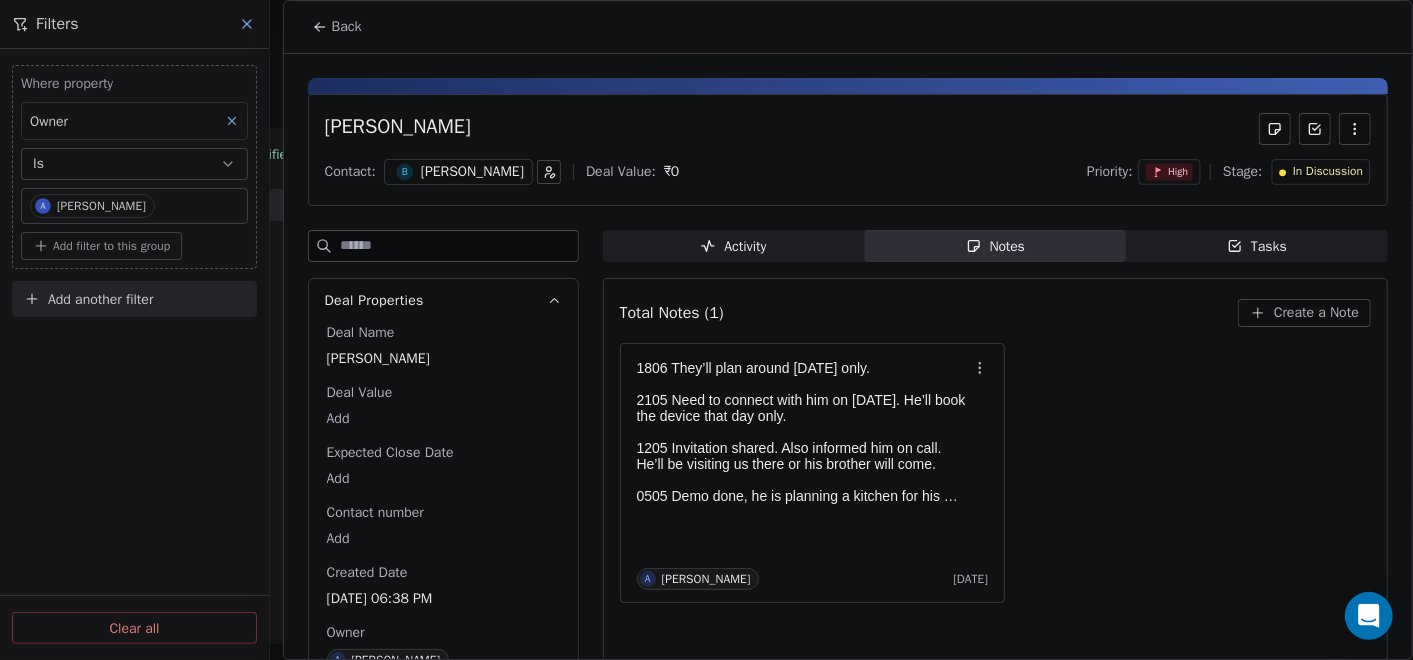 click 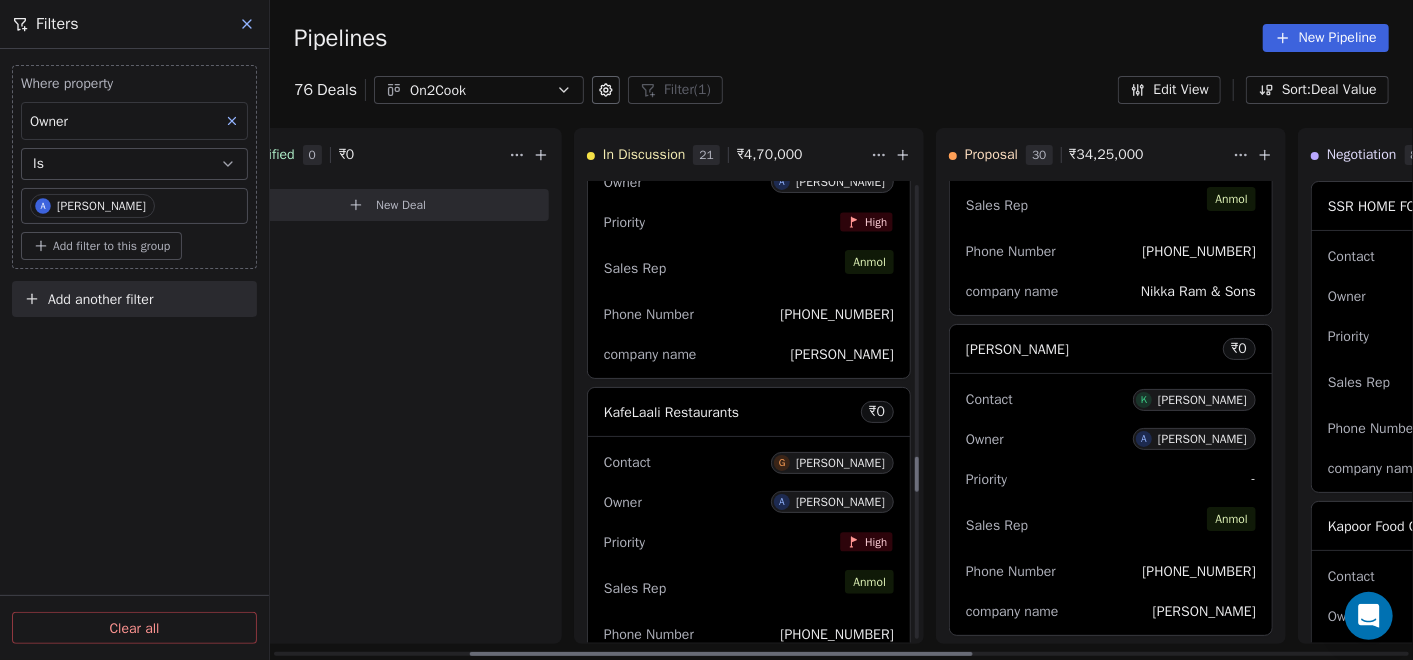 scroll, scrollTop: 3734, scrollLeft: 0, axis: vertical 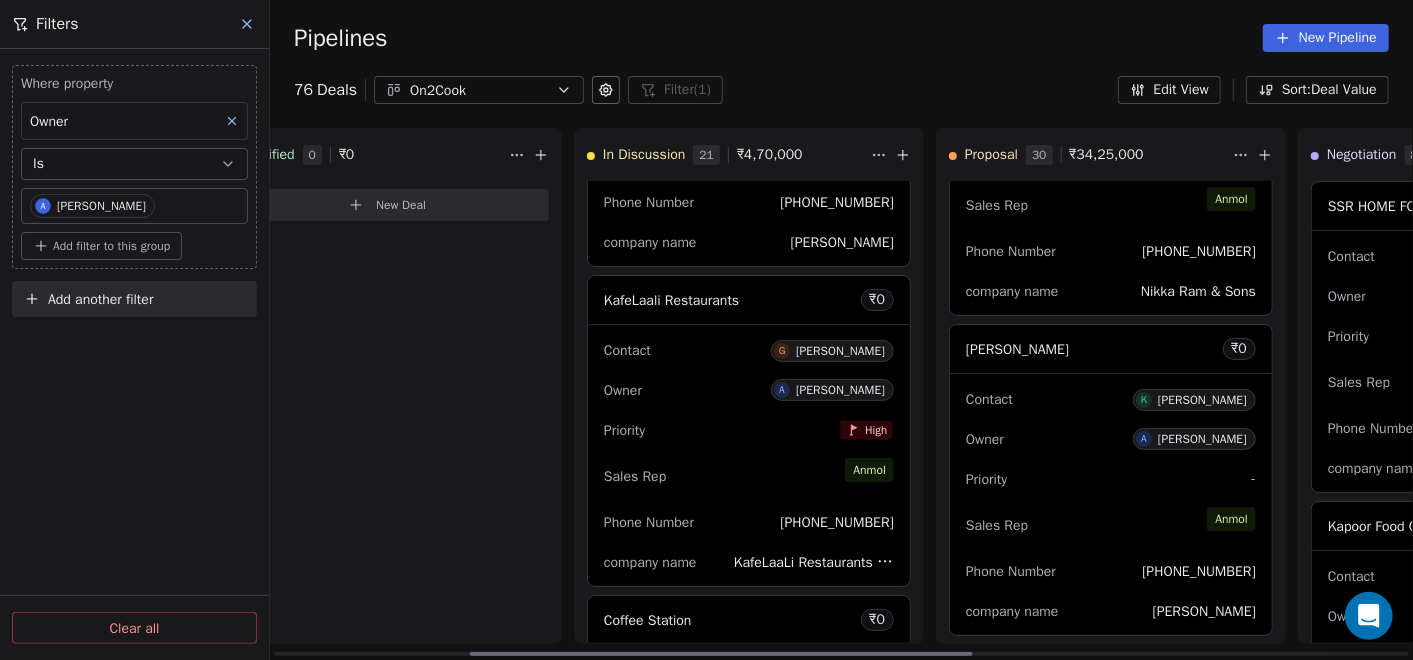 click on "Priority High" at bounding box center (749, 430) 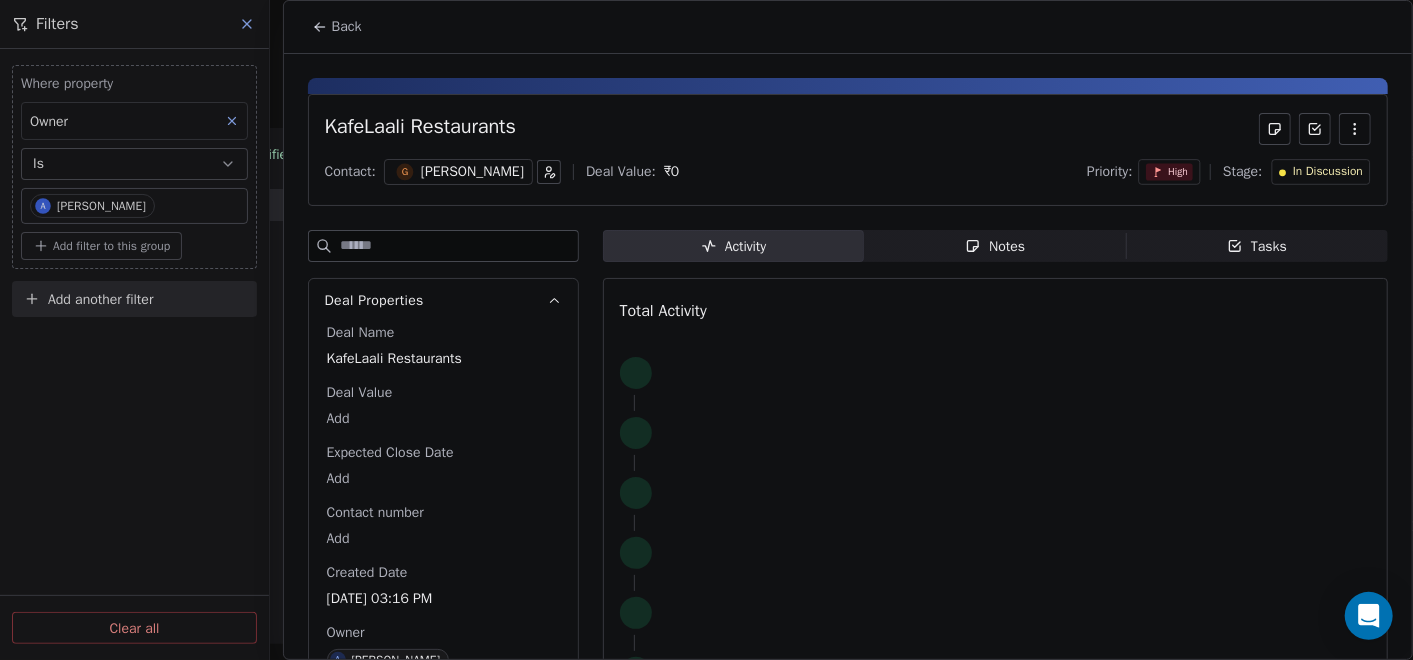 click on "Notes   Notes" at bounding box center [995, 246] 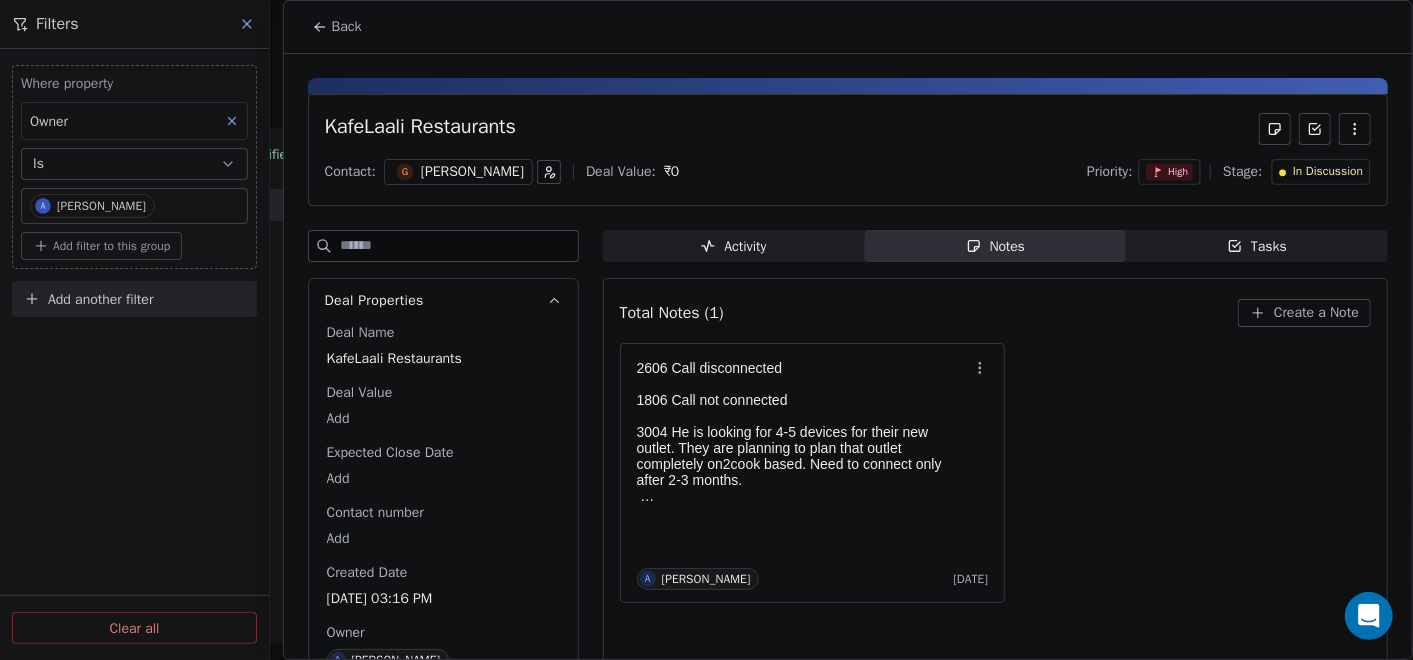 click on "Back" at bounding box center (337, 27) 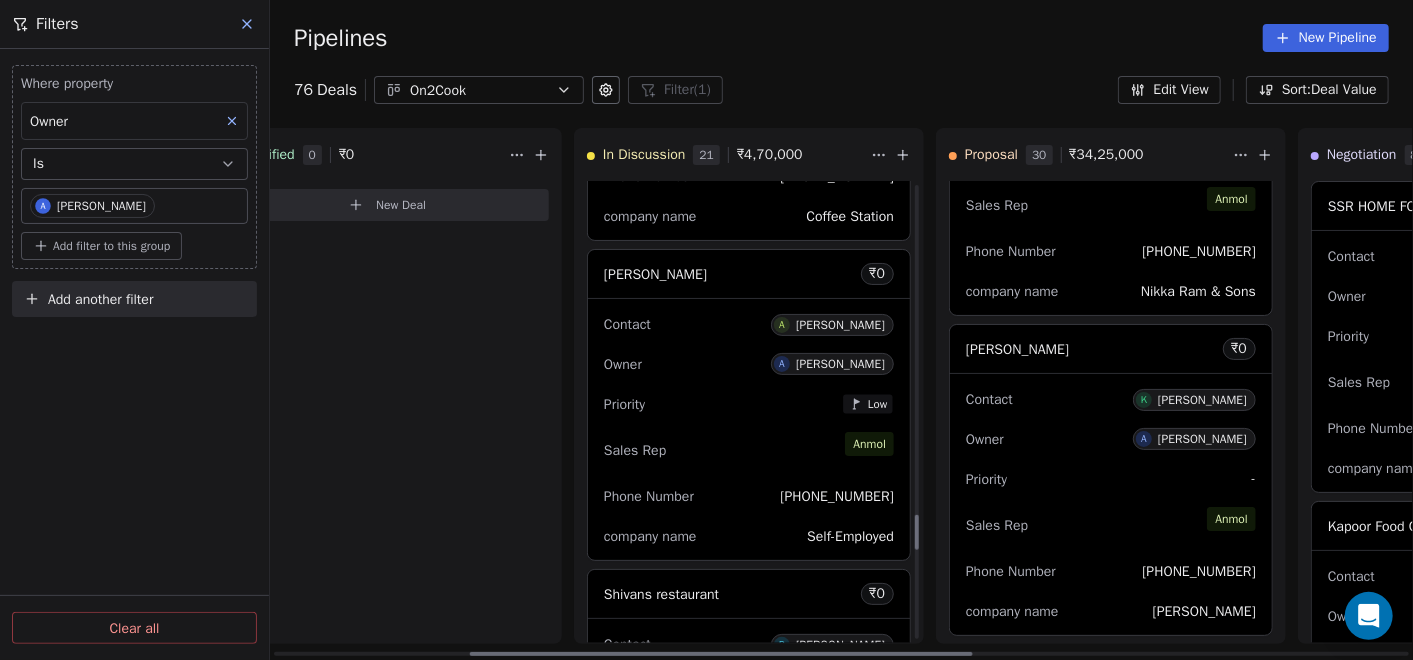 scroll, scrollTop: 4511, scrollLeft: 0, axis: vertical 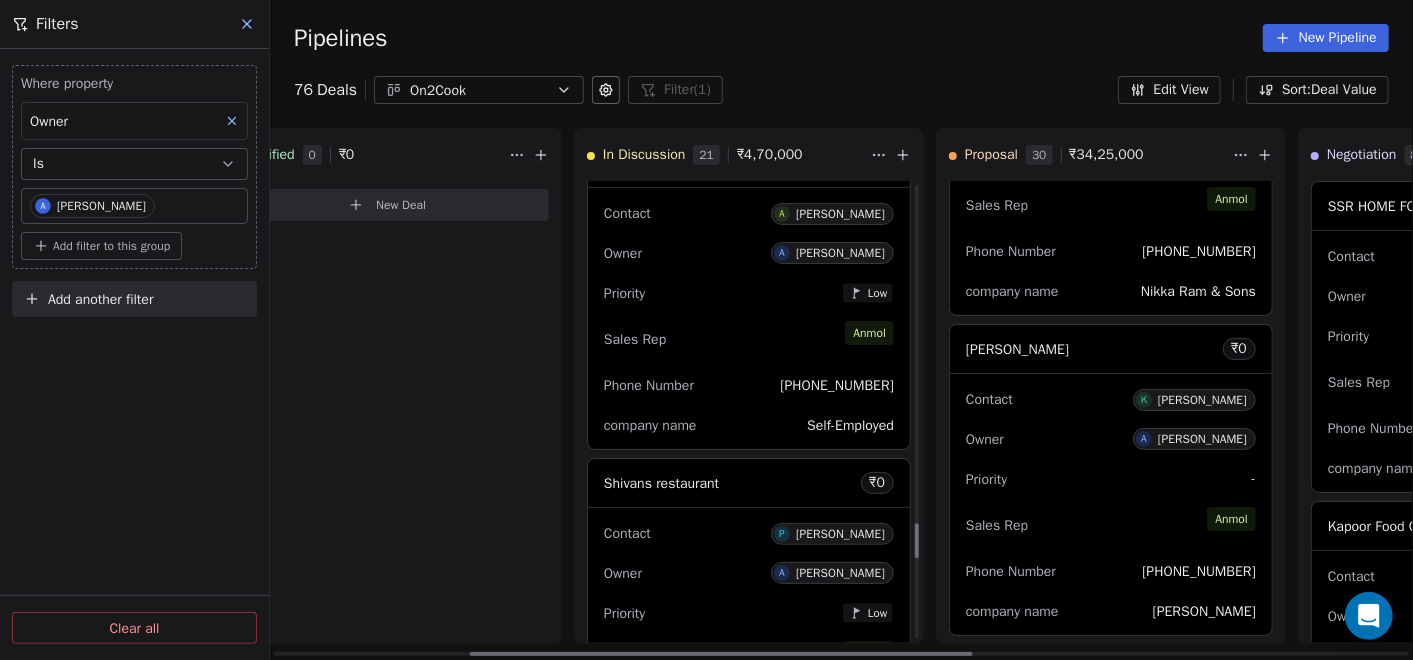 click on "Sales Rep [PERSON_NAME]" at bounding box center [749, 339] 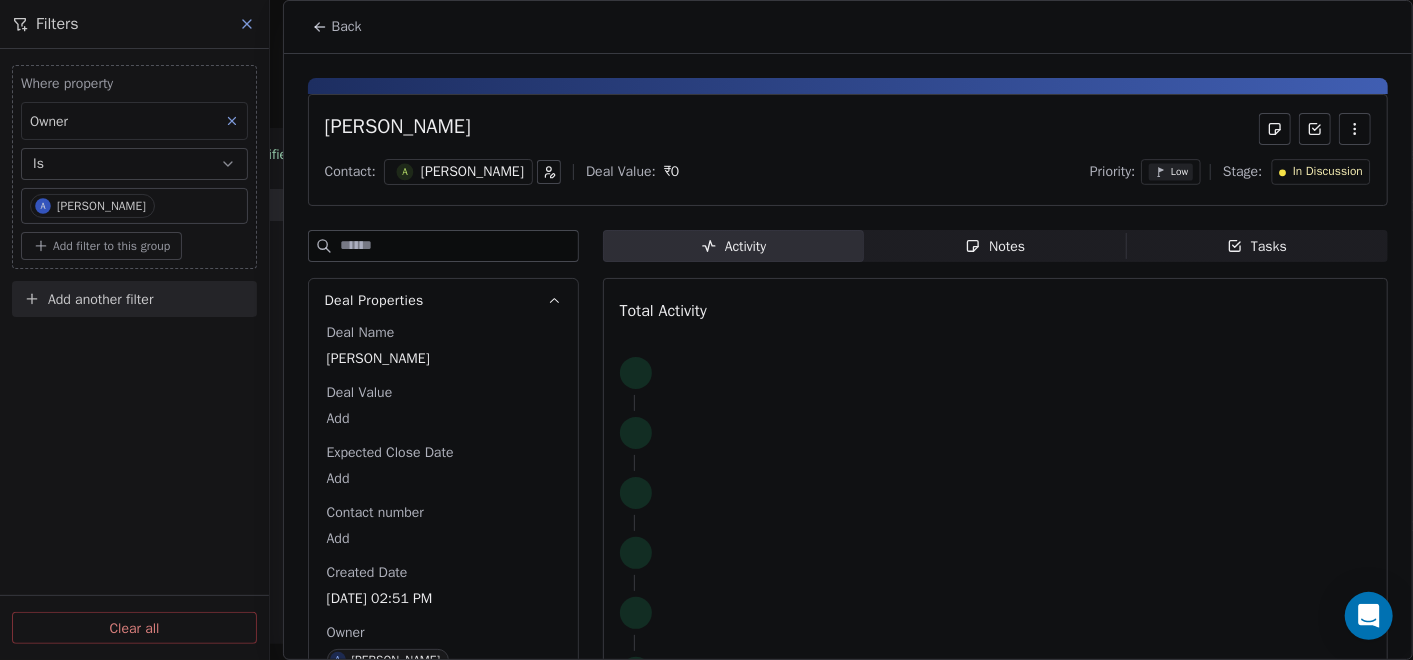 click 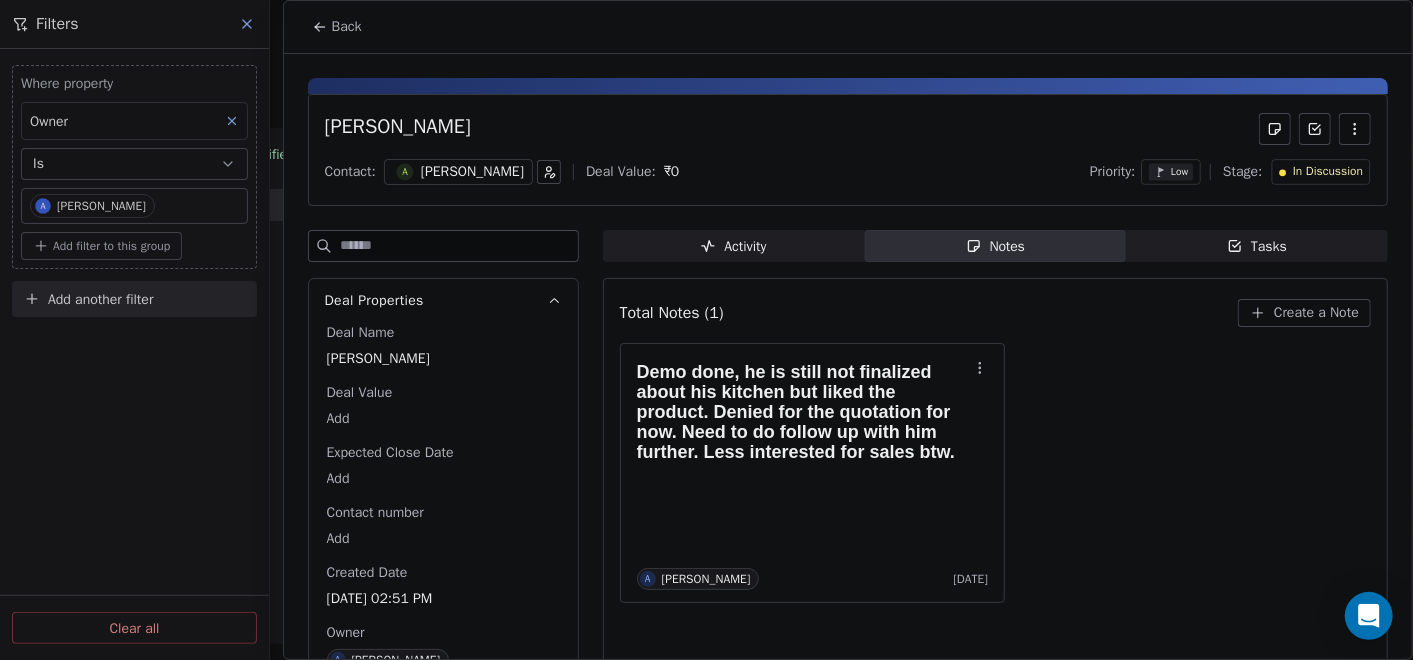 click on "Back" at bounding box center [337, 27] 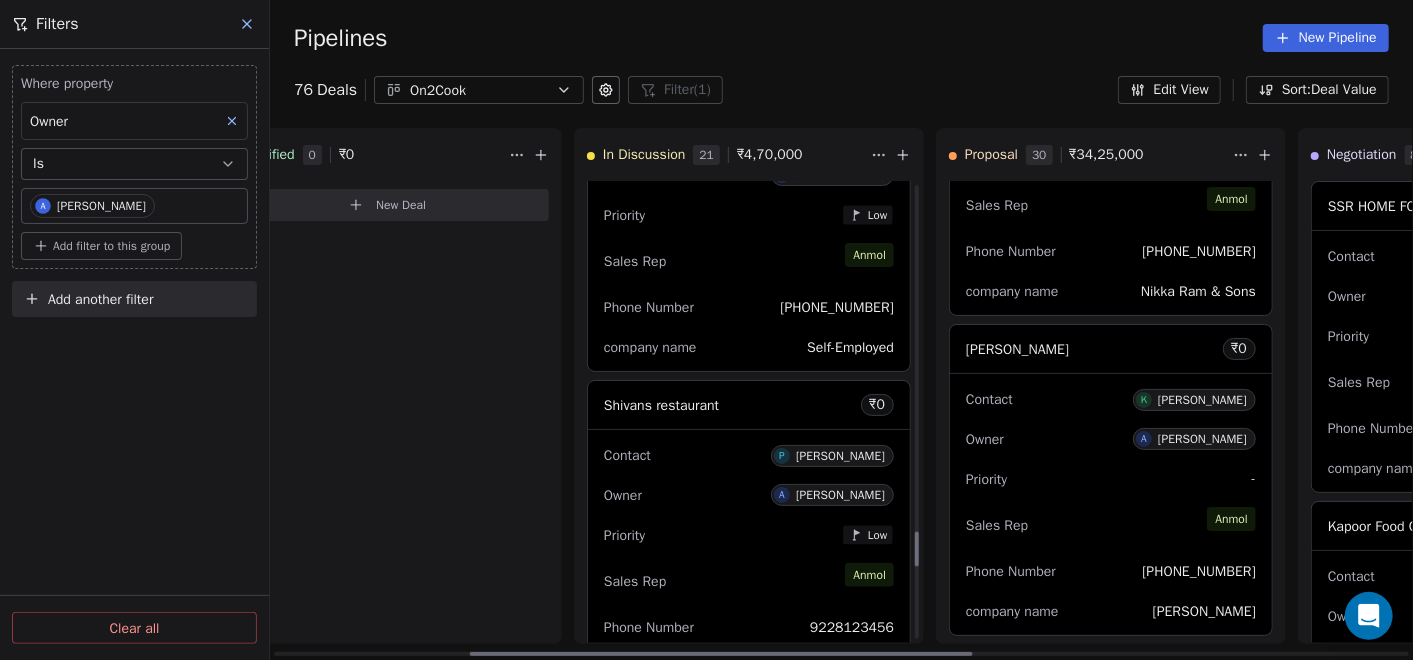 scroll, scrollTop: 4622, scrollLeft: 0, axis: vertical 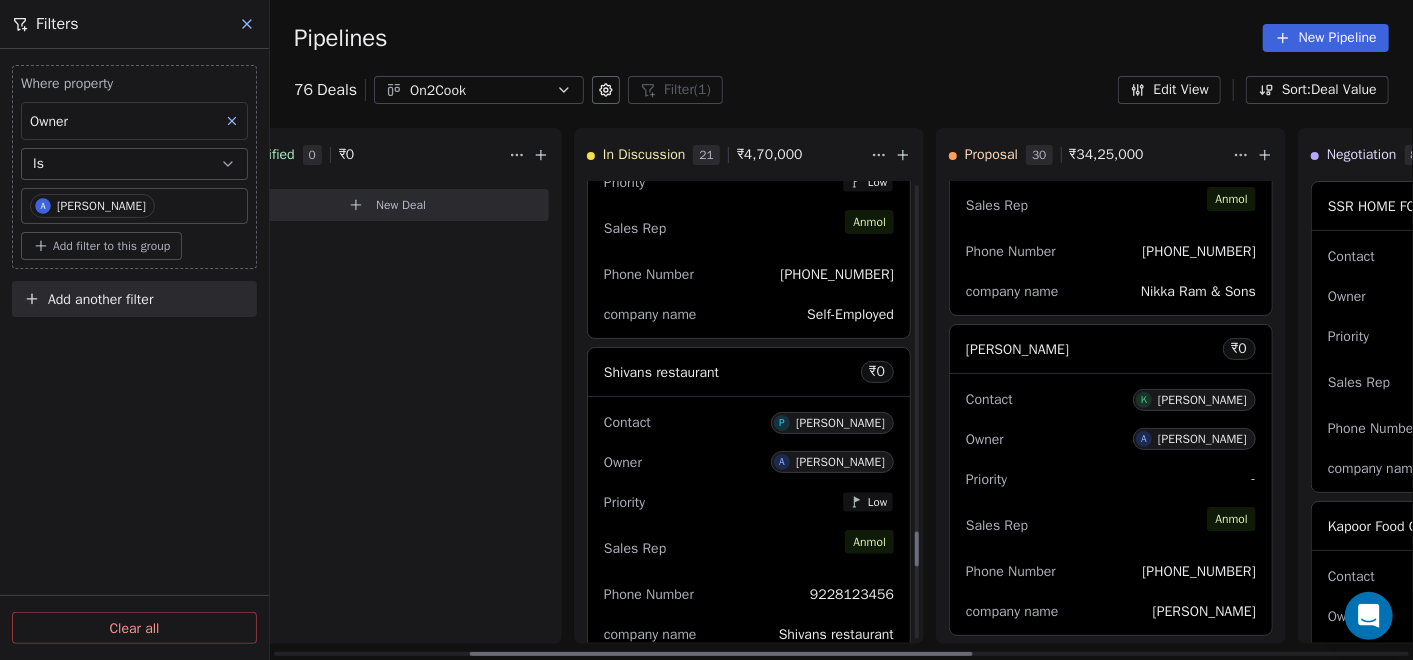 click on "Owner A [PERSON_NAME]" at bounding box center [749, 462] 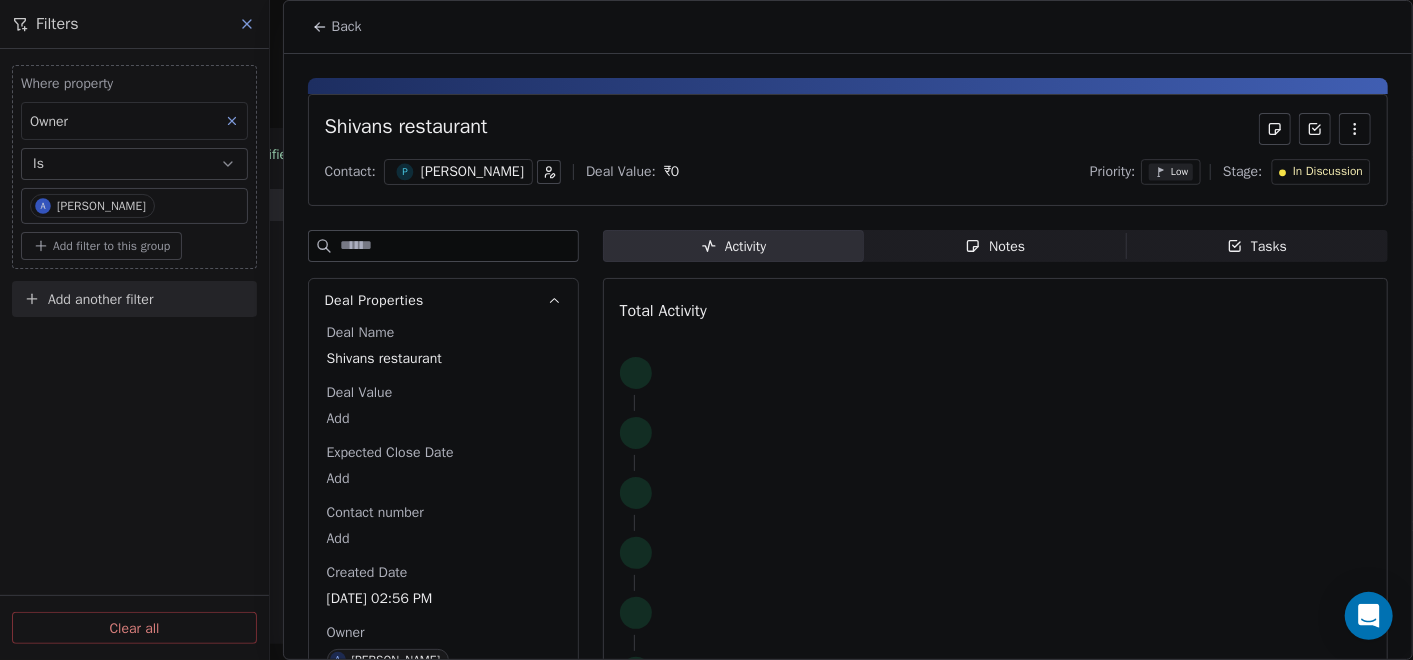 click on "Notes" at bounding box center (995, 246) 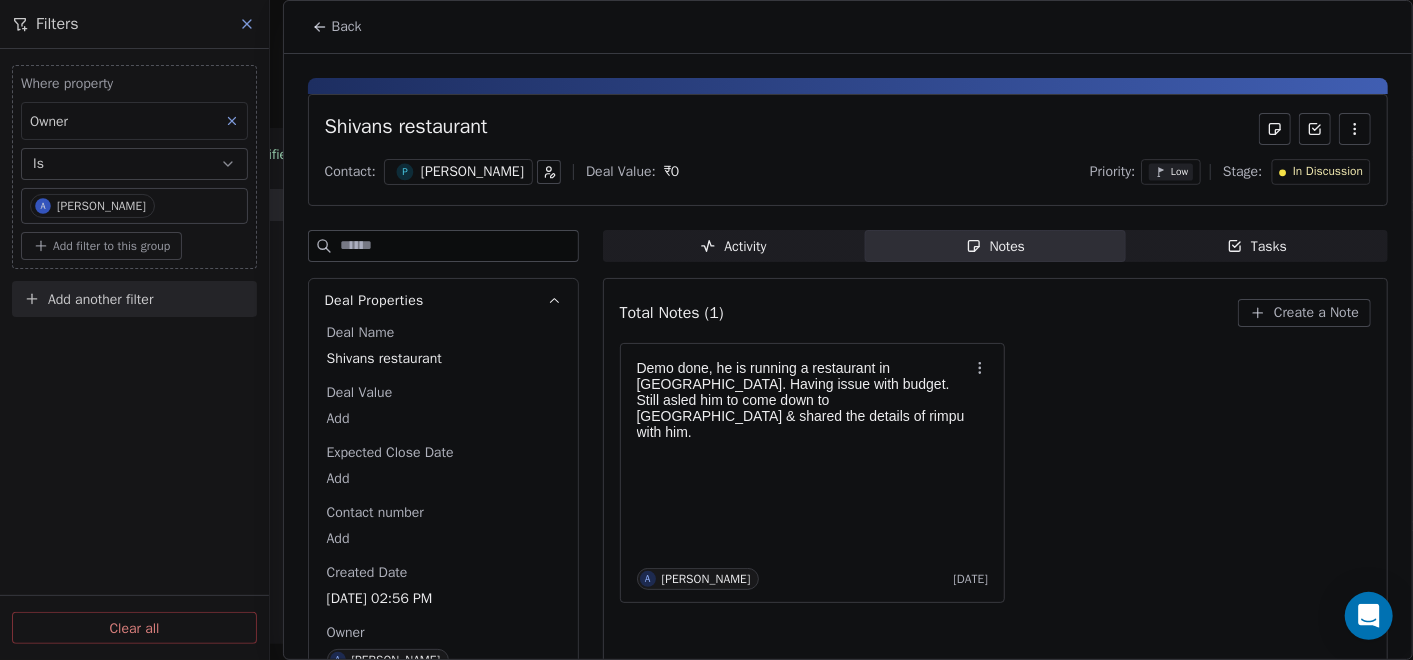 click 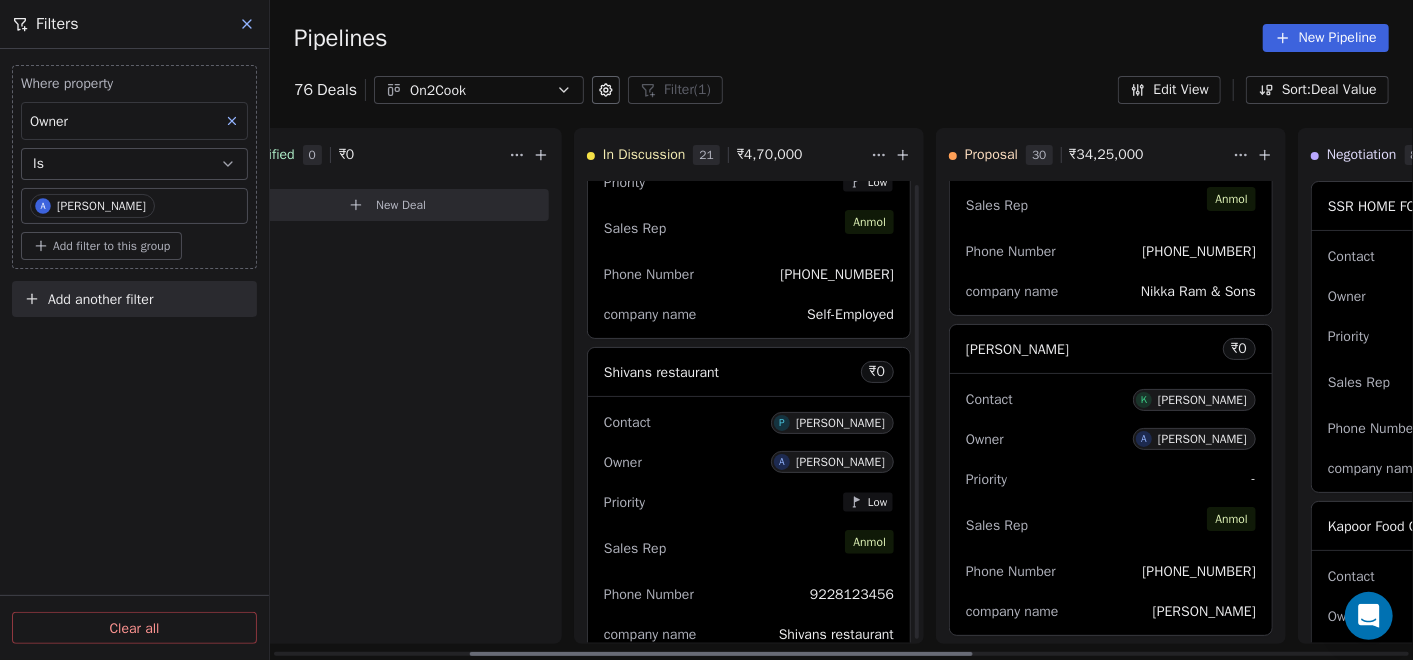 scroll, scrollTop: 5067, scrollLeft: 0, axis: vertical 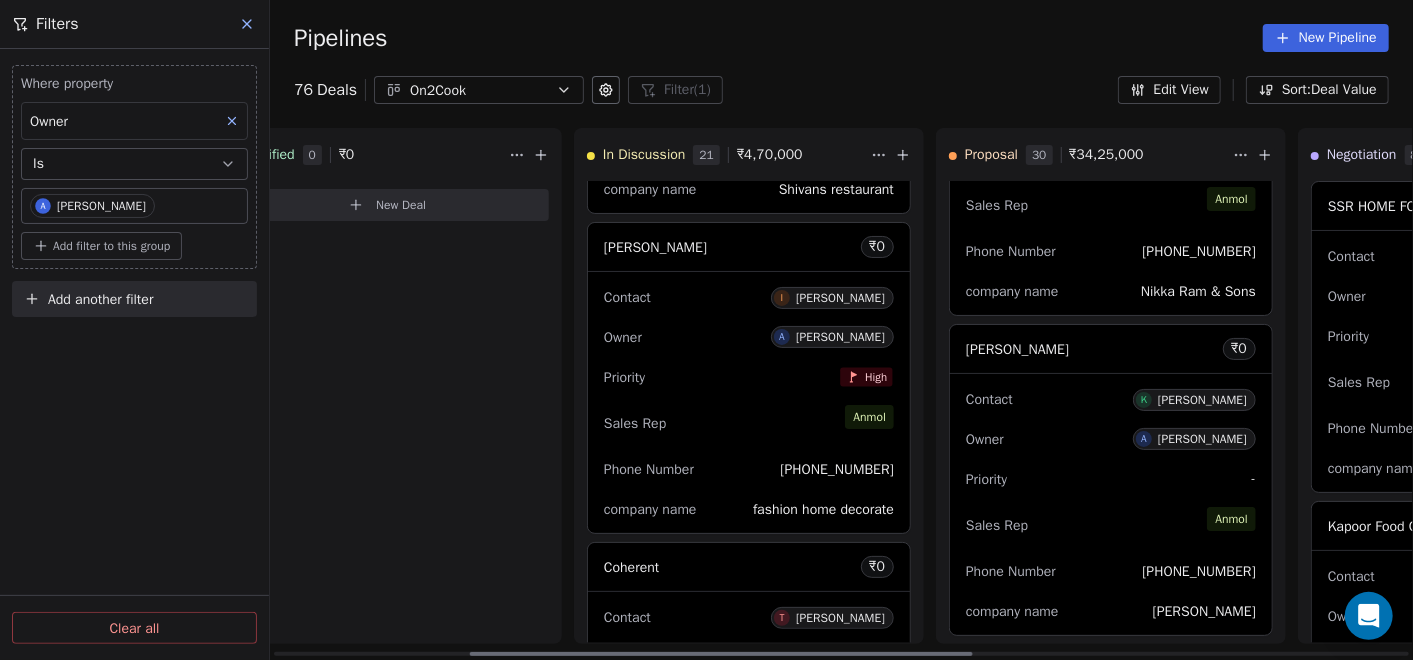 click on "Priority High" at bounding box center (749, 377) 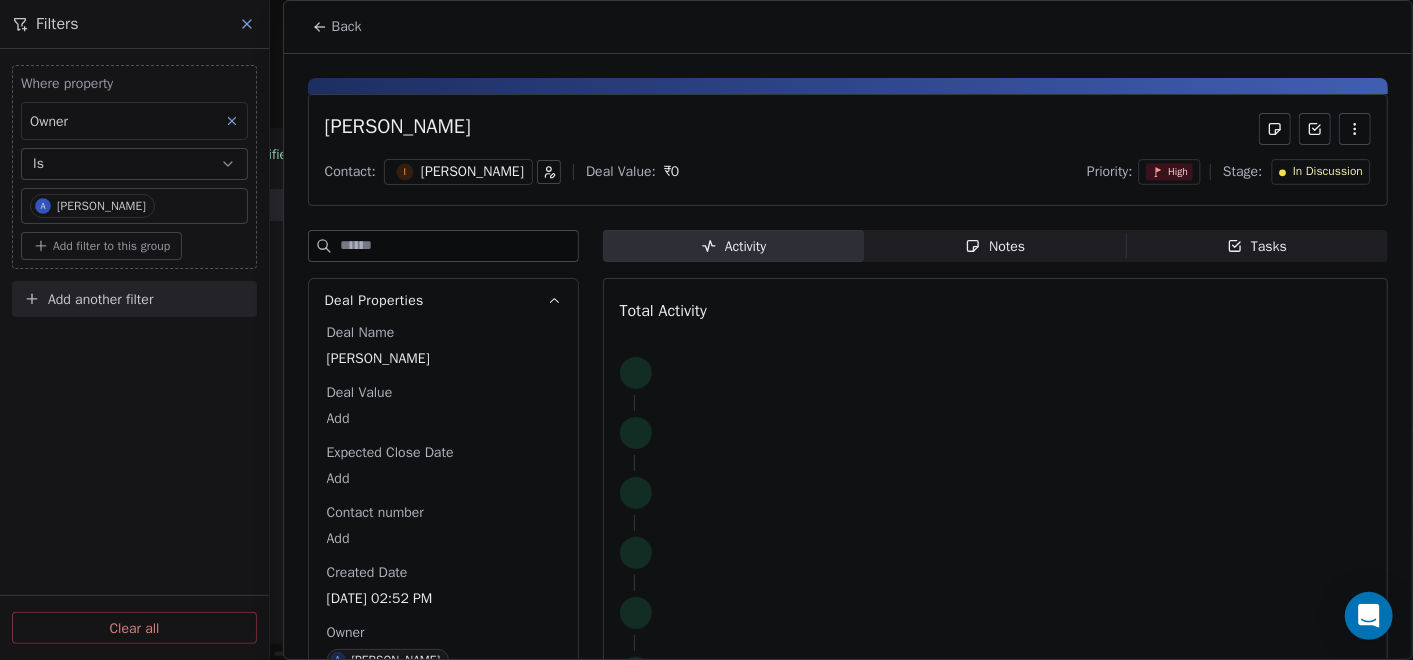 click on "Notes   Notes" at bounding box center (995, 246) 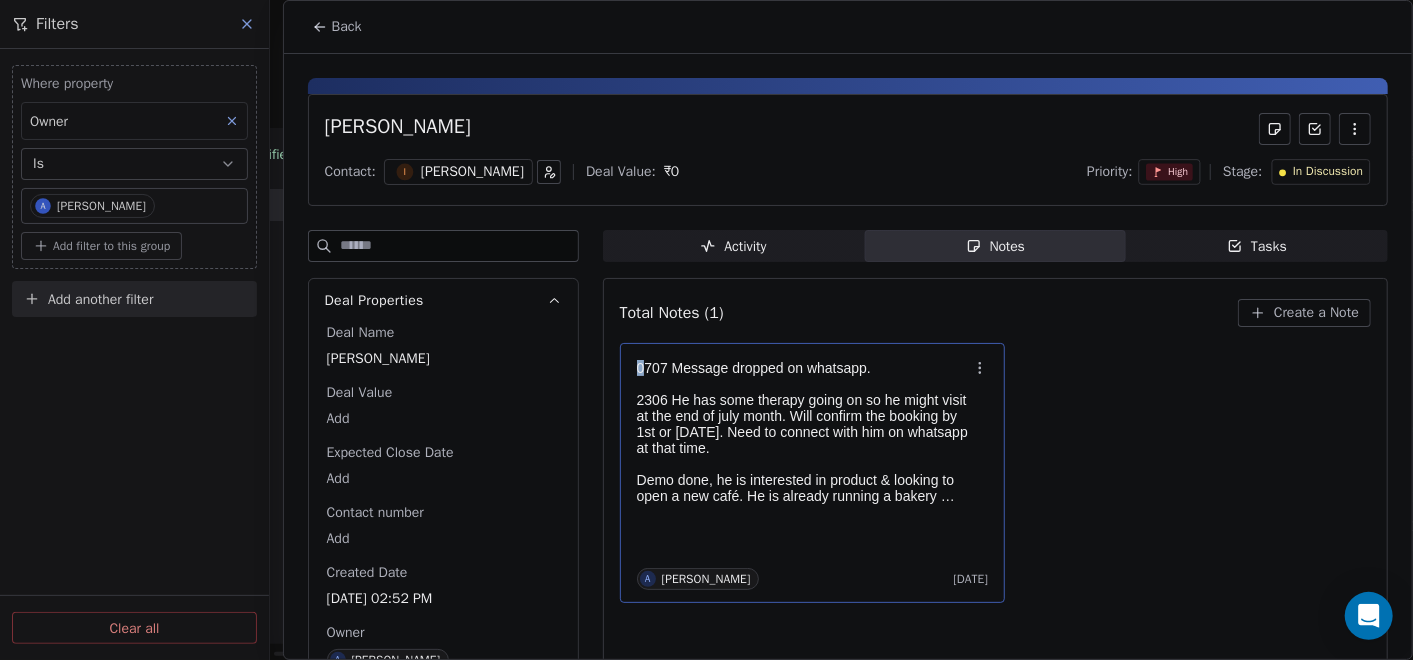 click on "0707 Message dropped on whatsapp." at bounding box center (803, 368) 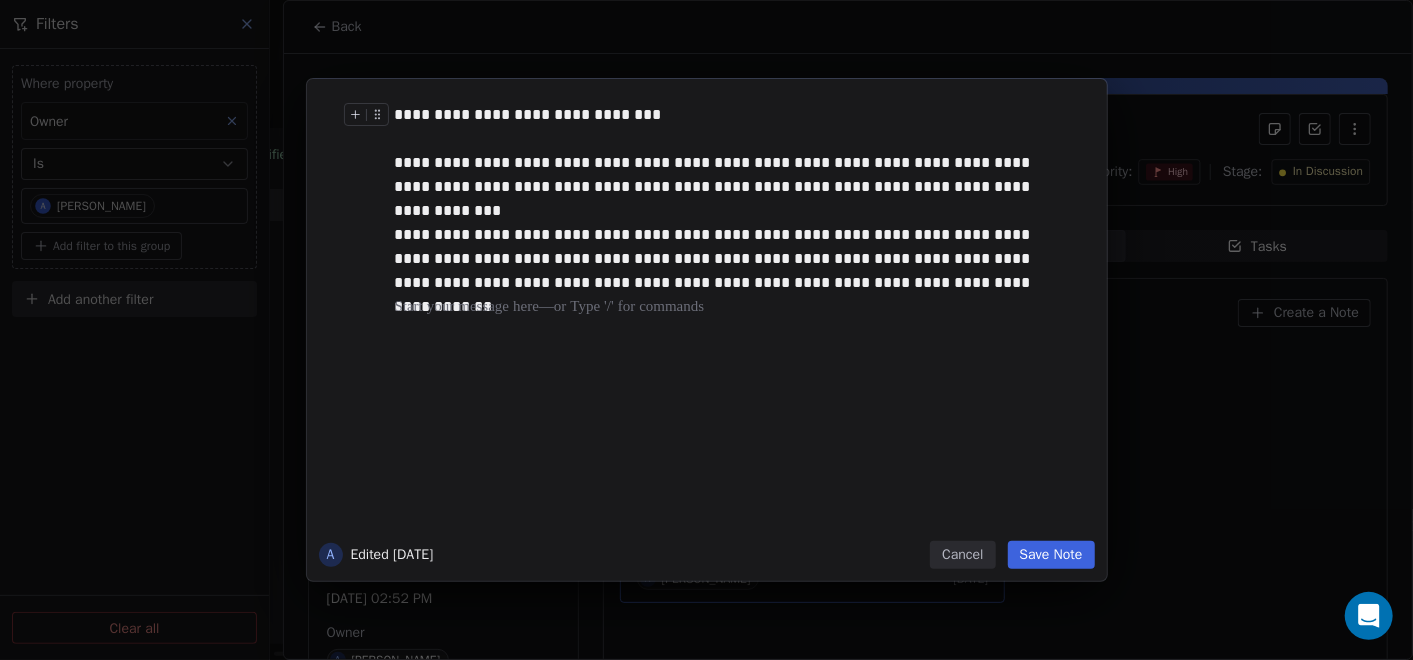 click on "**********" at bounding box center (728, 115) 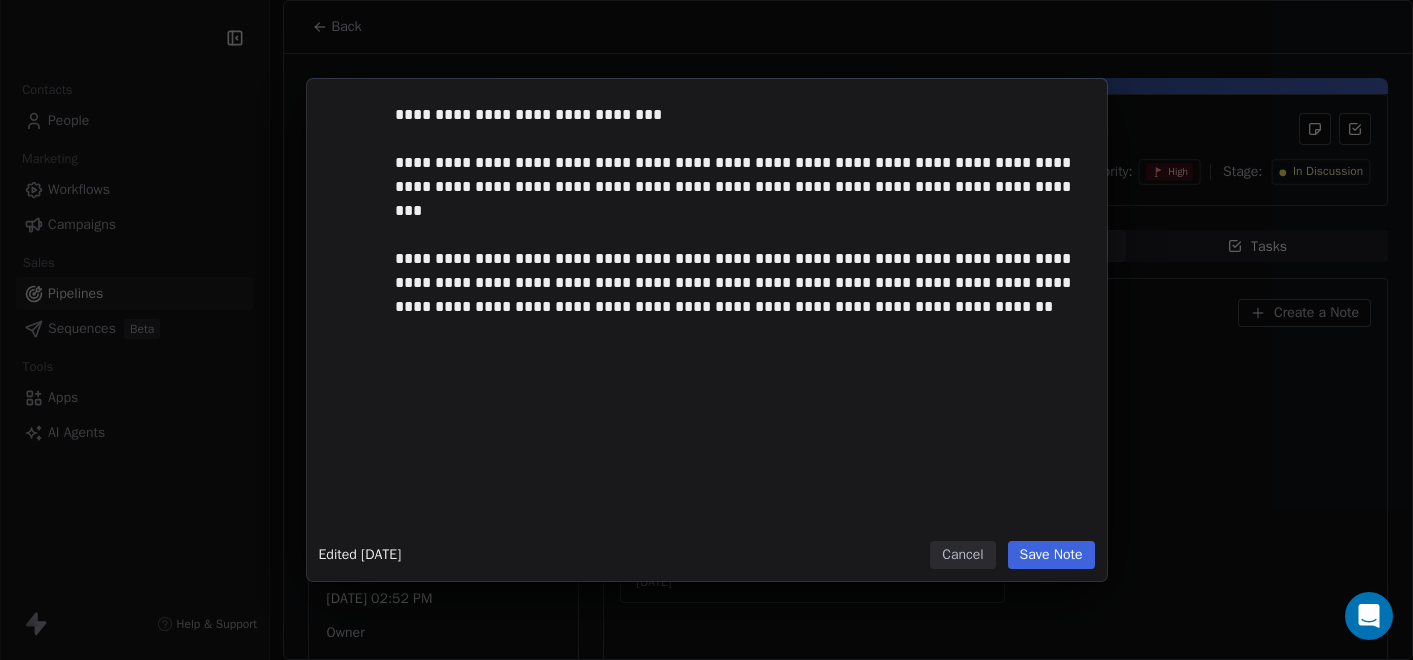 scroll, scrollTop: 0, scrollLeft: 0, axis: both 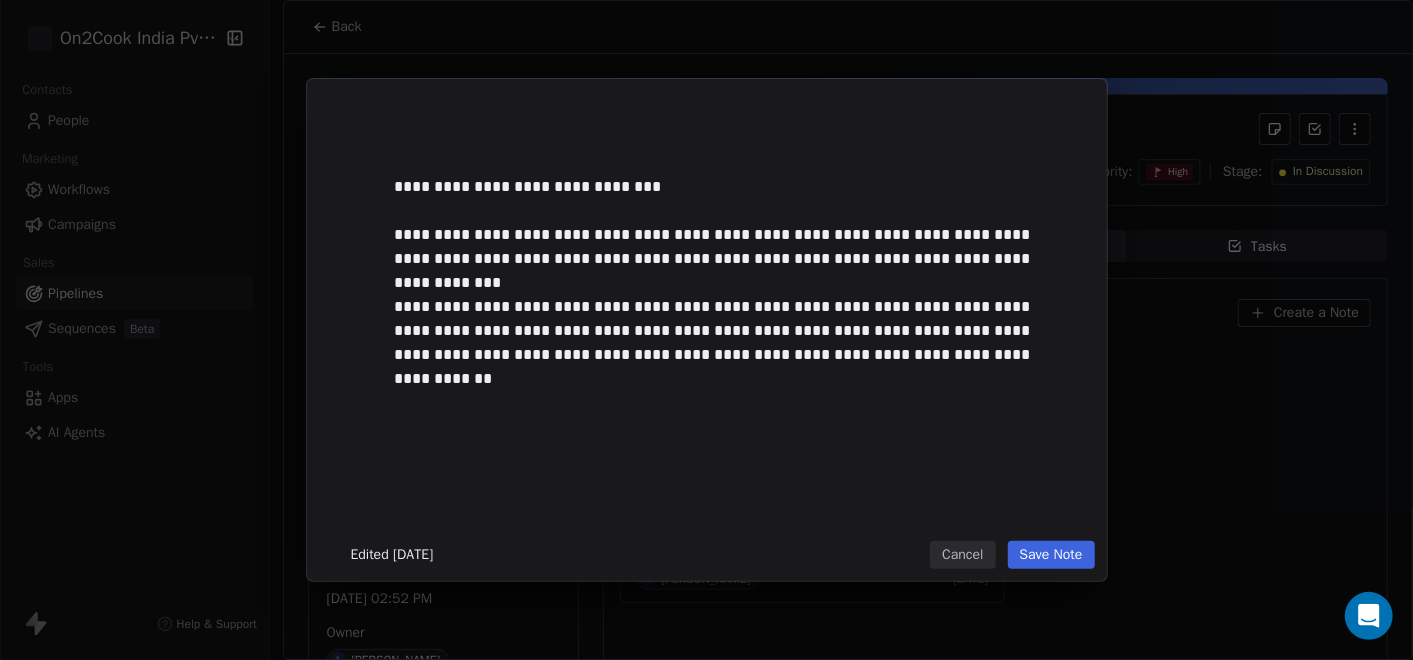click at bounding box center (737, 163) 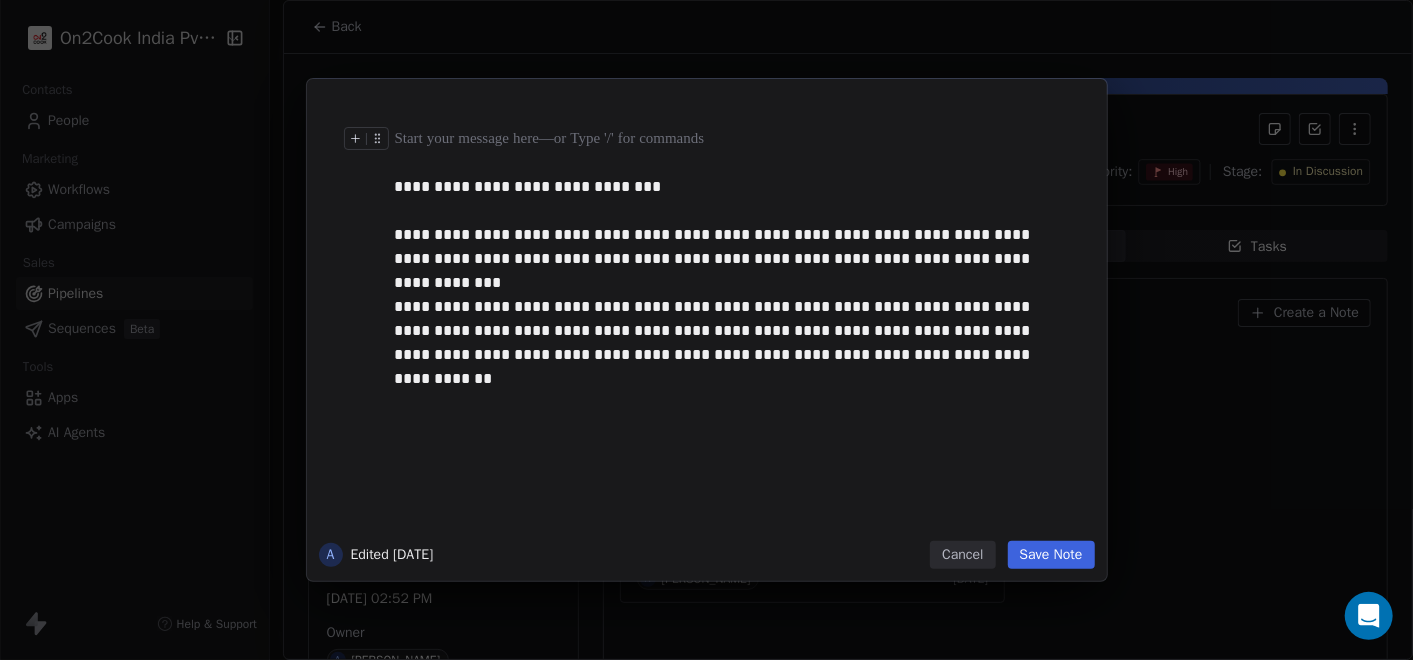 click at bounding box center (737, 139) 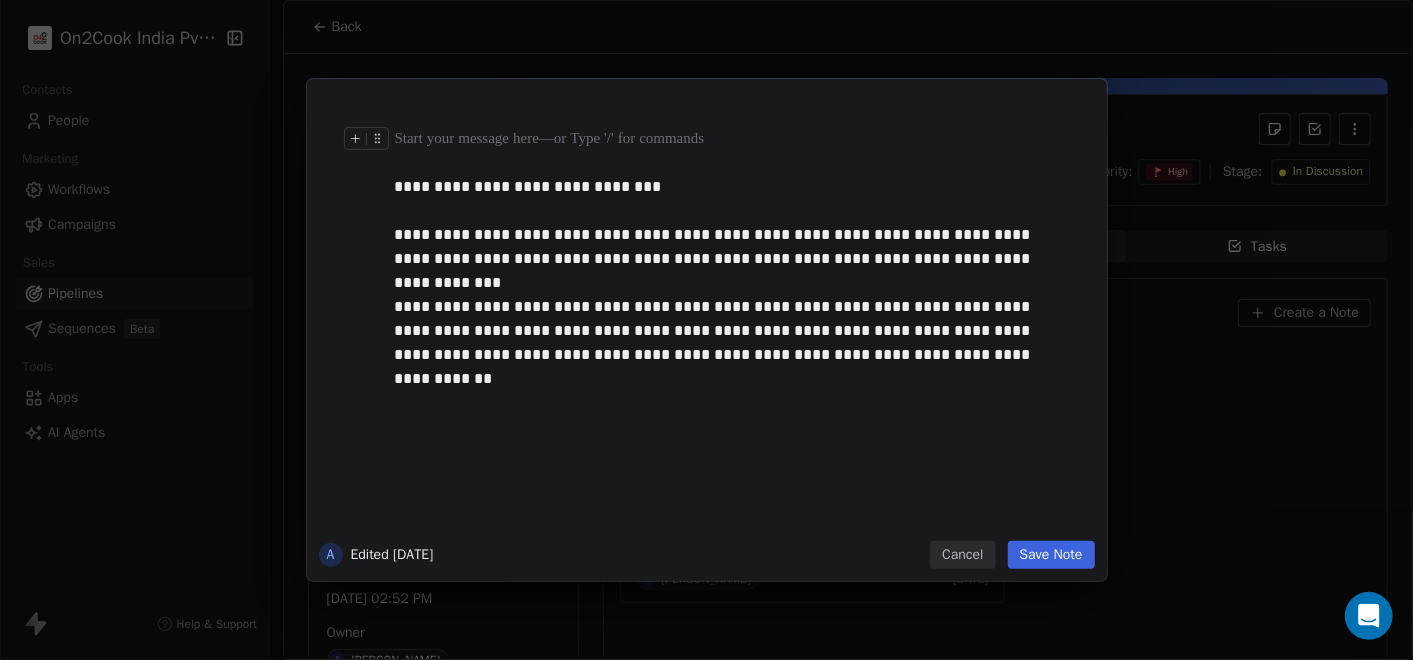type 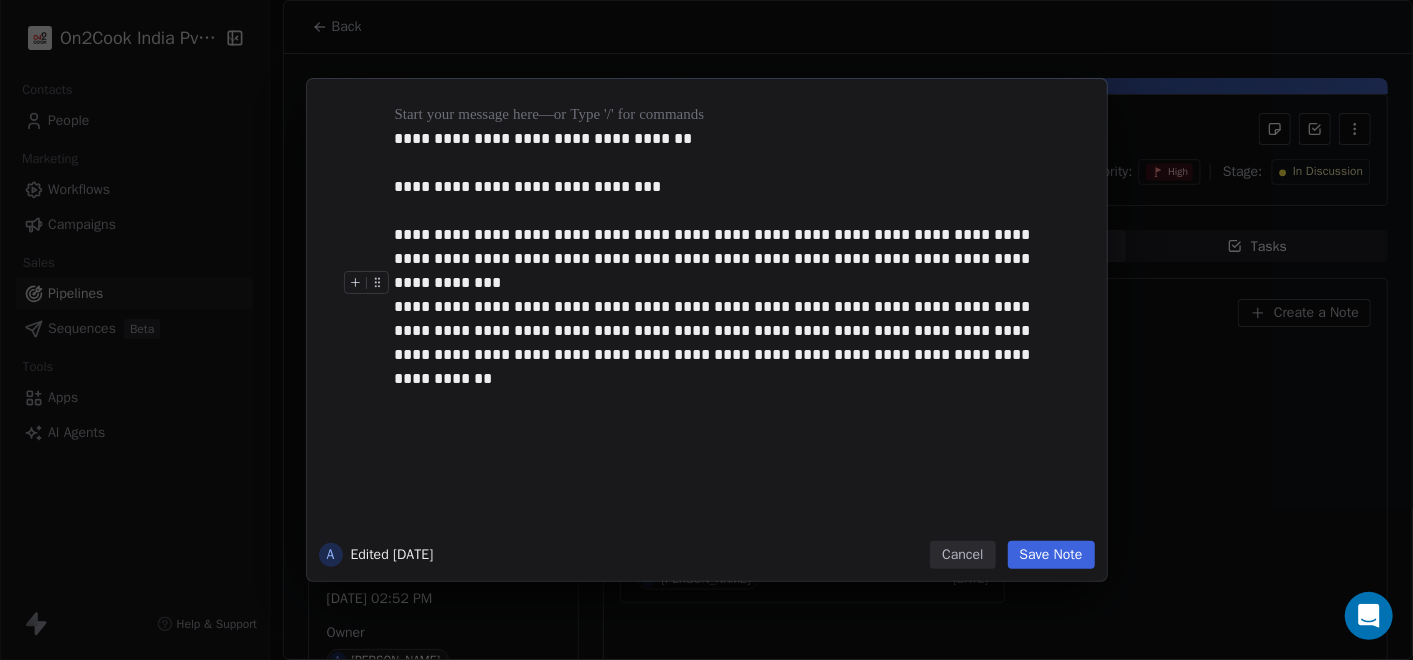 click on "Save Note" at bounding box center [1051, 555] 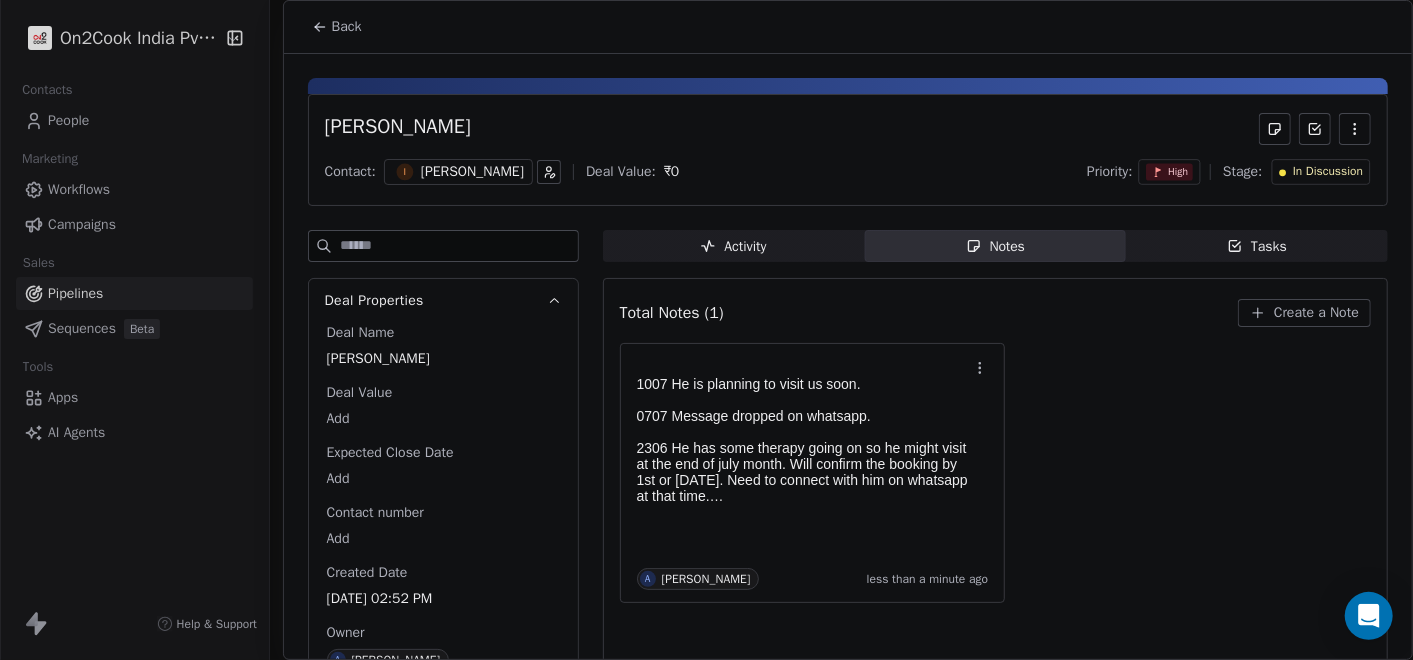 click 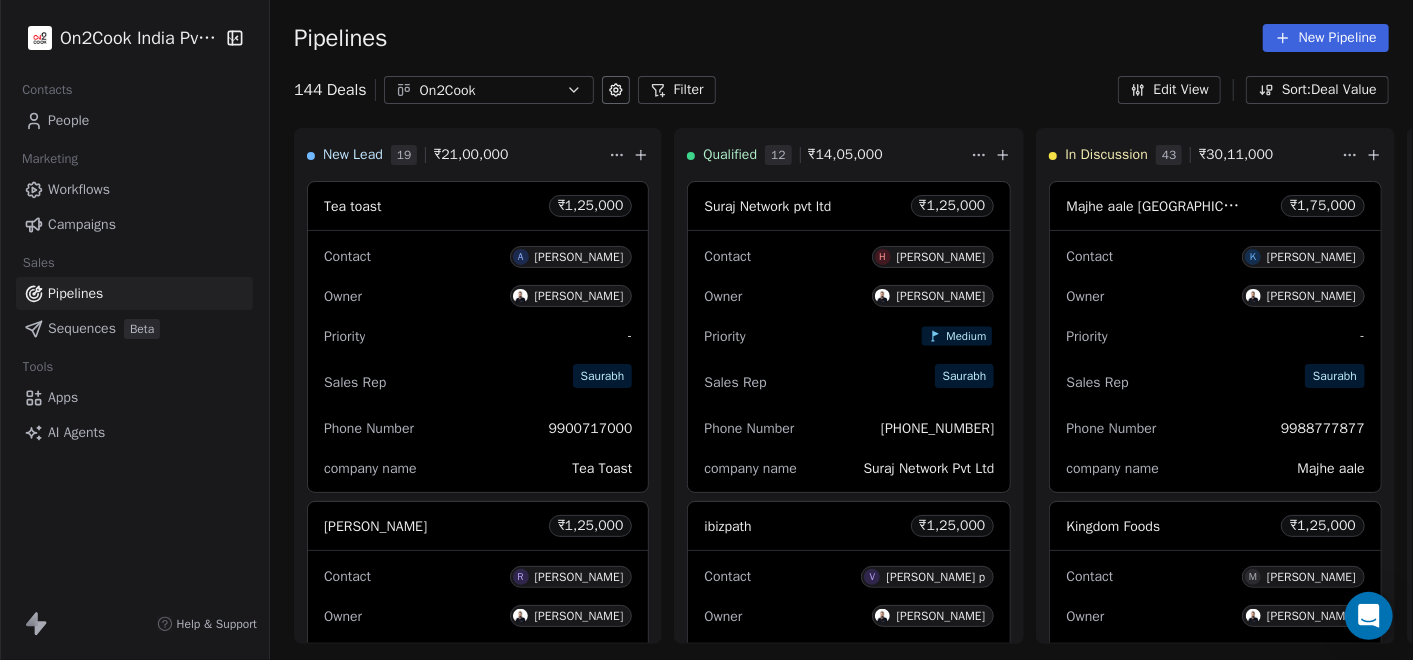 click on "Filter" at bounding box center [677, 90] 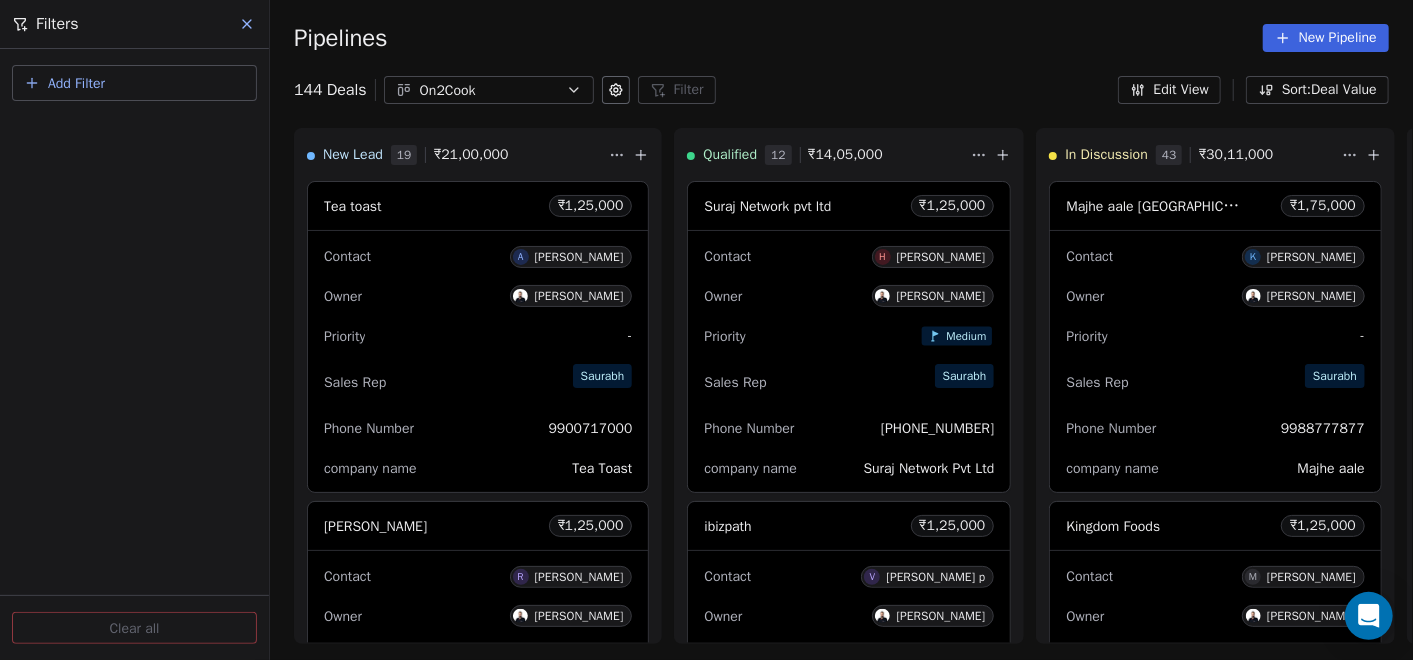 click on "Add Filter" at bounding box center [134, 83] 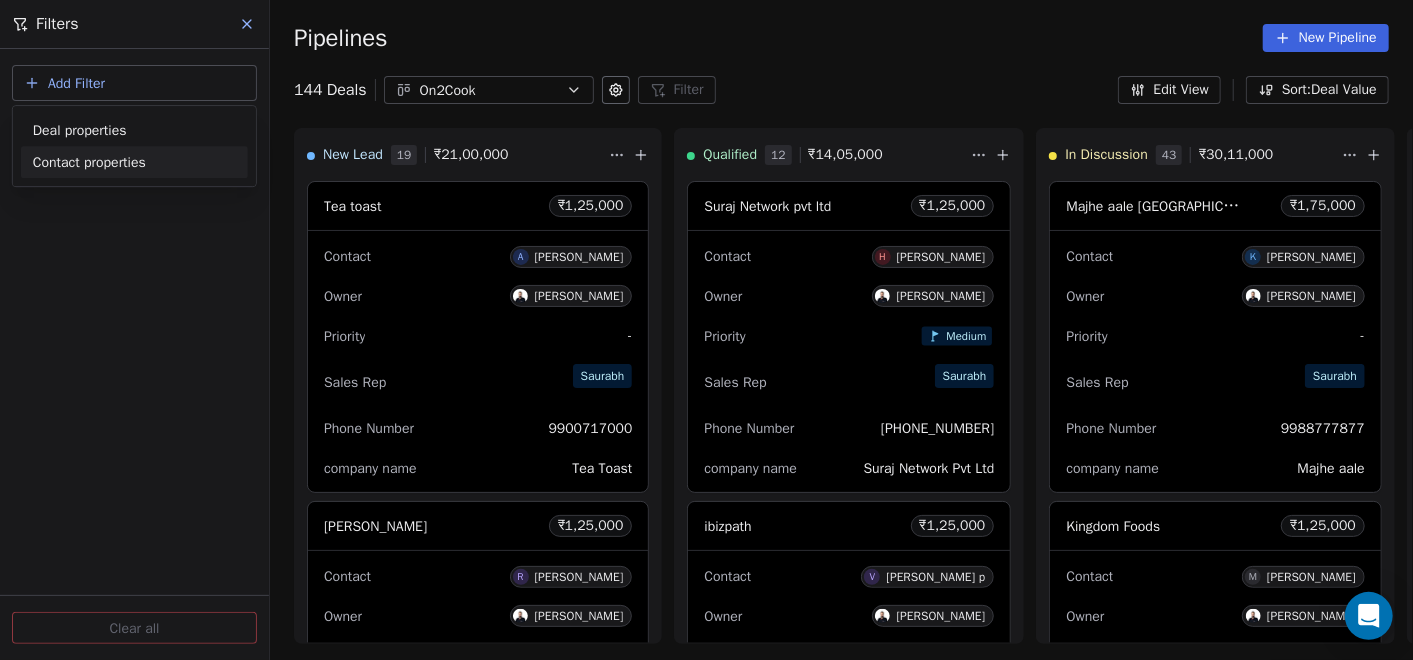 click on "Contact properties" at bounding box center (89, 162) 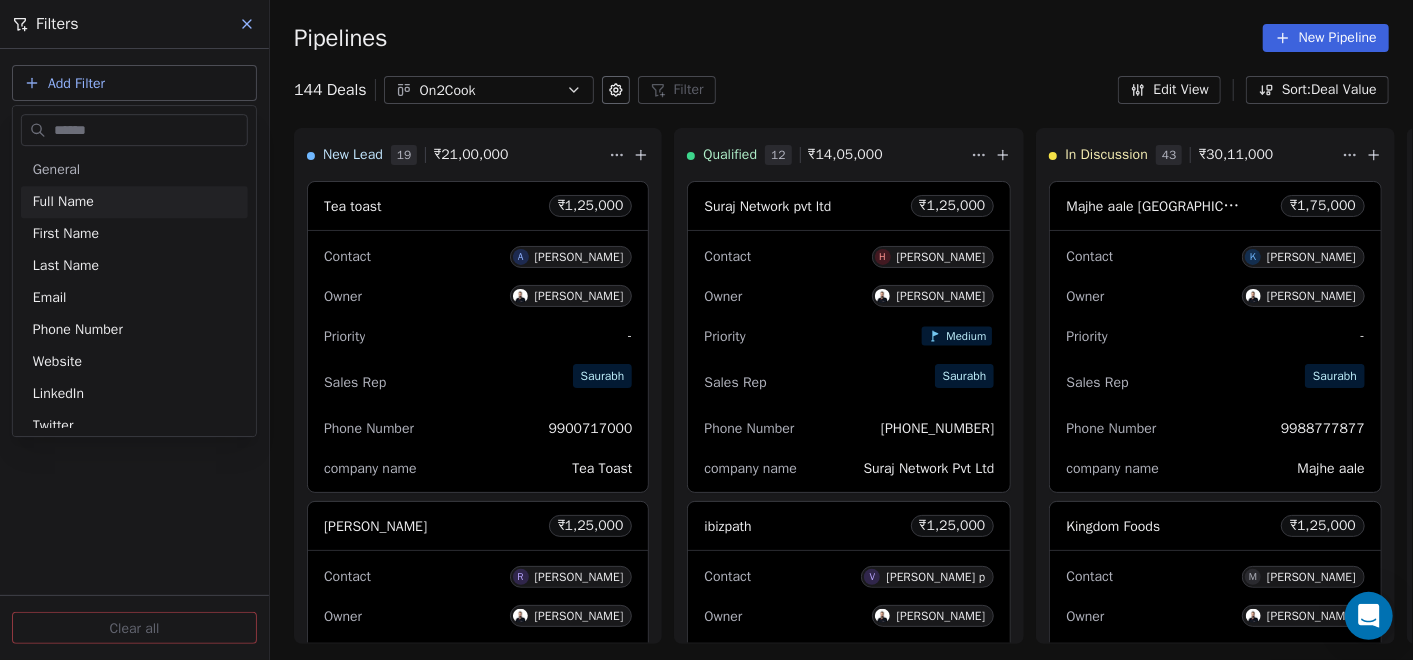 click on "On2Cook India Pvt. Ltd. Contacts People Marketing Workflows Campaigns Sales Pipelines Sequences Beta Tools Apps AI Agents Help & Support Pipelines  New Pipeline 144 Deals On2Cook Filter  Filters Add Filter Clear all Edit View Sort:  Deal Value New Lead 19 ₹ 21,00,000 Tea toast ₹ 1,25,000 Contact A [PERSON_NAME] Owner [PERSON_NAME] Priority - Sales Rep Saurabh Phone Number [PHONE_NUMBER] company name Tea Toast [PERSON_NAME] Agra ₹ 1,25,000 Contact [PERSON_NAME] Owner [PERSON_NAME] Priority - Sales Rep Saurabh Phone Number [PHONE_NUMBER] company name Bonjour cool point Zayka Restaurant ₹ 1,25,000 Contact A [PERSON_NAME] Owner [PERSON_NAME] Priority - Sales Rep Saurabh Phone Number [PHONE_NUMBER] company name Jayka Earth ₹ 1,25,000 Contact G [PERSON_NAME] Owner [PERSON_NAME] Priority Medium Sales Rep Saurabh Phone Number 919960515544 company name earth Poona Cafe ₹ 1,25,000 Contact [PERSON_NAME] Owner [PERSON_NAME] Priority - Sales Rep [PERSON_NAME] Phone Number [PHONE_NUMBER]
company name [PERSON_NAME] house" at bounding box center [706, 330] 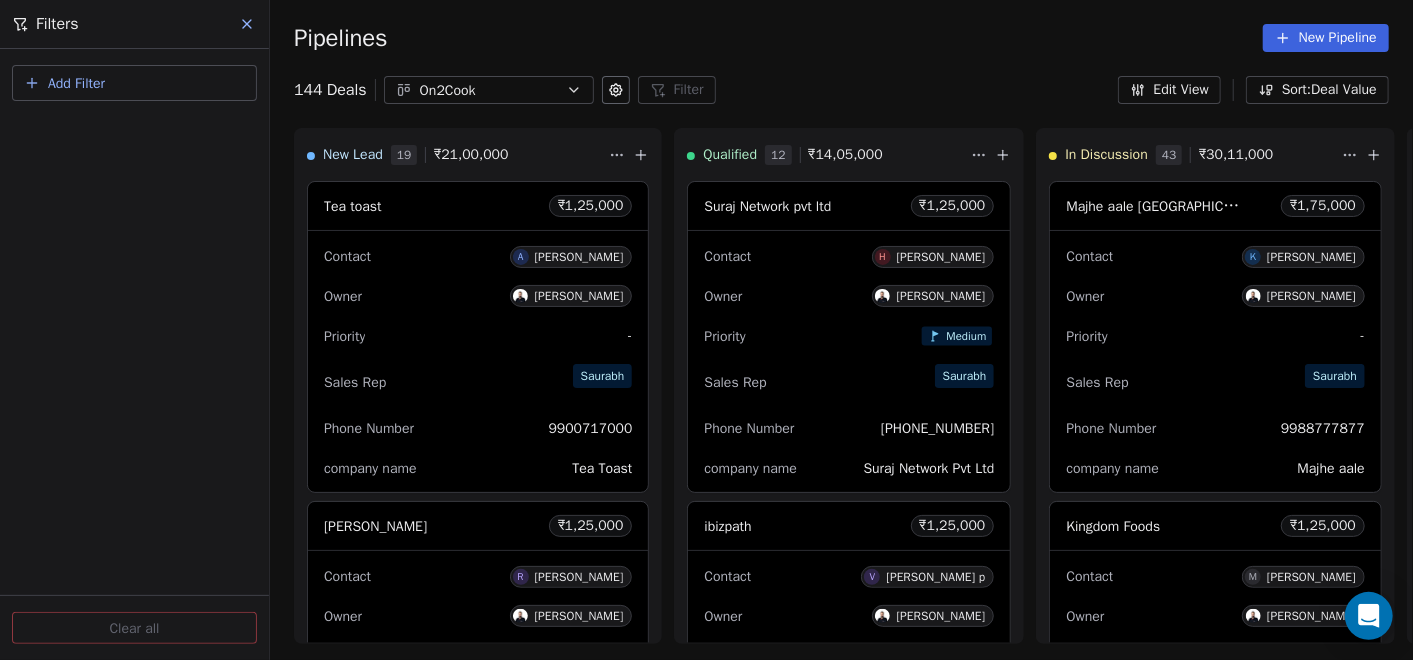 click on "Add Filter" at bounding box center (76, 83) 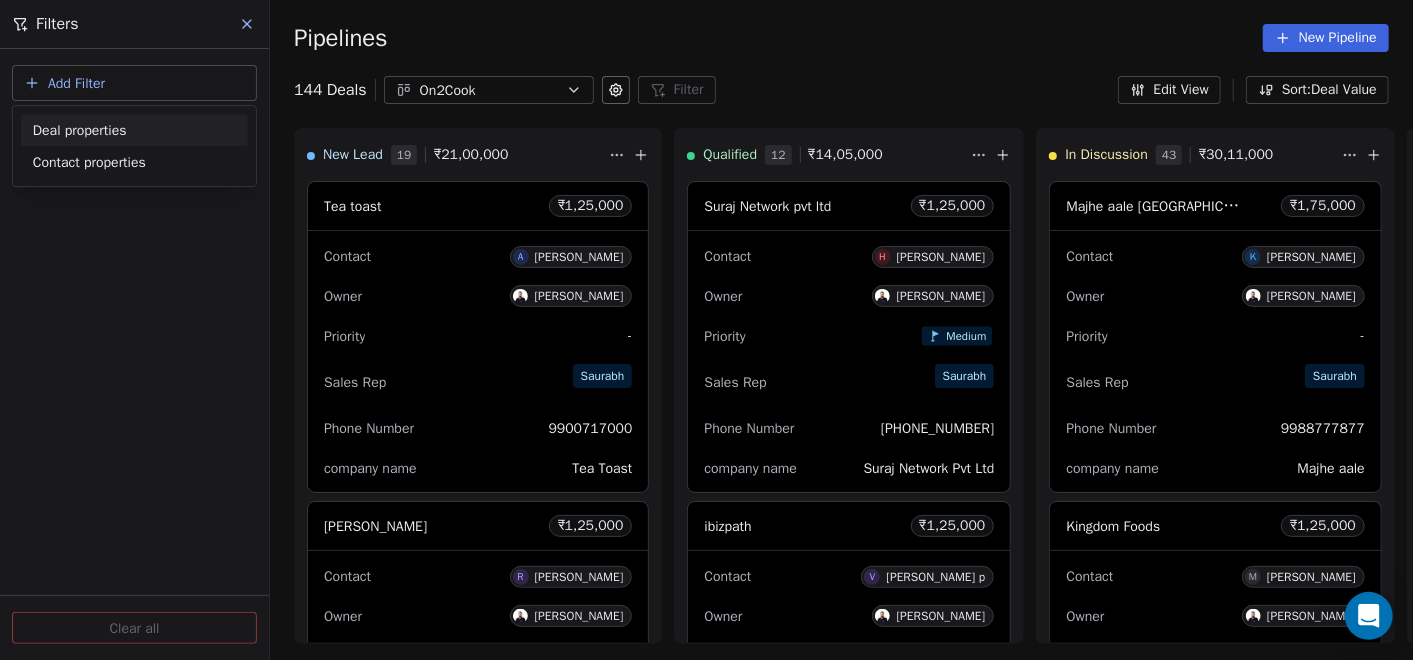 click on "Deal properties" at bounding box center [80, 130] 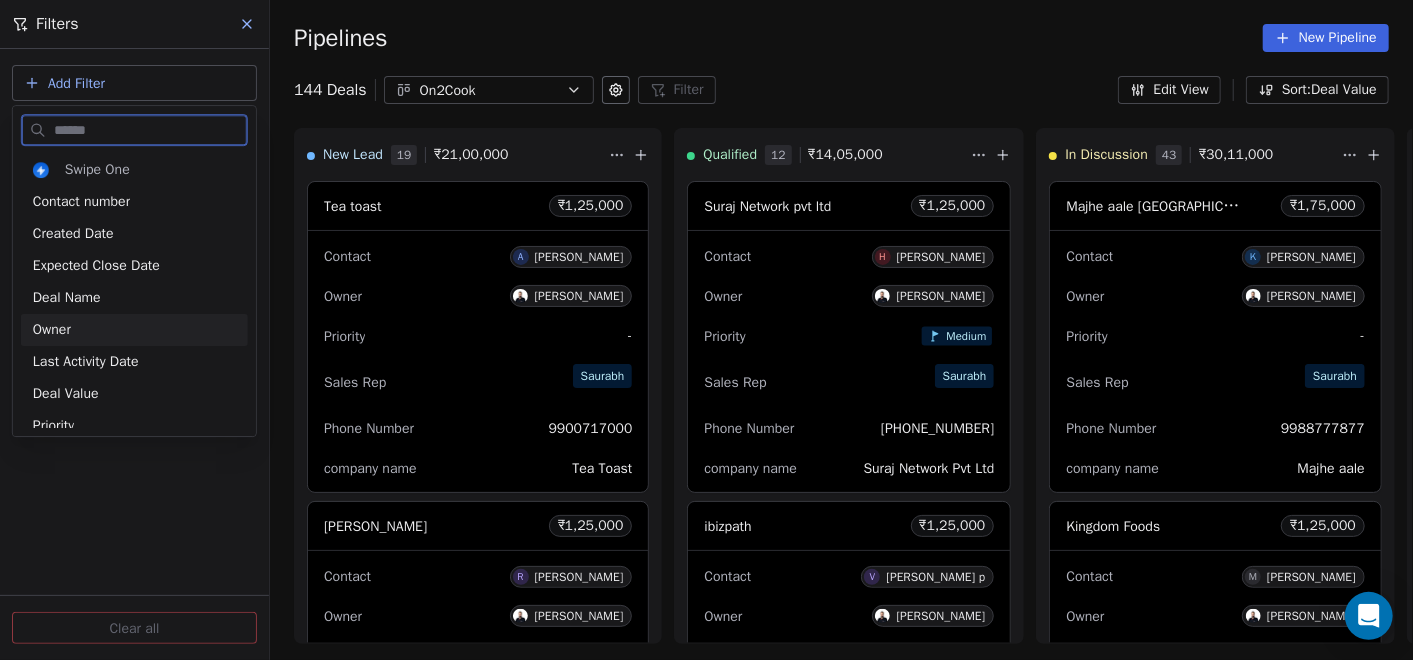 click on "Owner" at bounding box center [134, 330] 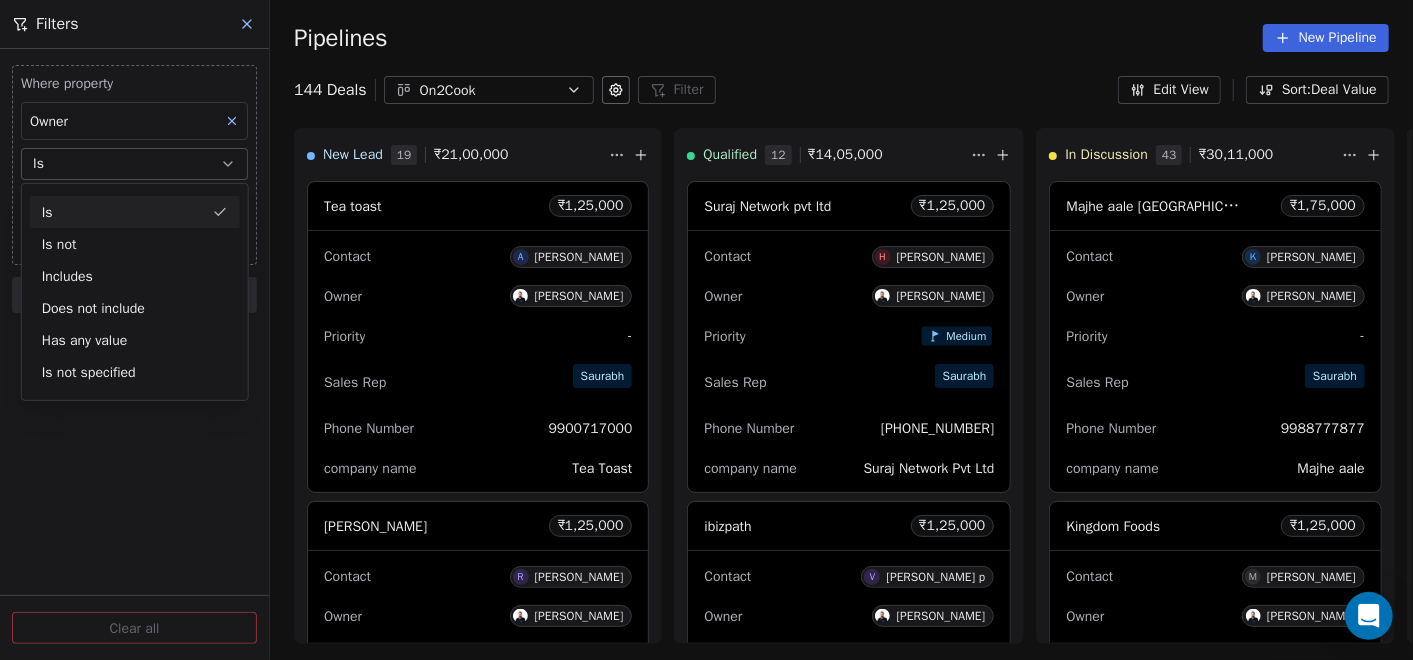 click on "Is" at bounding box center [135, 212] 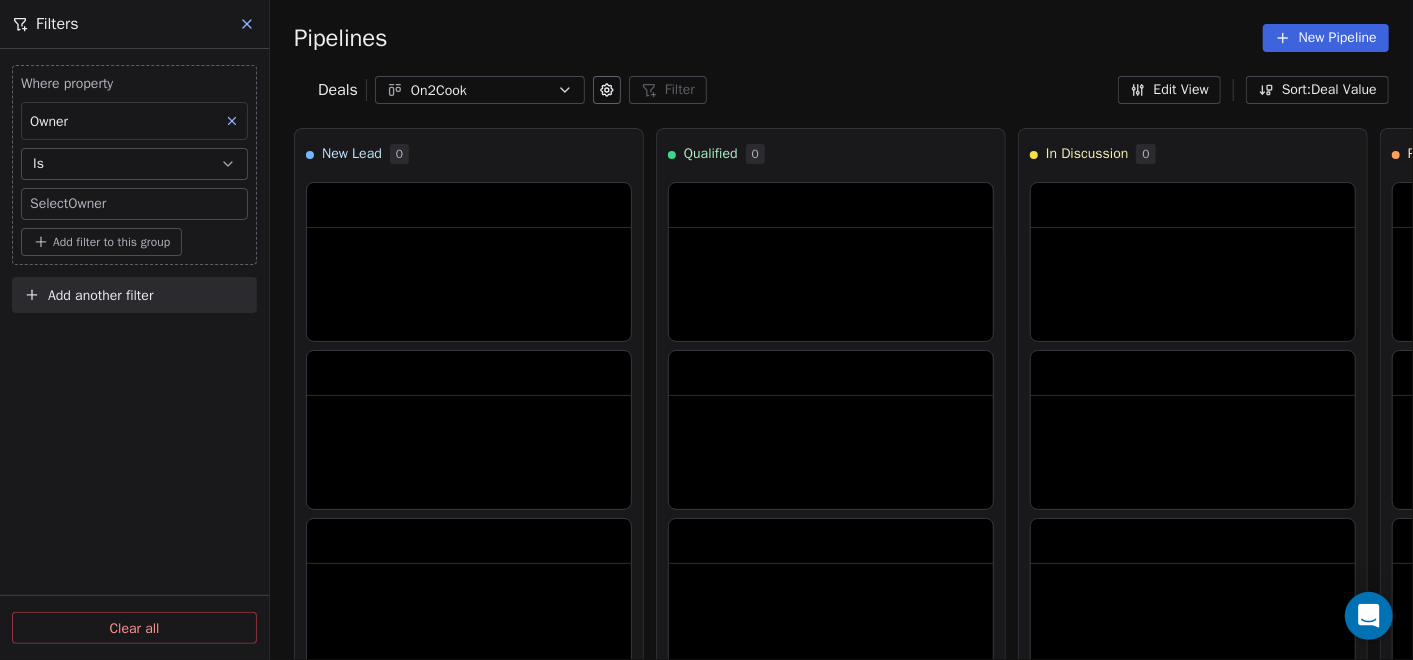 click on "On2Cook India Pvt. Ltd. Contacts People Marketing Workflows Campaigns Sales Pipelines Sequences Beta Tools Apps AI Agents Help & Support Pipelines  New Pipeline Deals On2Cook Filter  Filters Where property   Owner   Is Select  Owner Add filter to this group Add another filter Clear all Edit View Sort:  Deal Value New Lead 0 Qualified 0 In Discussion 0 Proposal 0 Negotiation 0 Won 0 Lost 0
To pick up a draggable item, press the space bar.
While dragging, use the arrow keys to move the item.
Press space again to drop the item in its new position, or press escape to cancel." at bounding box center [706, 330] 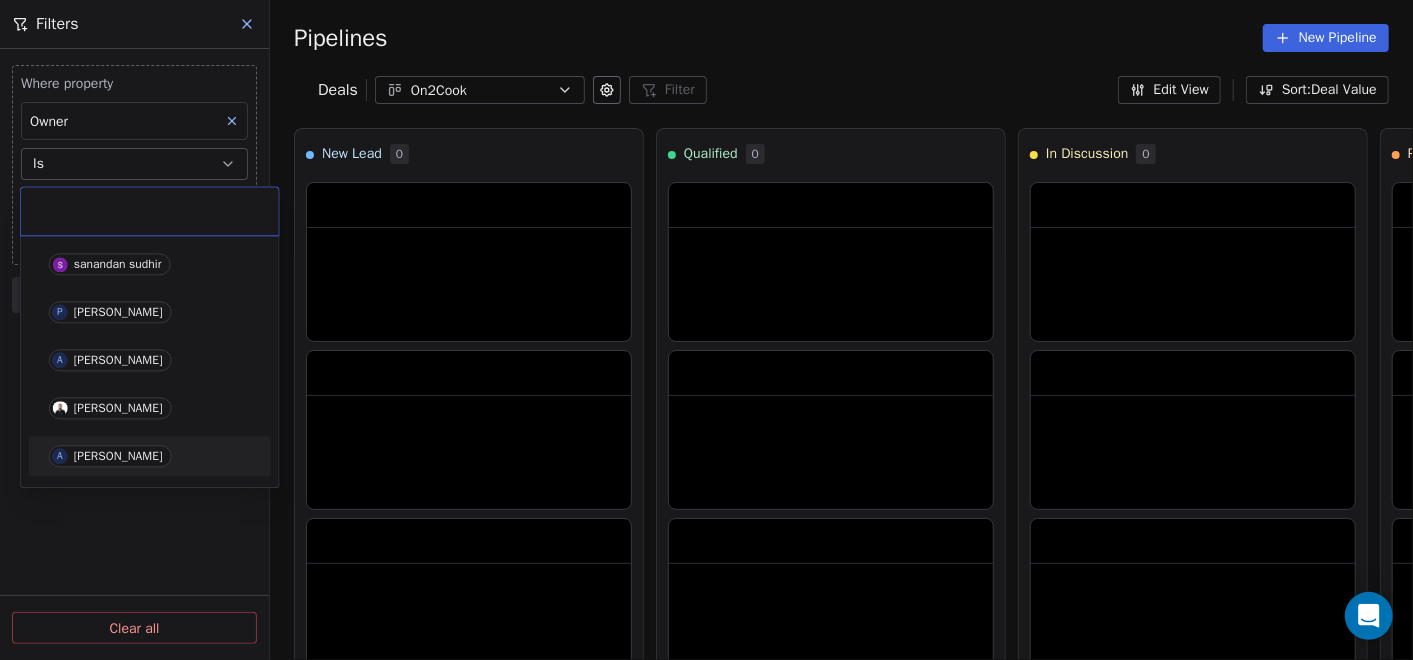 click on "[PERSON_NAME]" at bounding box center [118, 456] 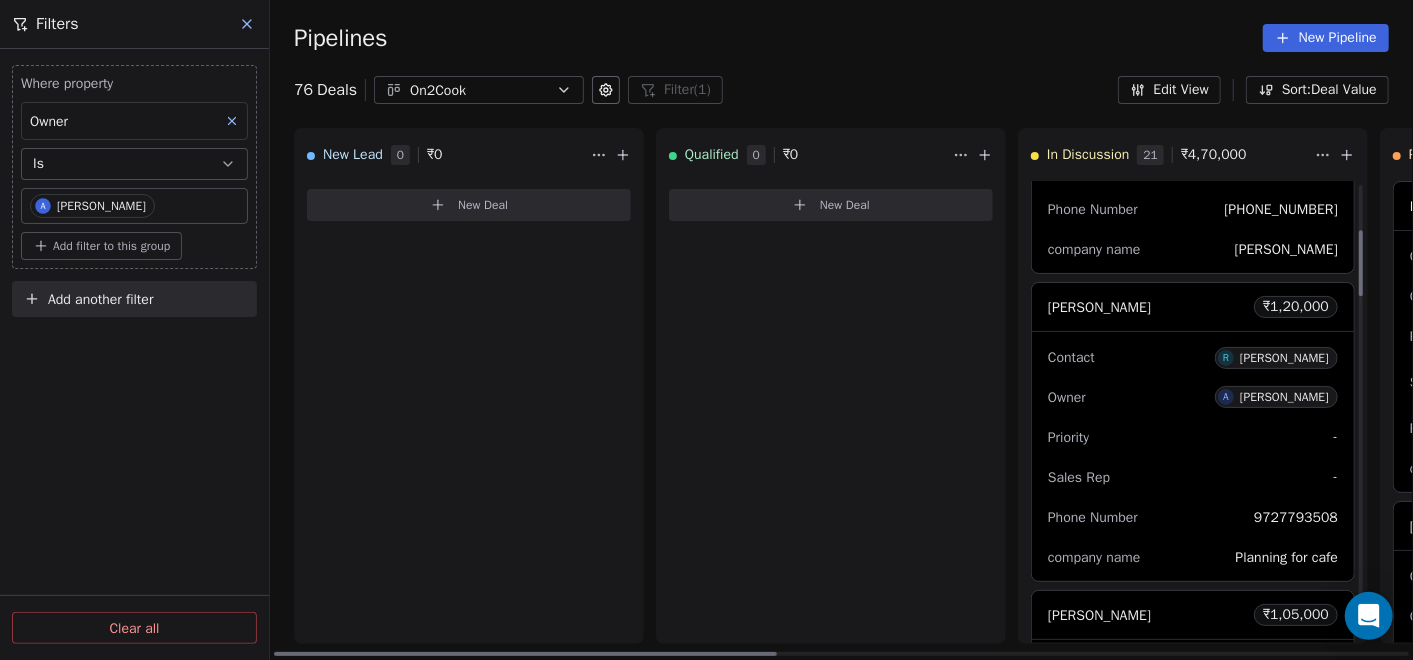 scroll, scrollTop: 555, scrollLeft: 0, axis: vertical 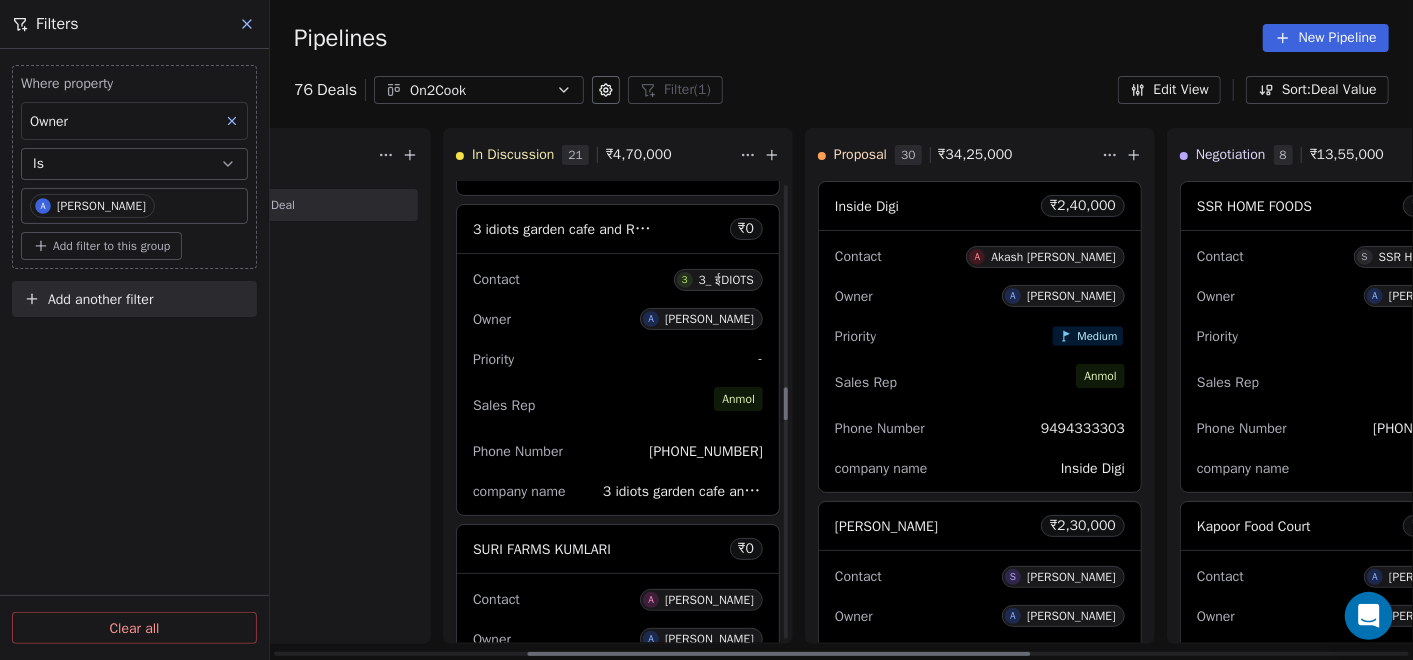 click on "Sales Rep [PERSON_NAME]" at bounding box center [618, 405] 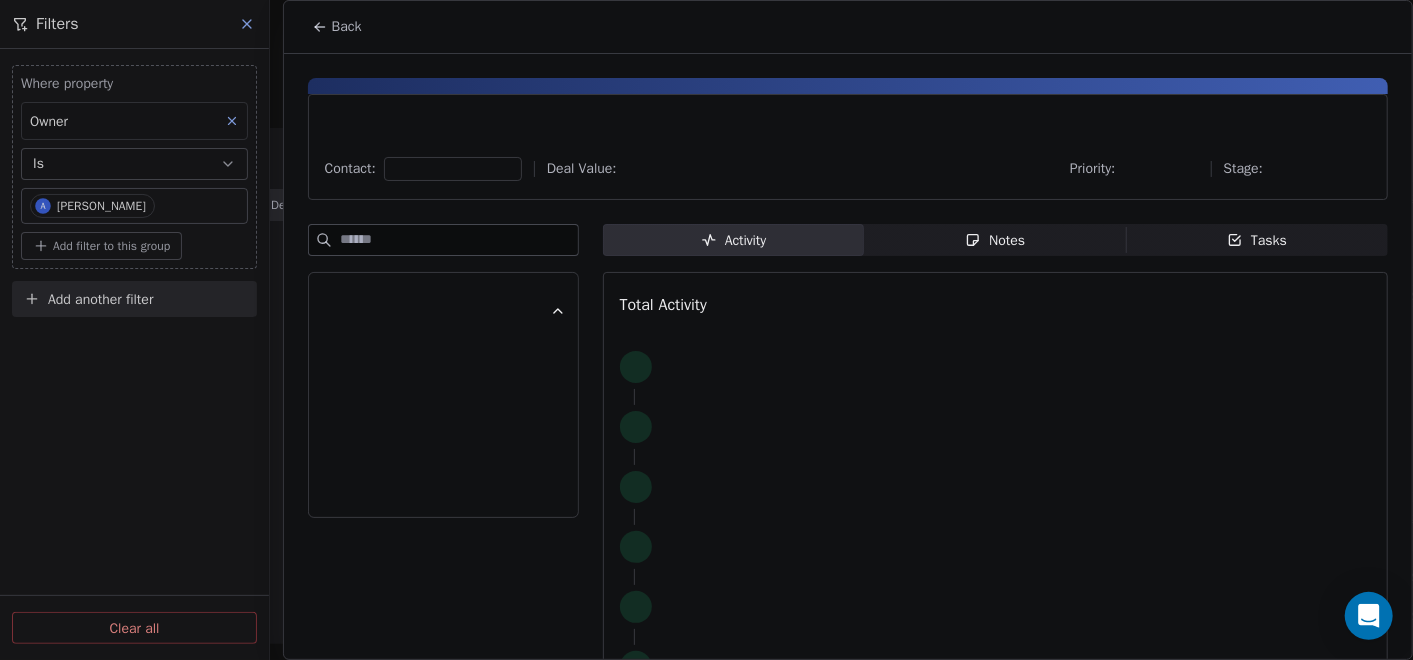 click on "Notes   Notes" at bounding box center [995, 240] 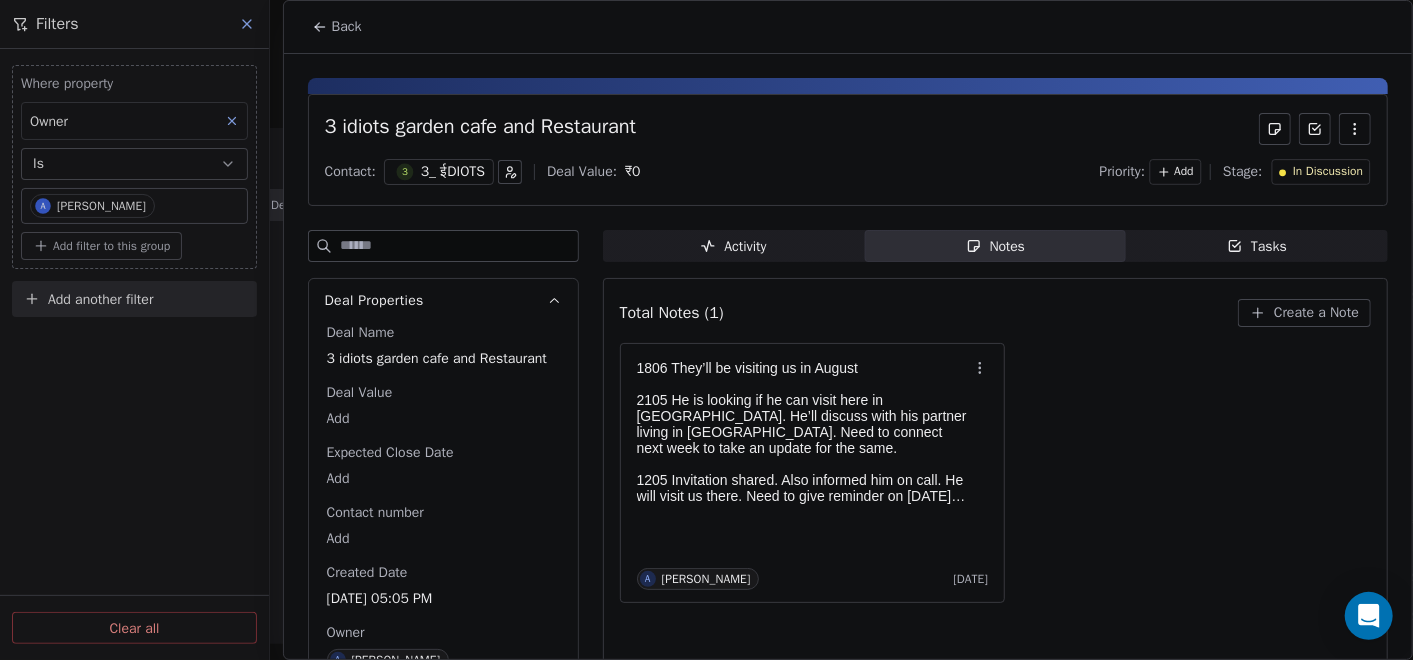 click on "Back" at bounding box center [347, 27] 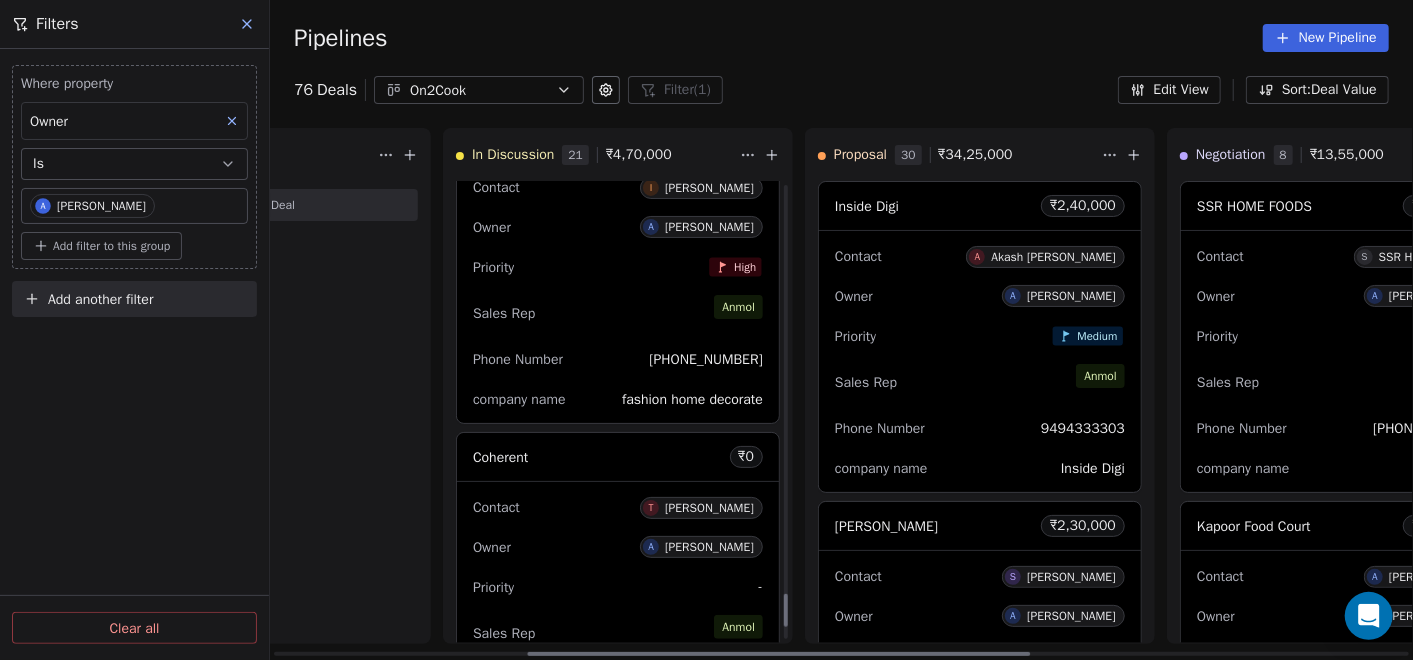 scroll, scrollTop: 5845, scrollLeft: 0, axis: vertical 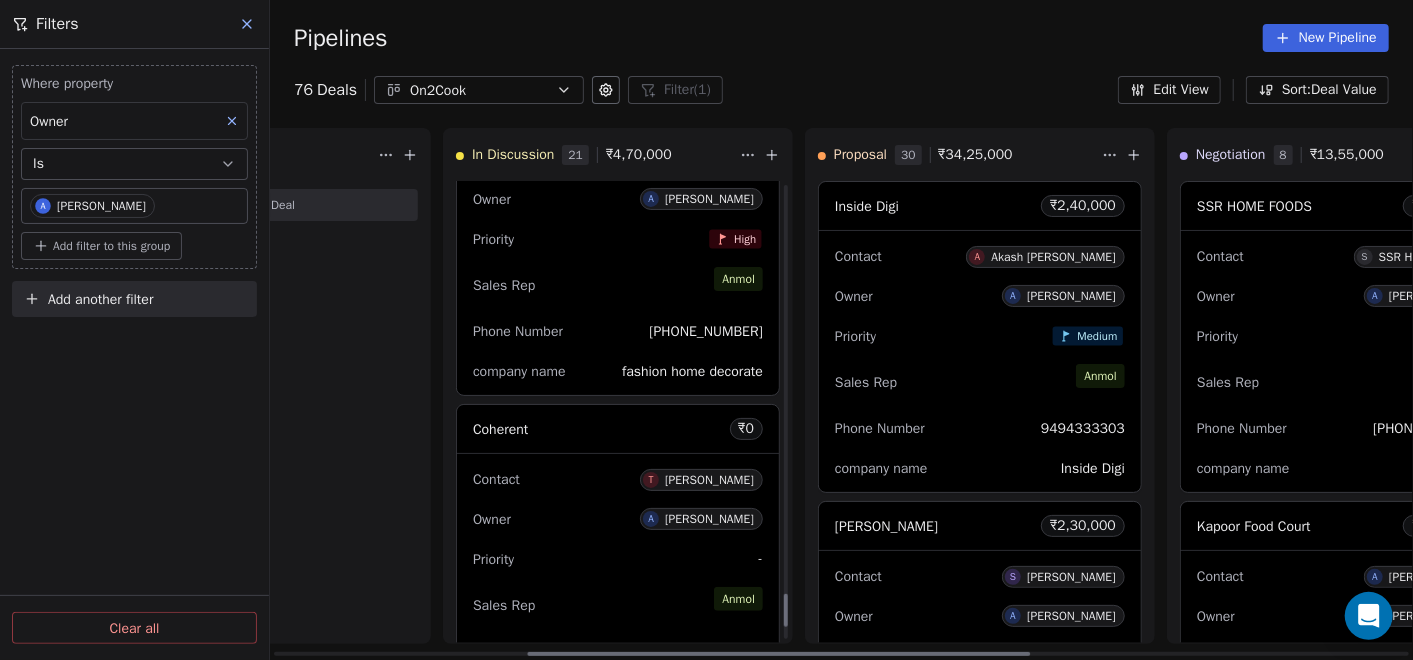 click on "Contact I [PERSON_NAME] Owner A [PERSON_NAME] Priority High Sales Rep [PERSON_NAME] Phone Number [PHONE_NUMBER] company name fashion home decorate" at bounding box center [618, 264] 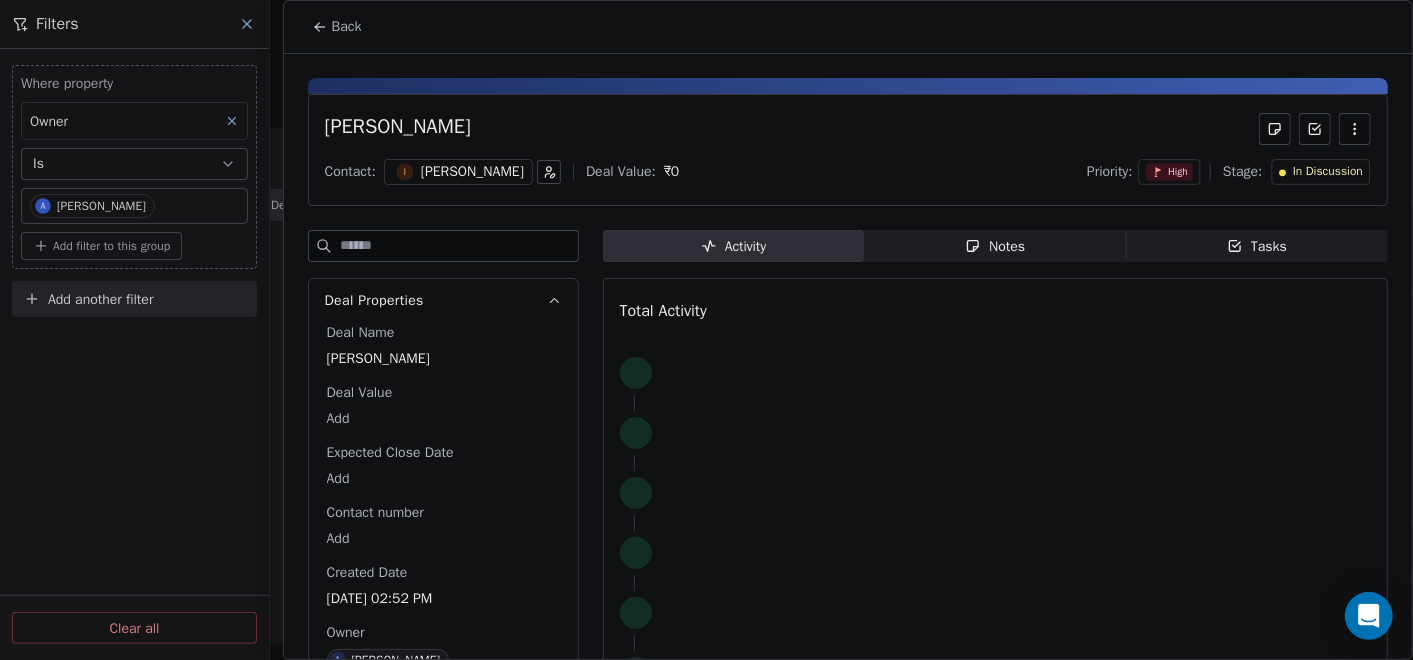 click on "[PERSON_NAME] Contact: I [PERSON_NAME] Deal Value: ₹ 0 Priority: High Stage: In Discussion Deal Properties Deal Name [PERSON_NAME] Chawla Deal Value Add Expected Close Date Add Contact number Add Created Date [DATE] 02:52 PM Owner A [PERSON_NAME] See  1  More   Activity Activity   Notes   Notes Tasks Tasks Total Activity" at bounding box center [848, 395] 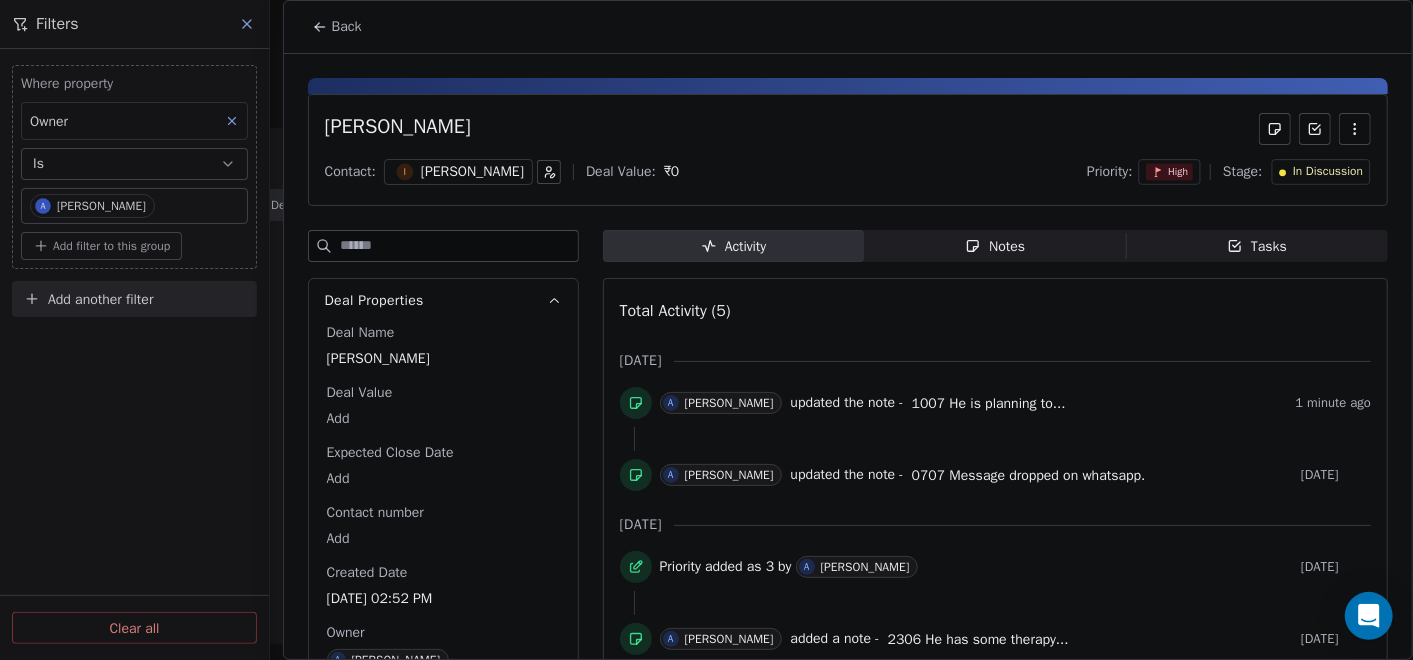 click on "Notes" at bounding box center [995, 246] 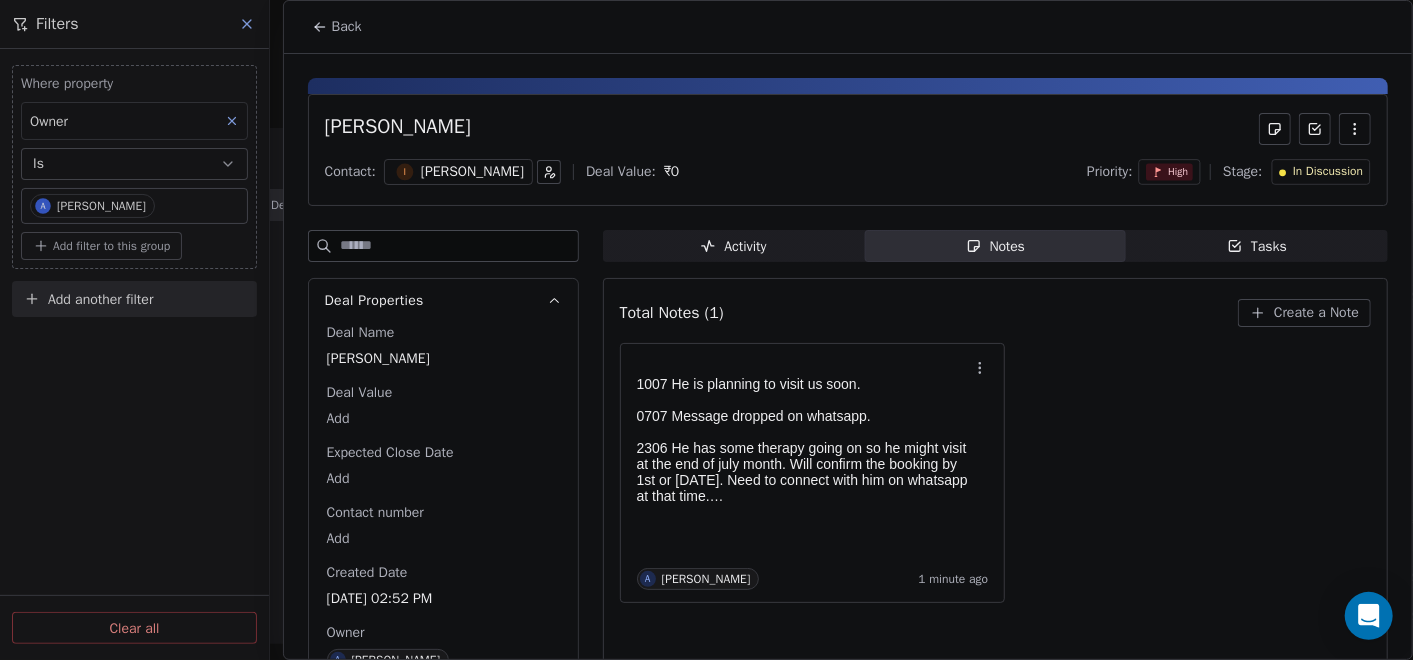 click on "Back" at bounding box center [337, 27] 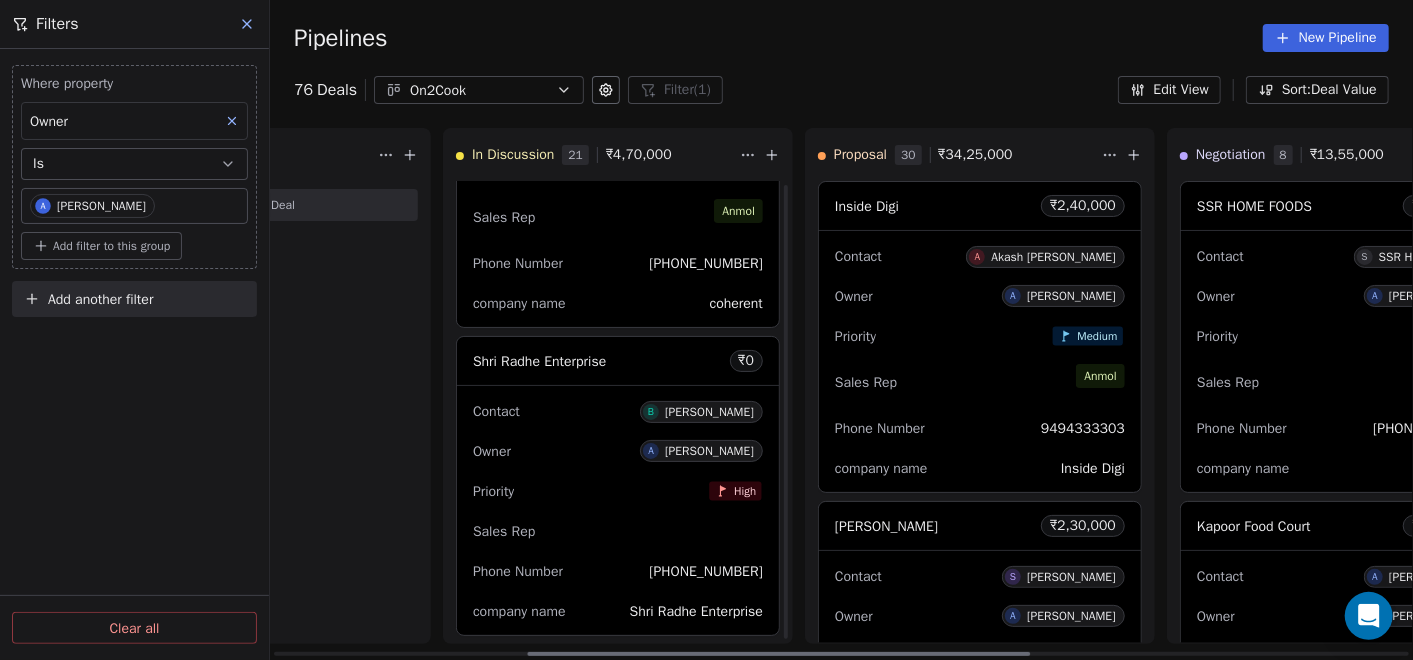 scroll, scrollTop: 6273, scrollLeft: 0, axis: vertical 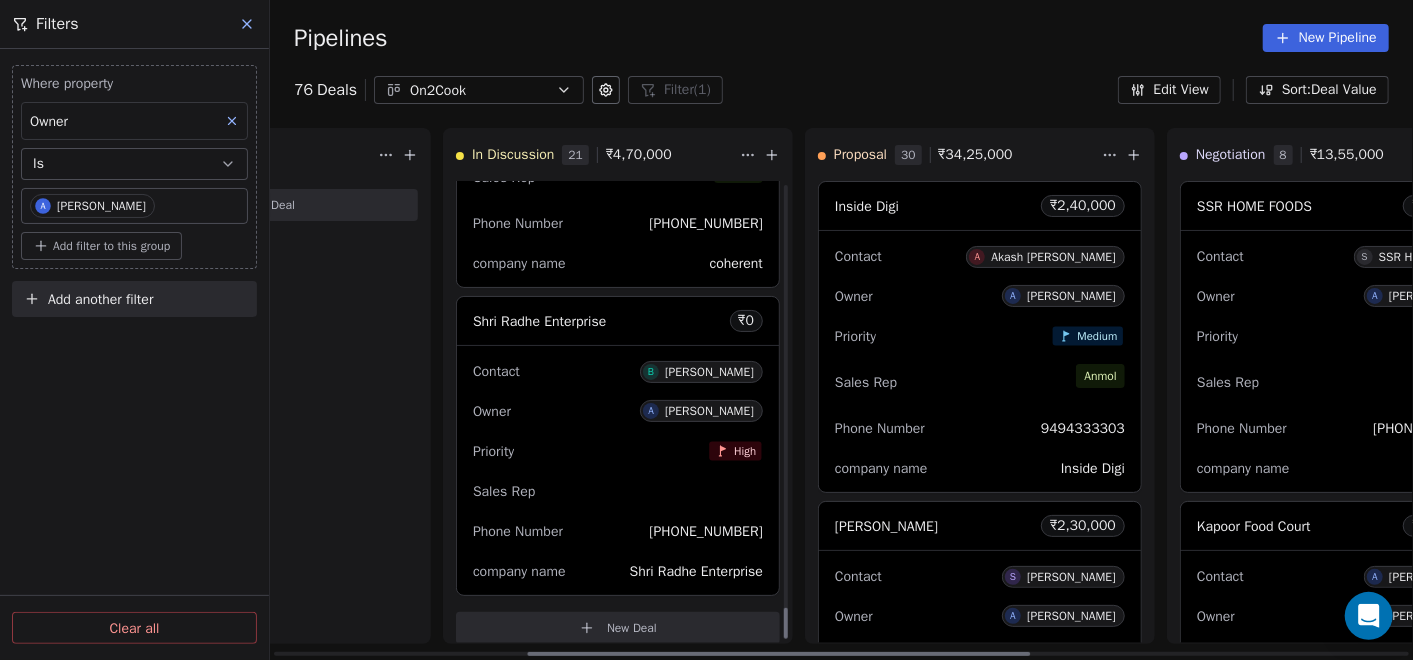 click on "Owner A [PERSON_NAME]" at bounding box center [618, 411] 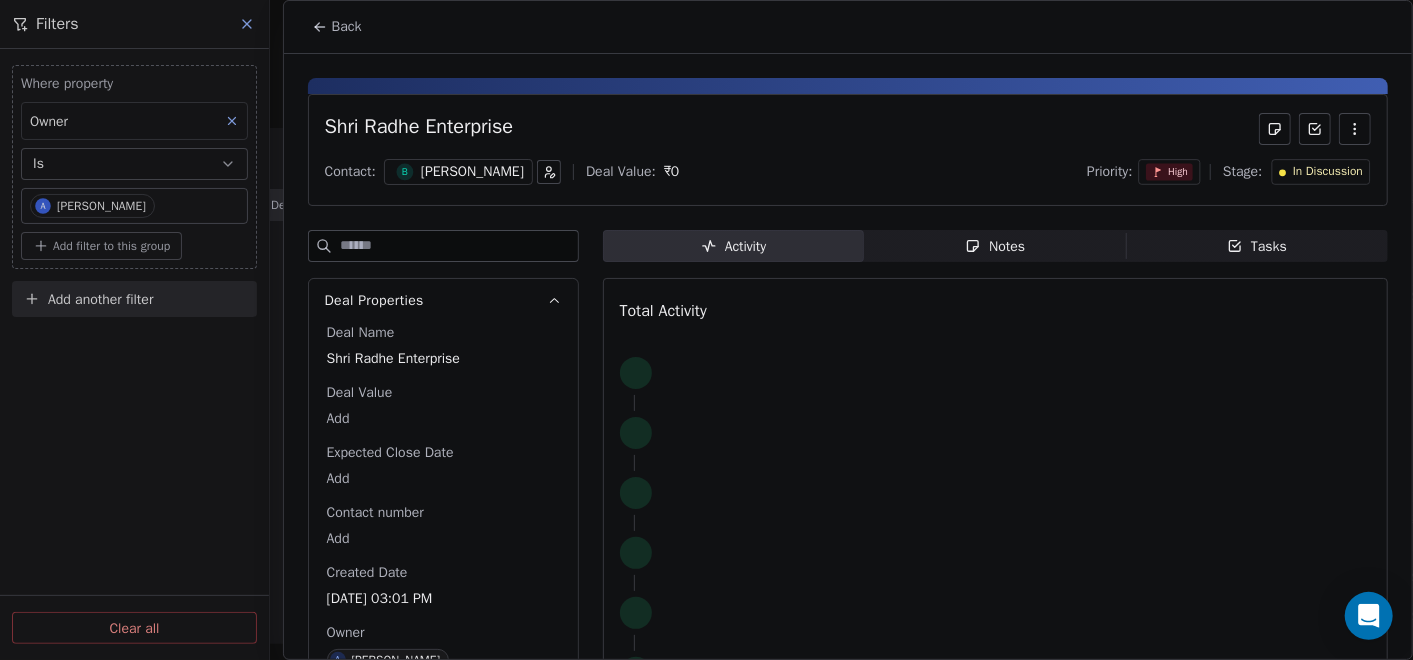 click on "Notes   Notes" at bounding box center (995, 246) 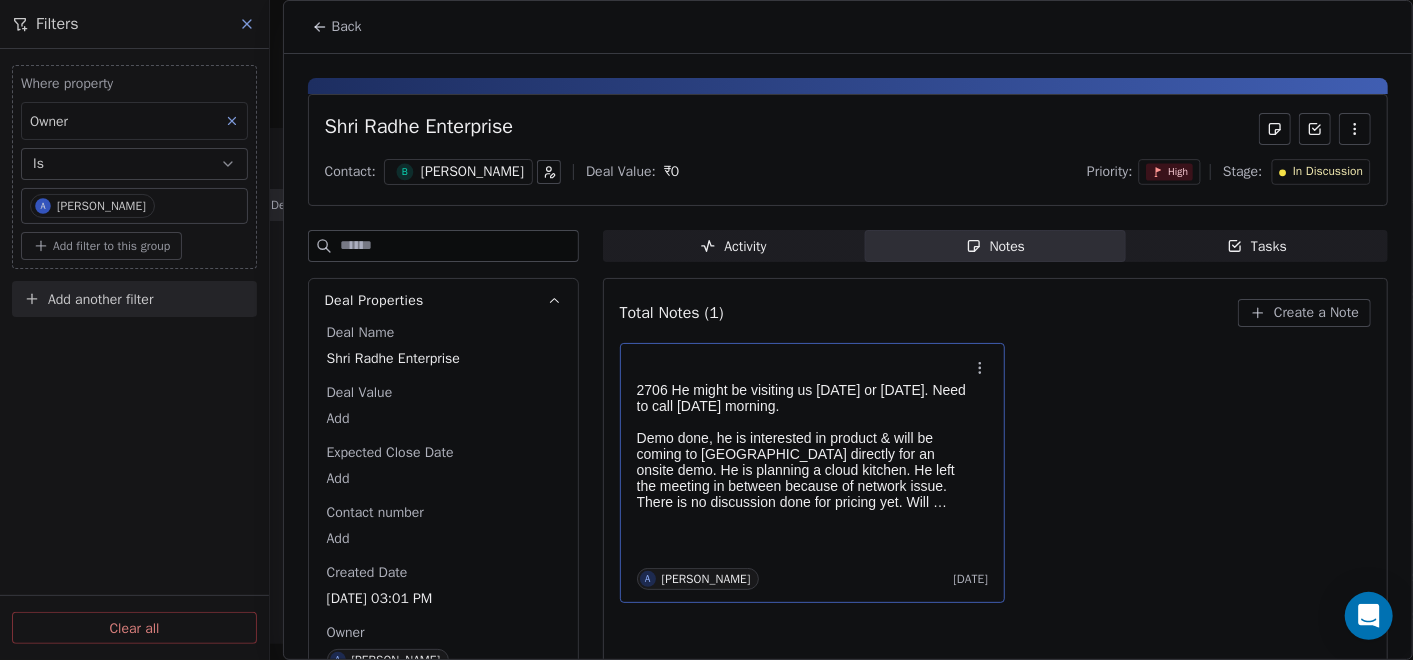 click on "Demo done, he is interested in product & will be coming to [GEOGRAPHIC_DATA] directly for an onsite demo. He is planning a cloud kitchen. He left the meeting in between because of network issue. There is no discussion done for pricing yet. Will connect [DATE] for his date confirmation." at bounding box center [803, 470] 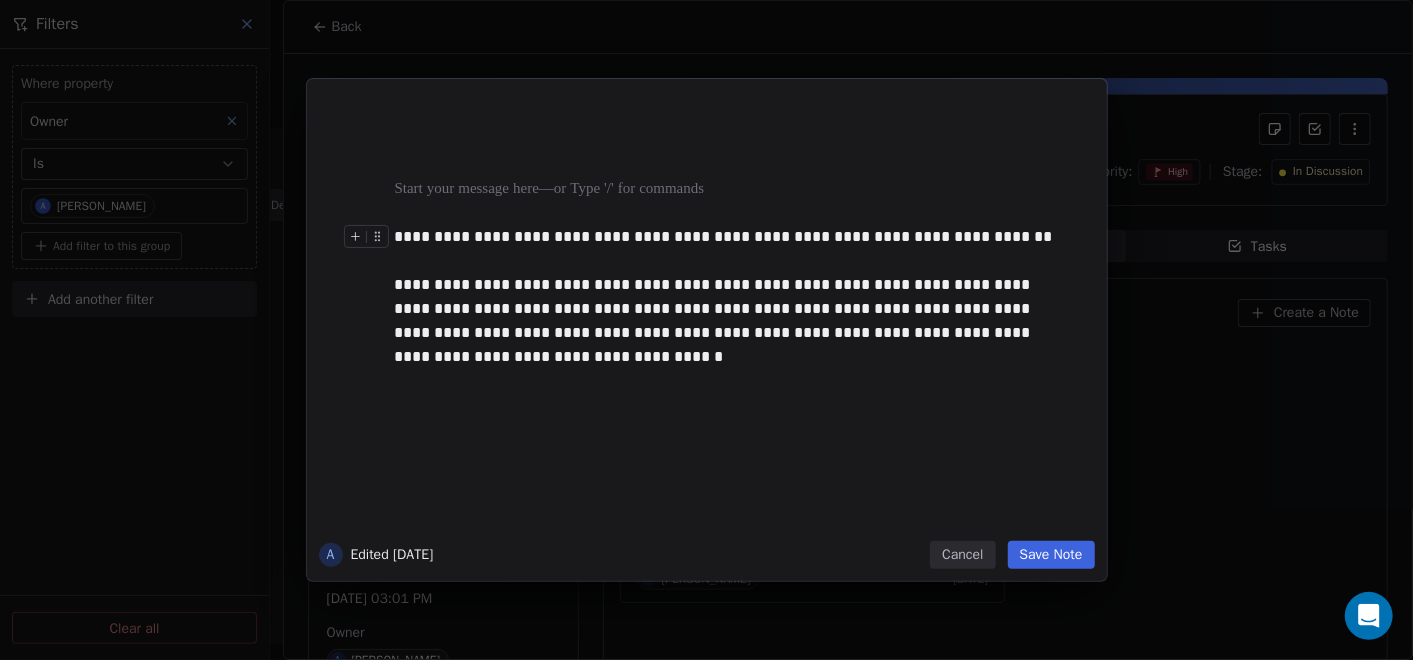 type 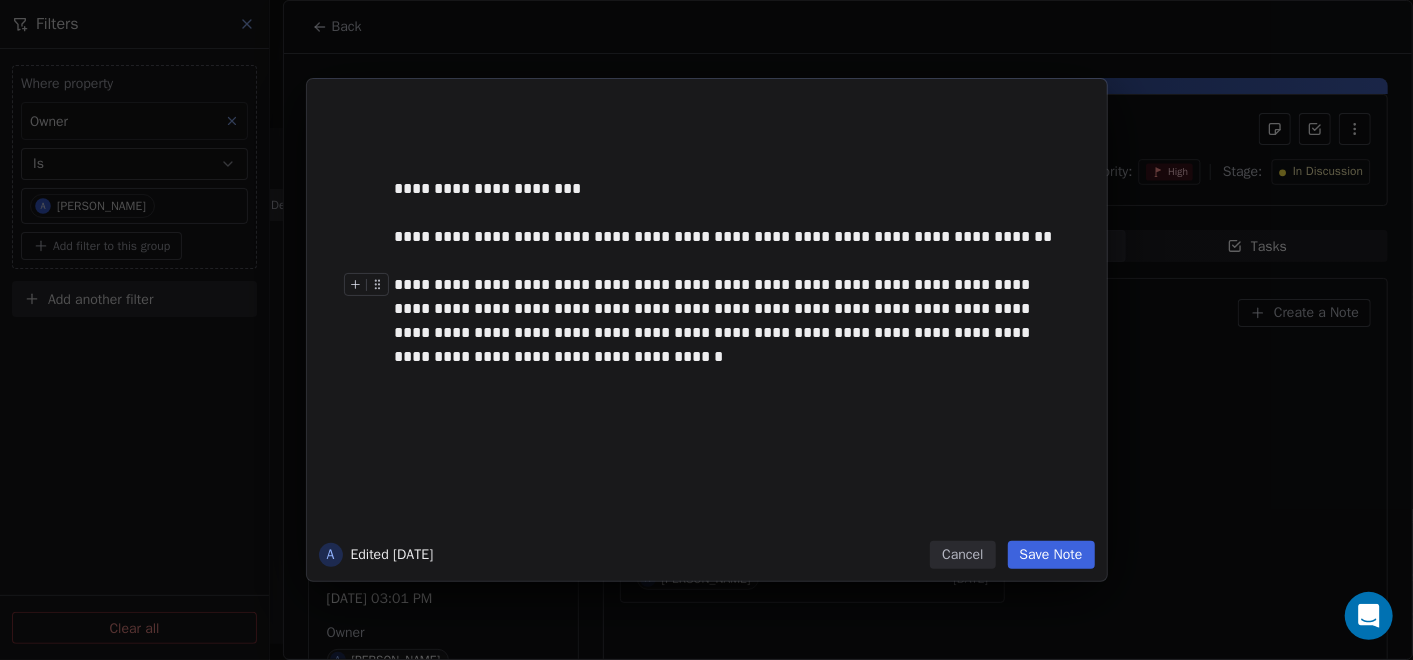 click on "Save Note" at bounding box center (1051, 555) 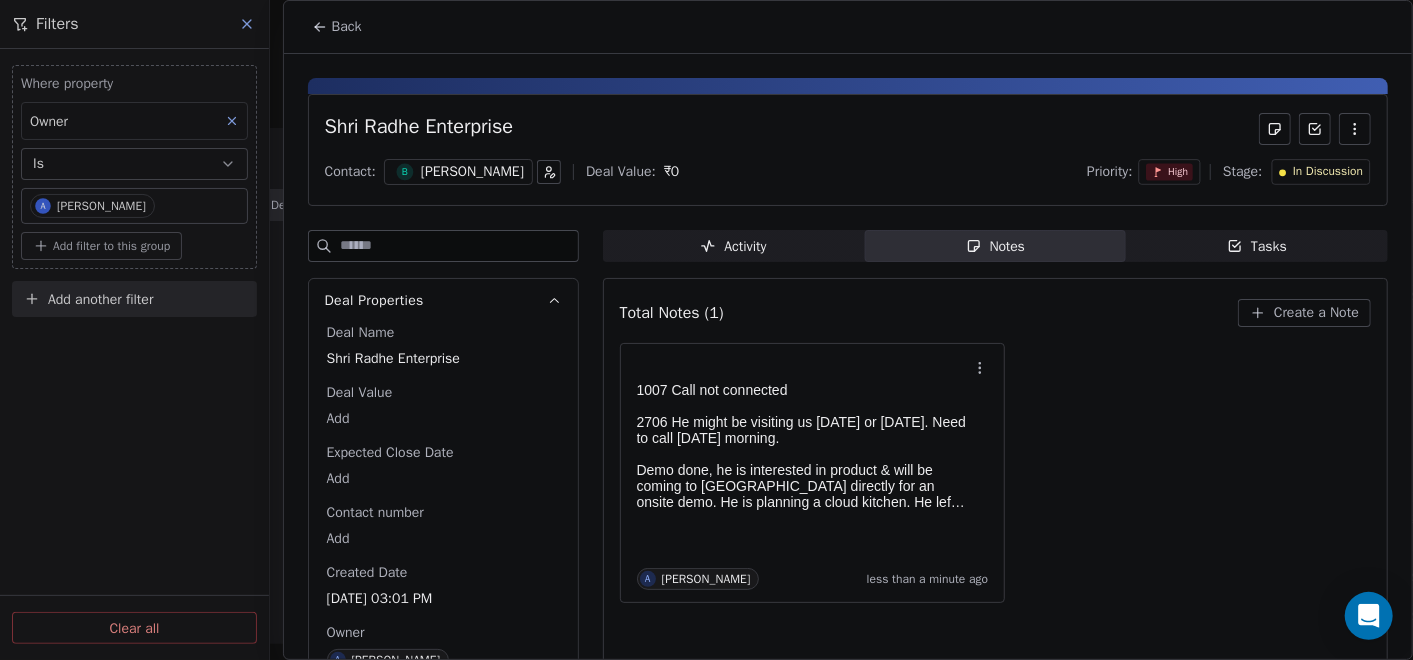 click 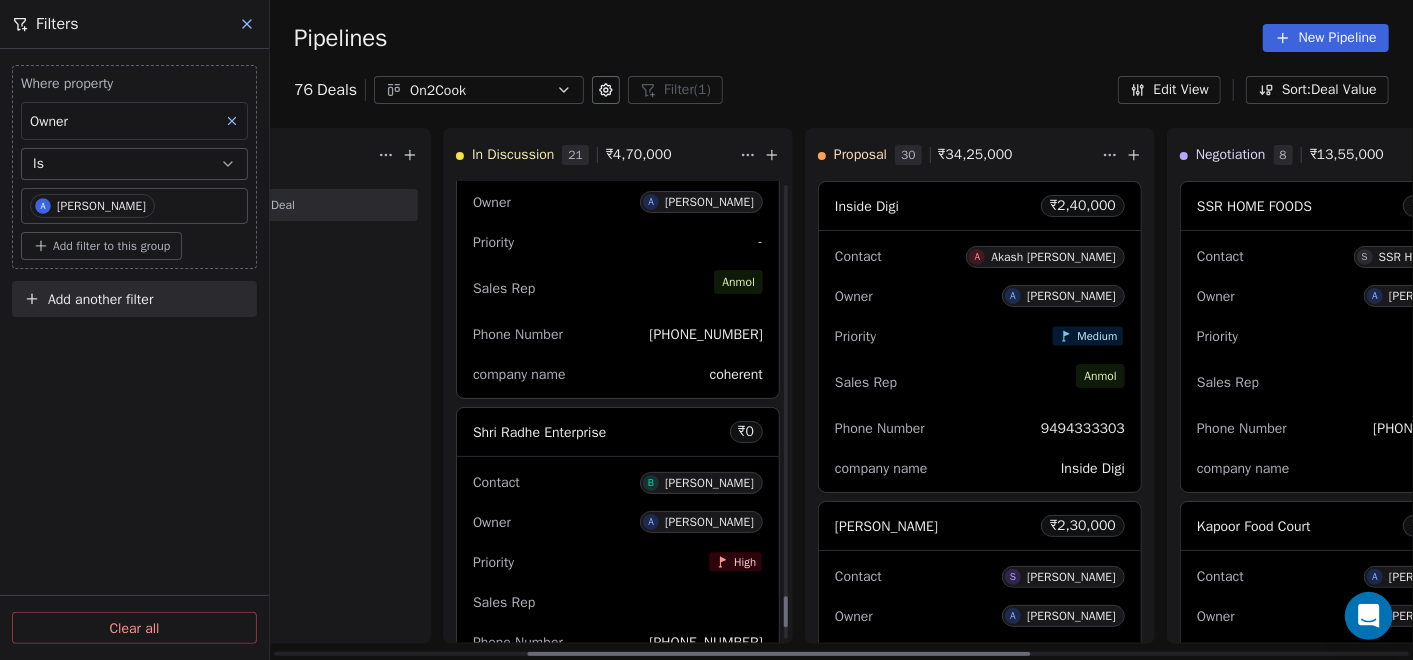 scroll, scrollTop: 6051, scrollLeft: 0, axis: vertical 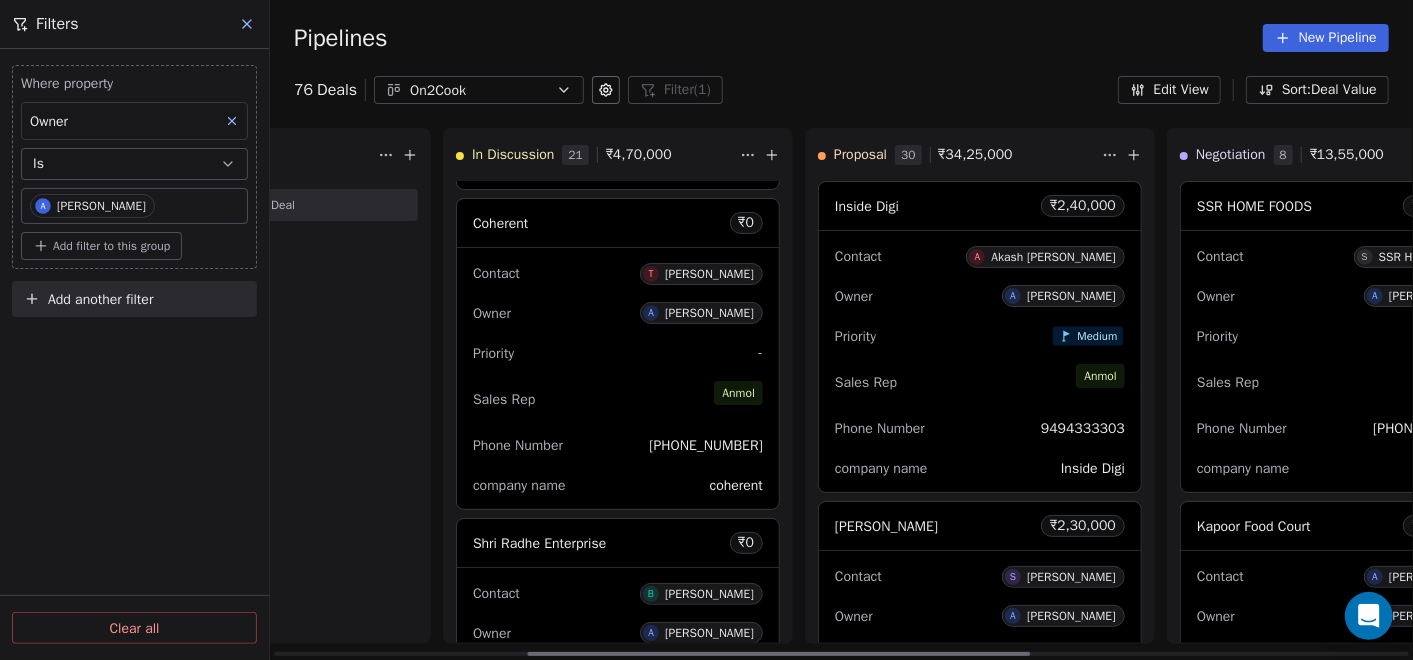 click on "Priority -" at bounding box center [618, 353] 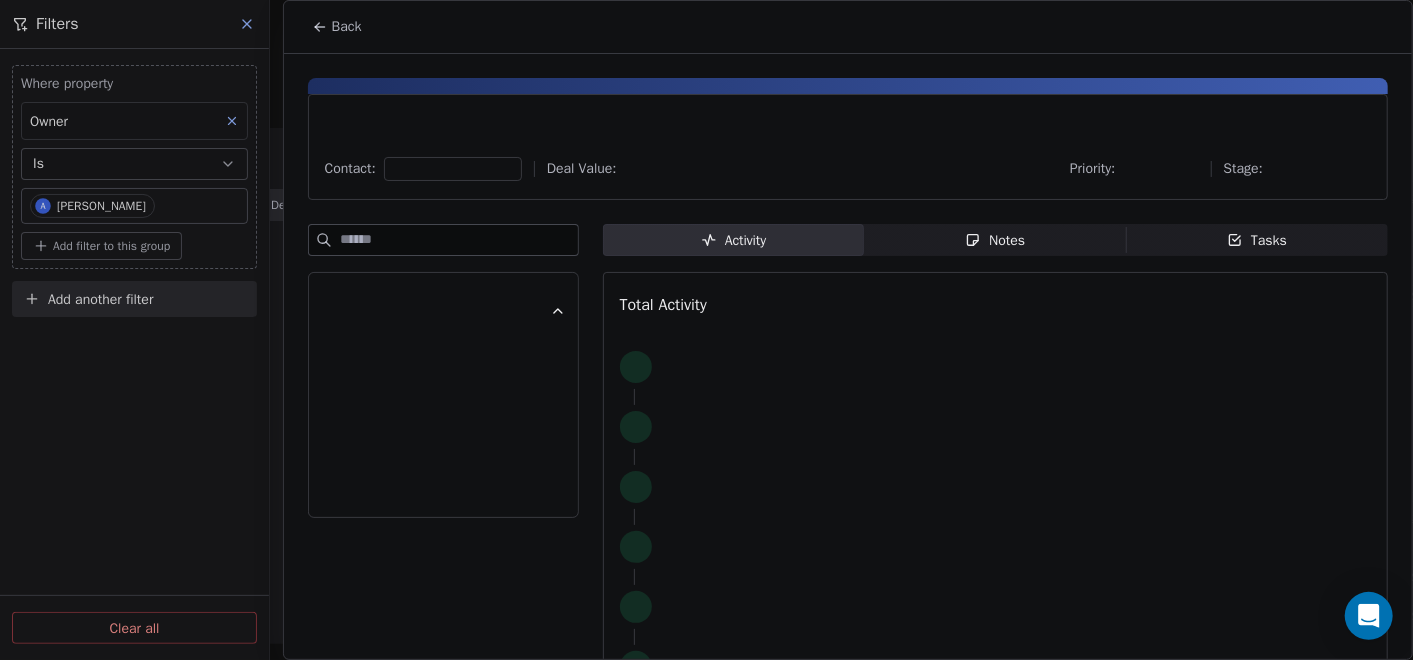 click on "Notes   Notes" at bounding box center [995, 240] 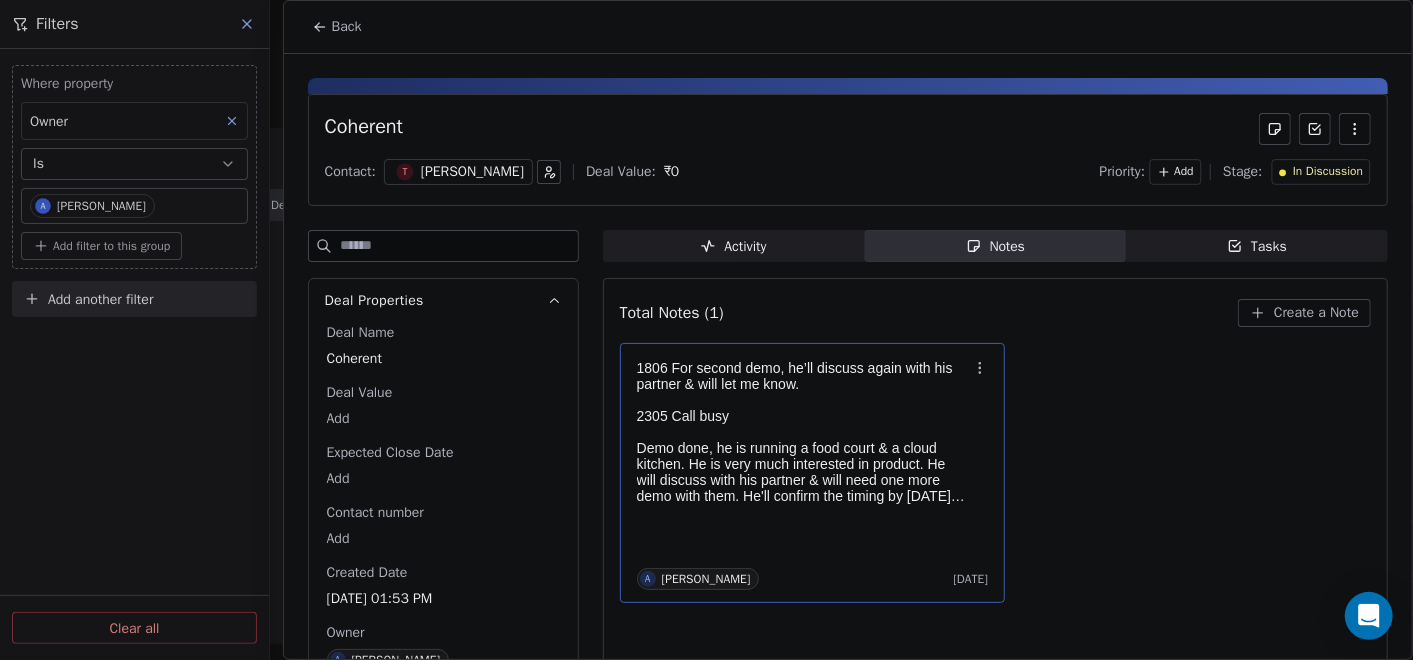 click on "1806 For second demo, he’ll discuss again with his partner & will let me know." at bounding box center (803, 376) 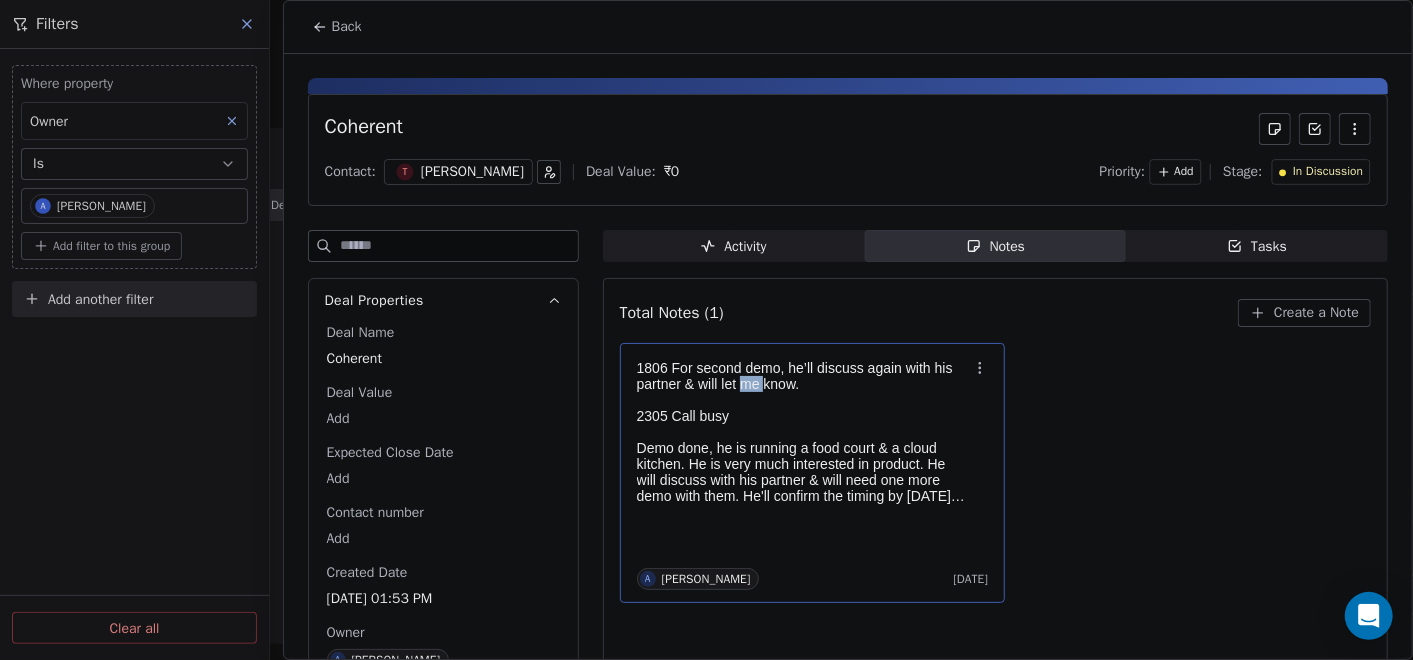 click on "1806 For second demo, he’ll discuss again with his partner & will let me know." at bounding box center [803, 376] 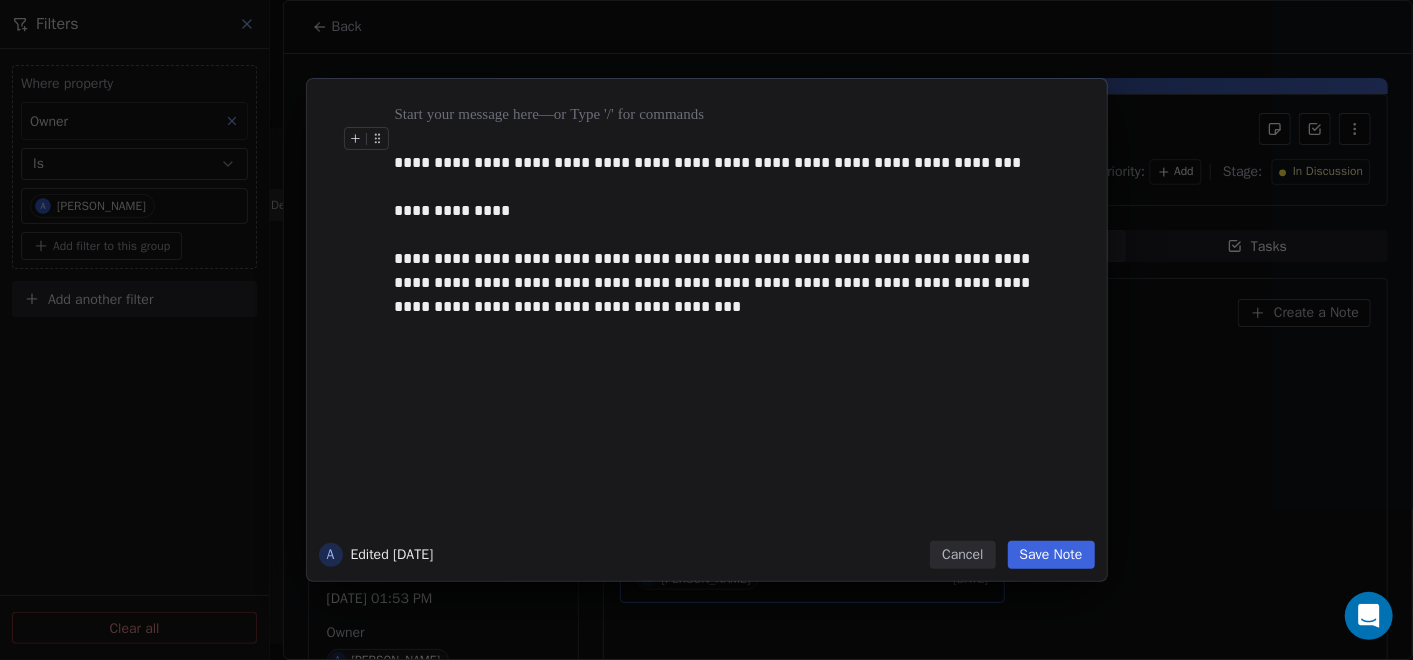 type 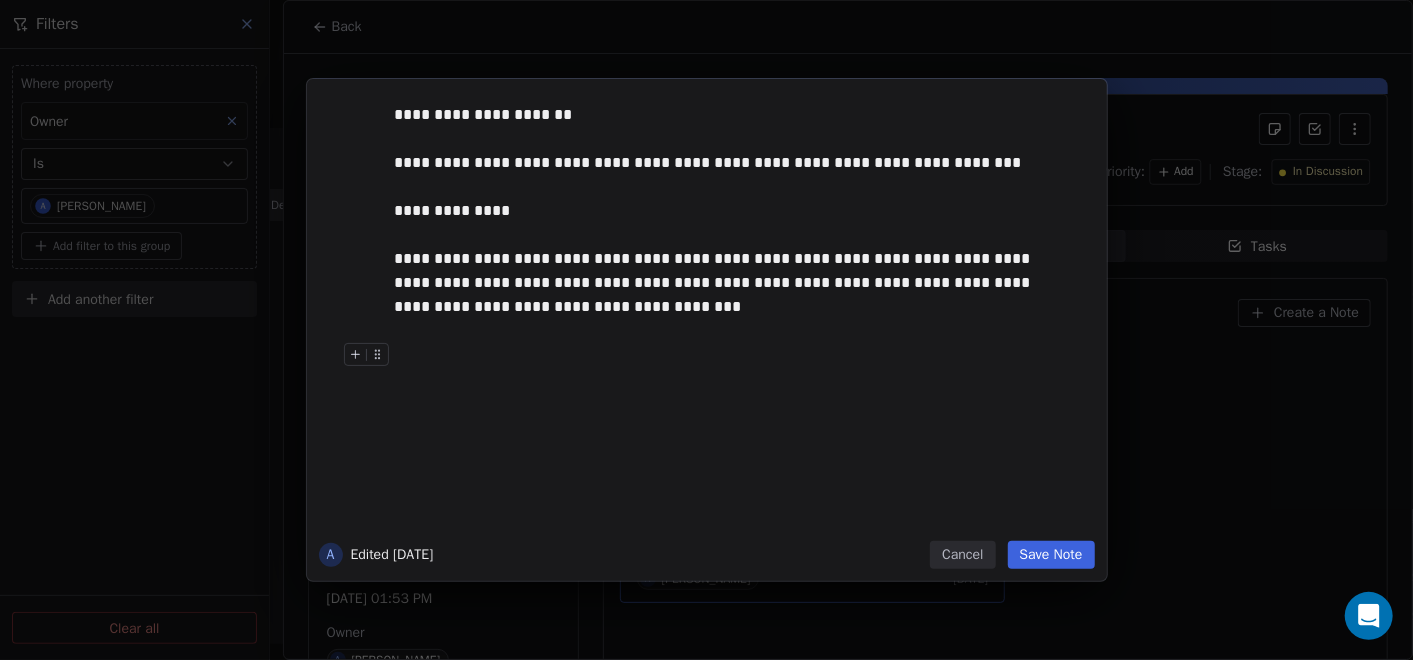 click on "Save Note" at bounding box center (1051, 555) 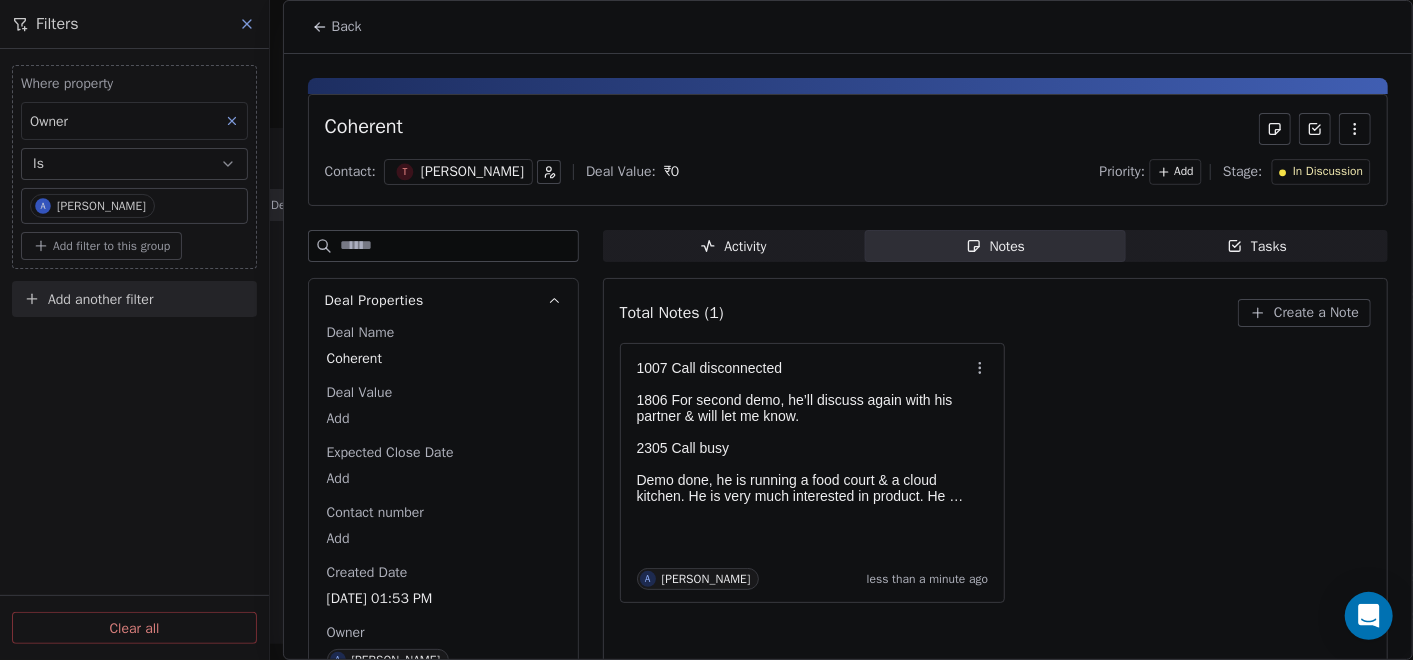 click 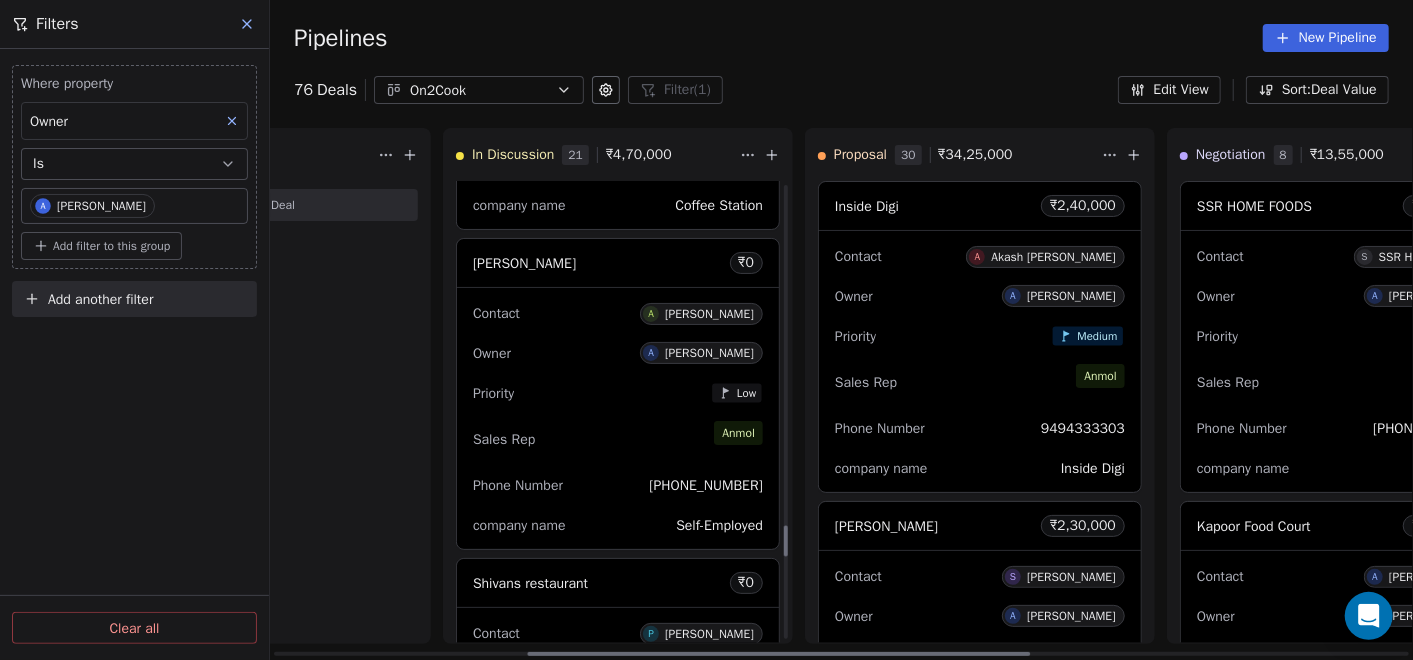 scroll, scrollTop: 5384, scrollLeft: 0, axis: vertical 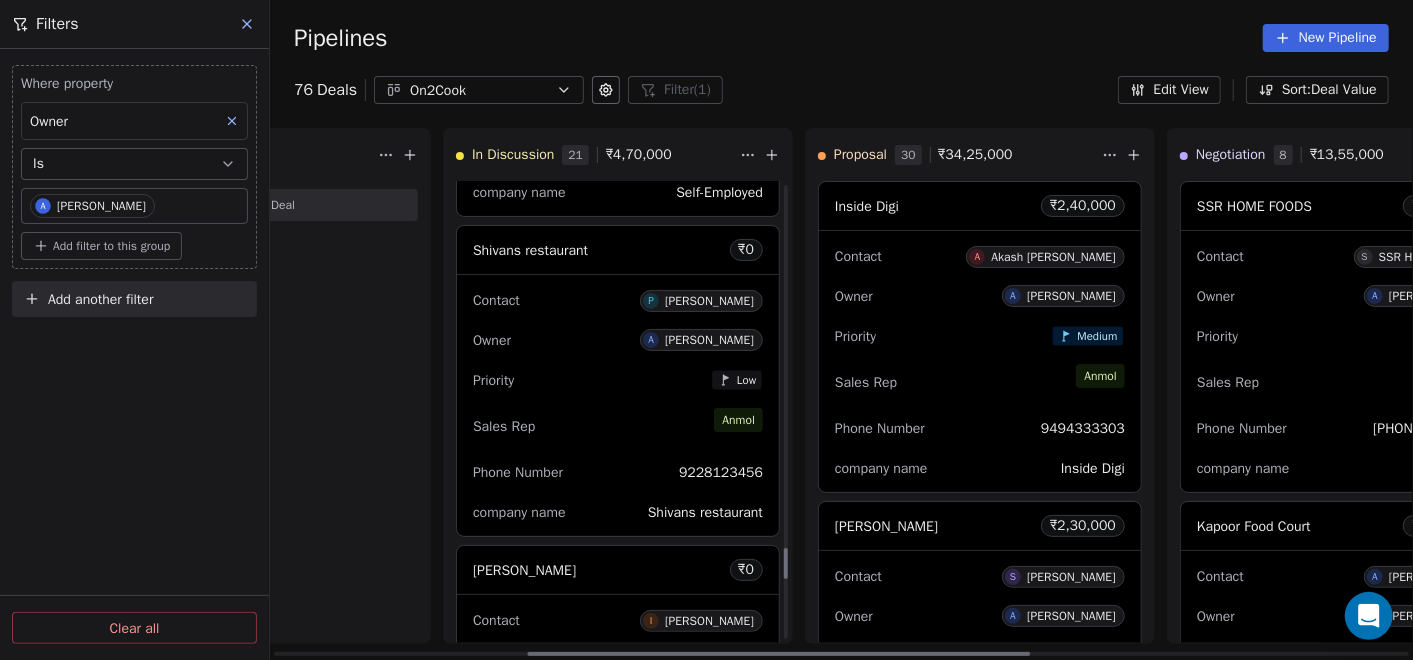 click on "Sales Rep [PERSON_NAME]" at bounding box center [618, 426] 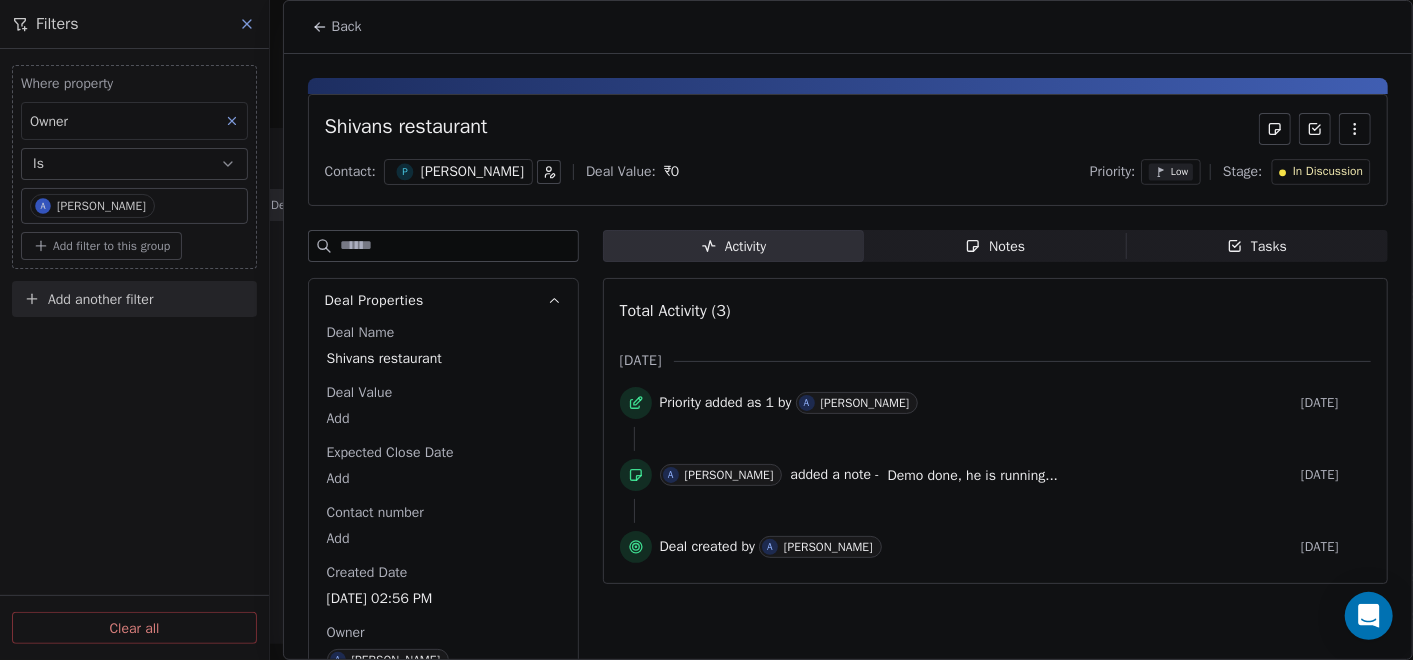 click 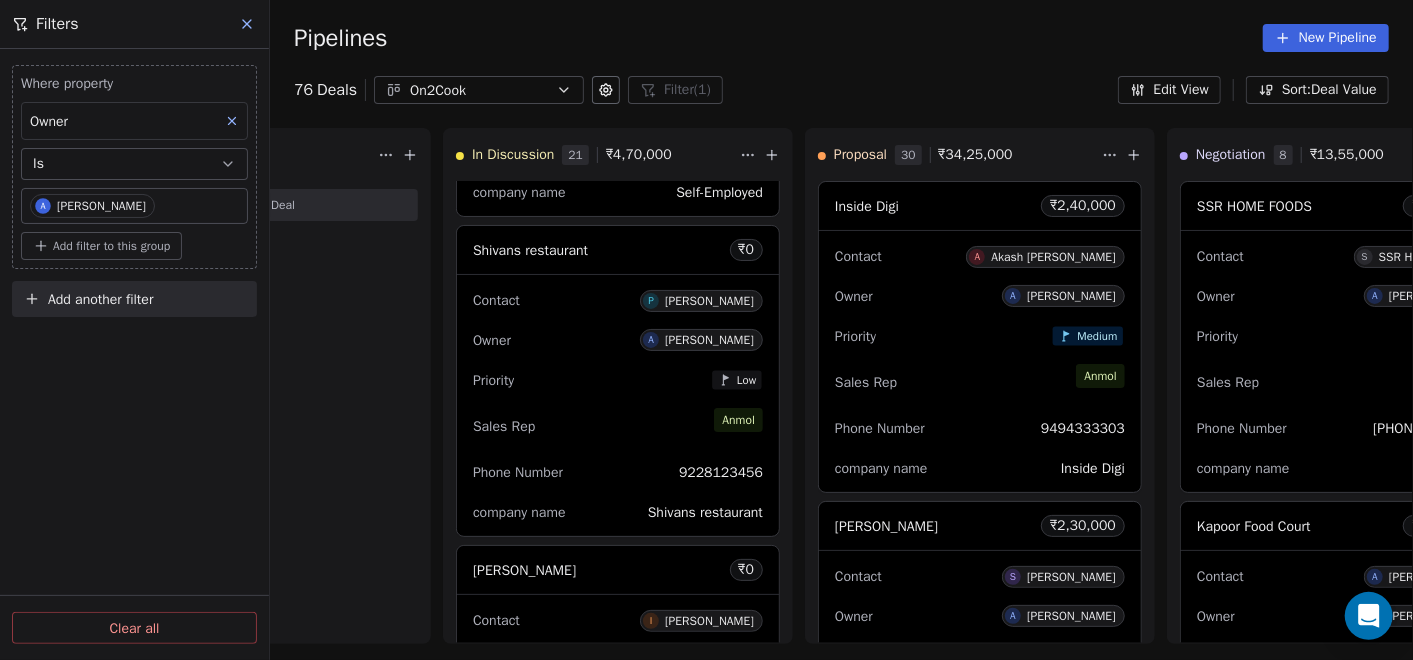click 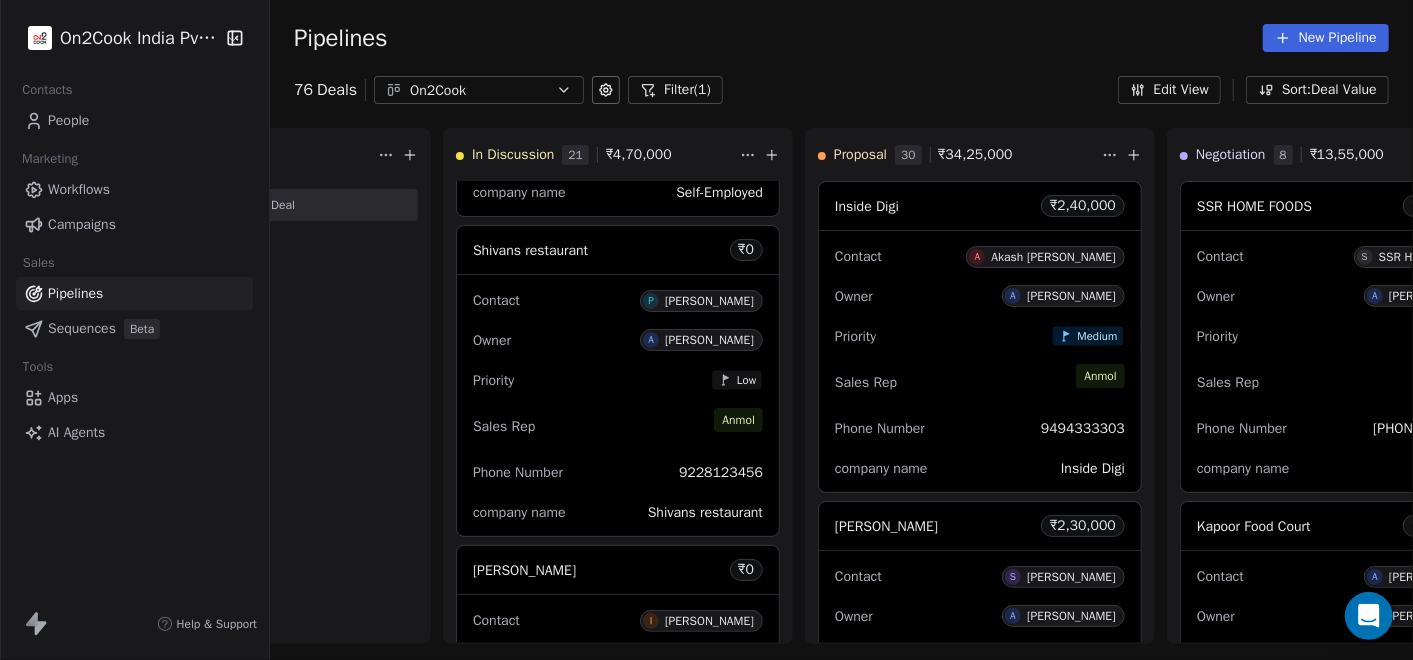 click on "People" at bounding box center (134, 120) 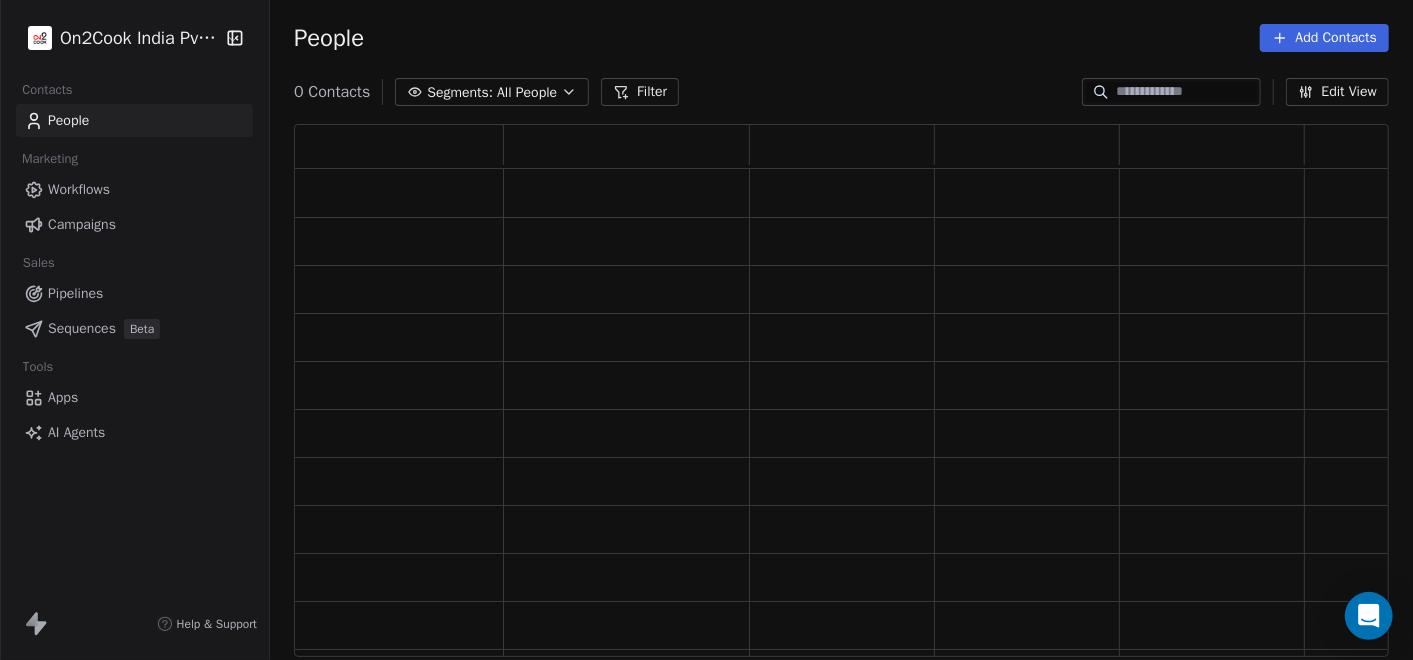 scroll, scrollTop: 18, scrollLeft: 18, axis: both 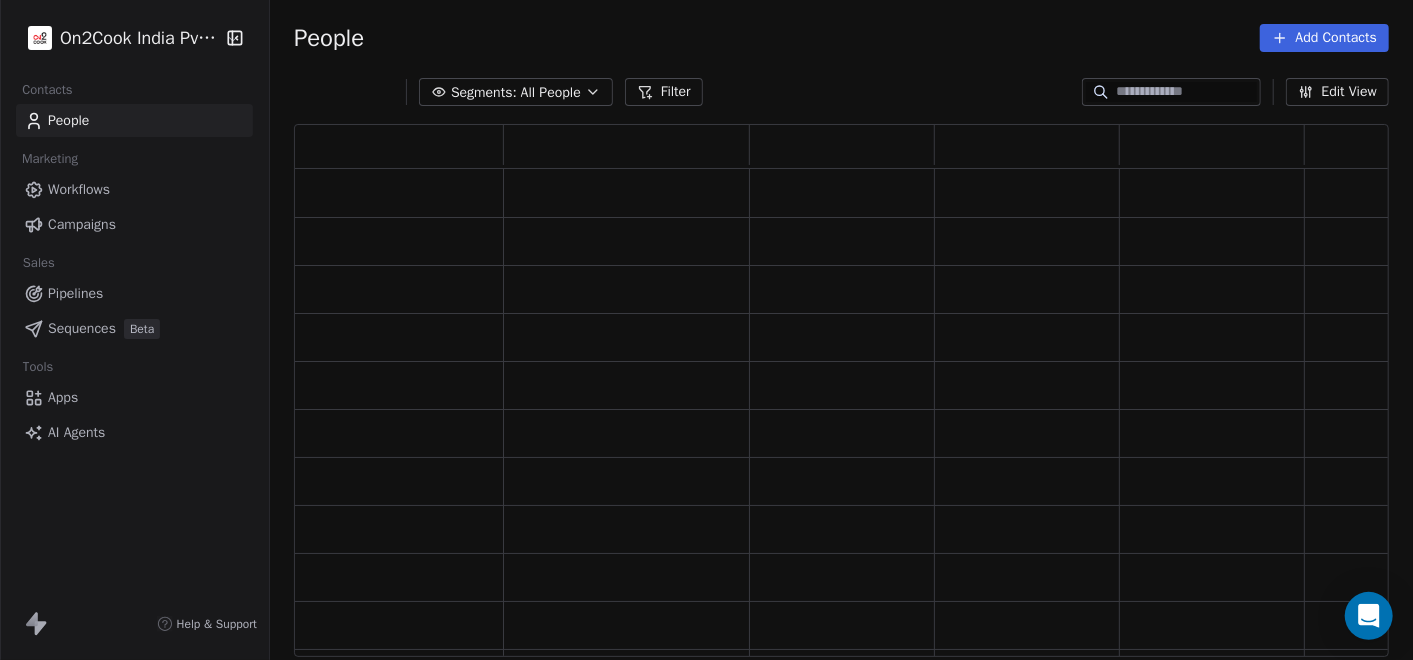 click 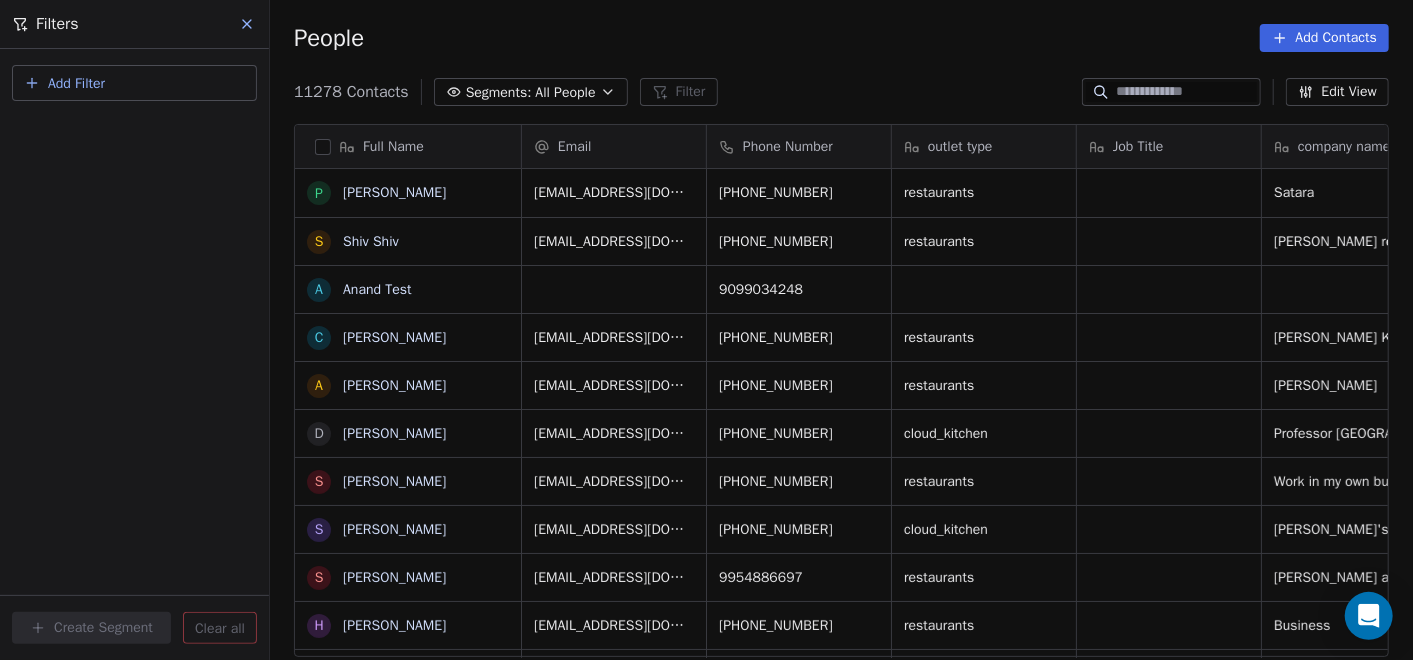scroll, scrollTop: 18, scrollLeft: 18, axis: both 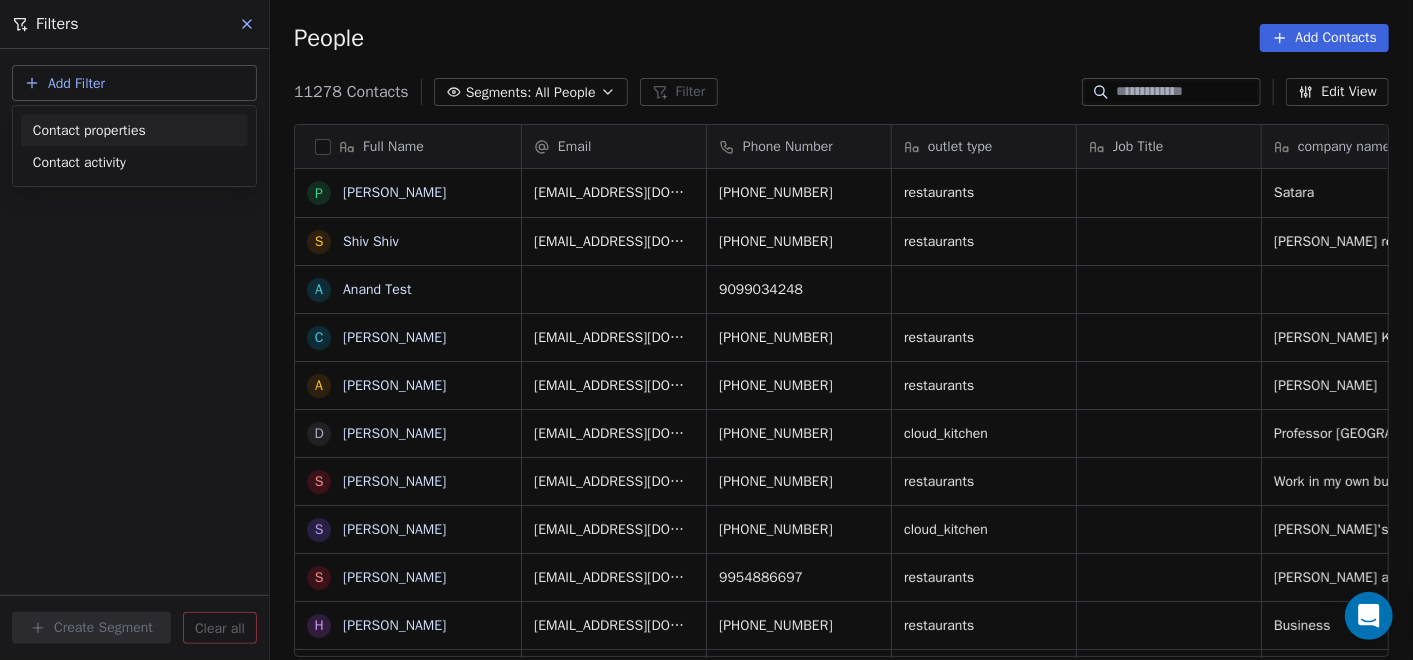 click on "Contact properties" at bounding box center [89, 130] 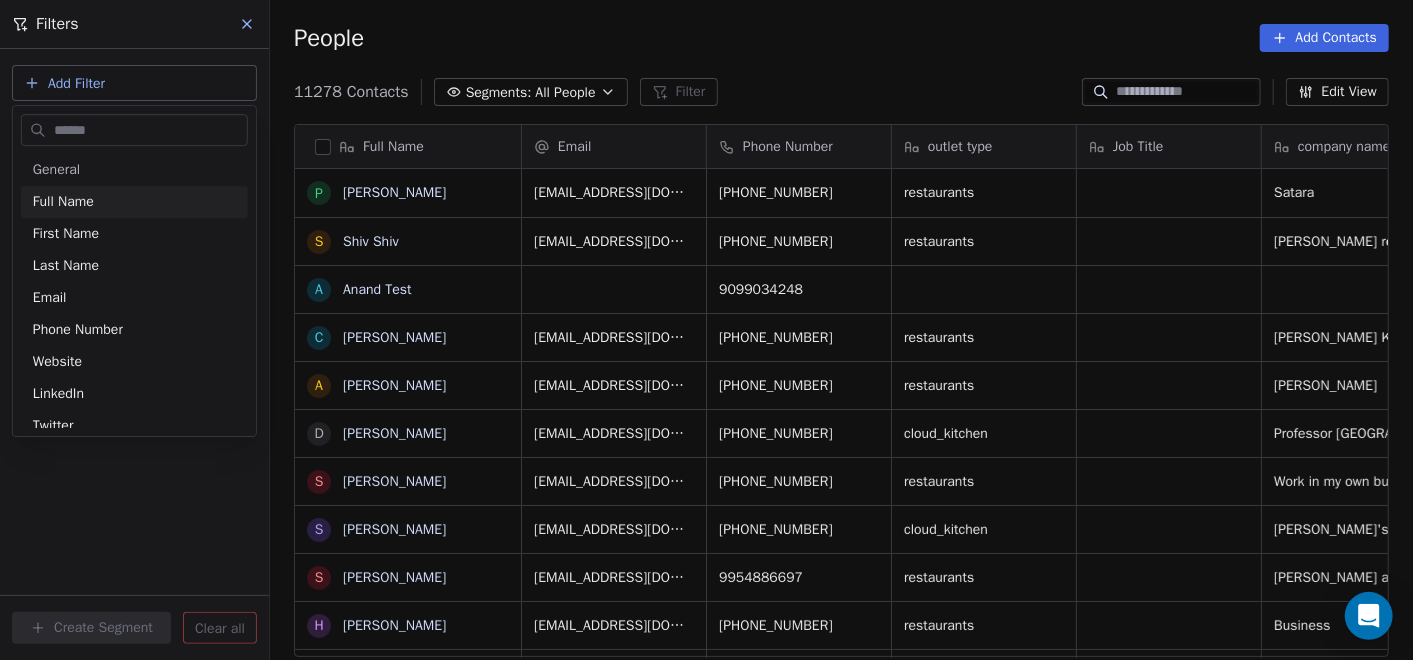 click on "On2Cook India Pvt. Ltd. Contacts People Marketing Workflows Campaigns Sales Pipelines Sequences Beta Tools Apps AI Agents Help & Support Filters Add Filter  Create Segment Clear all People  Add Contacts 11278 Contacts Segments: All People Filter  Edit View Tag Add to Sequence Full Name P [PERSON_NAME] S Shiv Shiv A Anand Test C Chikka Ramu A [PERSON_NAME] D [PERSON_NAME] S [PERSON_NAME] S [PERSON_NAME] S SOMA [PERSON_NAME] H [PERSON_NAME] d dunal knah D [PERSON_NAME] C Chinglemba Ngathem R [PERSON_NAME] D [PERSON_NAME] R [PERSON_NAME] A [PERSON_NAME] V [PERSON_NAME] h hari M [PERSON_NAME] A [PERSON_NAME] S [PERSON_NAME] More T [PERSON_NAME] R [PERSON_NAME] S [PERSON_NAME] A [PERSON_NAME] E Er Layaqat [PERSON_NAME] P Pawan [PERSON_NAME] TN S [PERSON_NAME] S [PERSON_NAME] Email Phone Number outlet type Job Title company name location Location Lead Source  [EMAIL_ADDRESS][DOMAIN_NAME] [PHONE_NUMBER] restaurants [GEOGRAPHIC_DATA] Meta [EMAIL_ADDRESS][DOMAIN_NAME] [PHONE_NUMBER] restaurants [PERSON_NAME] restaurant Meta ." at bounding box center (706, 330) 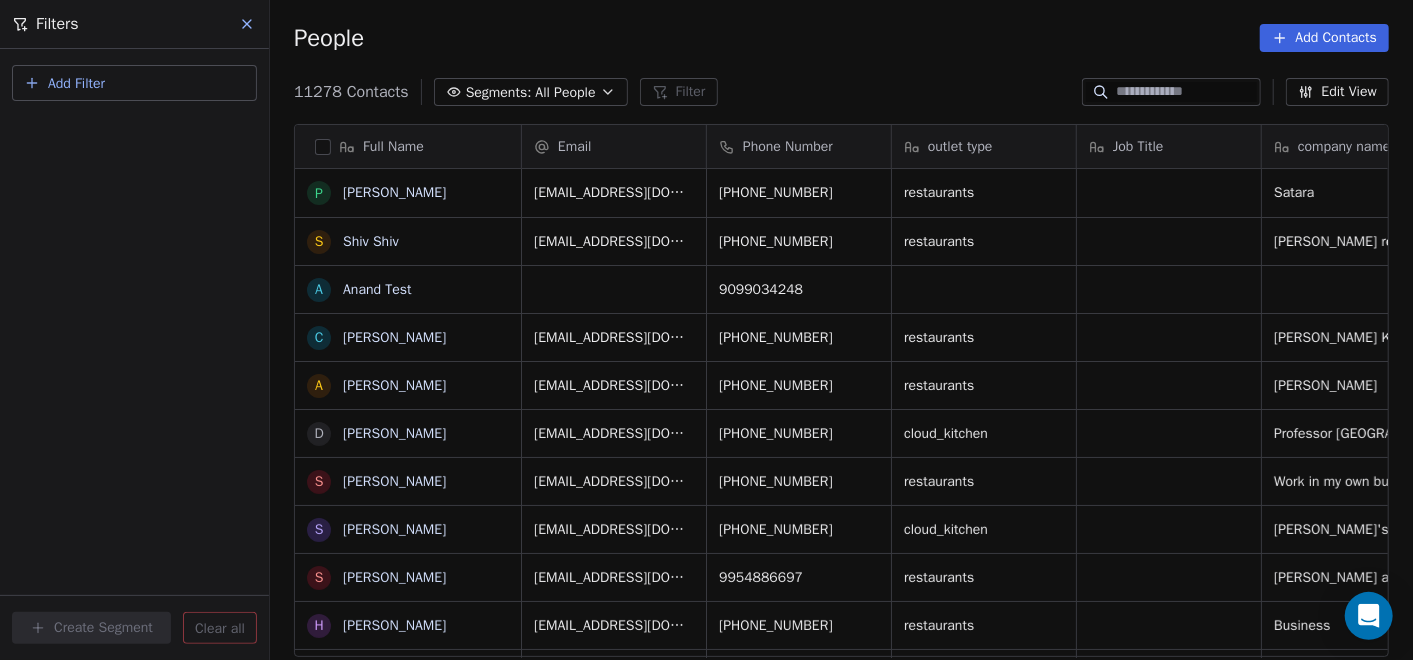 click on "Add Filter" at bounding box center (76, 83) 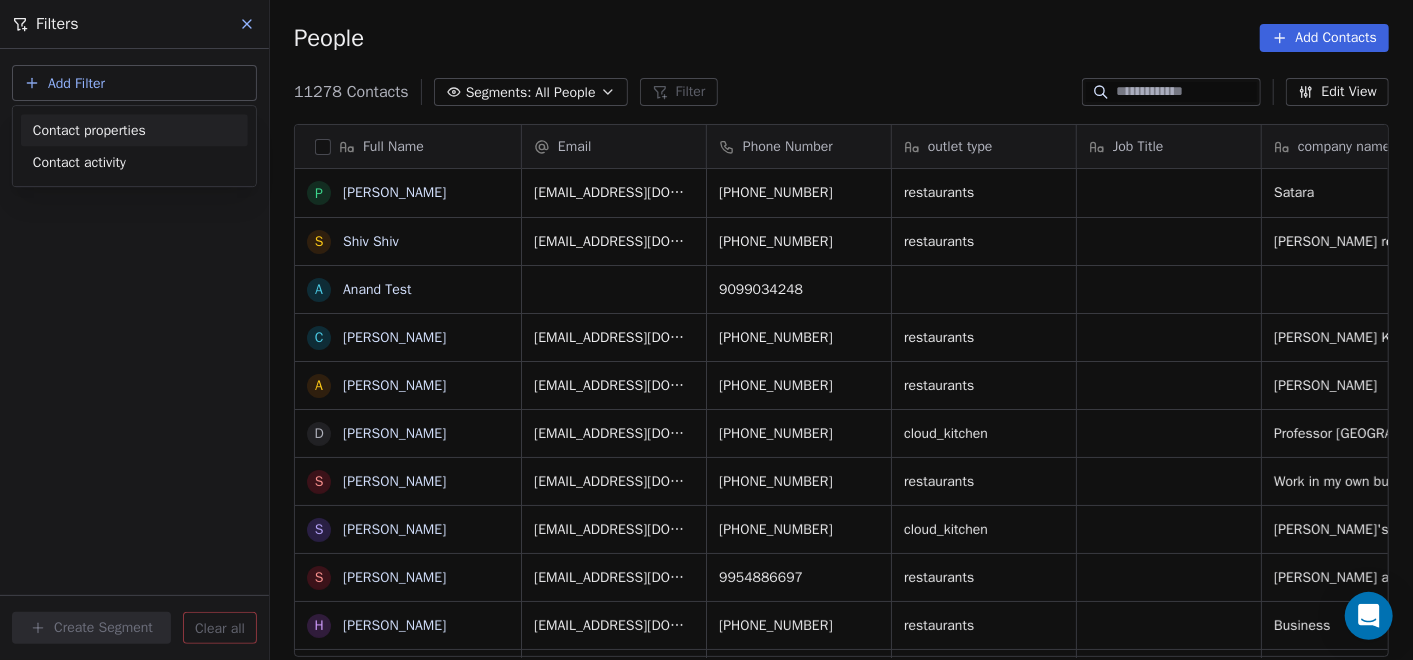 click on "Contact properties" at bounding box center (89, 130) 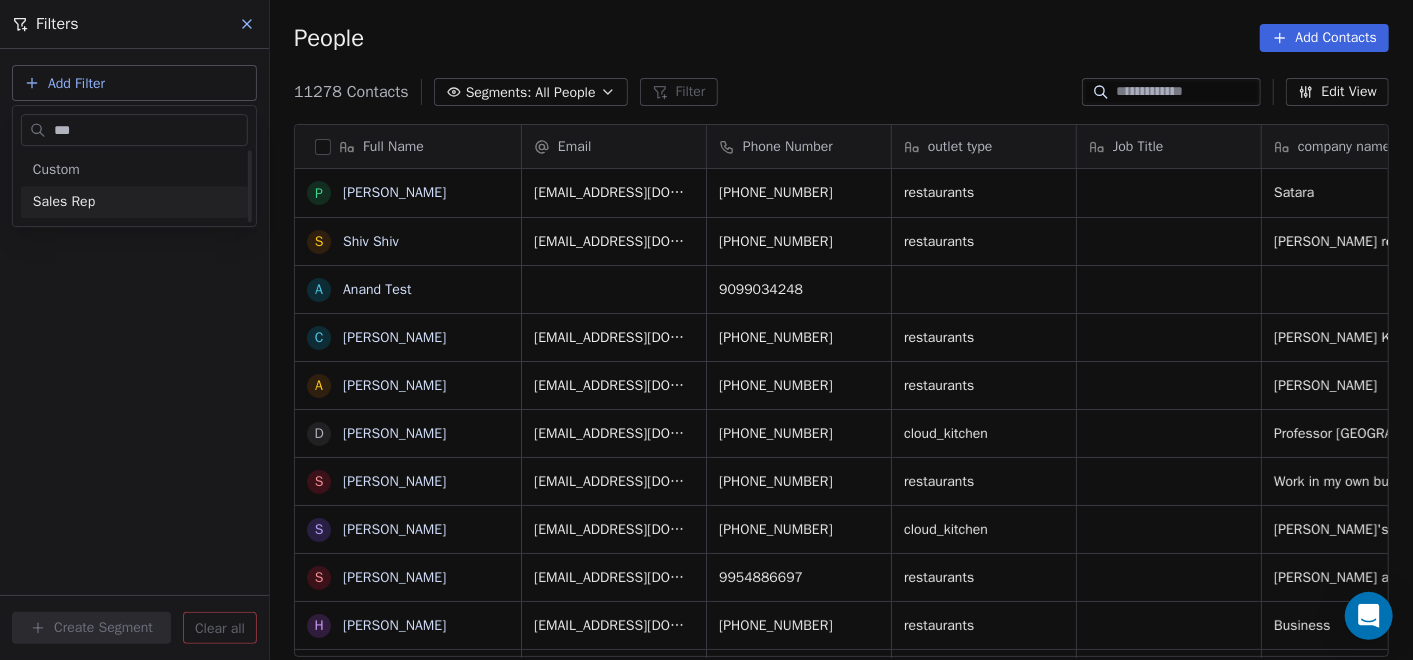 scroll, scrollTop: 0, scrollLeft: 0, axis: both 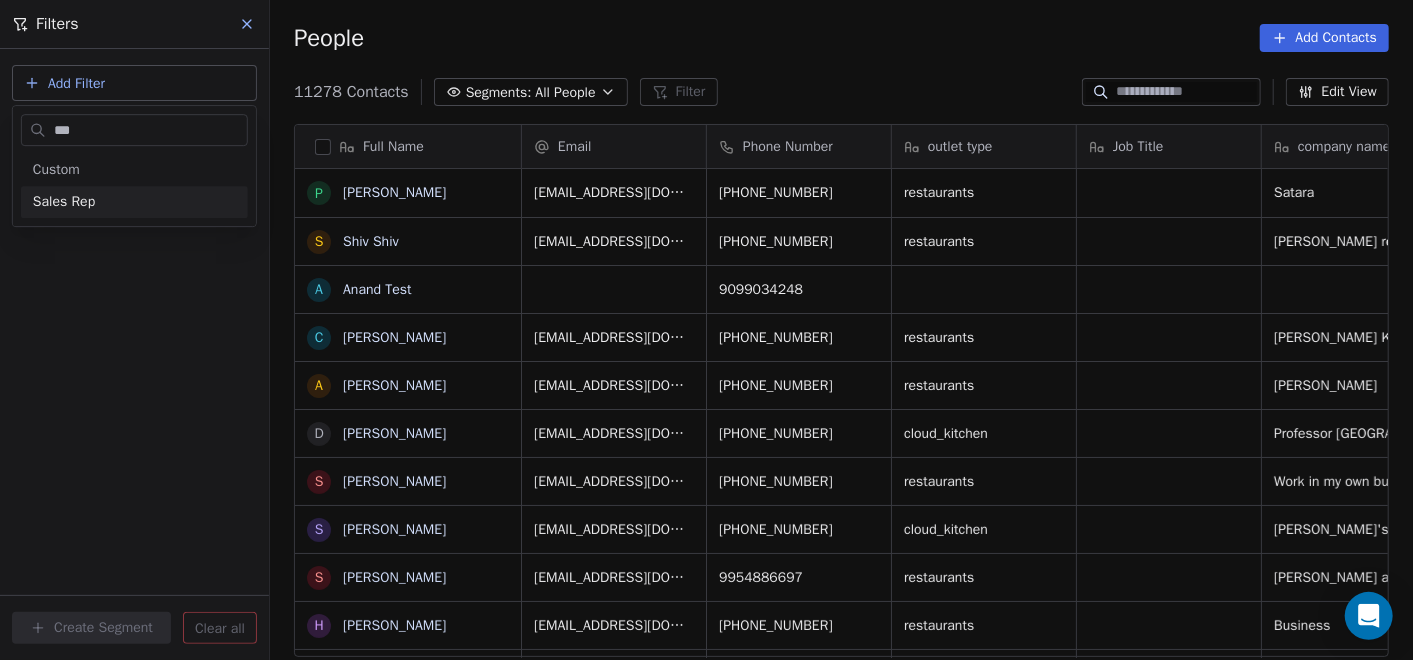 type on "***" 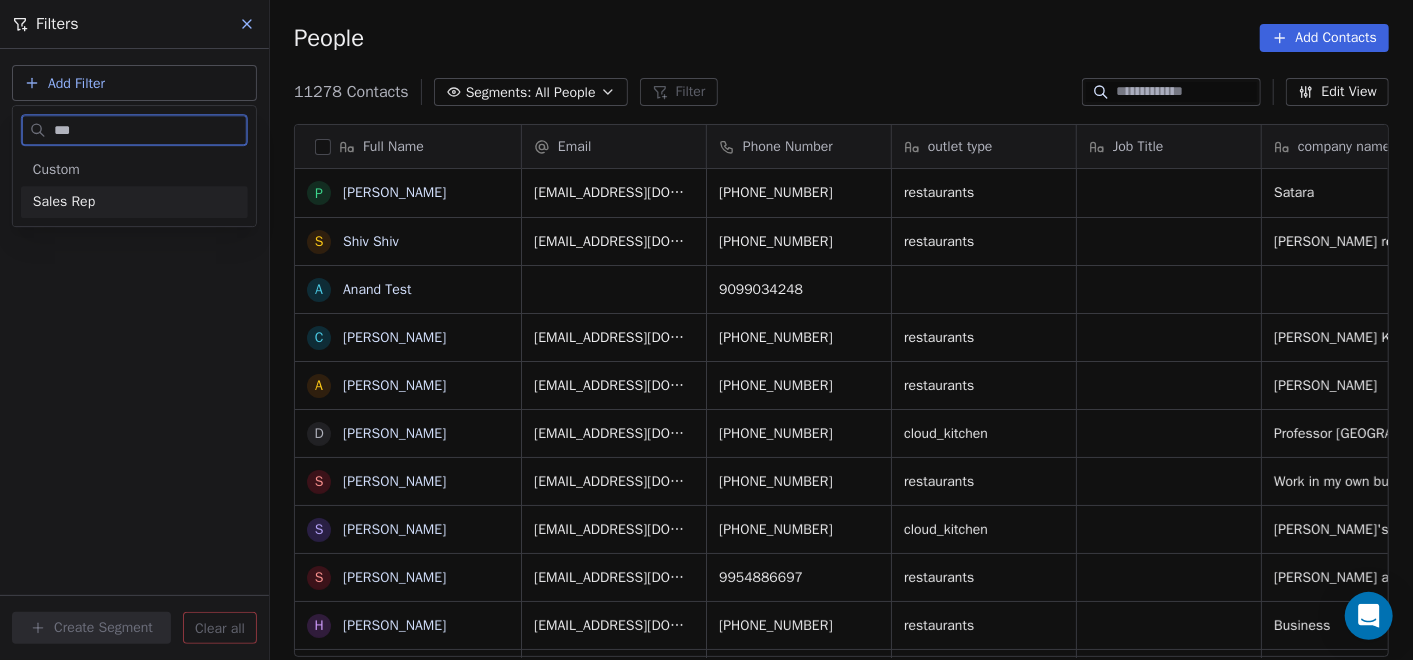 click on "Sales Rep" at bounding box center [134, 202] 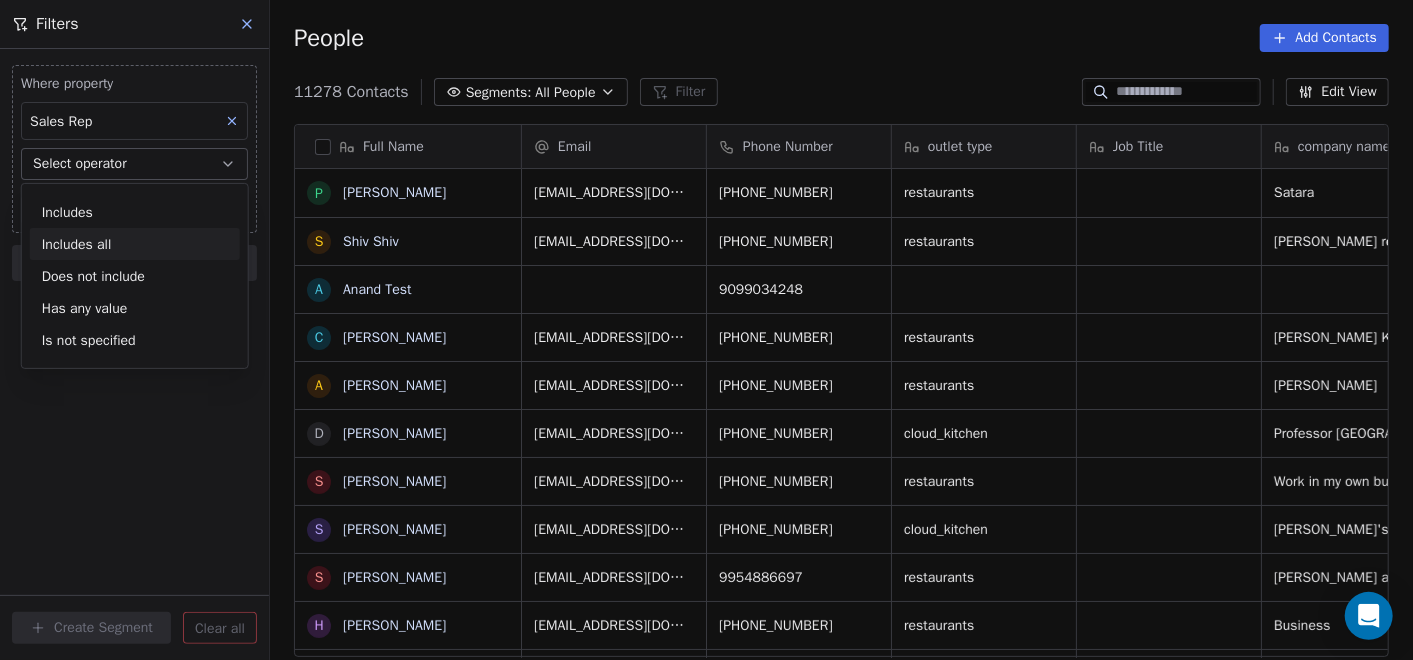 click on "Includes" at bounding box center (135, 212) 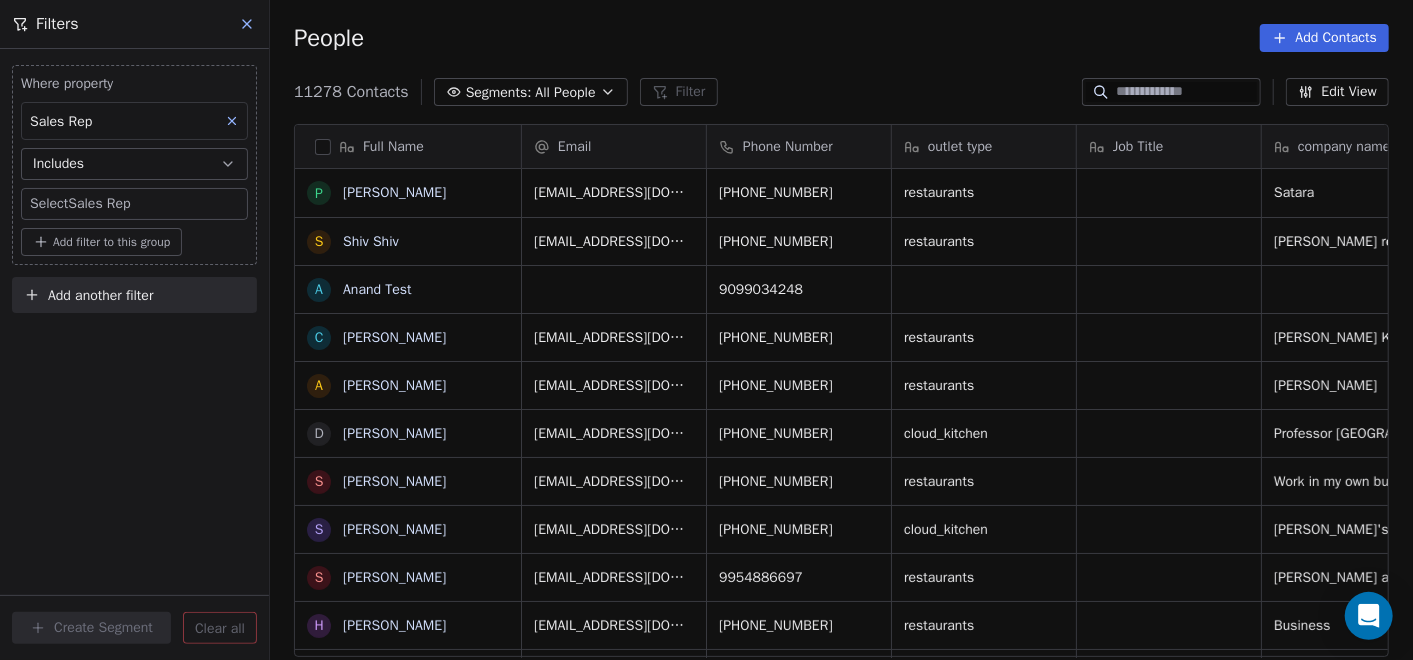 click on "On2Cook India Pvt. Ltd. Contacts People Marketing Workflows Campaigns Sales Pipelines Sequences Beta Tools Apps AI Agents Help & Support Filters Where property   Sales Rep   Includes Select  Sales Rep Add filter to this group Add another filter  Create Segment Clear all People  Add Contacts 11278 Contacts Segments: All People Filter  Edit View Tag Add to Sequence Full Name P [PERSON_NAME] S Shiv Shiv A Anand Test C Chikka Ramu A [PERSON_NAME] D [PERSON_NAME] S [PERSON_NAME] S [PERSON_NAME] S [PERSON_NAME] H [PERSON_NAME] d dunal knah D [PERSON_NAME] Mallick C Chinglemba Ngathem R [PERSON_NAME] D [PERSON_NAME] R [PERSON_NAME] A [PERSON_NAME] V [PERSON_NAME] h hari M [PERSON_NAME] A [PERSON_NAME] S [PERSON_NAME] More T [PERSON_NAME] R [PERSON_NAME] S [PERSON_NAME] A [PERSON_NAME] E Er Layaqat [PERSON_NAME] P Pawan [PERSON_NAME] TN S [PERSON_NAME] S [PERSON_NAME] Email Phone Number outlet type Job Title company name location Location Lead Source  [EMAIL_ADDRESS][DOMAIN_NAME] [PHONE_NUMBER] restaurants ." at bounding box center [706, 330] 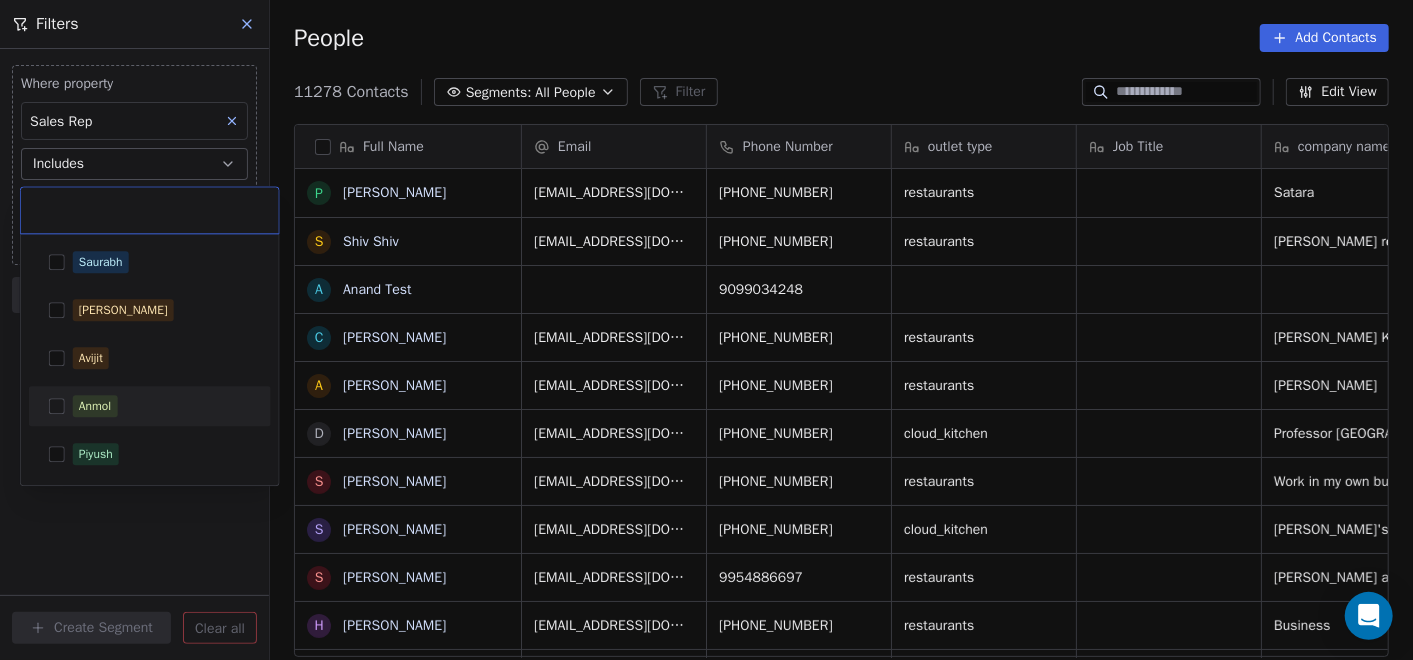 click on "Anmol" at bounding box center [95, 406] 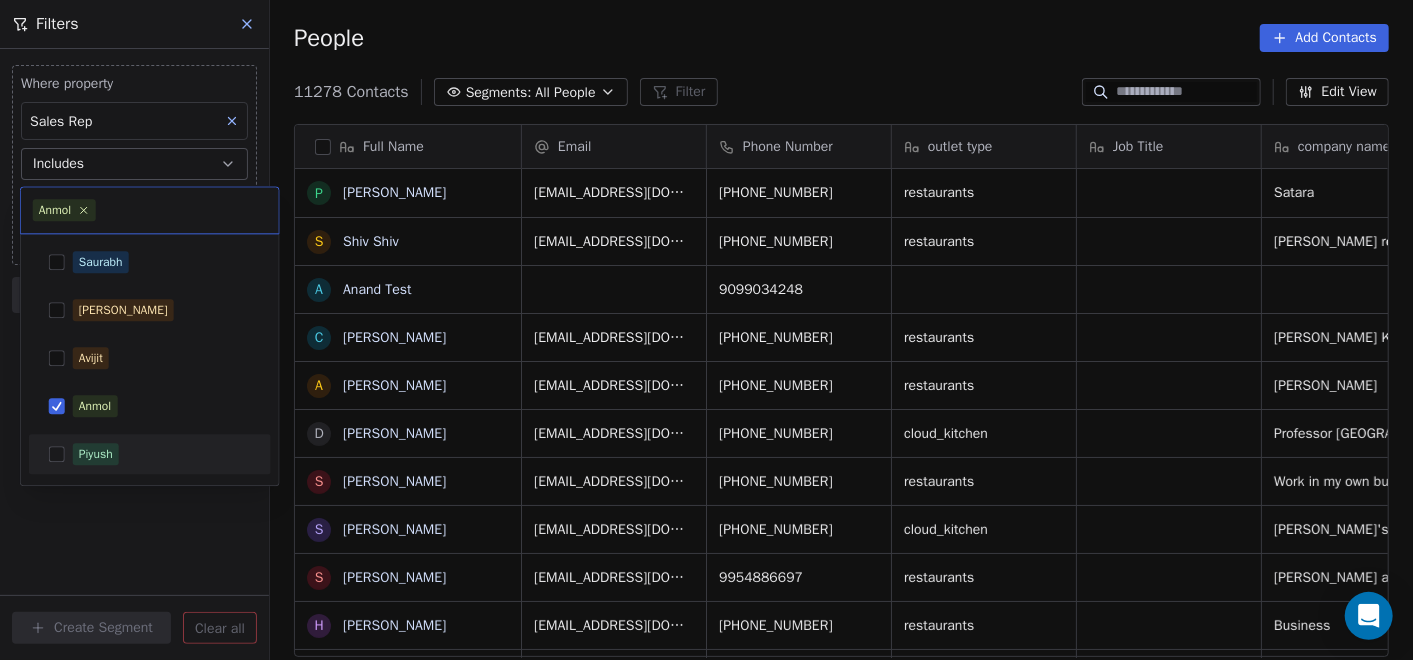 click on "On2Cook India Pvt. Ltd. Contacts People Marketing Workflows Campaigns Sales Pipelines Sequences Beta Tools Apps AI Agents Help & Support Filters Where property   Sales Rep   Includes Select  Sales Rep Add filter to this group Add another filter  Create Segment Clear all People  Add Contacts 11278 Contacts Segments: All People Filter  Edit View Tag Add to Sequence Full Name P [PERSON_NAME] S Shiv Shiv A Anand Test C Chikka Ramu A [PERSON_NAME] D [PERSON_NAME] S [PERSON_NAME] S [PERSON_NAME] S [PERSON_NAME] H [PERSON_NAME] d dunal knah D [PERSON_NAME] Mallick C Chinglemba Ngathem R [PERSON_NAME] D [PERSON_NAME] R [PERSON_NAME] A [PERSON_NAME] V [PERSON_NAME] h hari M [PERSON_NAME] A [PERSON_NAME] S [PERSON_NAME] More T [PERSON_NAME] R [PERSON_NAME] S [PERSON_NAME] A [PERSON_NAME] E Er Layaqat [PERSON_NAME] P Pawan [PERSON_NAME] TN S [PERSON_NAME] S [PERSON_NAME] Email Phone Number outlet type Job Title company name location Location Lead Source  [EMAIL_ADDRESS][DOMAIN_NAME] [PHONE_NUMBER] restaurants ." at bounding box center [706, 330] 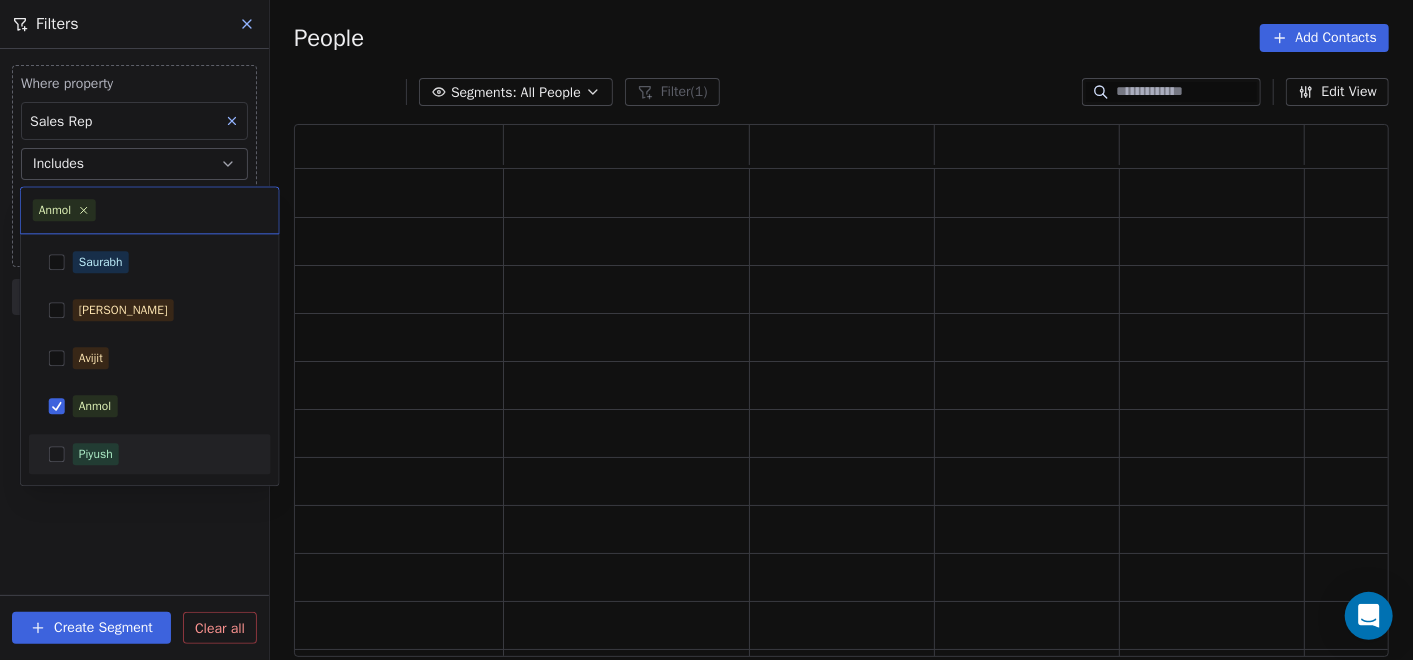 scroll, scrollTop: 18, scrollLeft: 18, axis: both 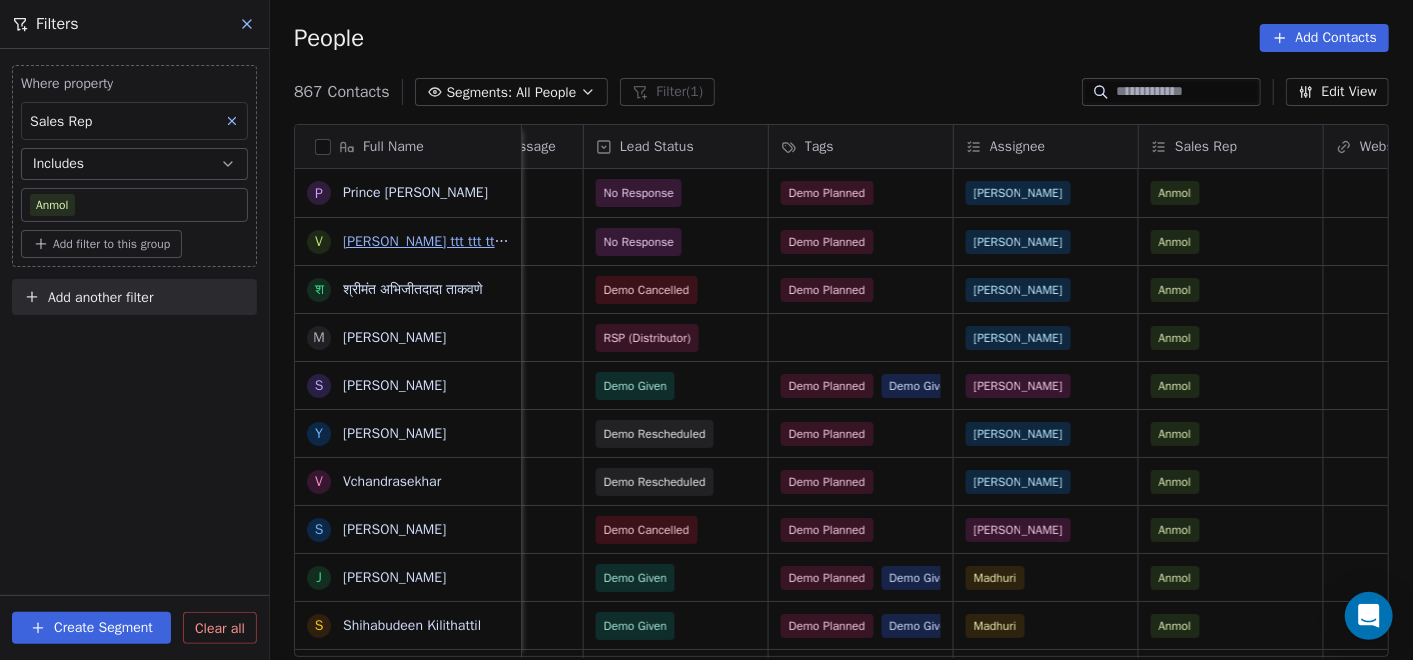 click on "[PERSON_NAME] ttt ttt ttt ttt" at bounding box center [430, 241] 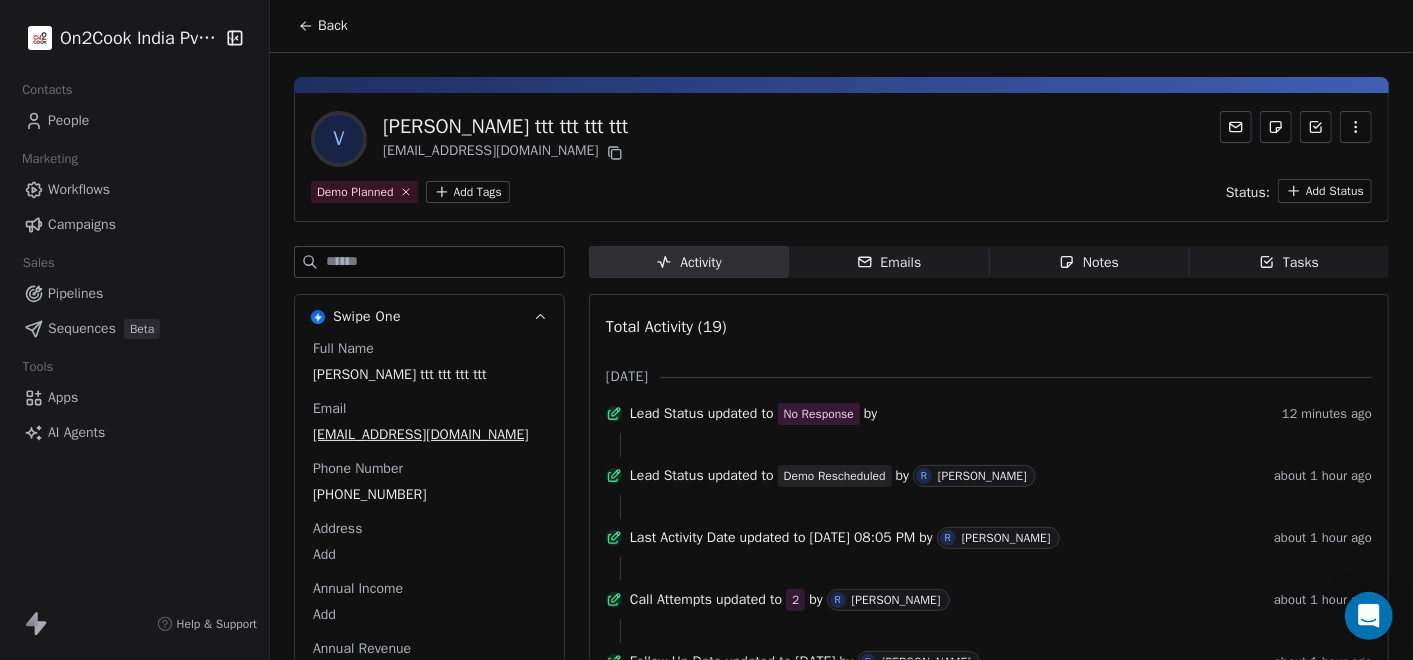 click 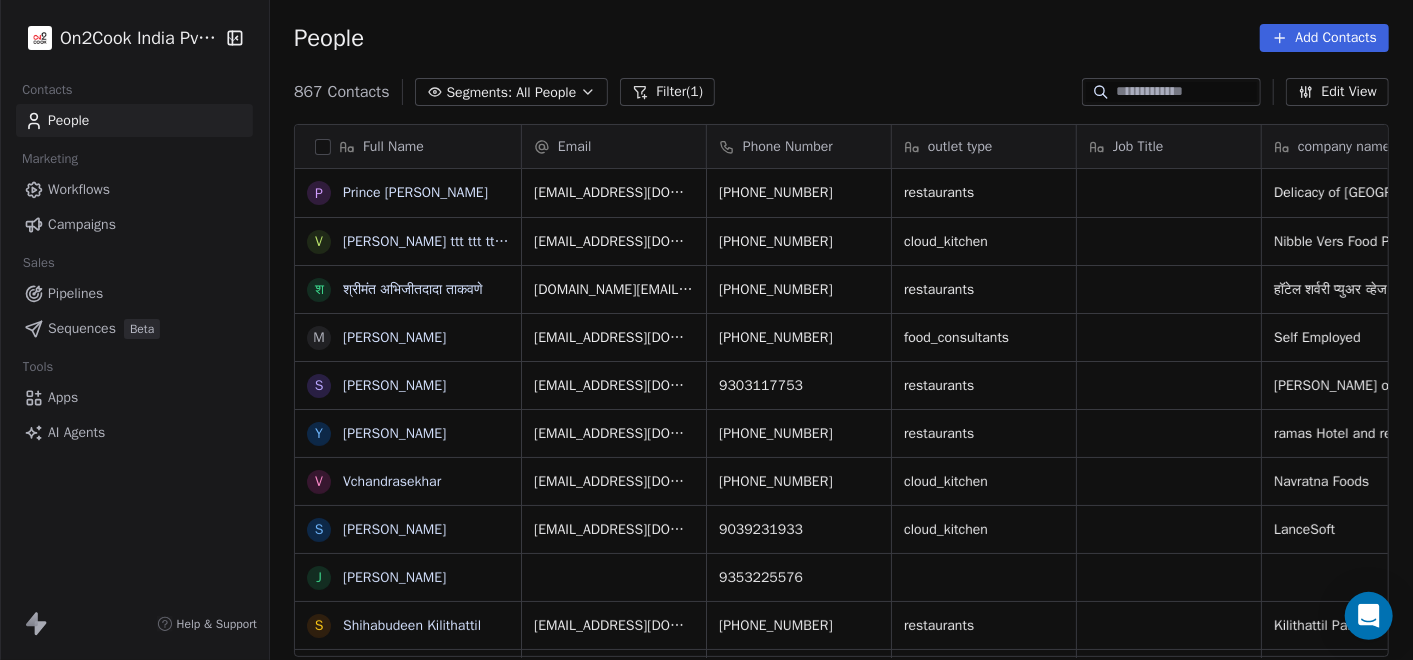 scroll, scrollTop: 18, scrollLeft: 18, axis: both 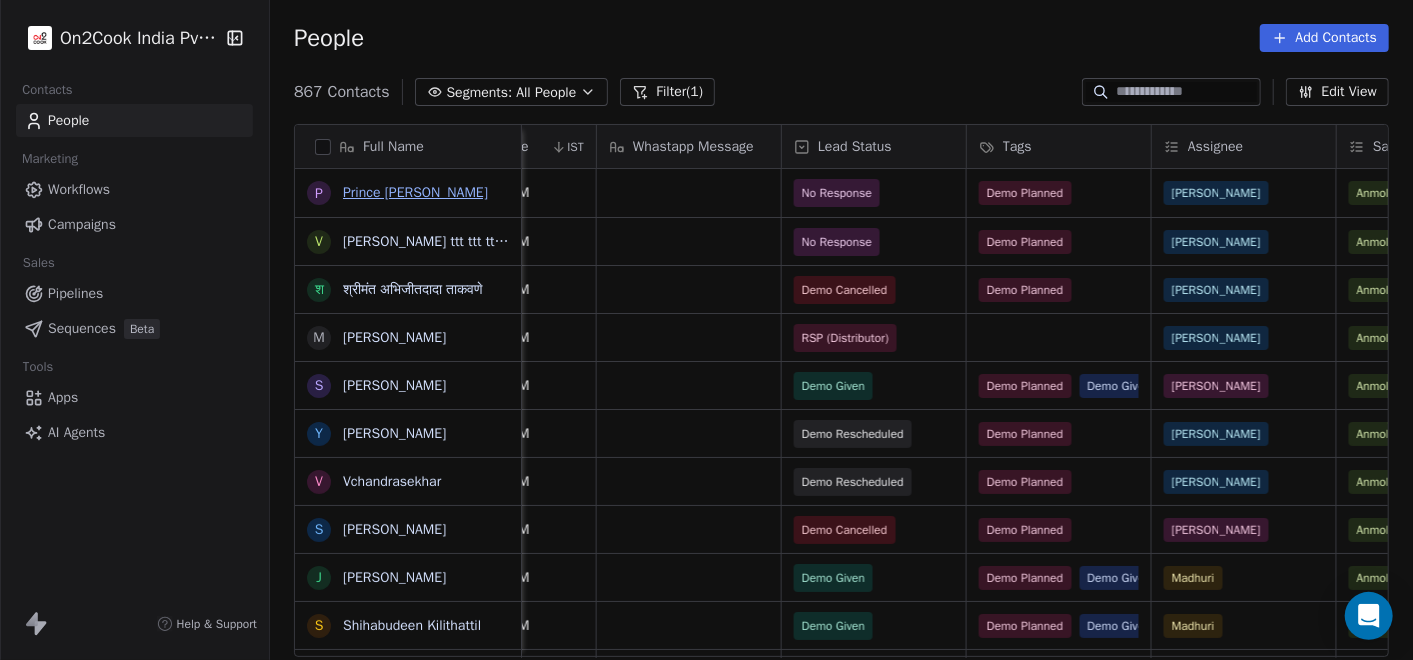 click on "Prince [PERSON_NAME]" at bounding box center [415, 192] 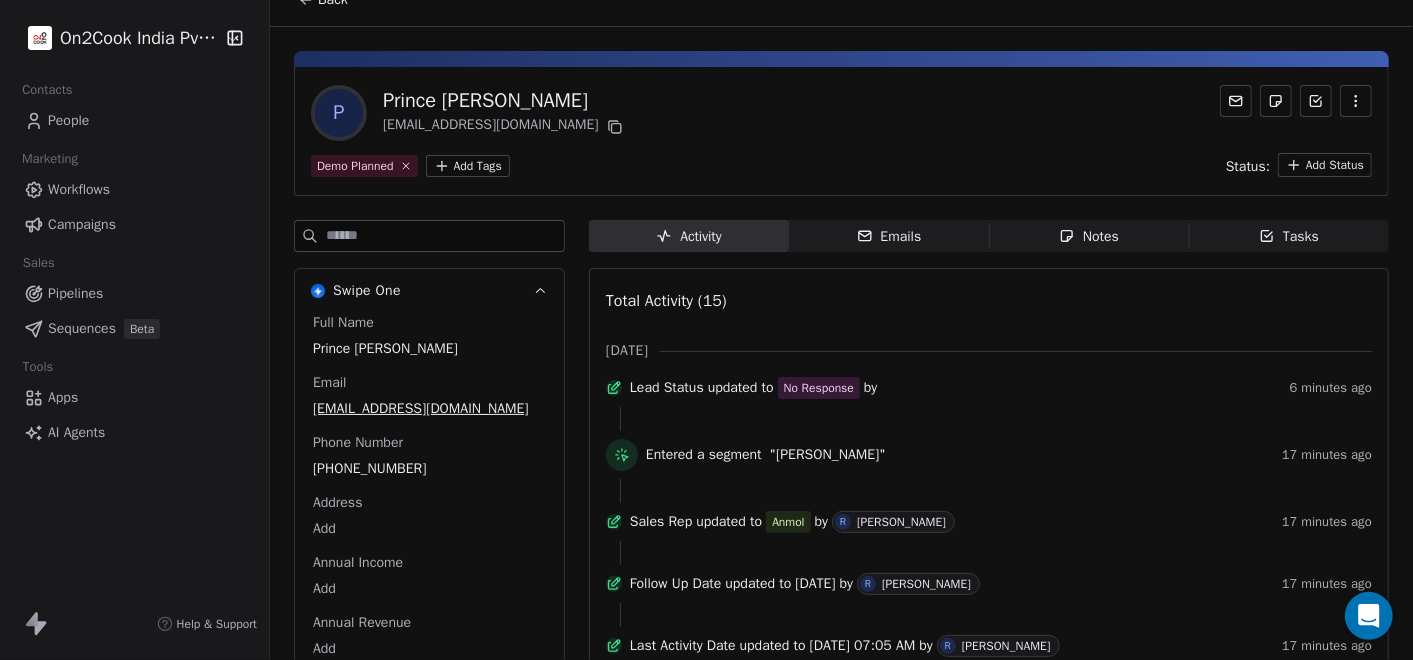 scroll, scrollTop: 0, scrollLeft: 0, axis: both 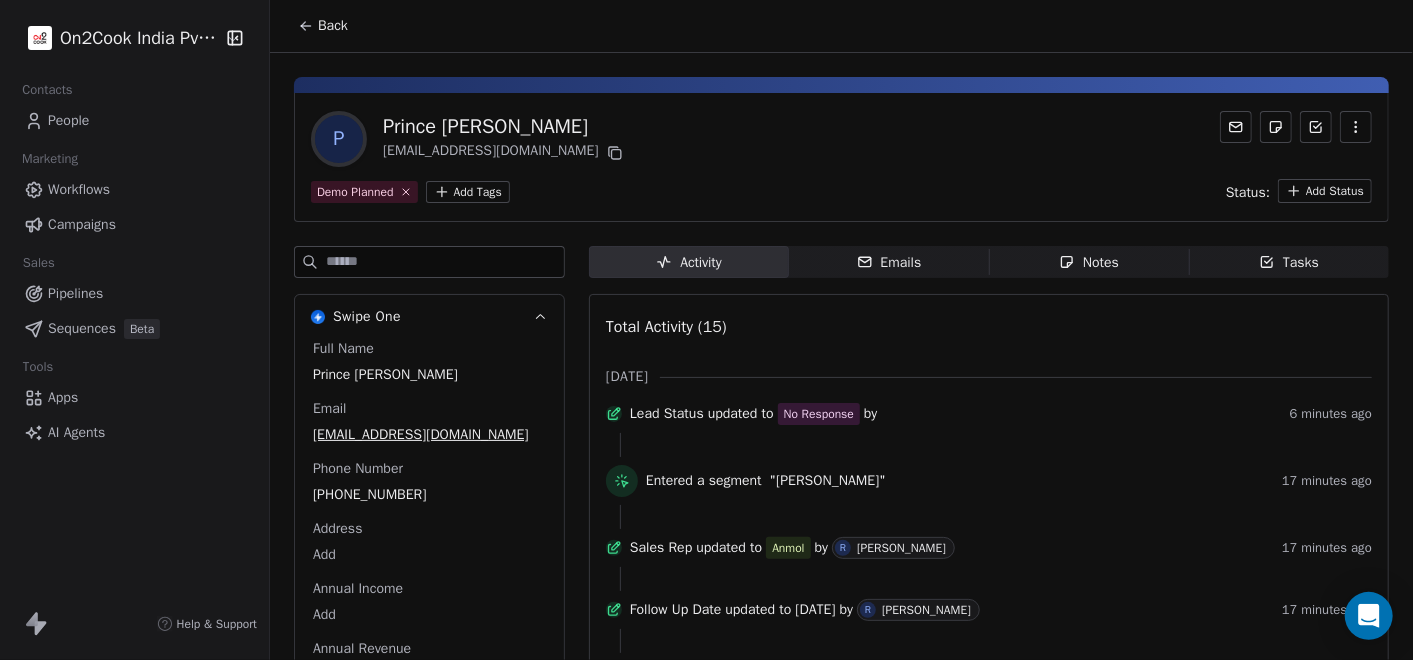 click 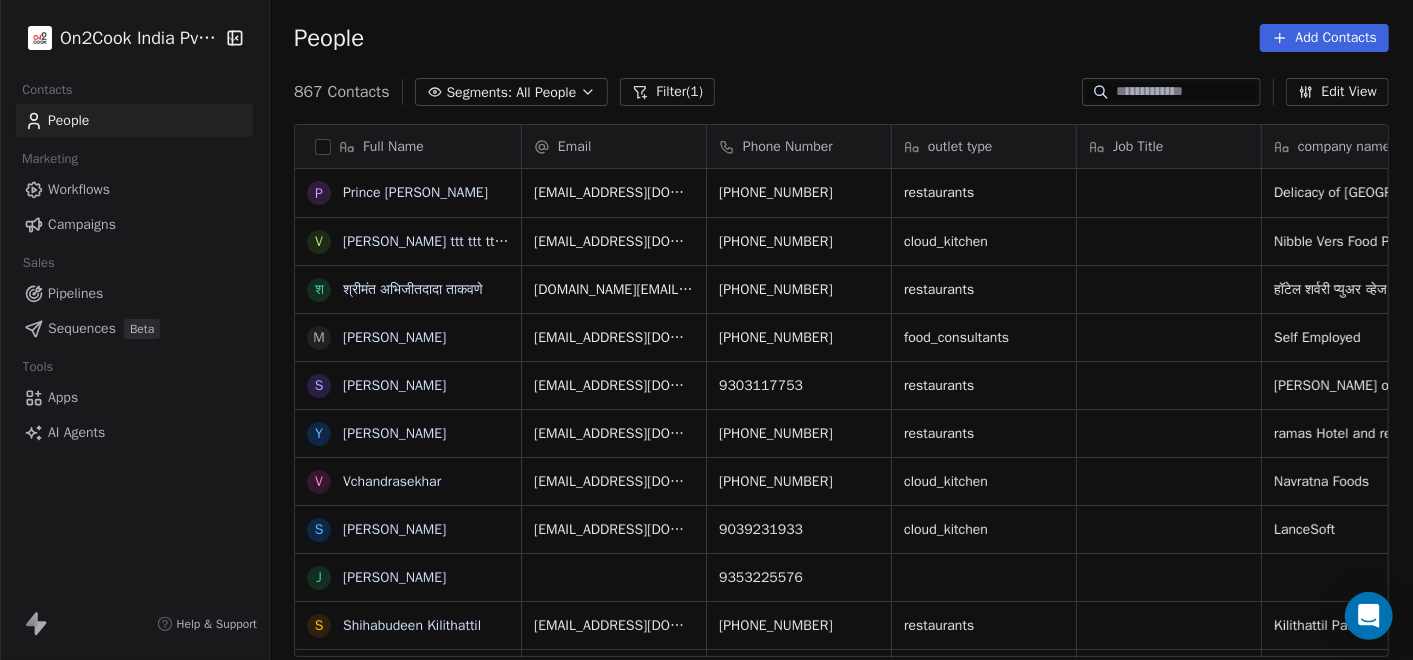 scroll, scrollTop: 18, scrollLeft: 18, axis: both 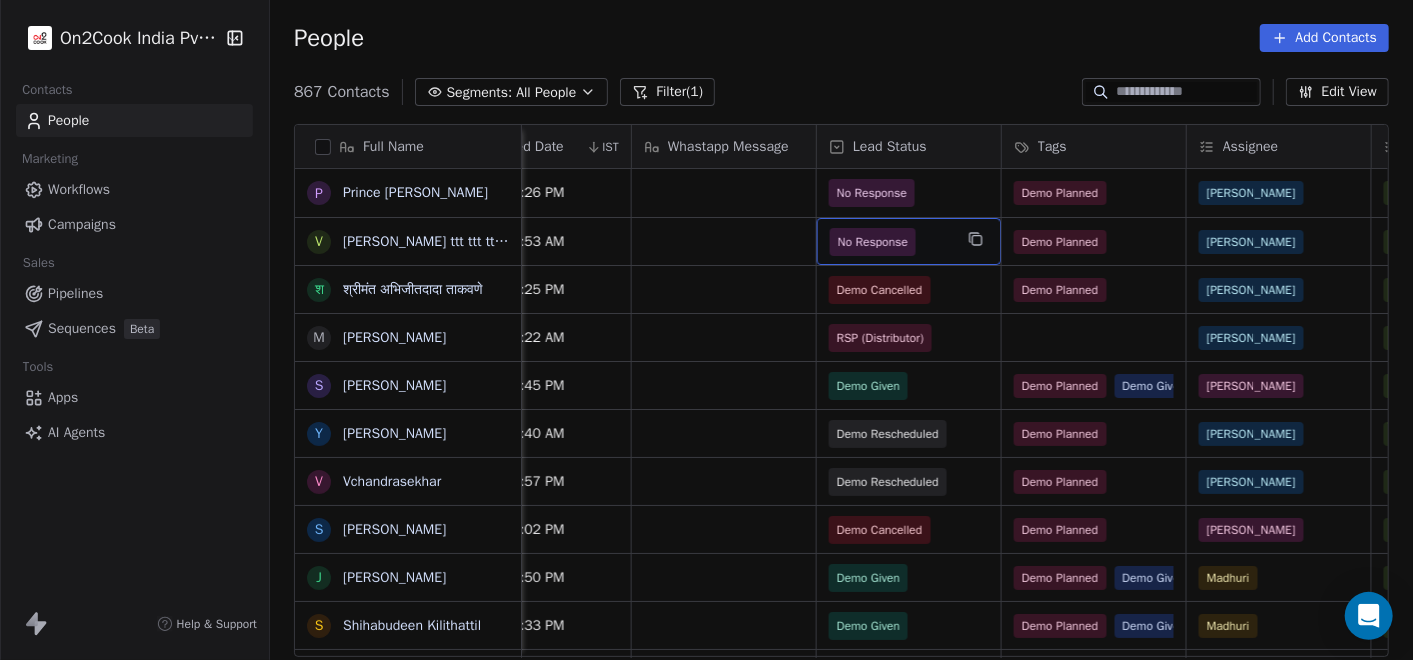 click on "No Response" at bounding box center (873, 242) 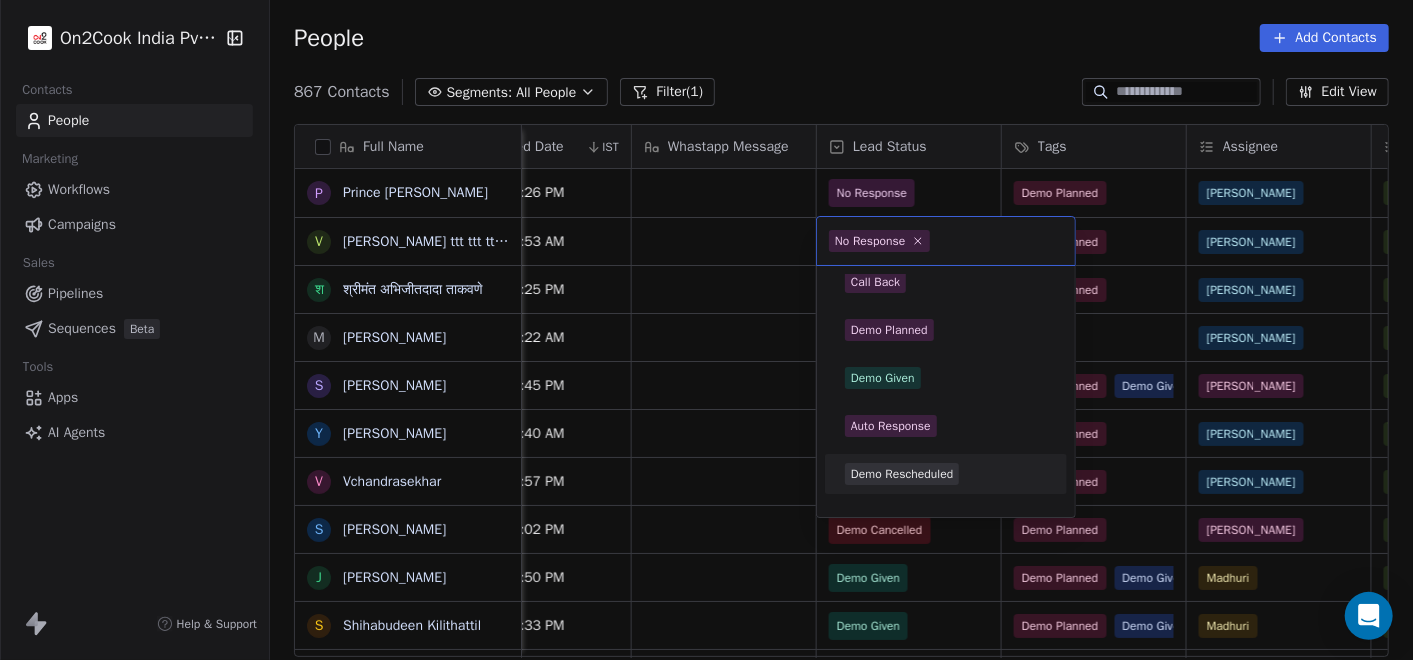 click on "Demo Rescheduled" at bounding box center (902, 474) 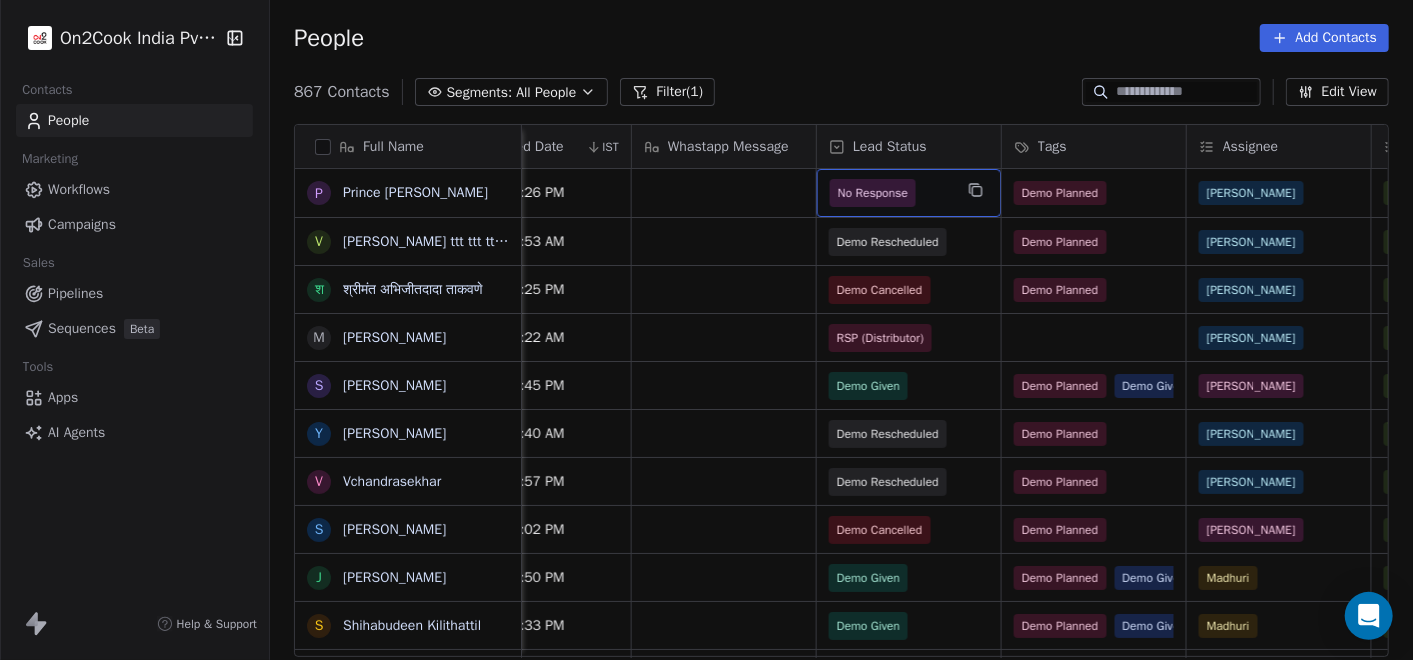 click on "No Response" at bounding box center (873, 193) 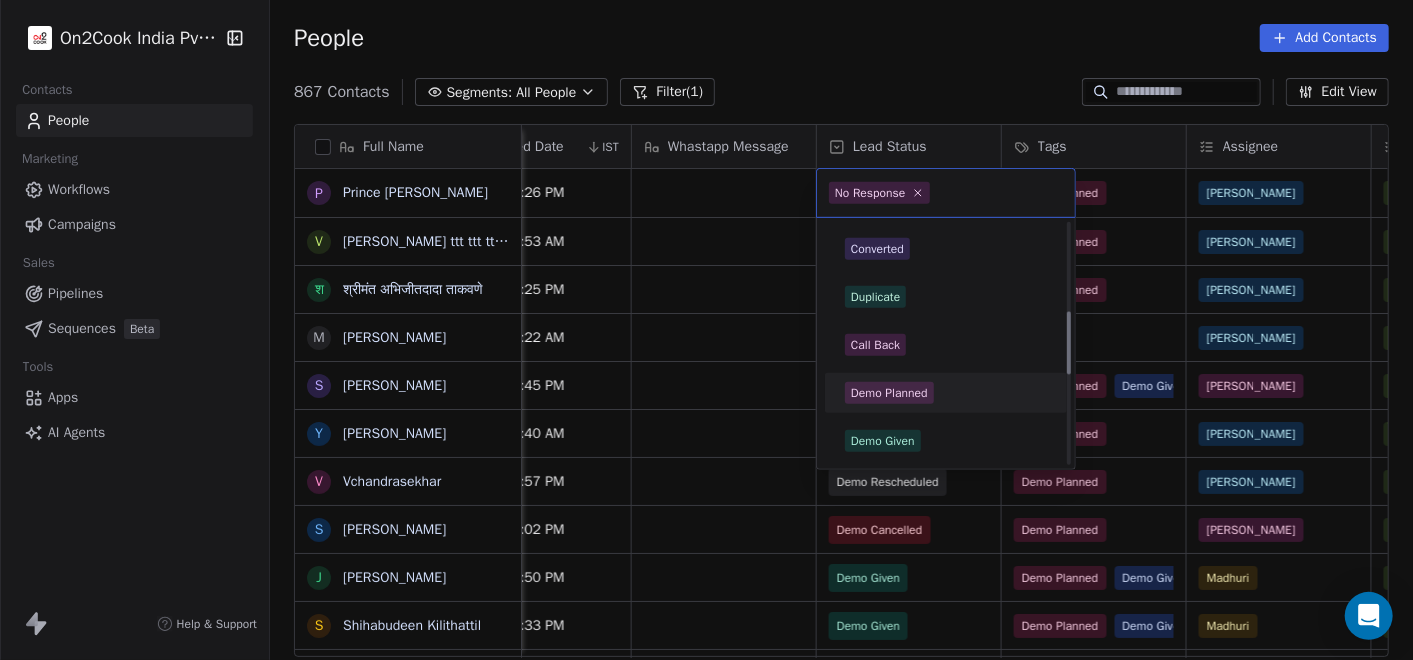 click on "Demo Planned" at bounding box center [889, 393] 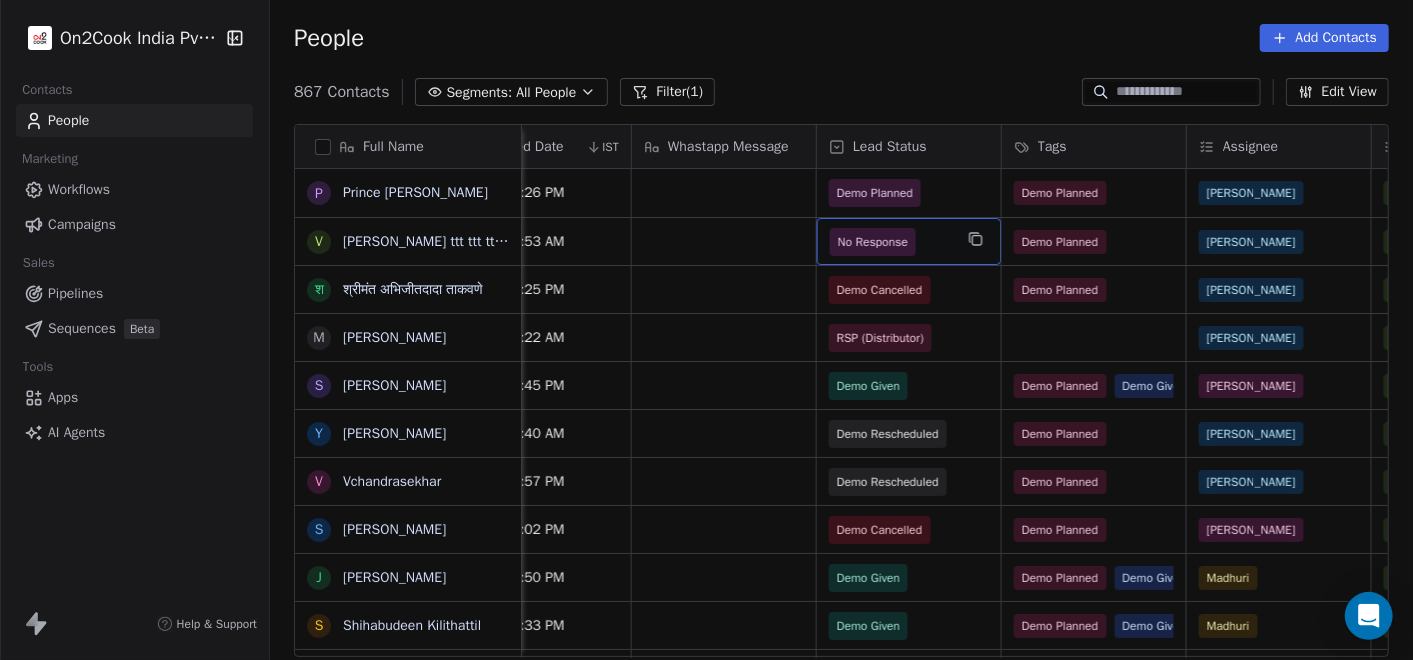 click on "No Response" at bounding box center [873, 242] 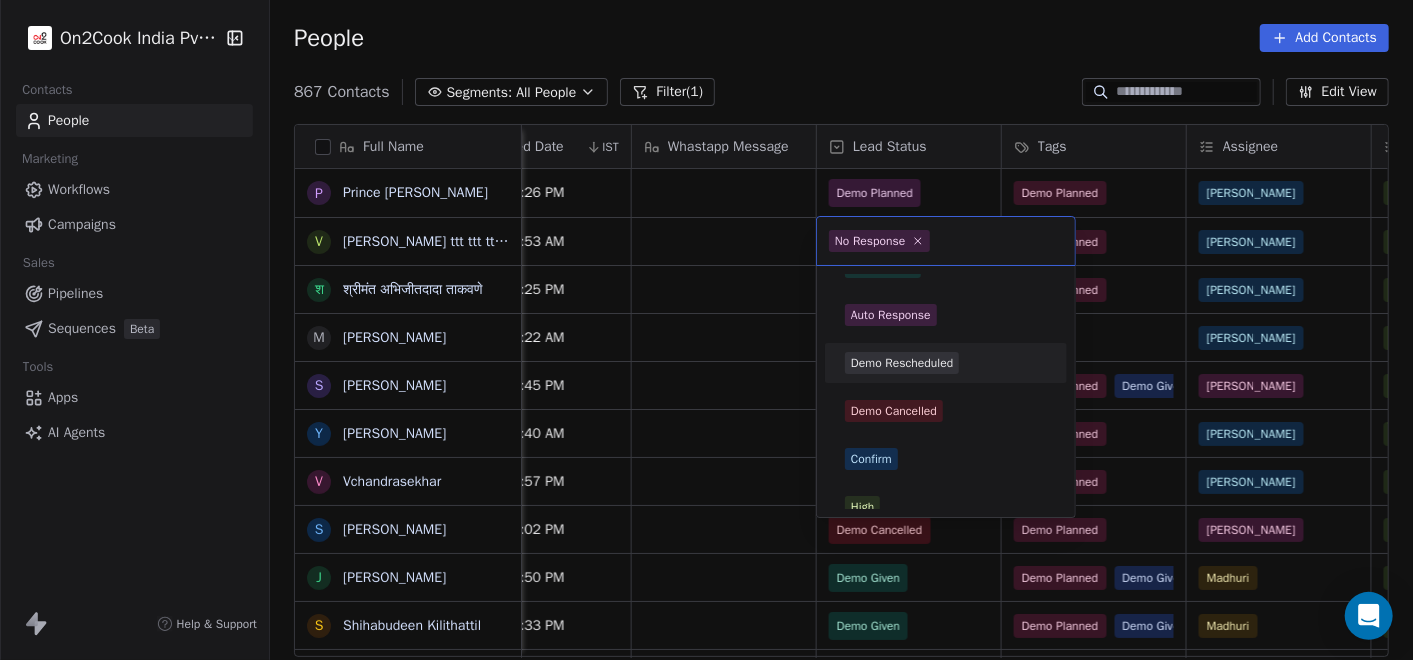 click on "Demo Rescheduled" at bounding box center [902, 363] 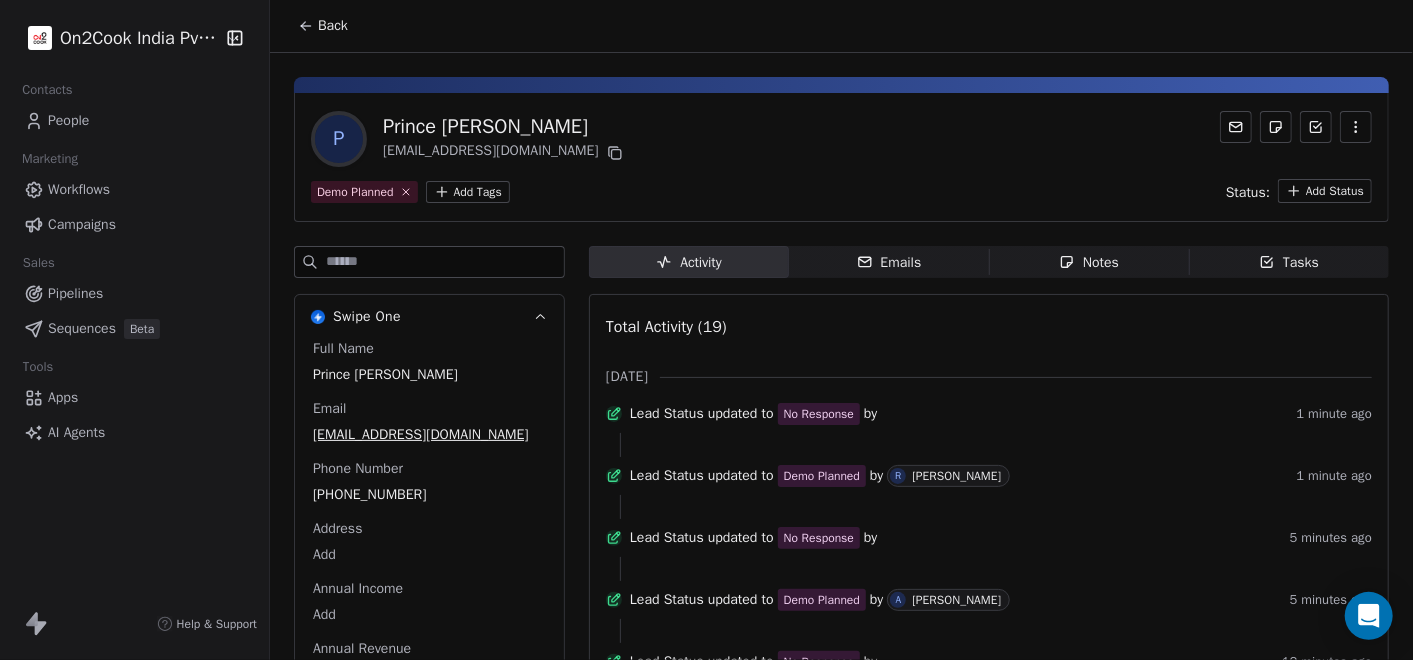 click on "Back" at bounding box center (323, 26) 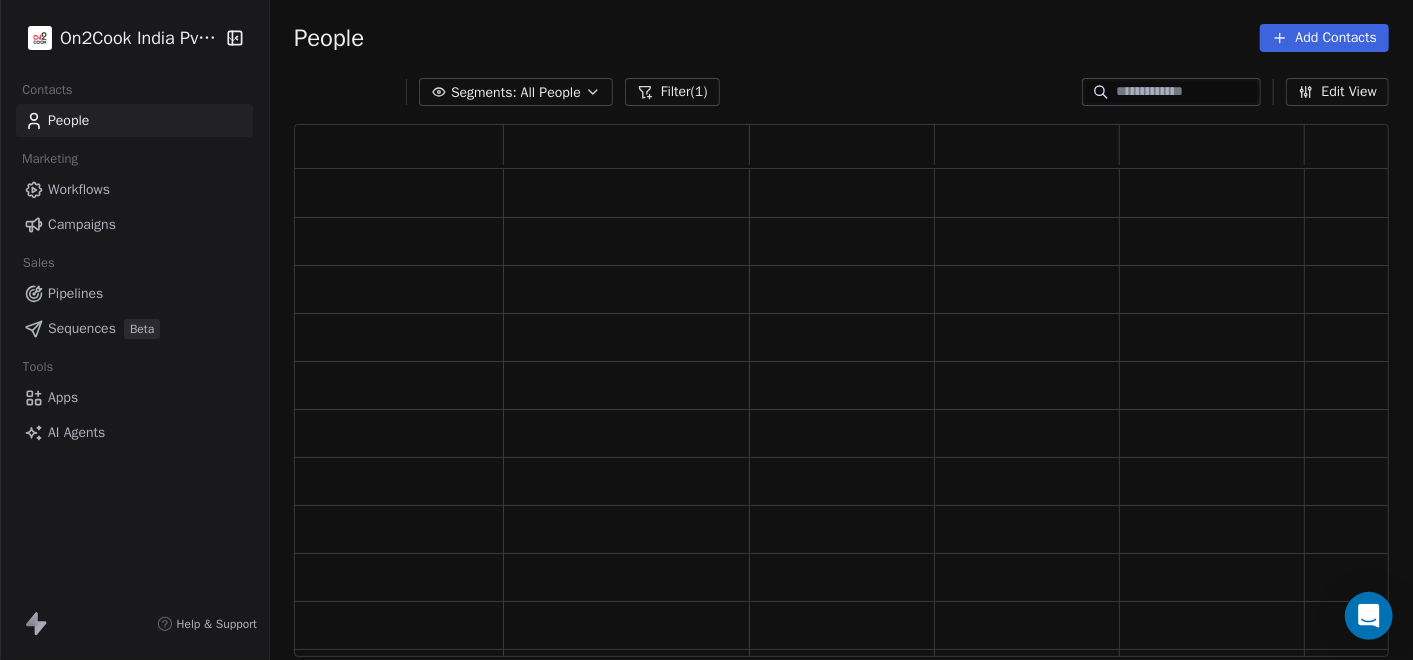 scroll, scrollTop: 18, scrollLeft: 18, axis: both 